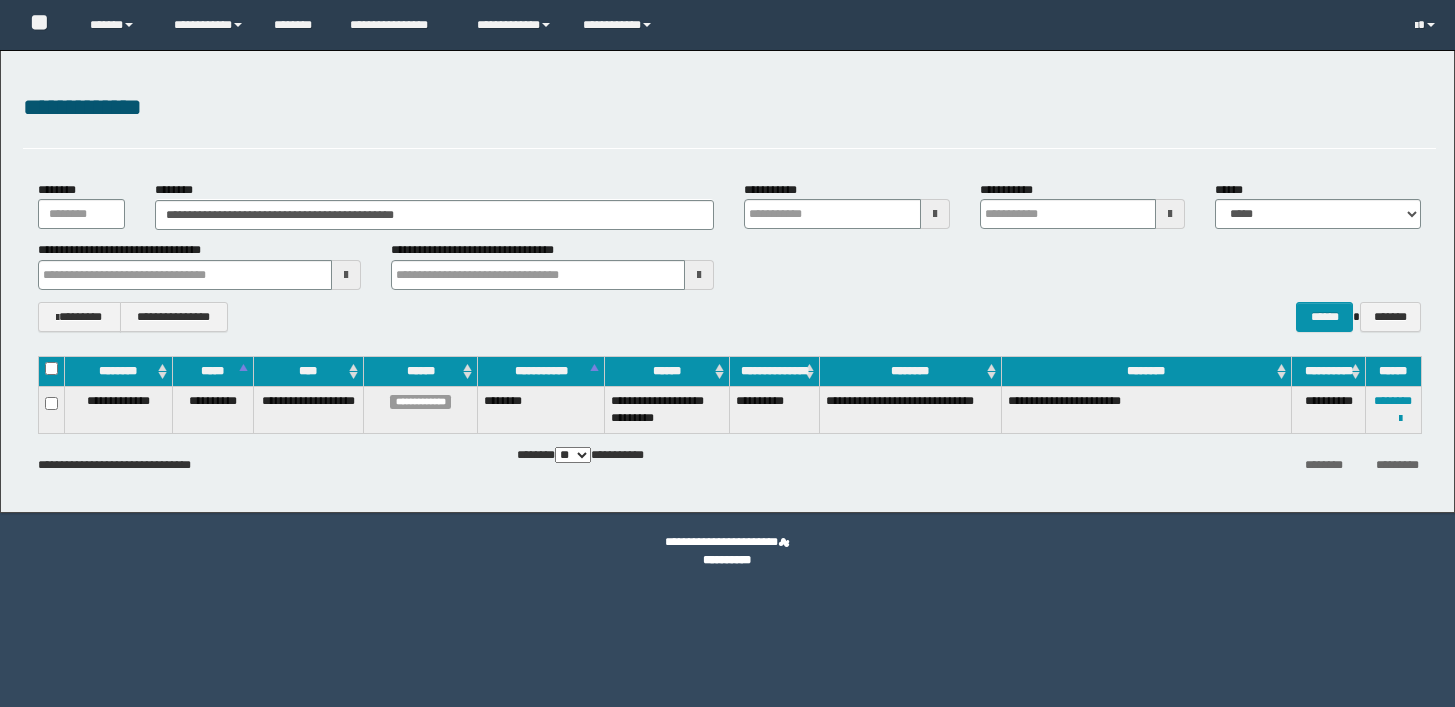 scroll, scrollTop: 0, scrollLeft: 0, axis: both 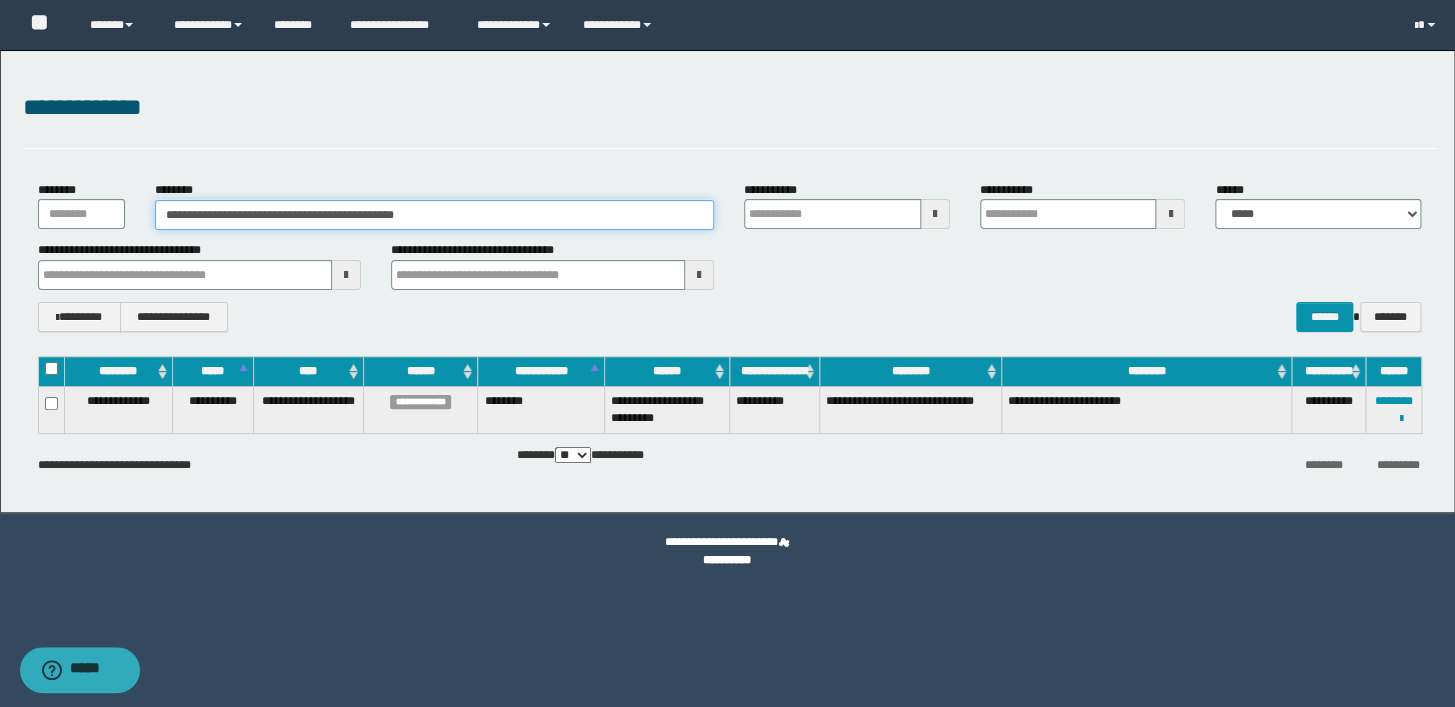 click on "**********" at bounding box center (434, 215) 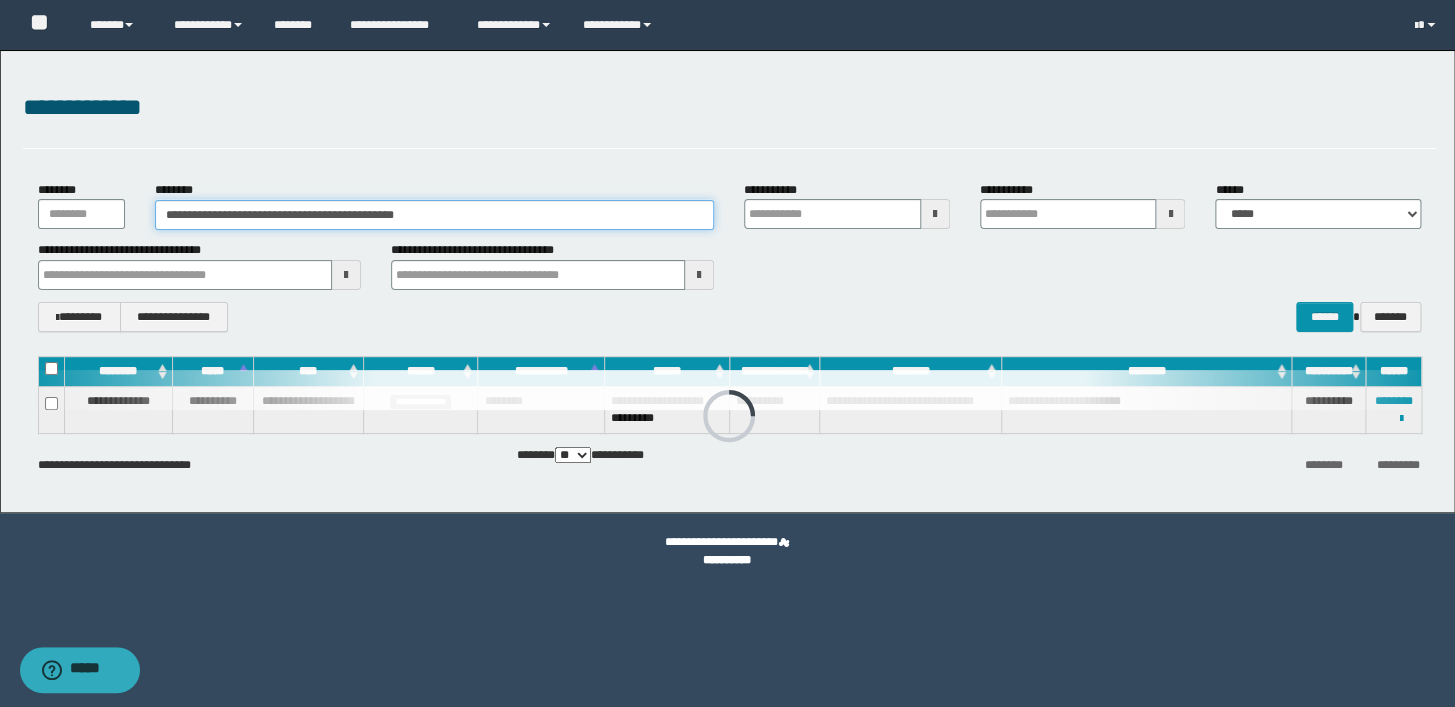 drag, startPoint x: 450, startPoint y: 222, endPoint x: 16, endPoint y: 210, distance: 434.16586 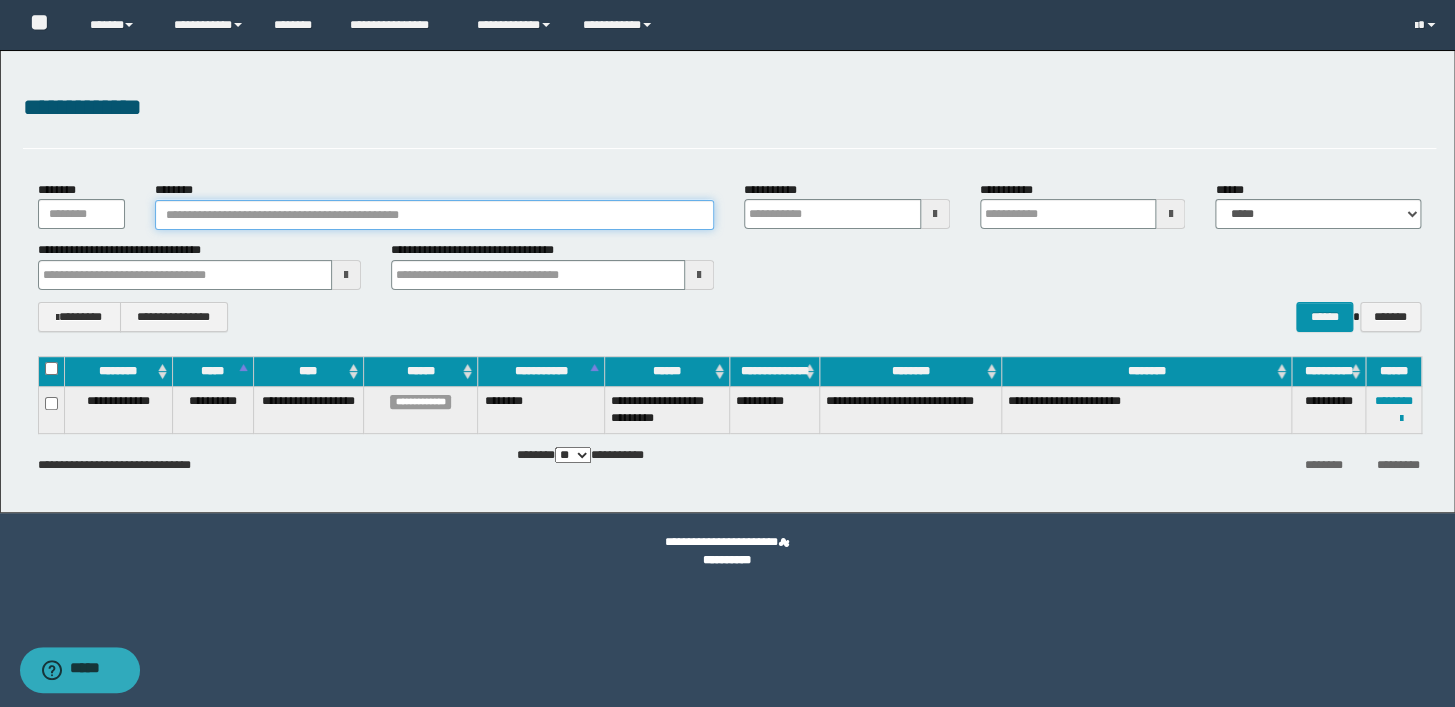 paste on "********" 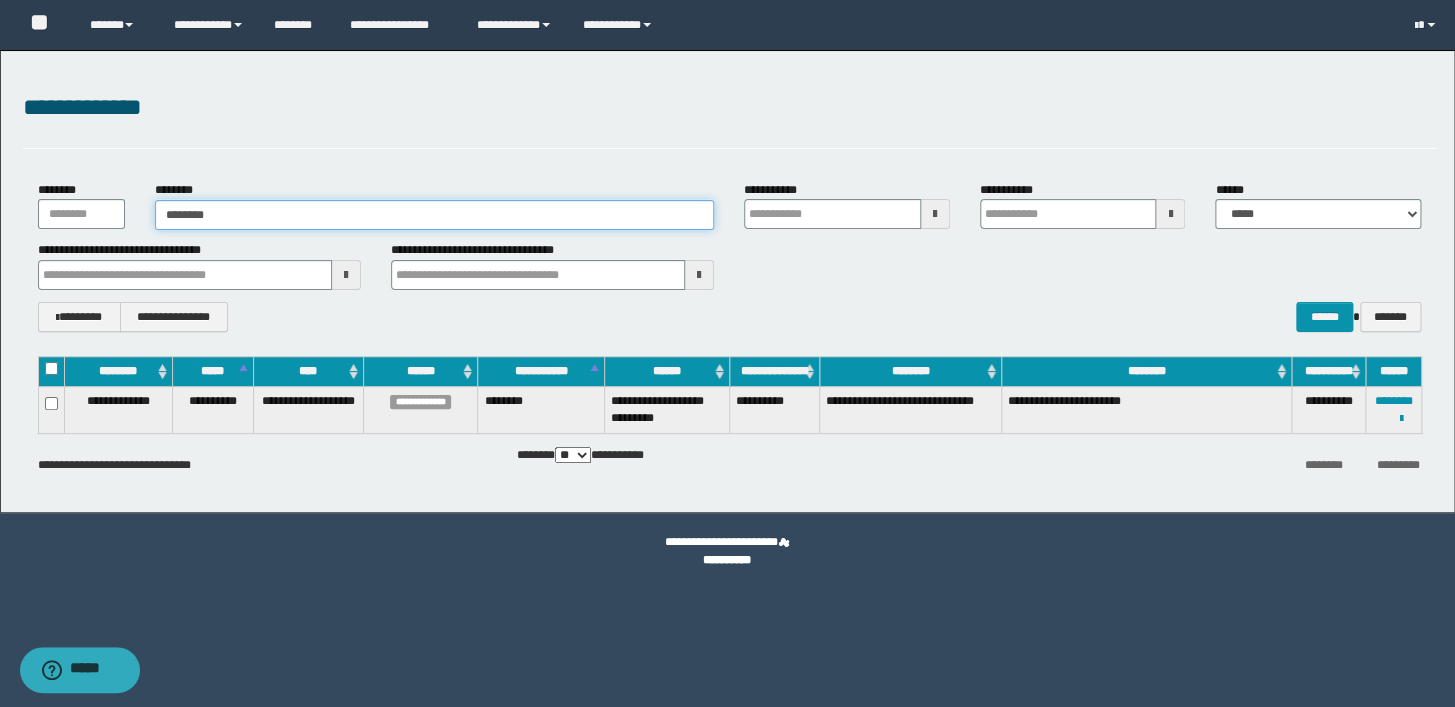 type on "********" 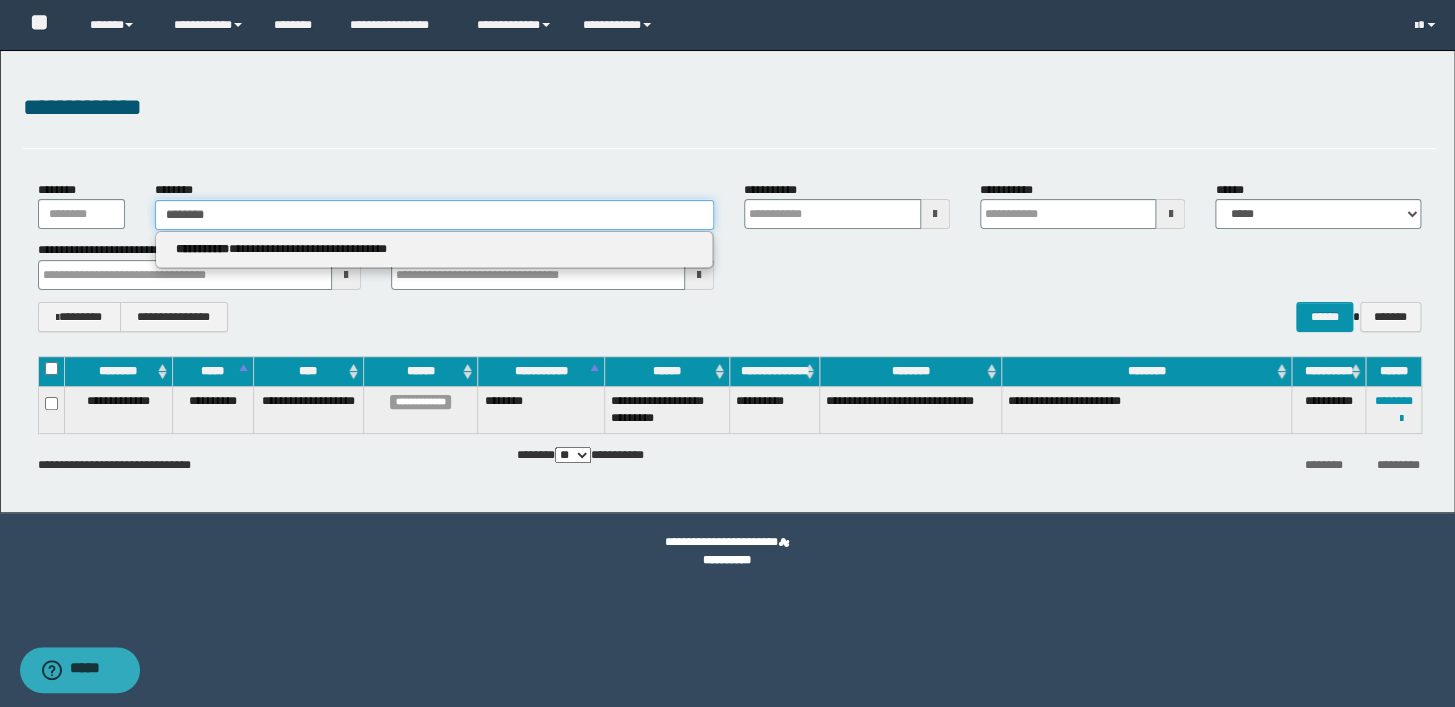 type 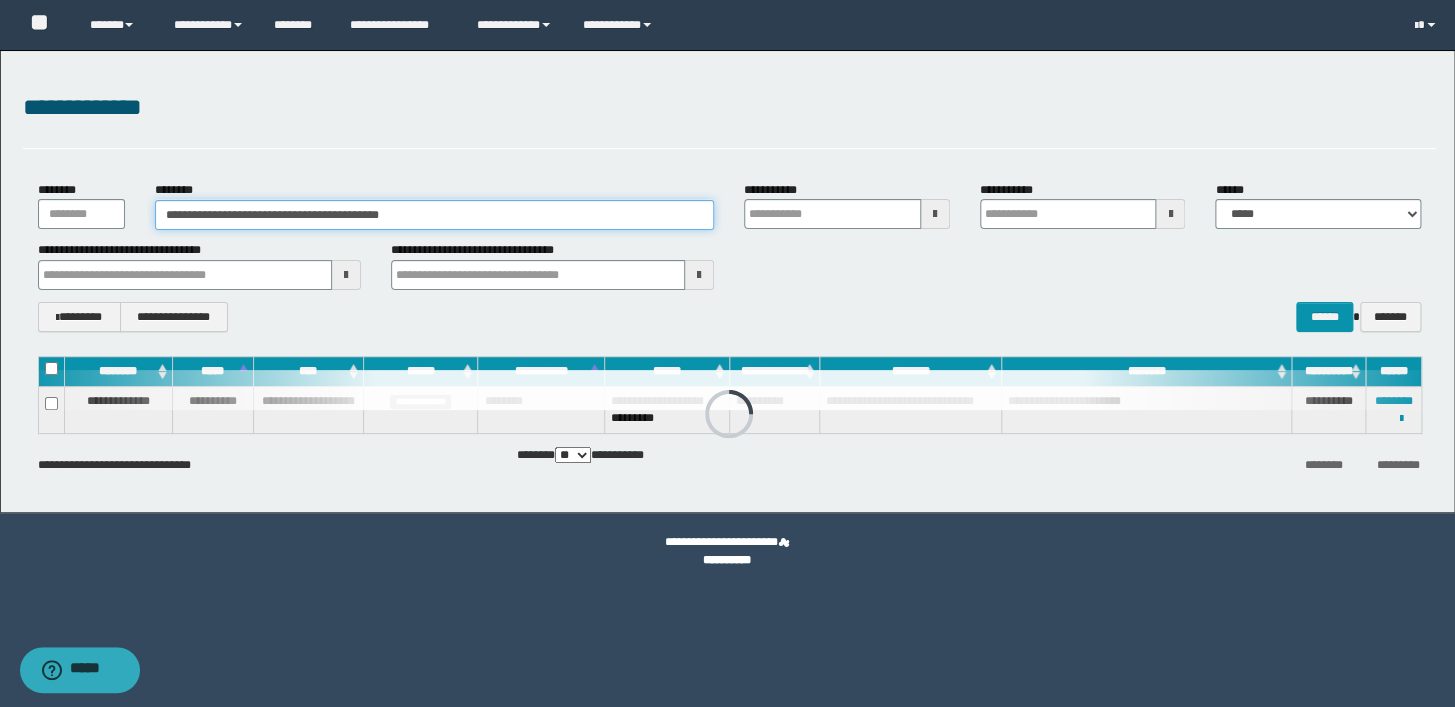 type on "**********" 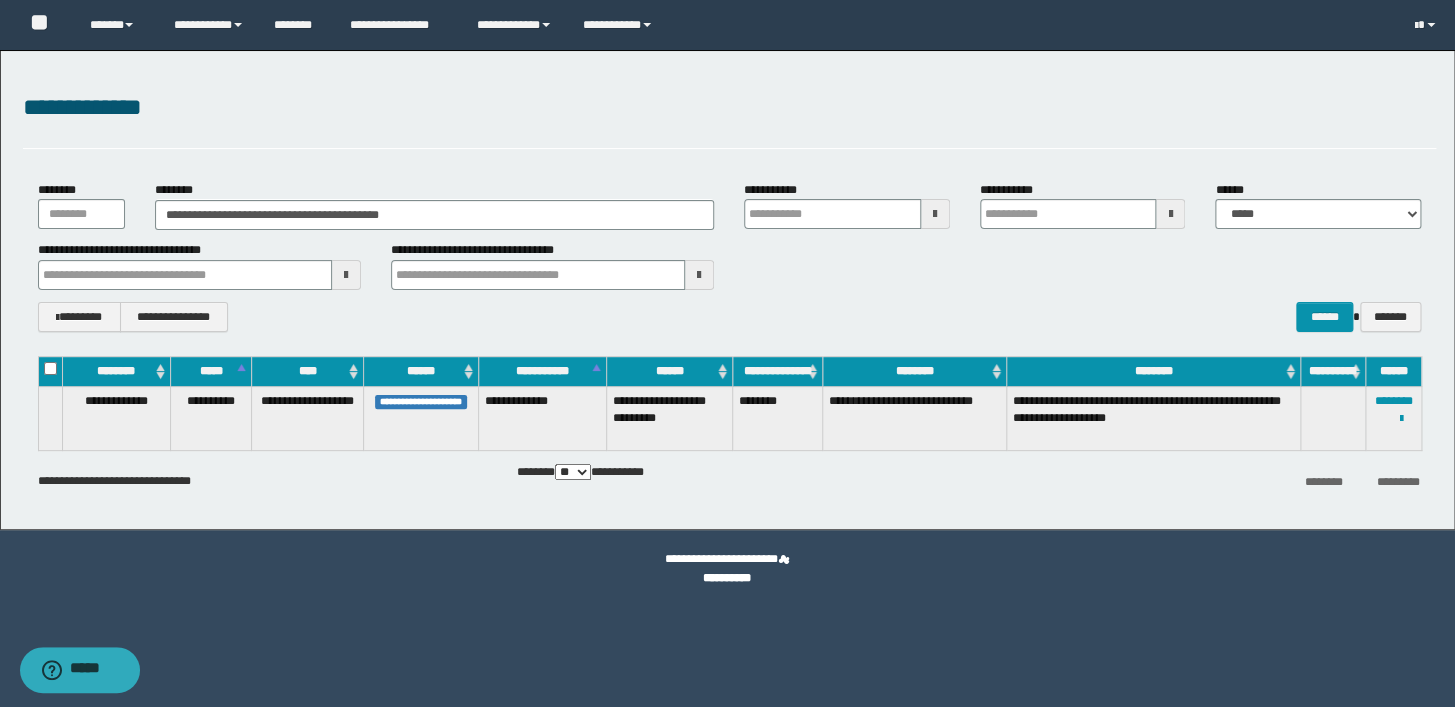 click on "**********" at bounding box center [729, 256] 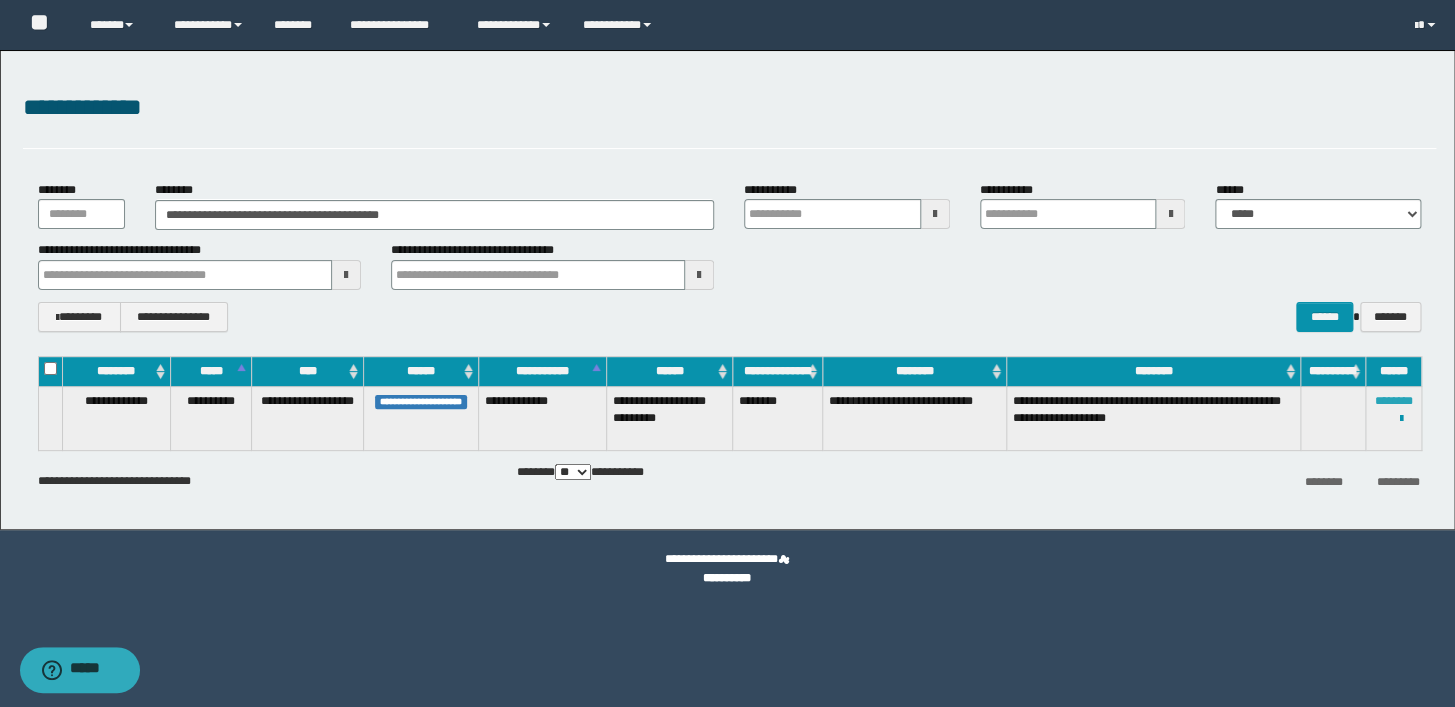 click on "********" at bounding box center [1393, 401] 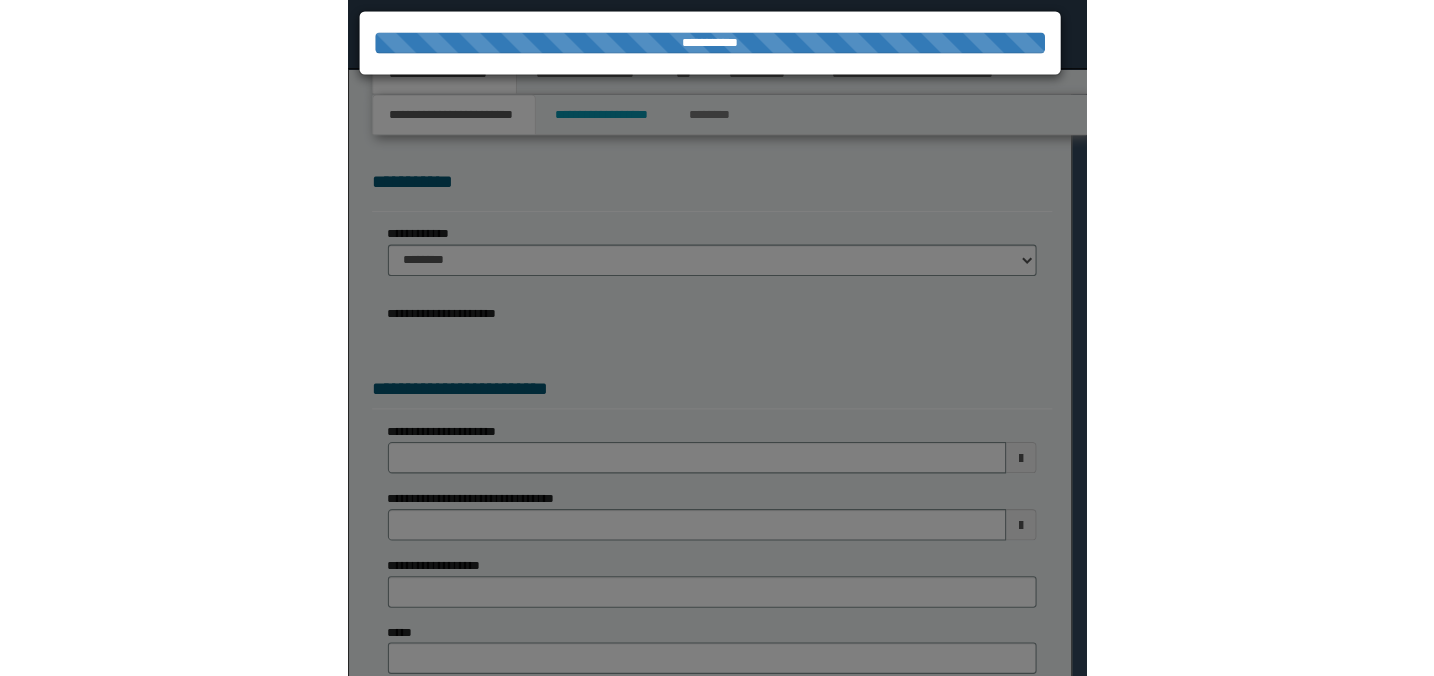 scroll, scrollTop: 0, scrollLeft: 0, axis: both 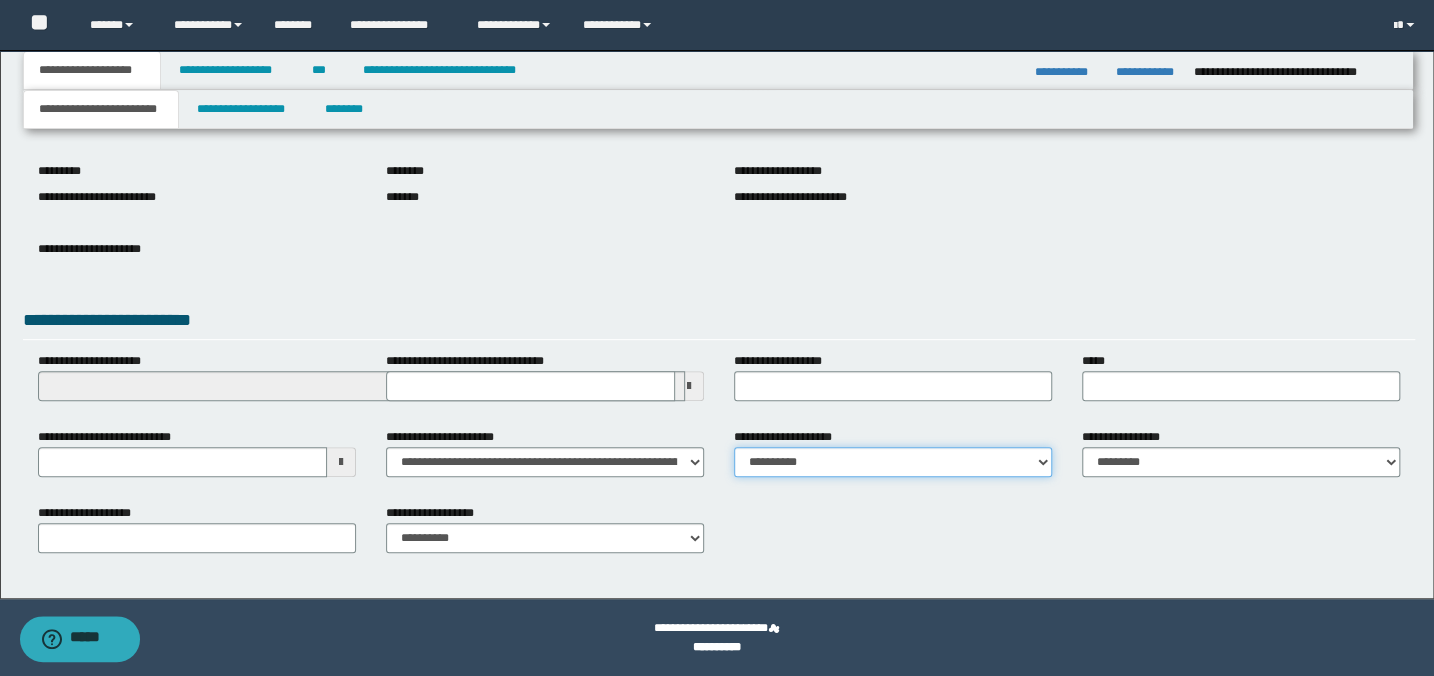 click on "**********" at bounding box center [893, 462] 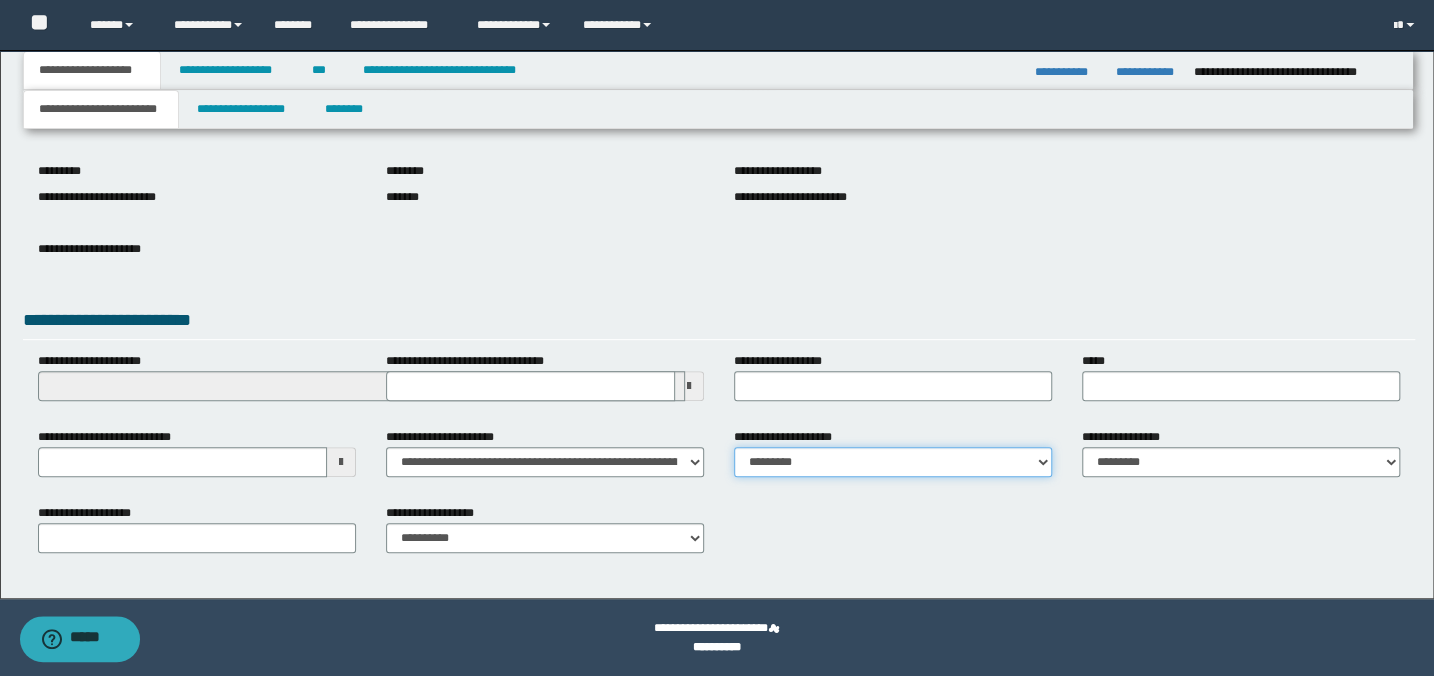 click on "**********" at bounding box center [893, 462] 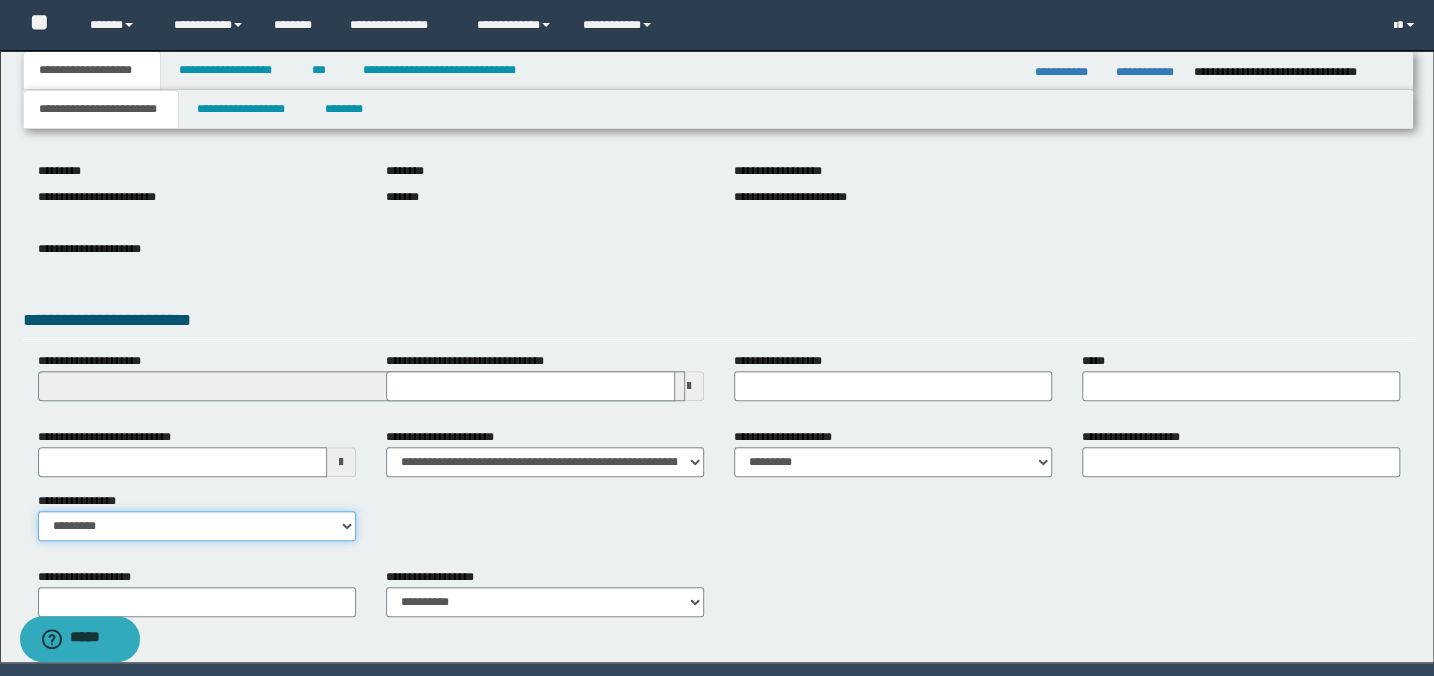 click on "**********" at bounding box center (197, 526) 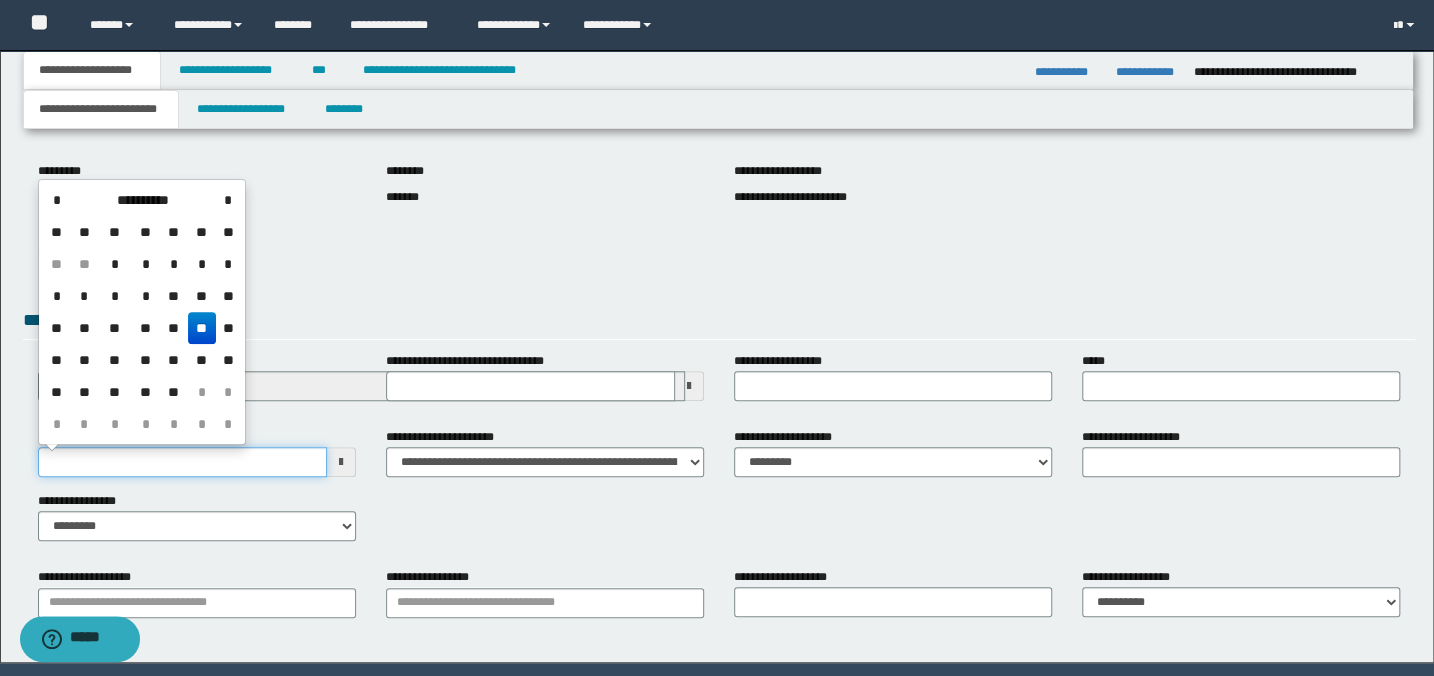 click on "**********" at bounding box center [182, 462] 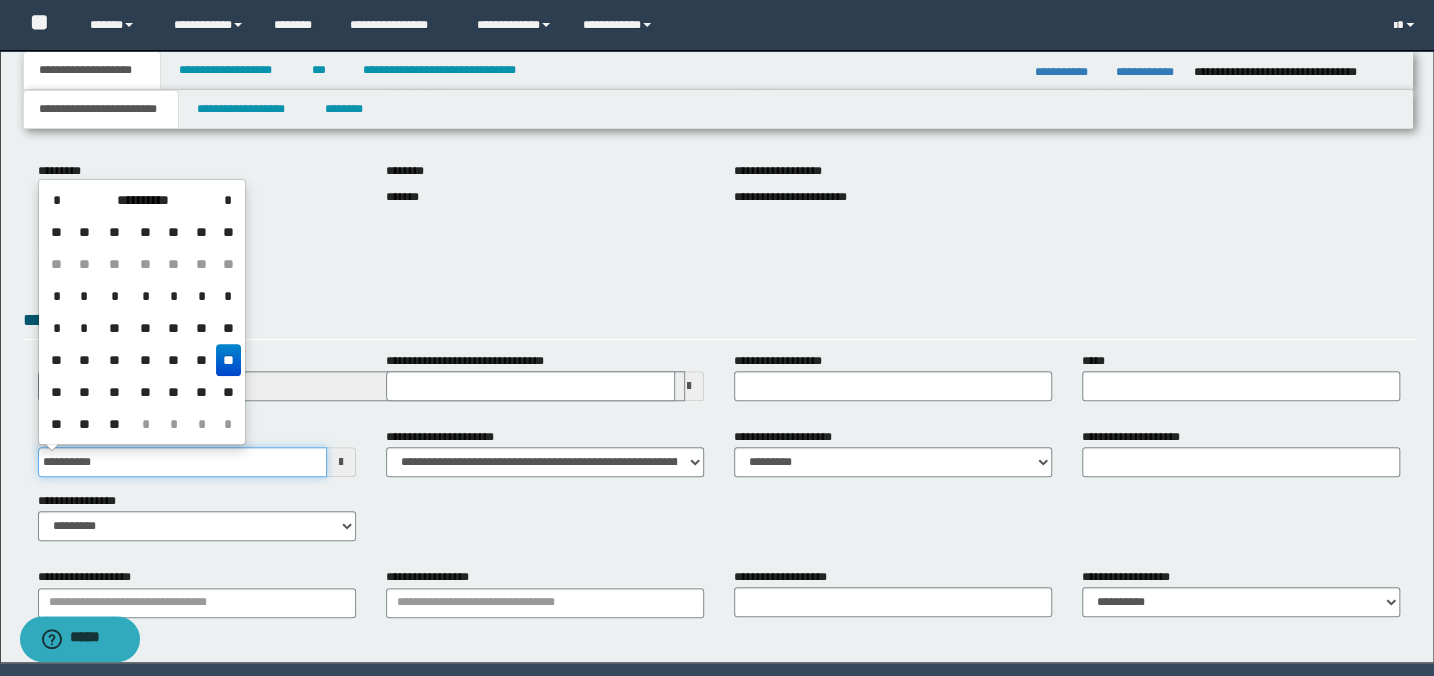 type on "**********" 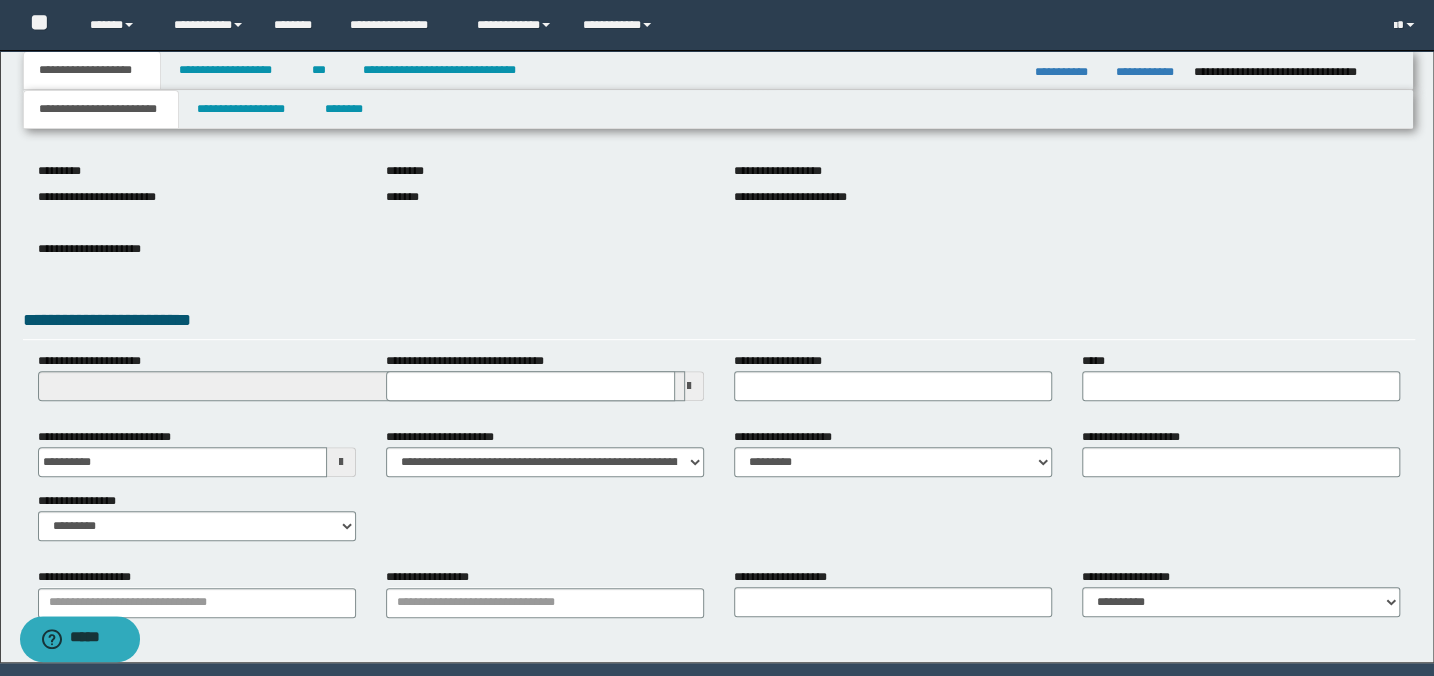 click on "**********" at bounding box center (719, 323) 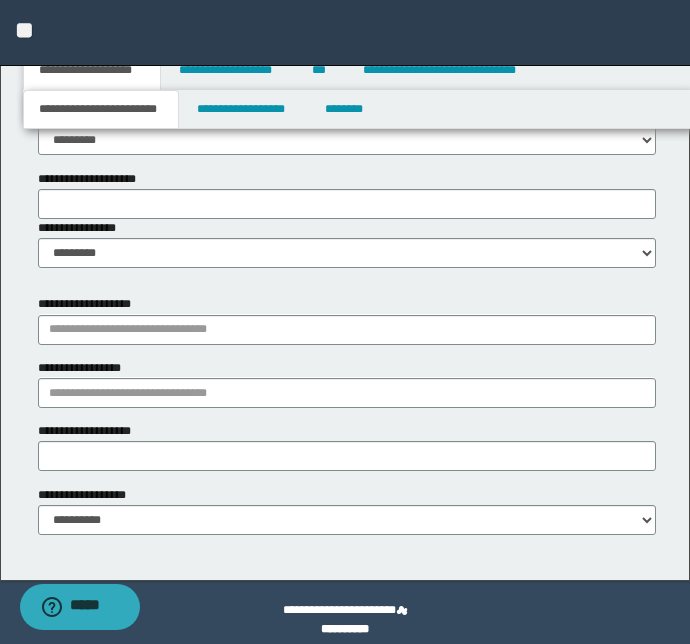 scroll, scrollTop: 1159, scrollLeft: 0, axis: vertical 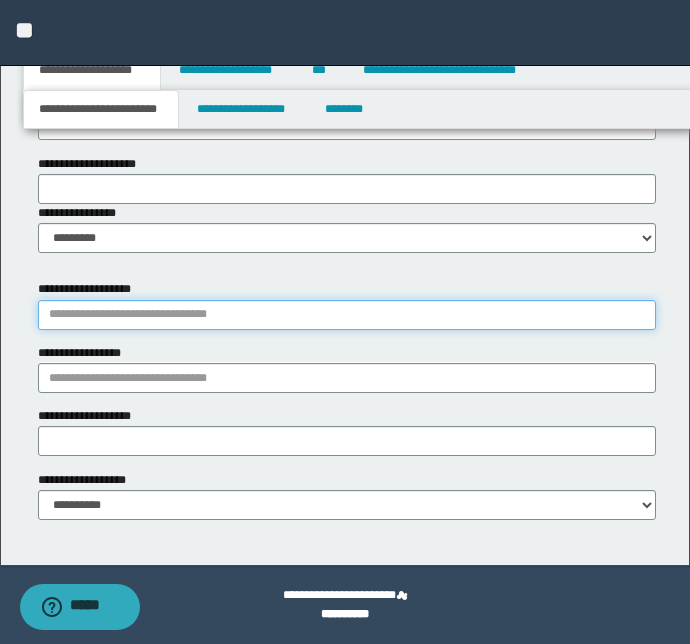 click on "**********" at bounding box center [347, 315] 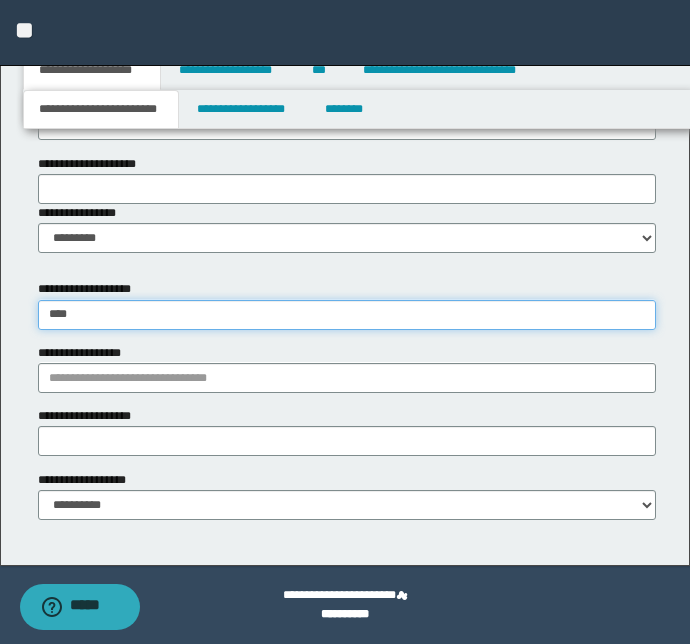 type on "****" 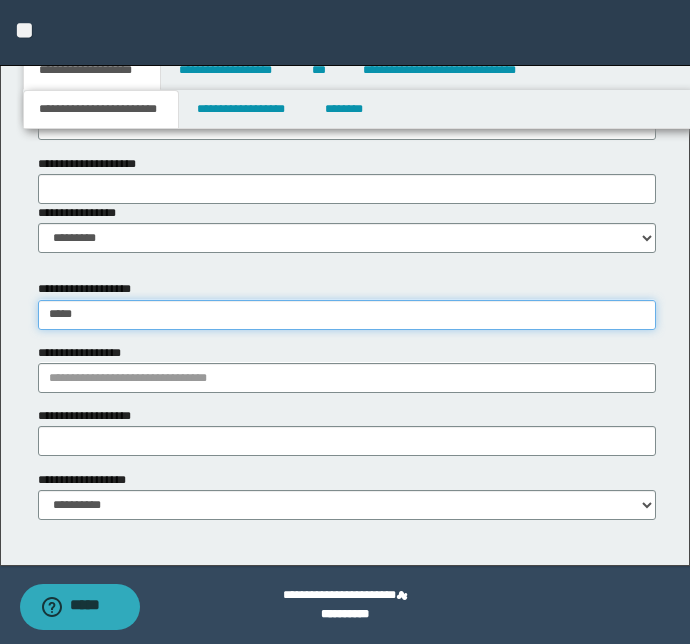 type on "**********" 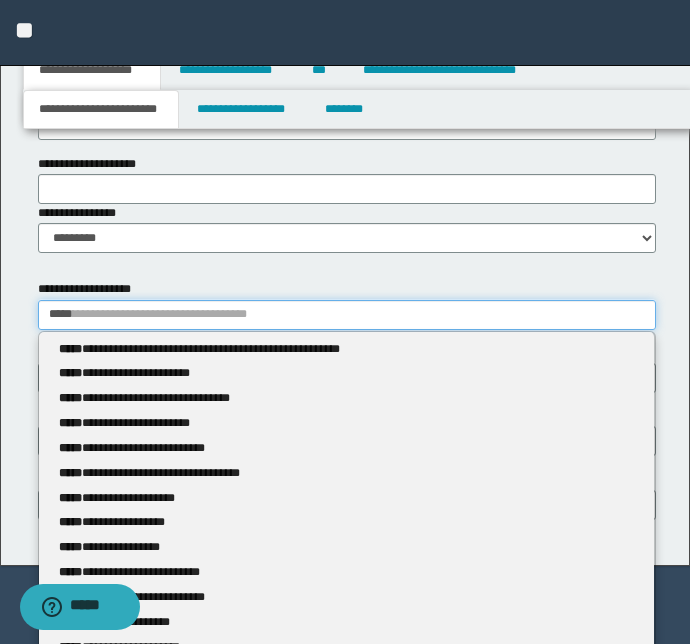 type 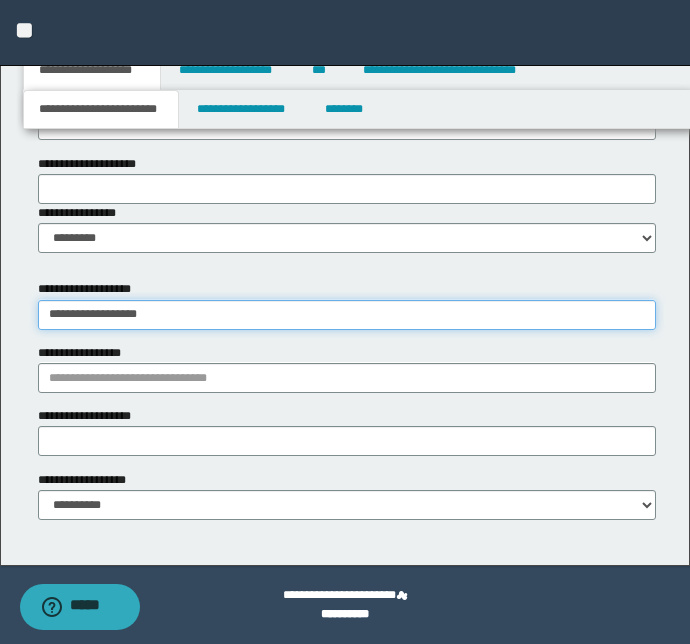 type on "**********" 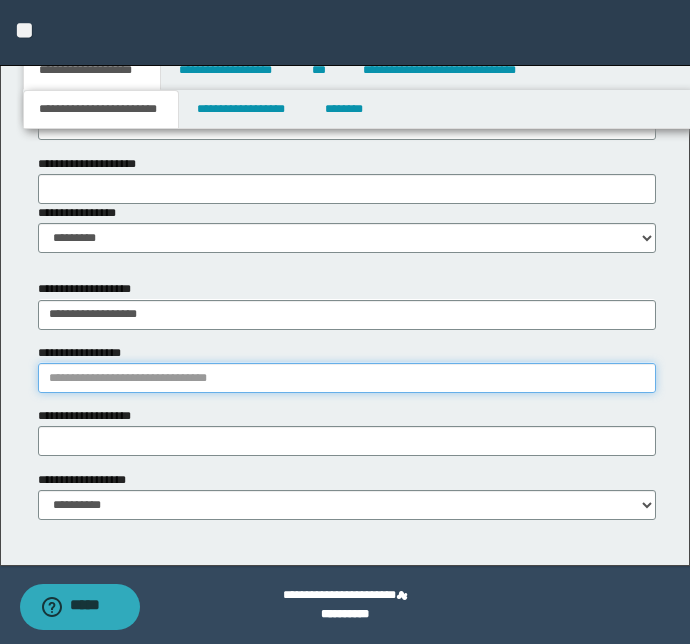 click on "**********" at bounding box center (347, 378) 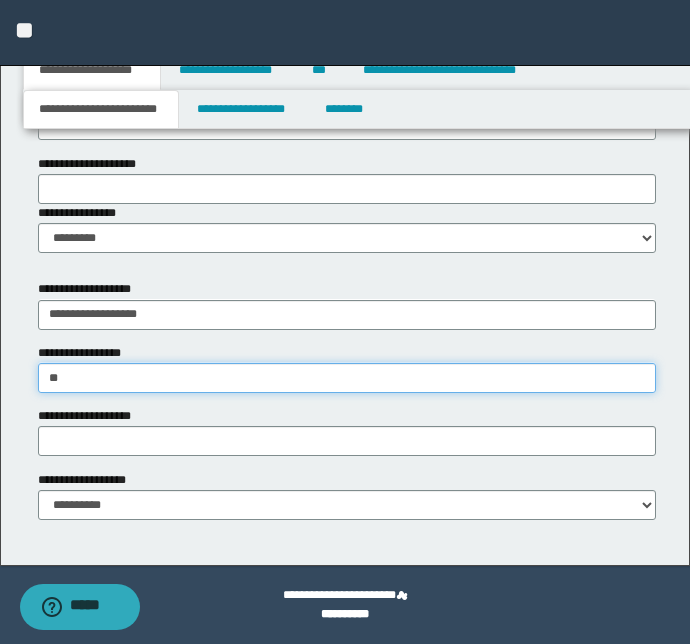 type on "*" 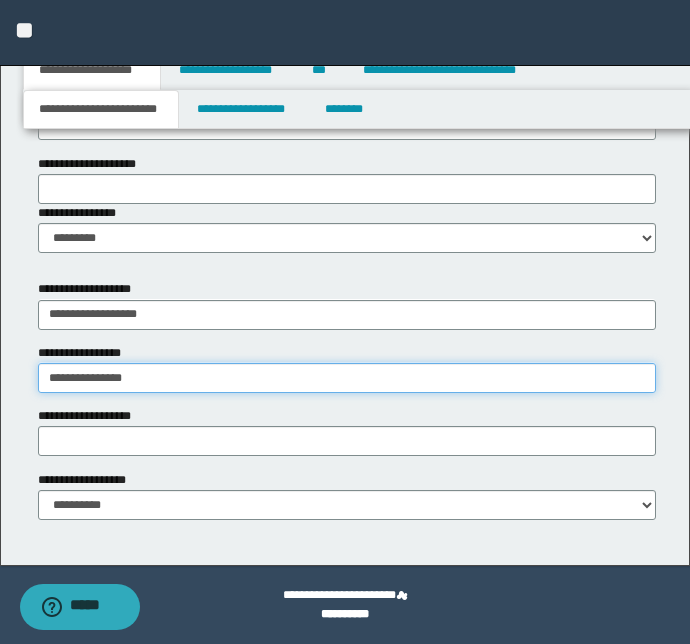 type on "**********" 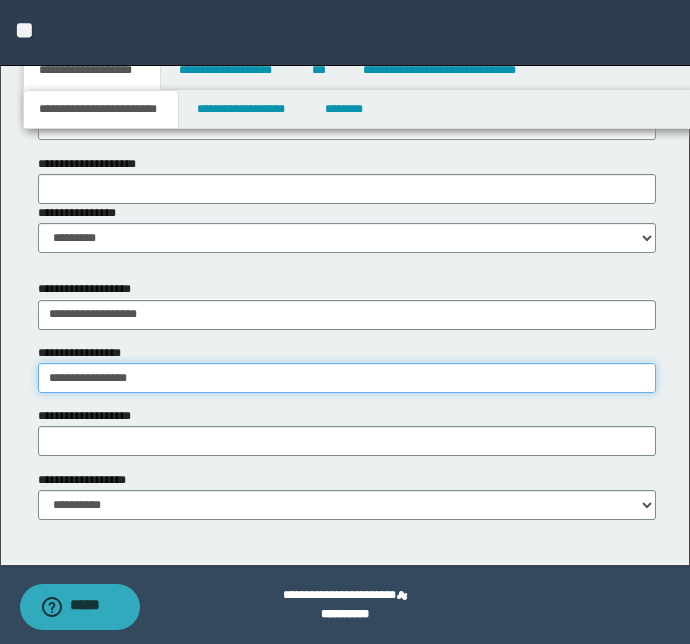 type on "**********" 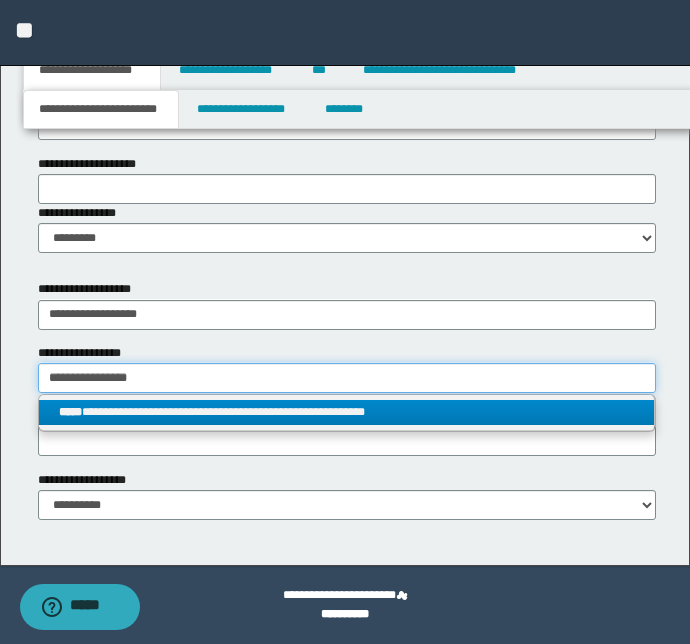 type on "**********" 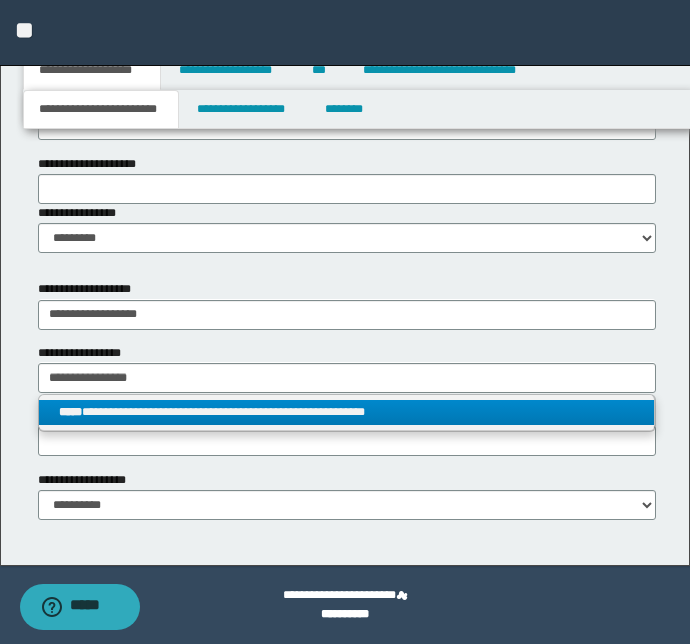 click on "**********" at bounding box center [347, 412] 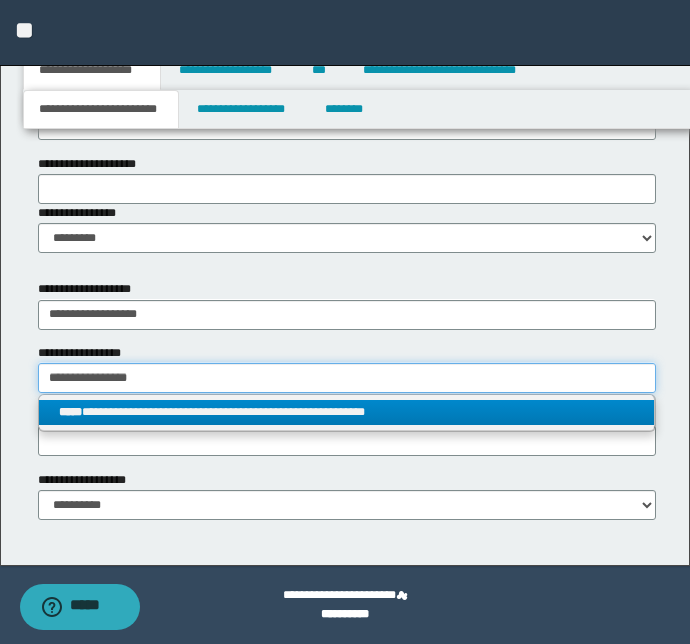 type 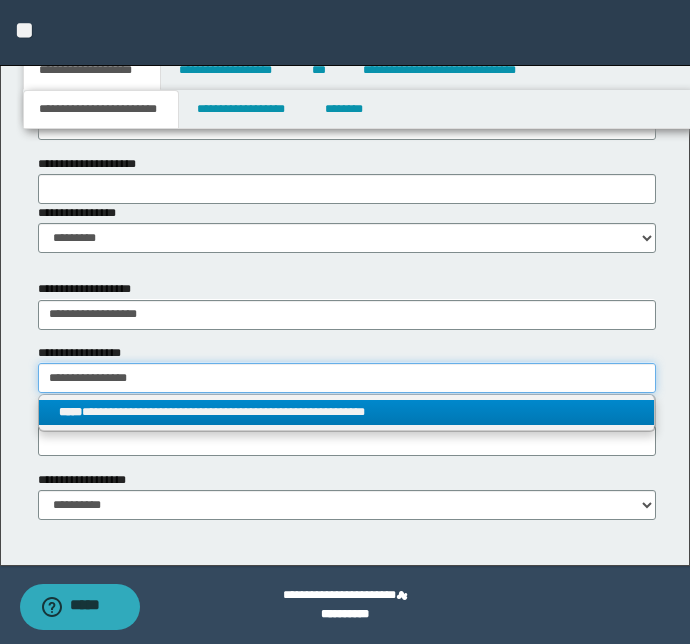 type on "**********" 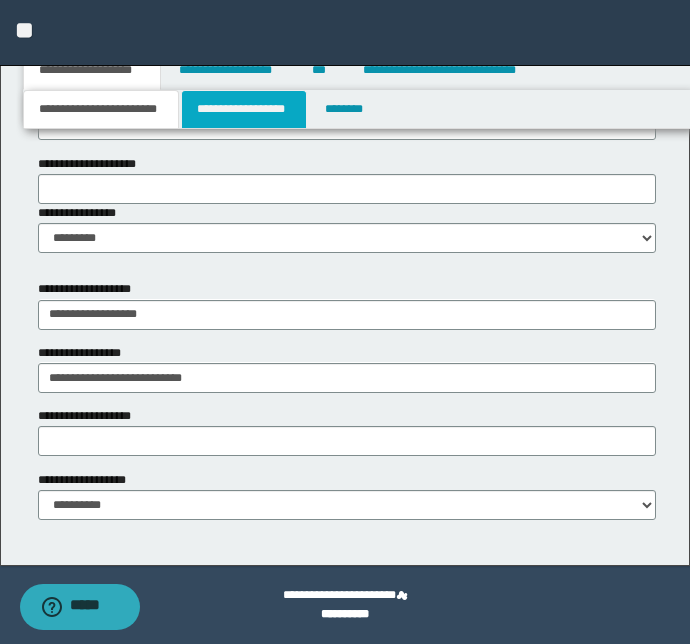 drag, startPoint x: 234, startPoint y: 109, endPoint x: 206, endPoint y: 118, distance: 29.410883 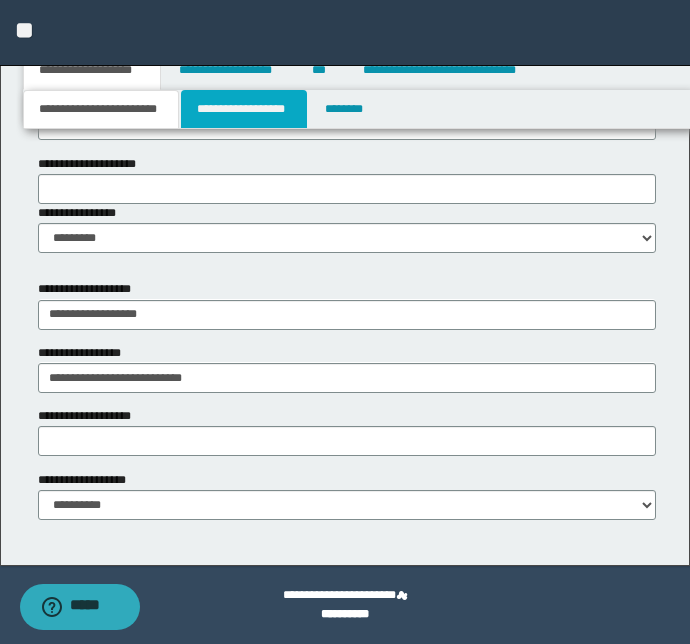 scroll, scrollTop: 0, scrollLeft: 0, axis: both 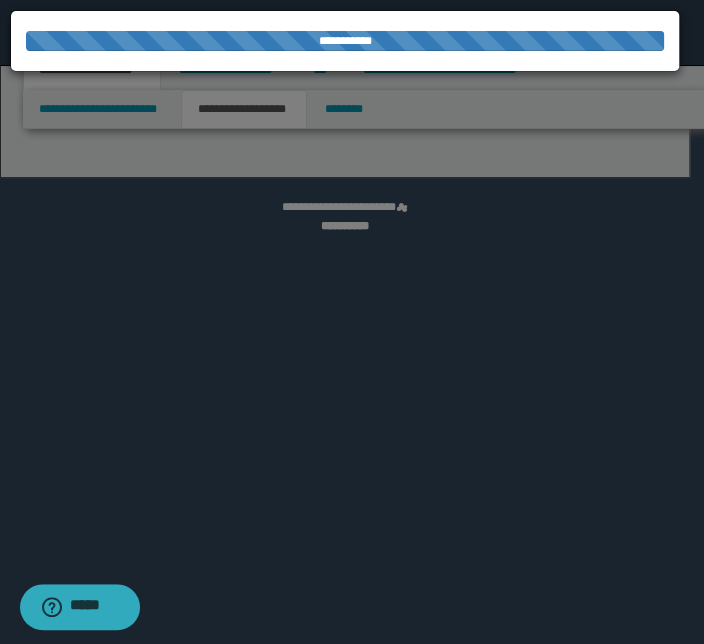 select on "*" 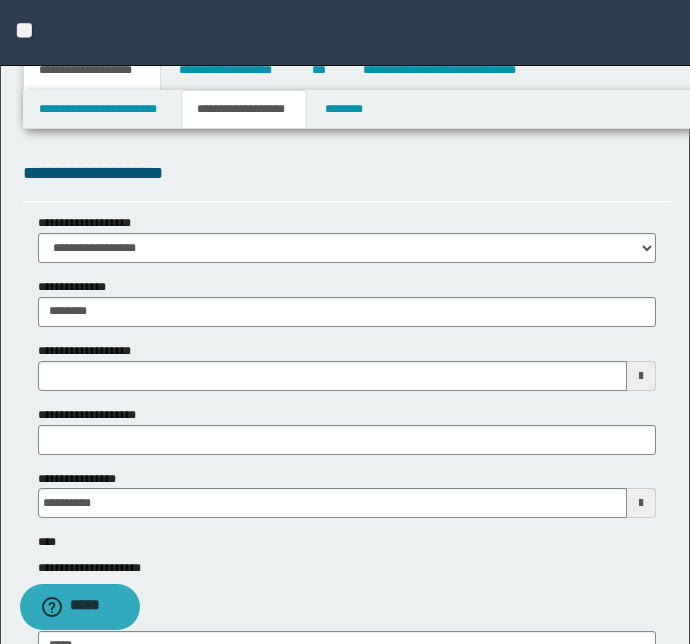 type 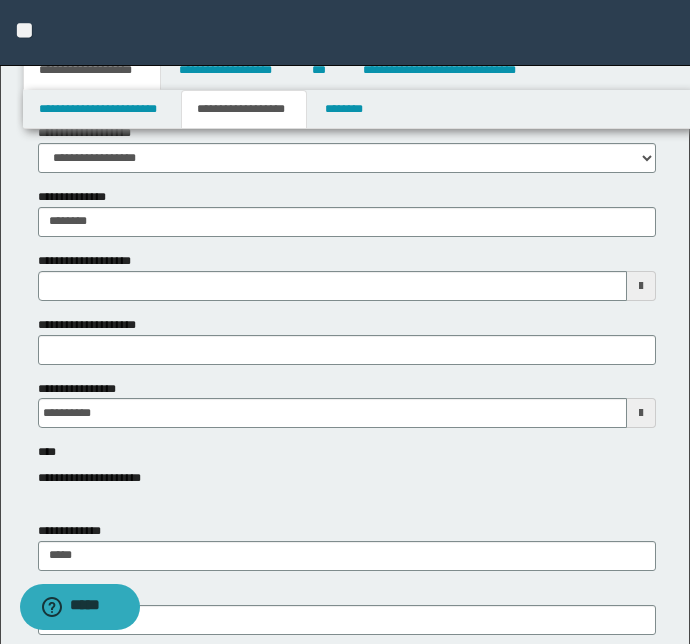 scroll, scrollTop: 90, scrollLeft: 0, axis: vertical 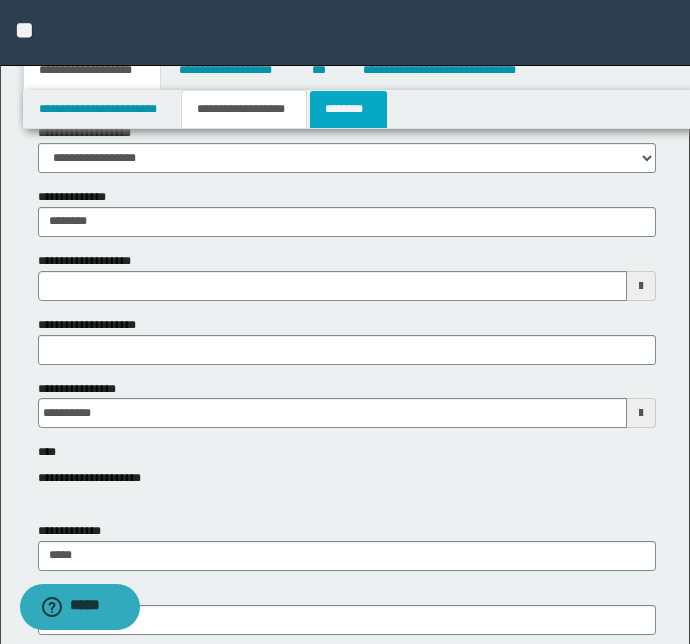 click on "********" at bounding box center [348, 109] 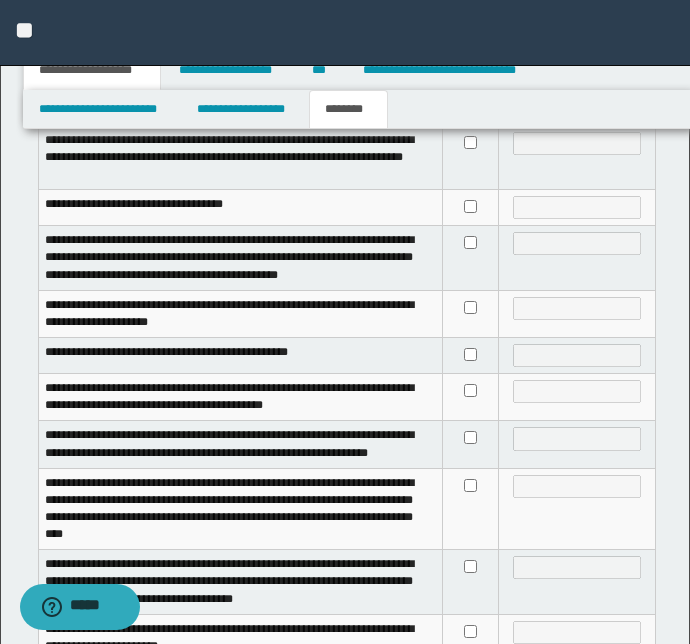 scroll, scrollTop: 545, scrollLeft: 0, axis: vertical 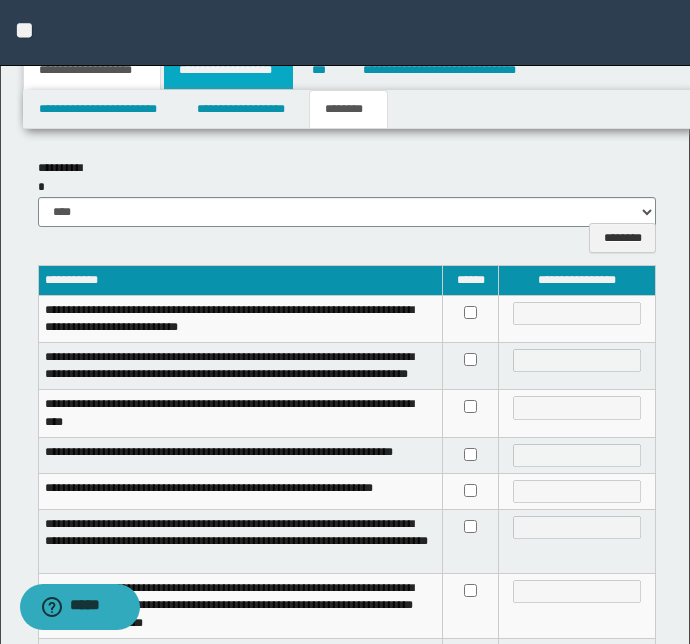 click on "**********" at bounding box center [228, 70] 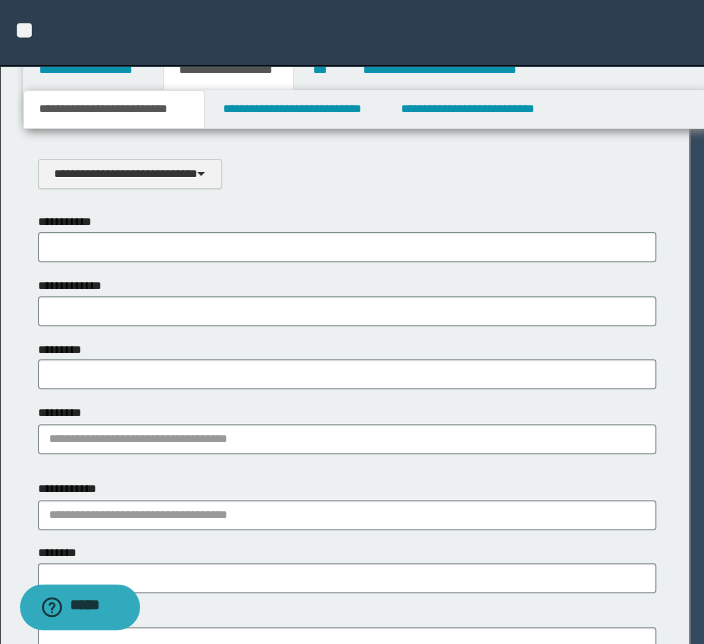 scroll, scrollTop: 0, scrollLeft: 0, axis: both 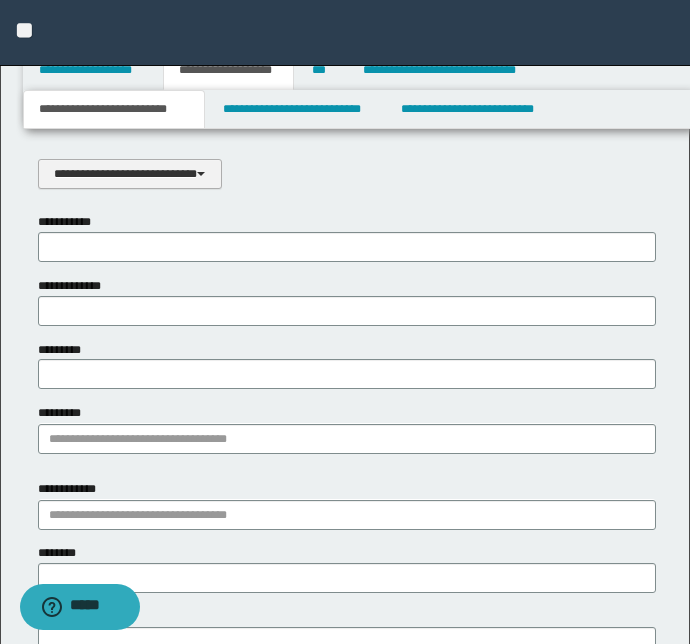 click on "**********" at bounding box center (130, 174) 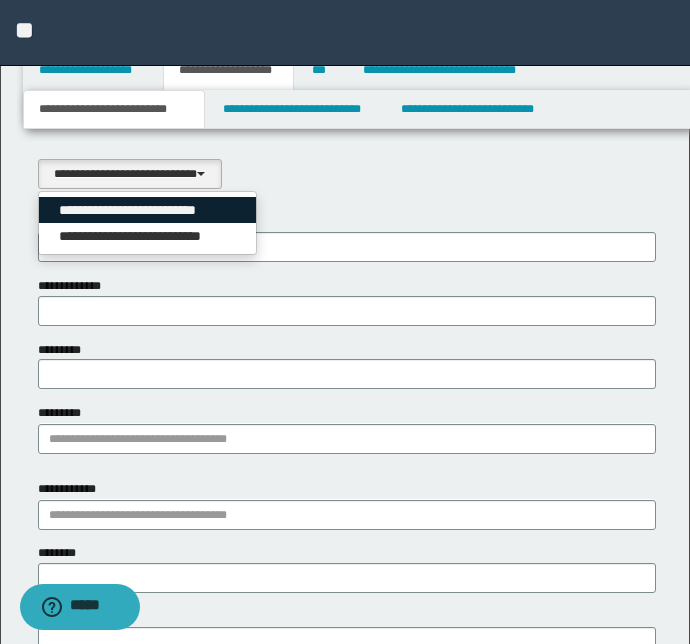 click on "**********" at bounding box center (148, 210) 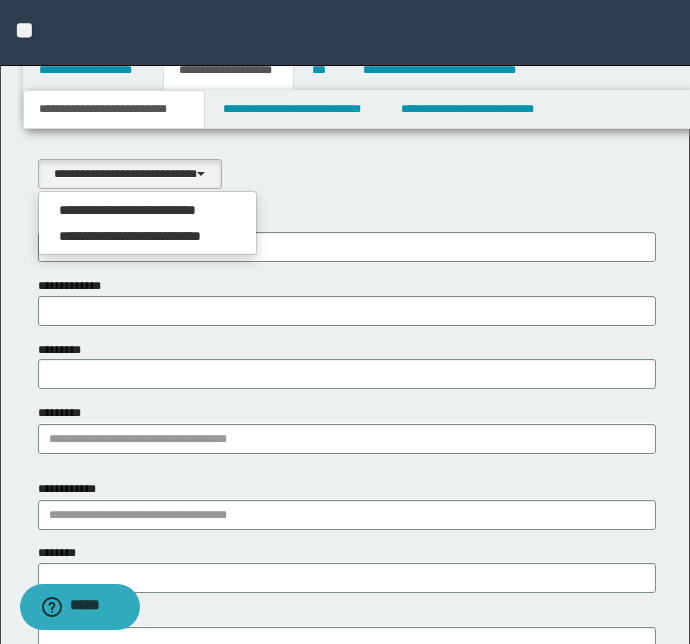 select on "*" 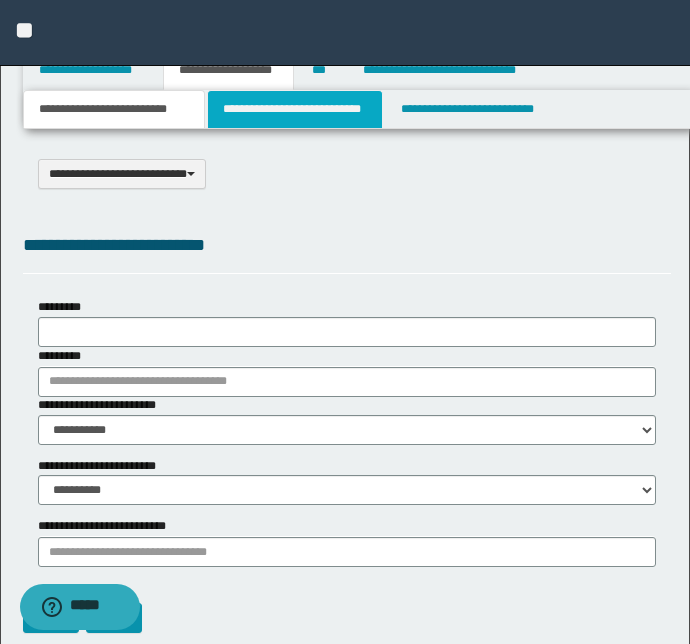 click on "**********" at bounding box center (294, 109) 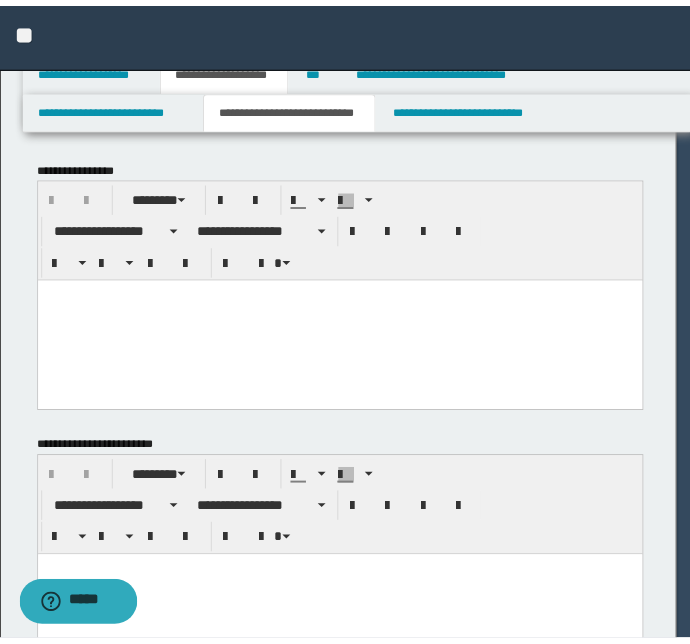 scroll, scrollTop: 0, scrollLeft: 0, axis: both 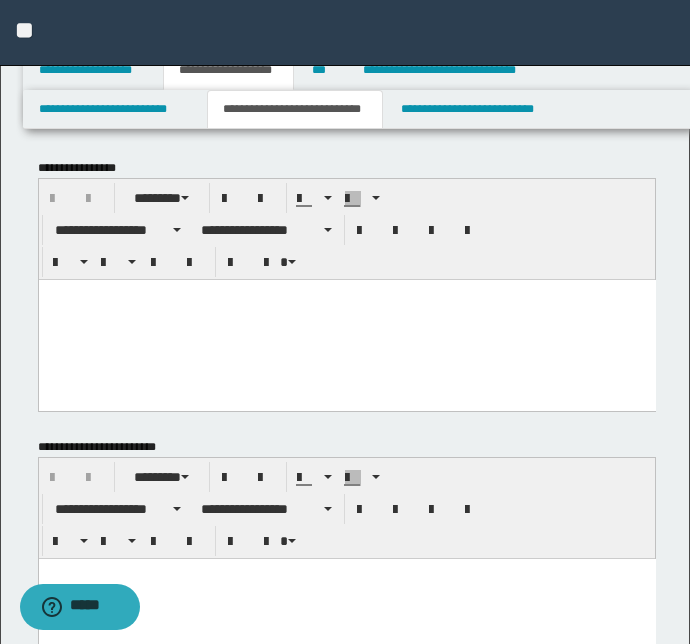 click at bounding box center [346, 294] 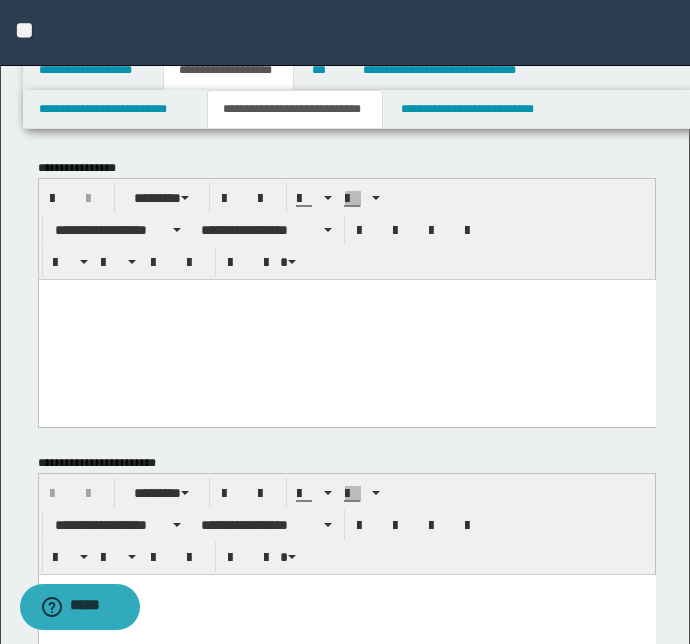 paste 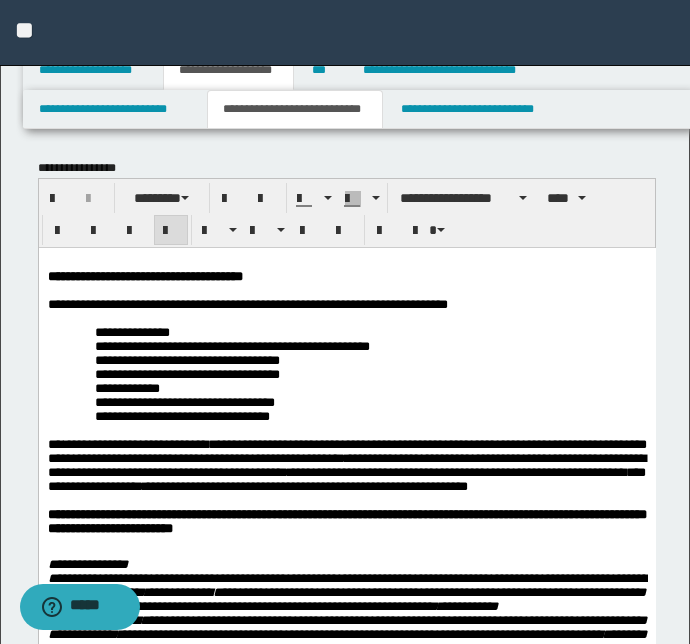 click on "**********" at bounding box center (346, 1125) 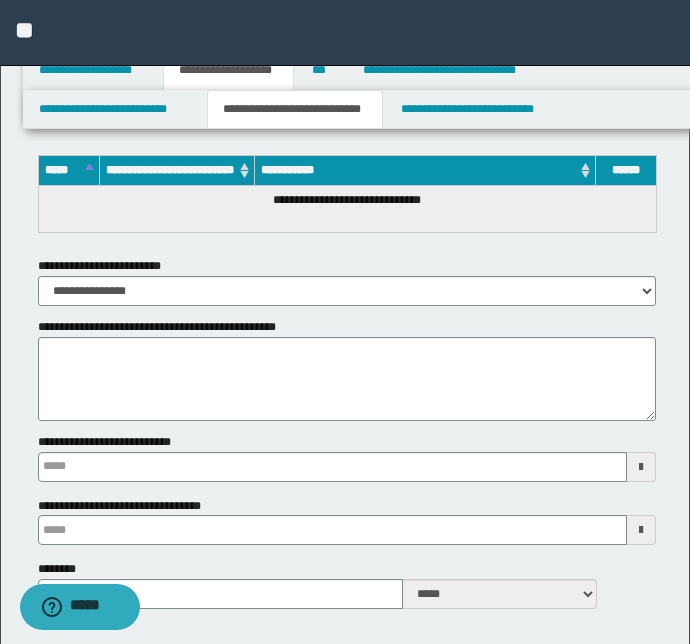 scroll, scrollTop: 3389, scrollLeft: 0, axis: vertical 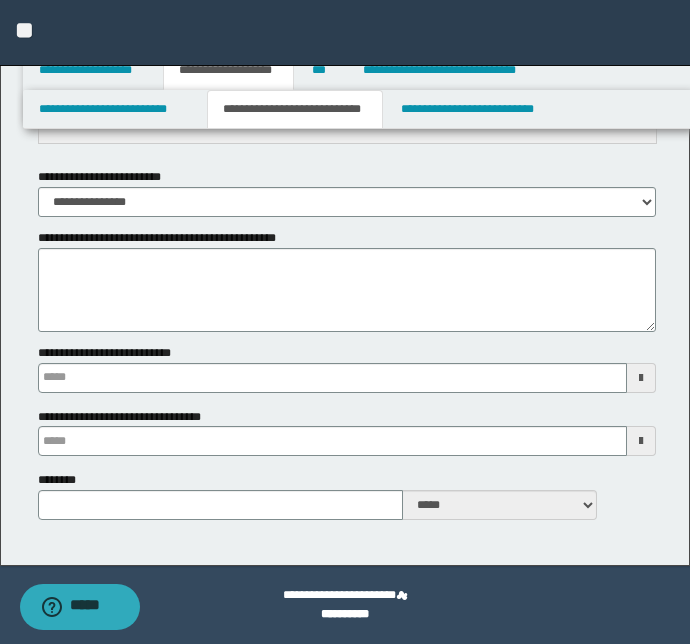 type 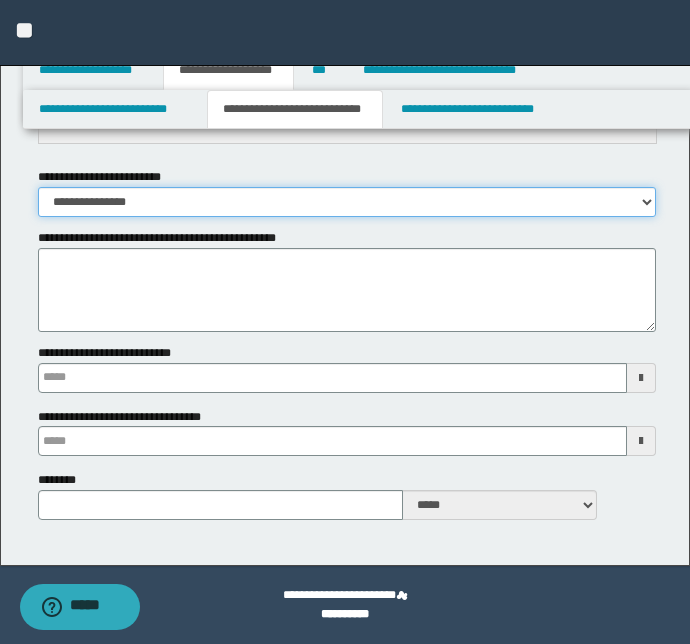 click on "**********" at bounding box center (347, 202) 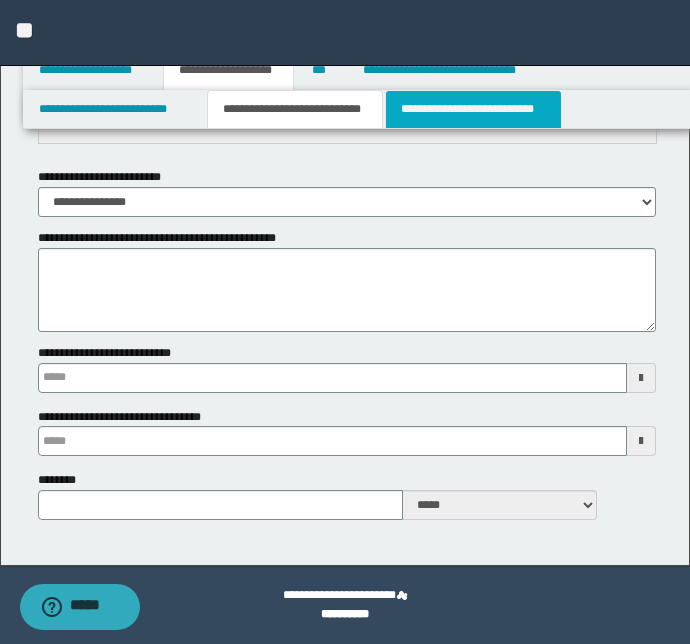 click on "**********" at bounding box center [473, 109] 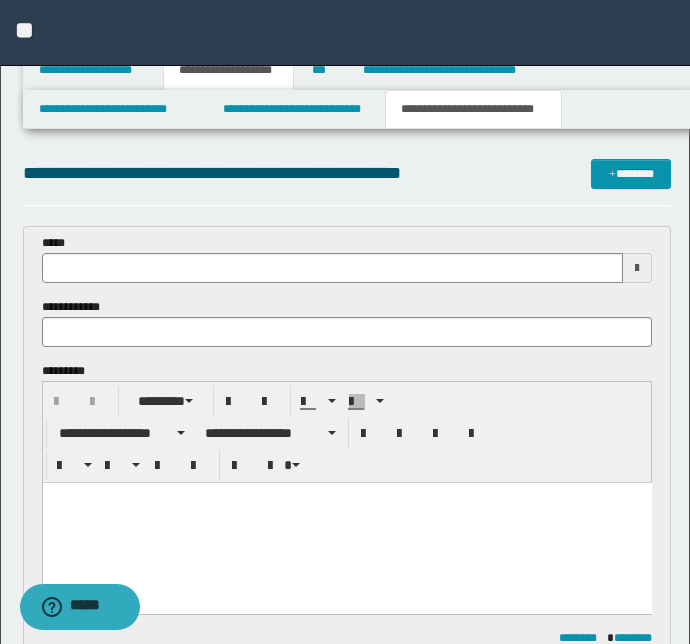 scroll, scrollTop: 0, scrollLeft: 0, axis: both 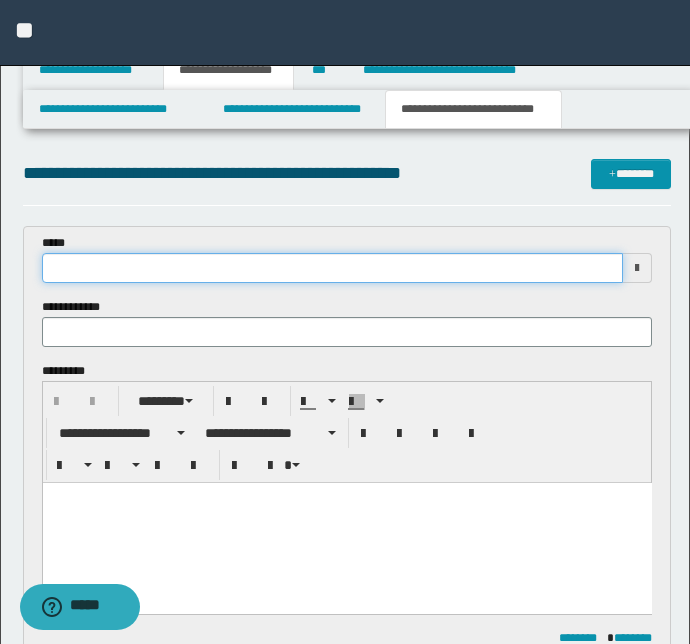 click at bounding box center (333, 268) 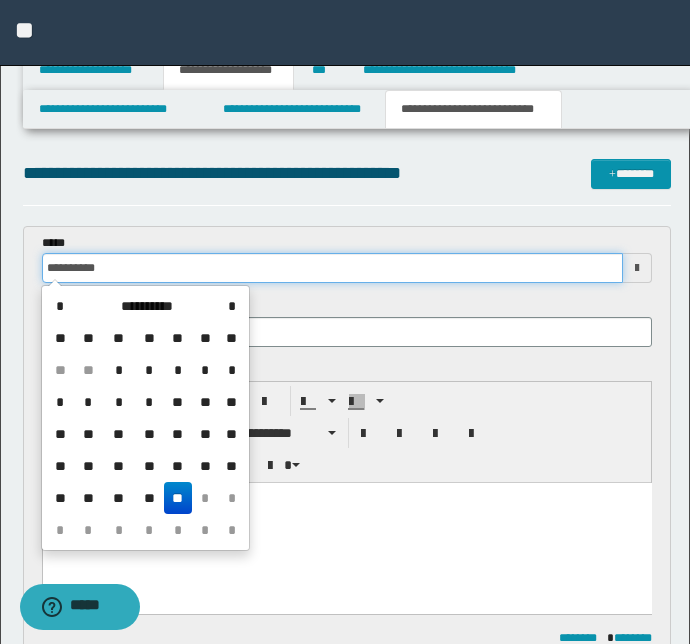 type on "**********" 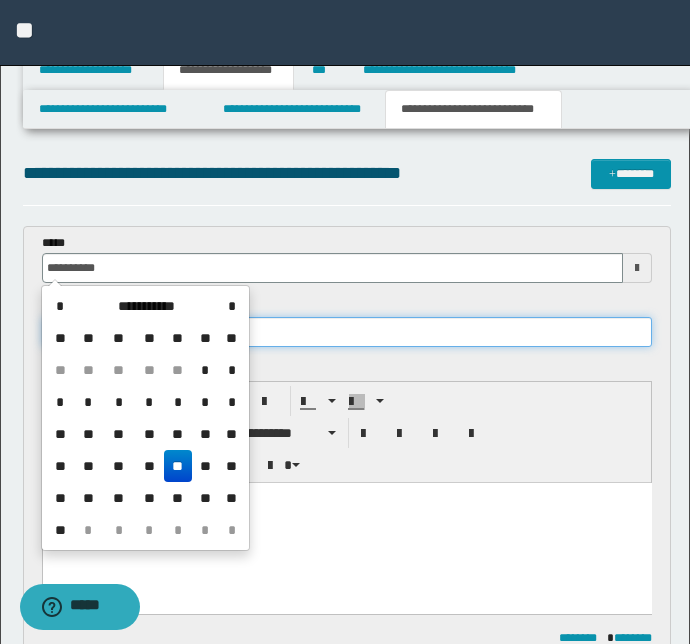 type on "**********" 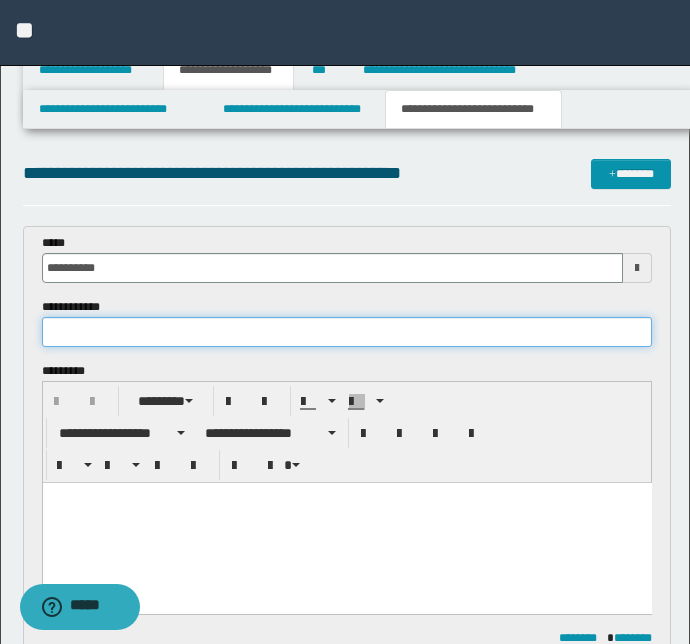 paste on "**********" 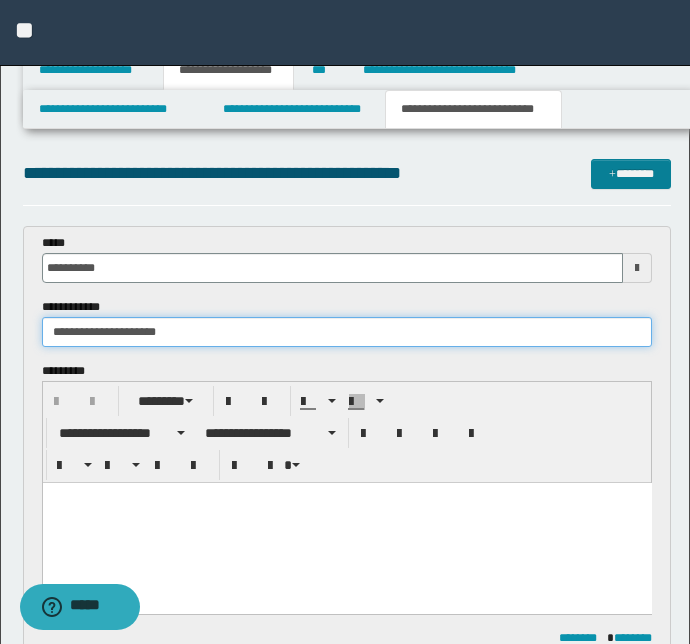 type on "**********" 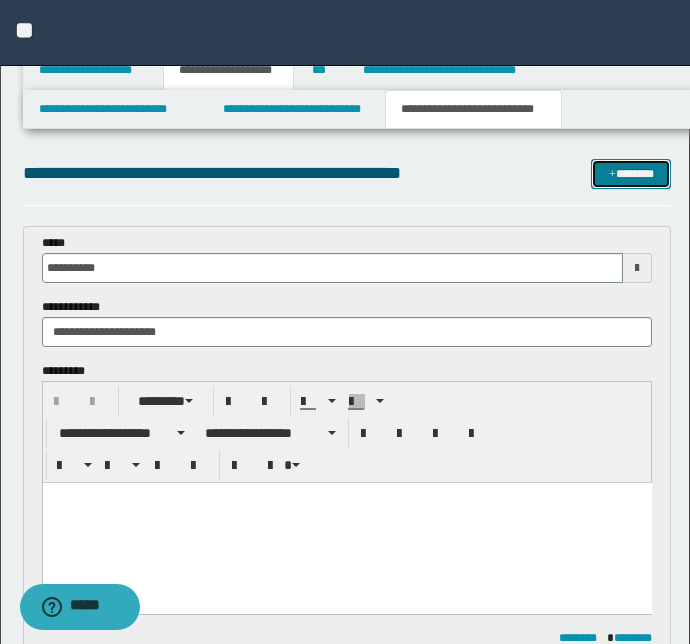 click on "*******" at bounding box center [631, 174] 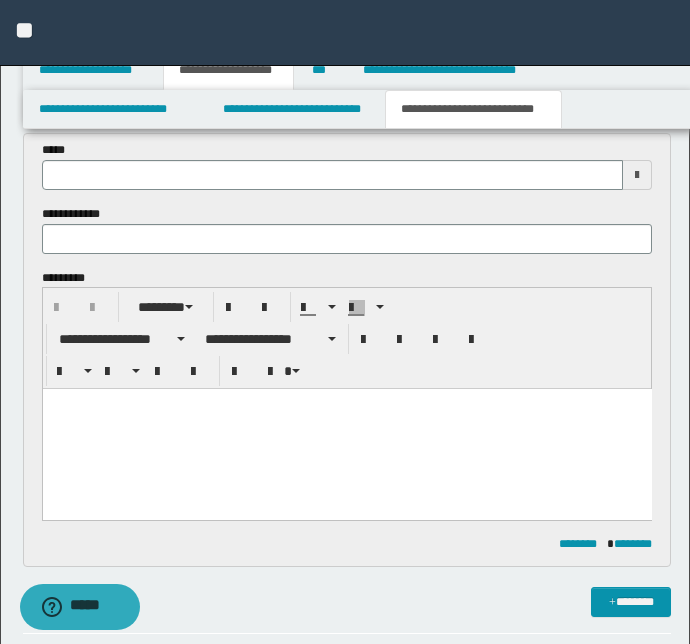 scroll, scrollTop: 425, scrollLeft: 0, axis: vertical 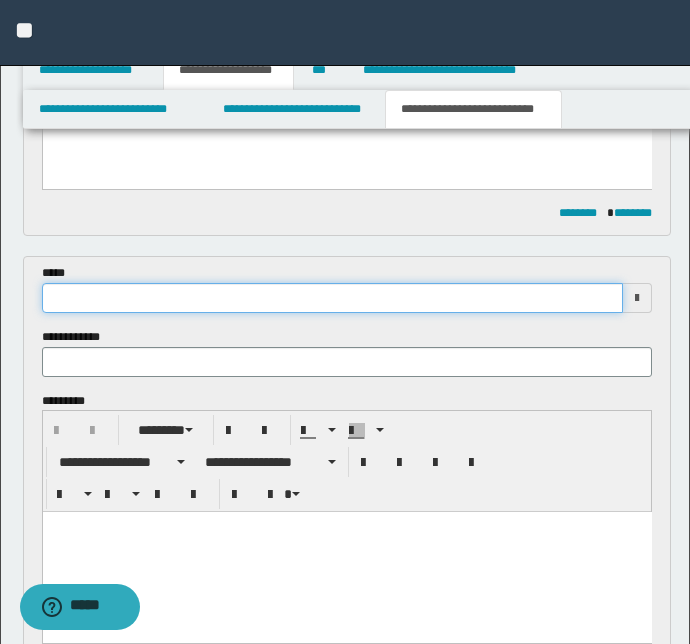 click at bounding box center [333, 298] 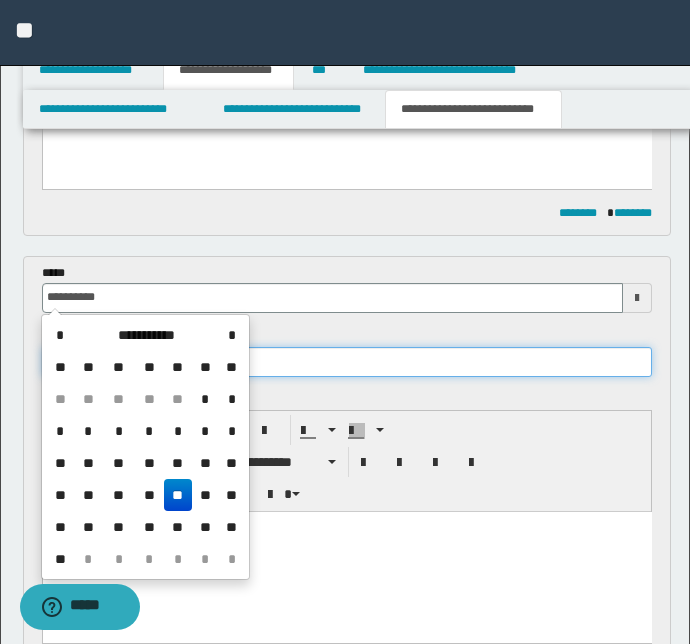 type on "**********" 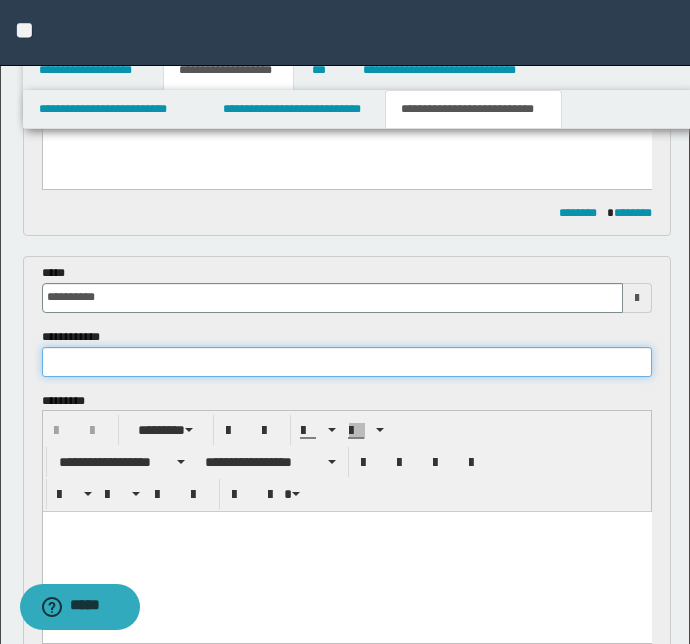 paste on "**********" 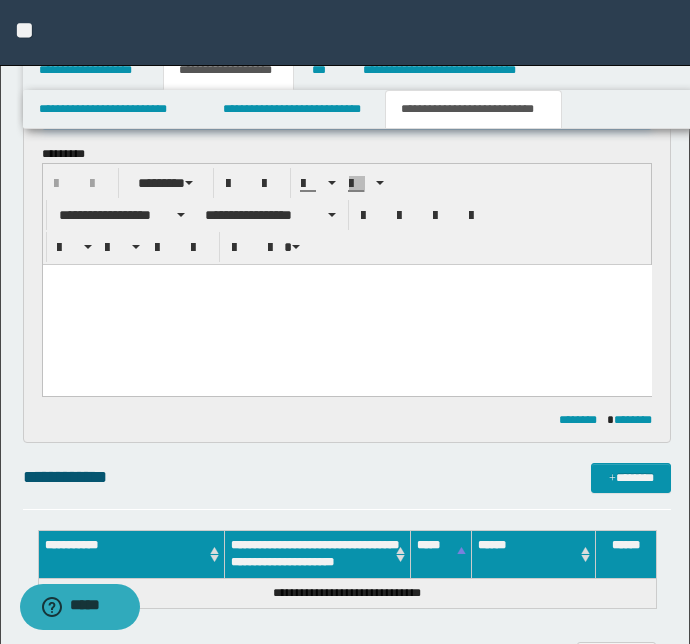 scroll, scrollTop: 789, scrollLeft: 0, axis: vertical 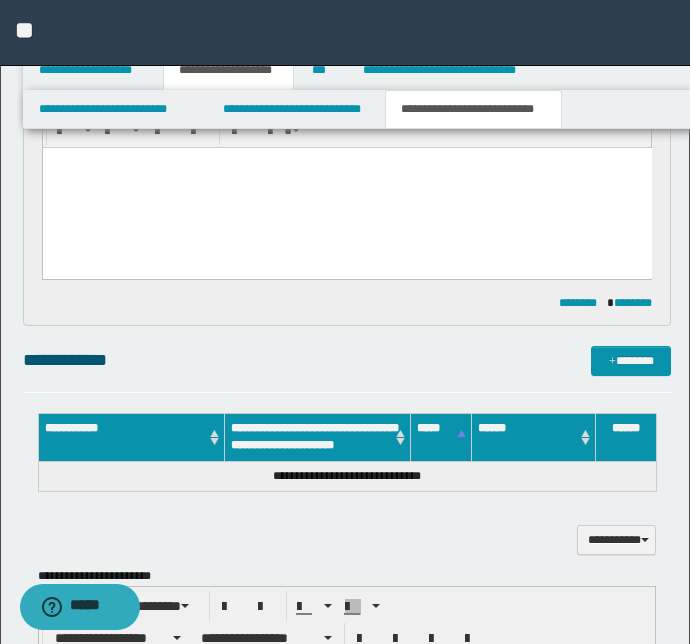 type on "**********" 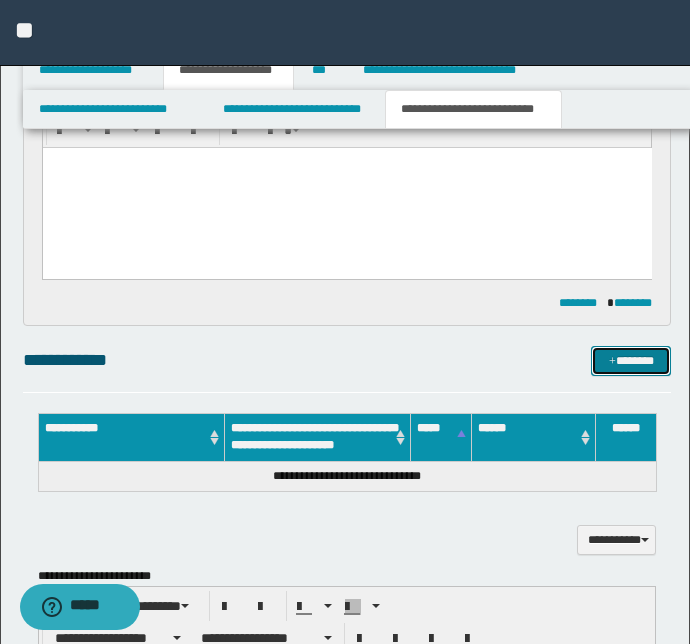 click on "*******" at bounding box center (631, 361) 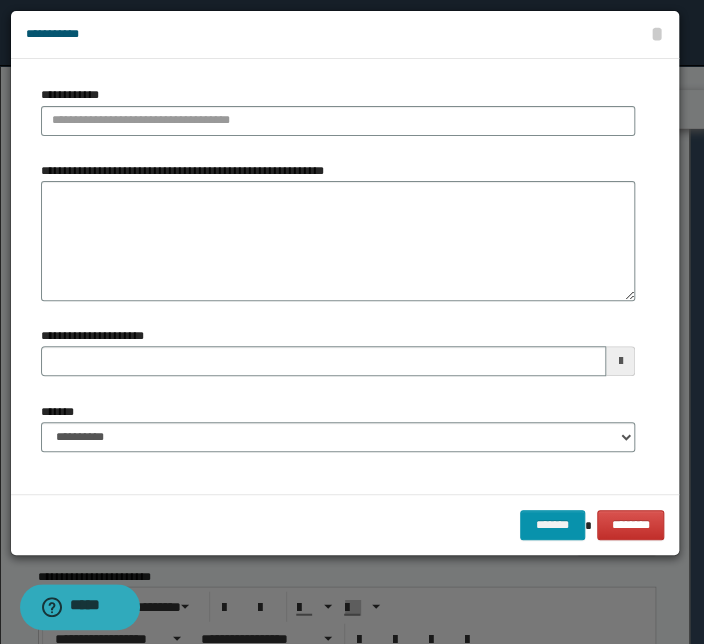 type 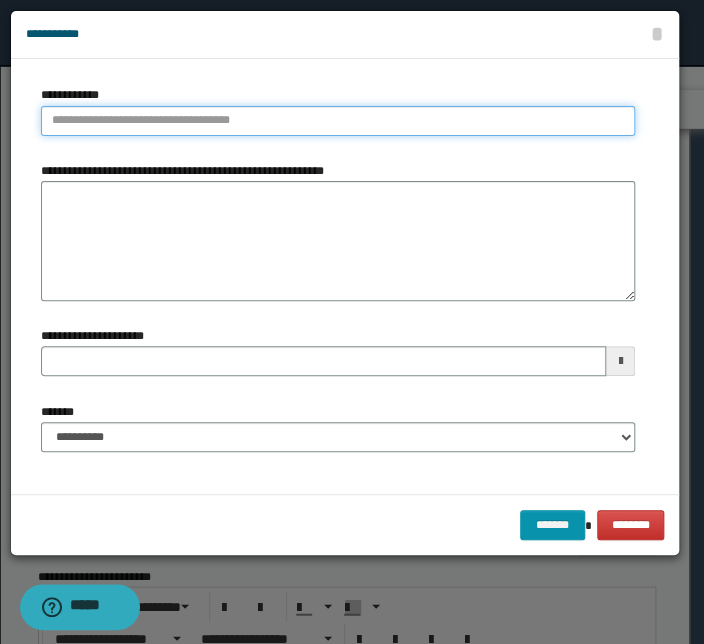 click on "**********" at bounding box center (338, 121) 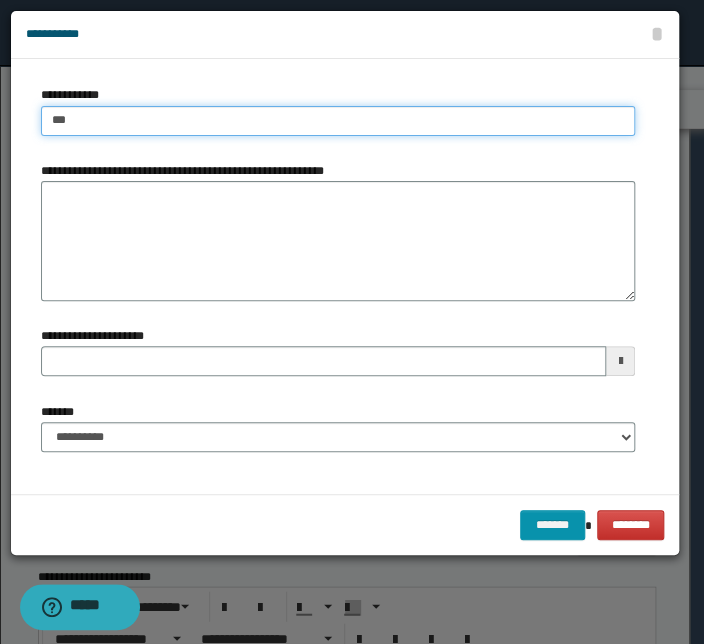 type on "****" 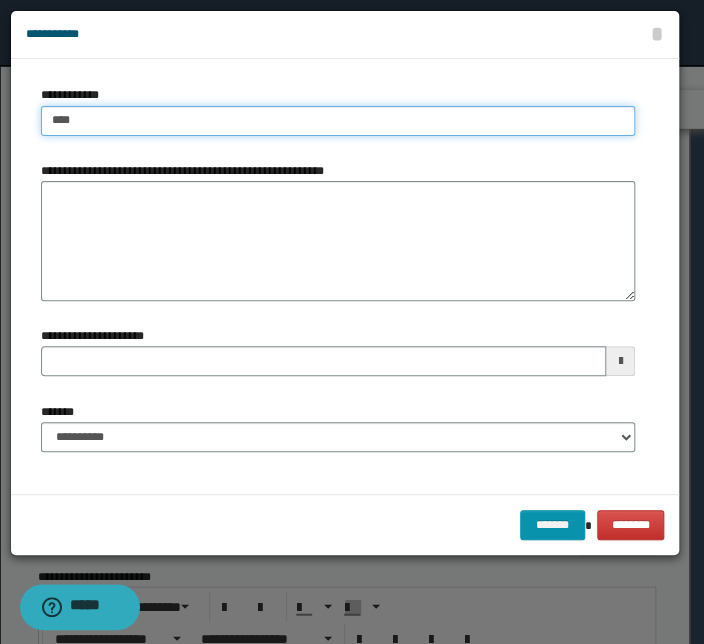 type on "****" 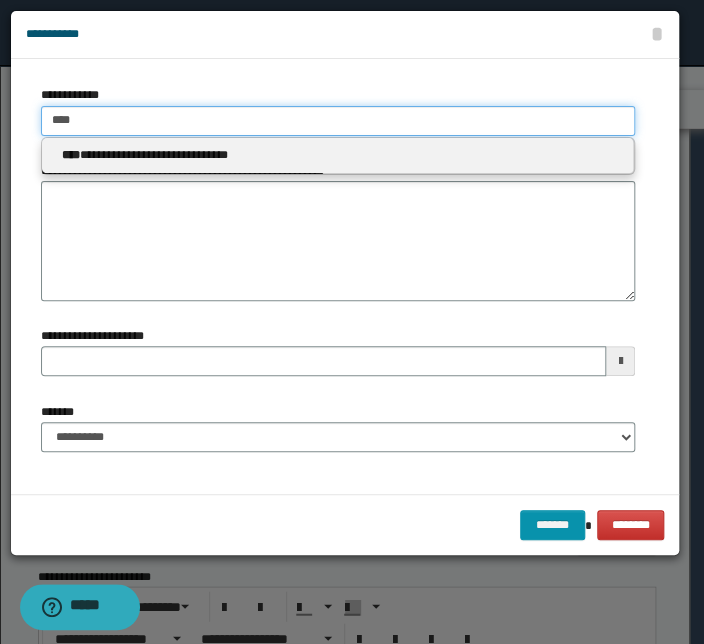 type on "****" 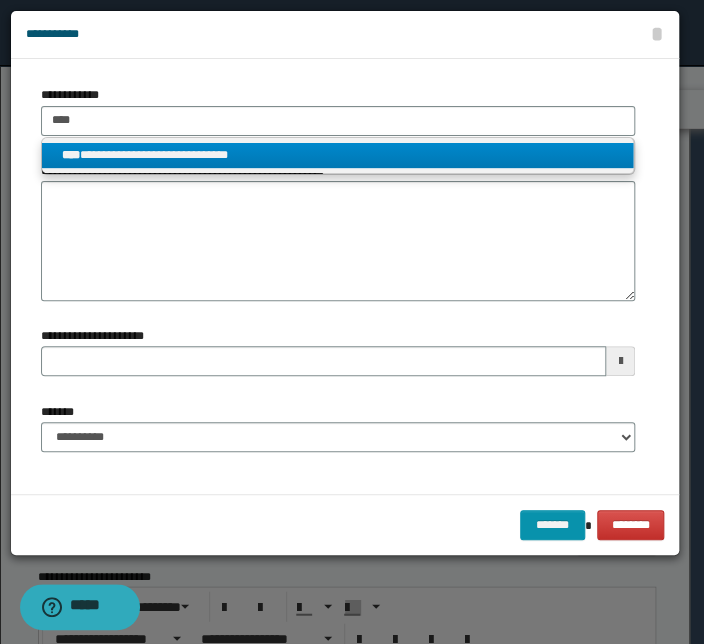 click on "**********" at bounding box center (337, 155) 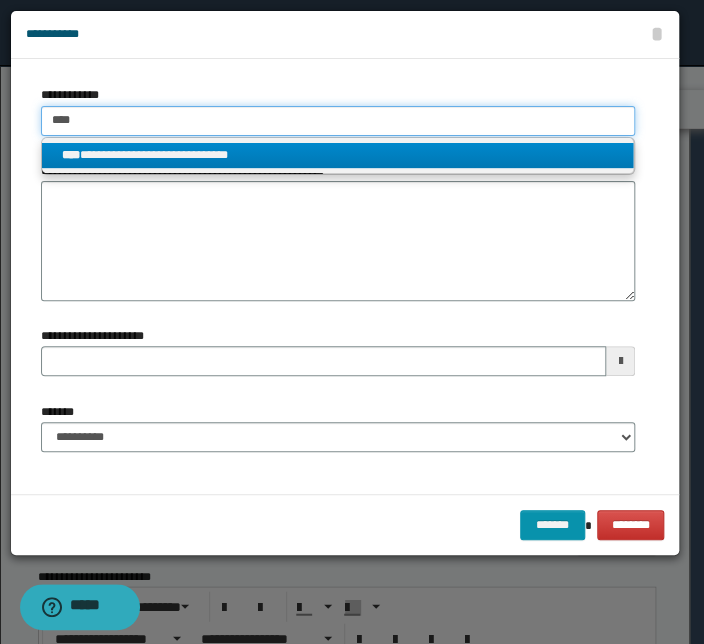 type 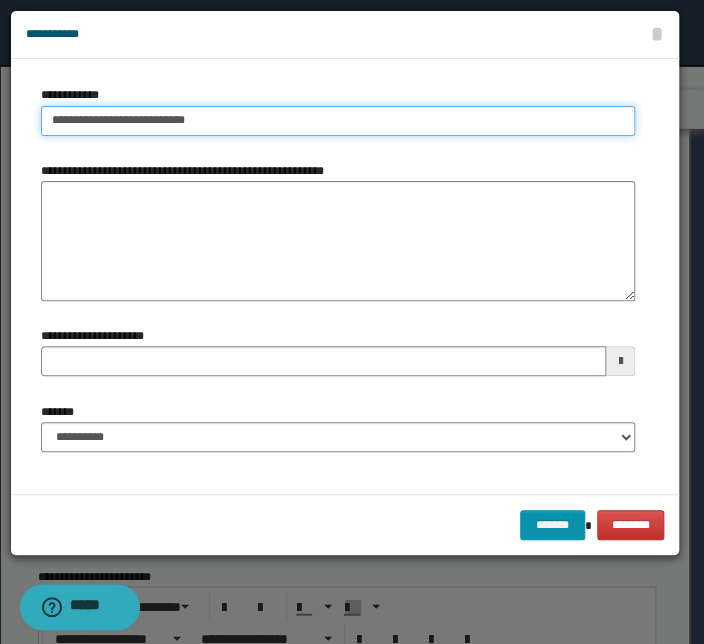 drag, startPoint x: 214, startPoint y: 125, endPoint x: -116, endPoint y: 121, distance: 330.02423 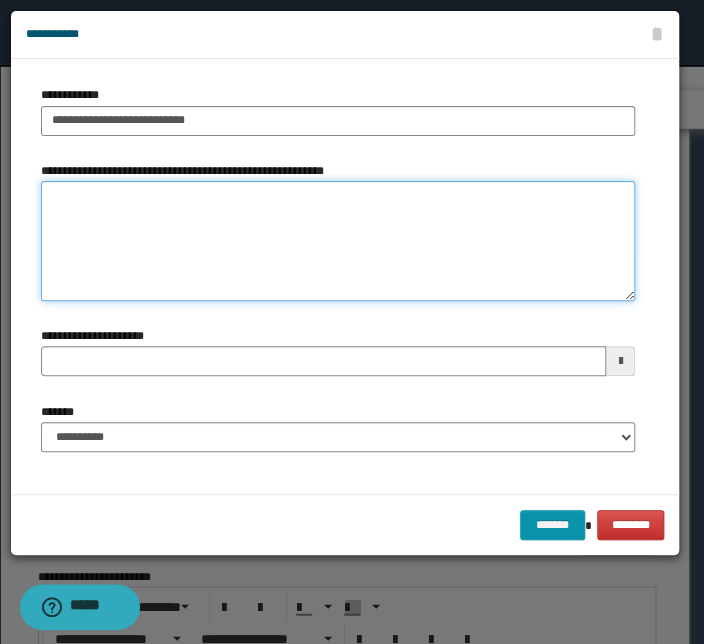 click on "**********" at bounding box center [338, 241] 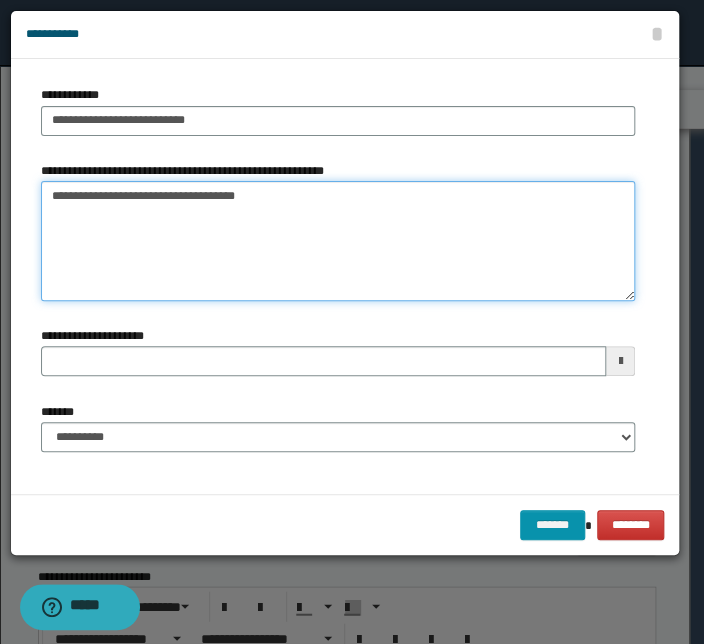 type on "**********" 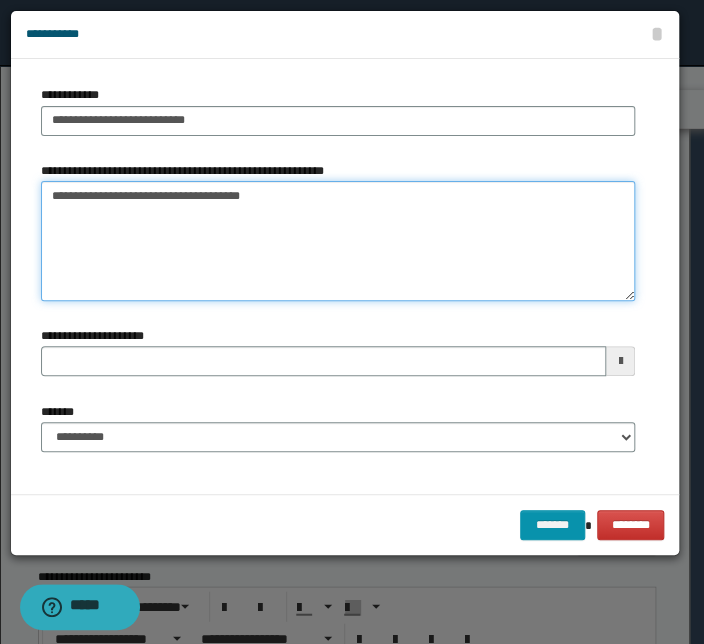 type 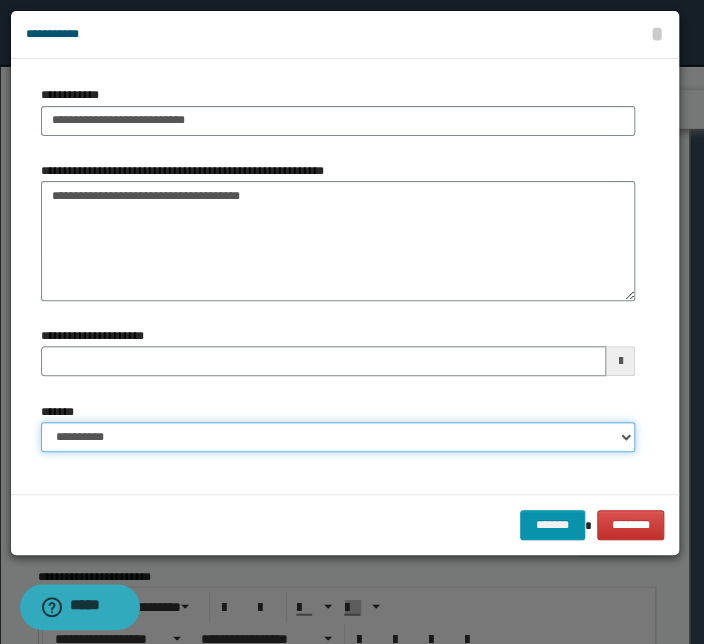 click on "**********" at bounding box center [338, 437] 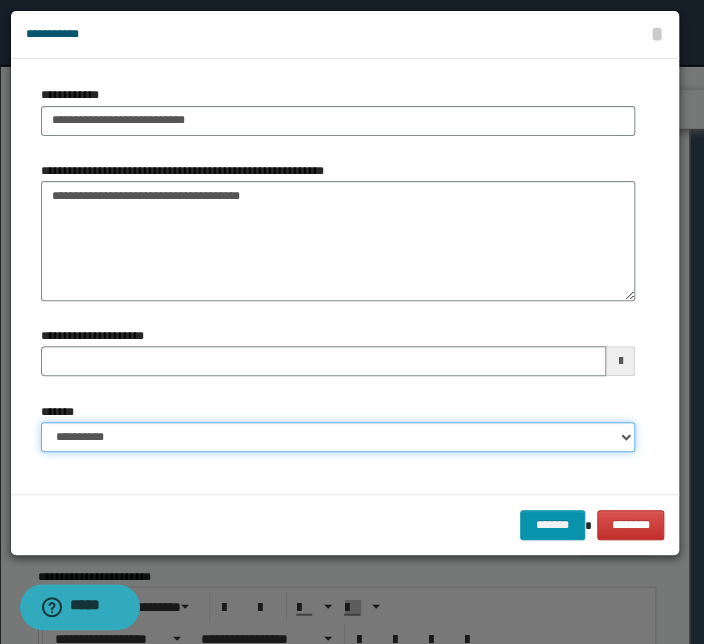select on "*" 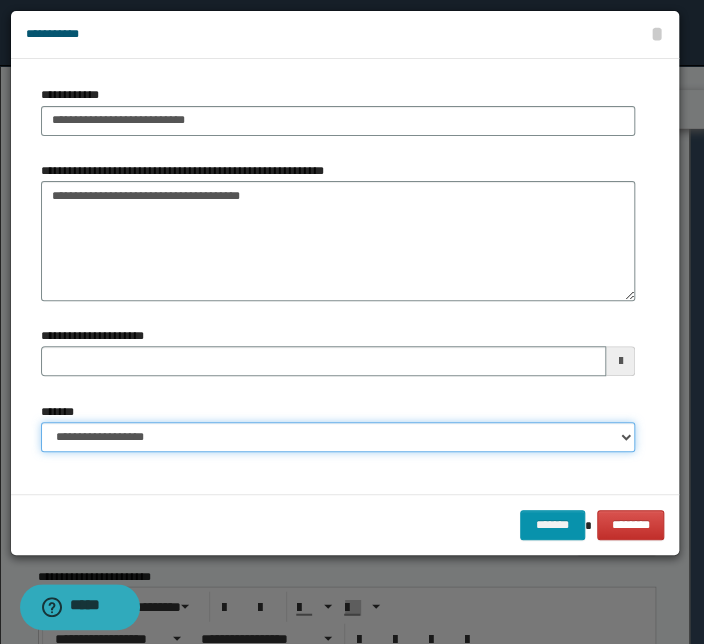 type 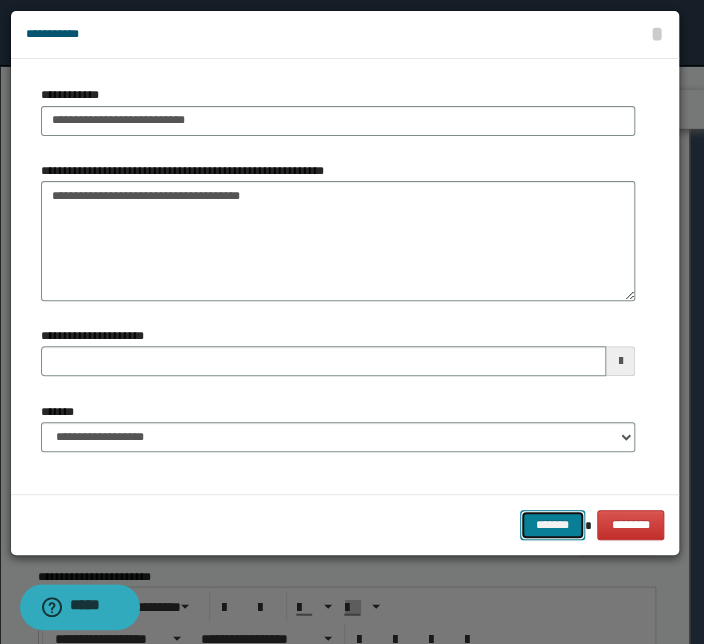 click on "*******" at bounding box center (552, 525) 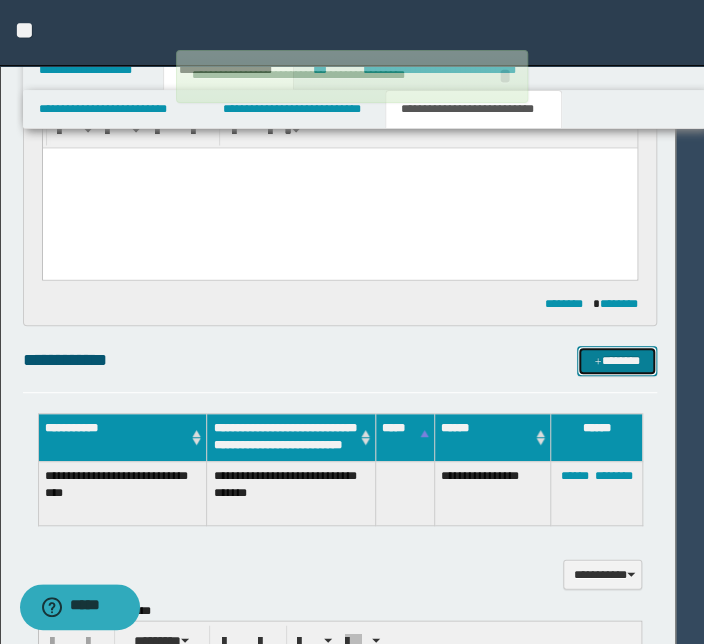 type 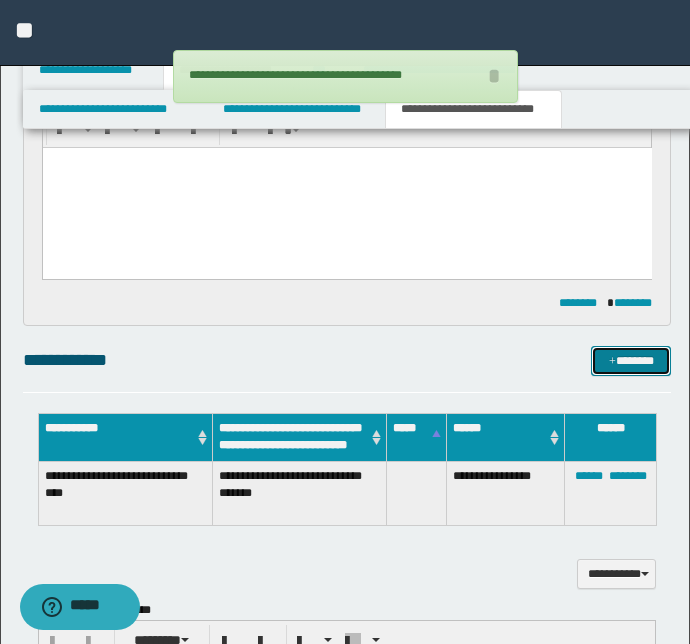 click on "*******" at bounding box center [631, 361] 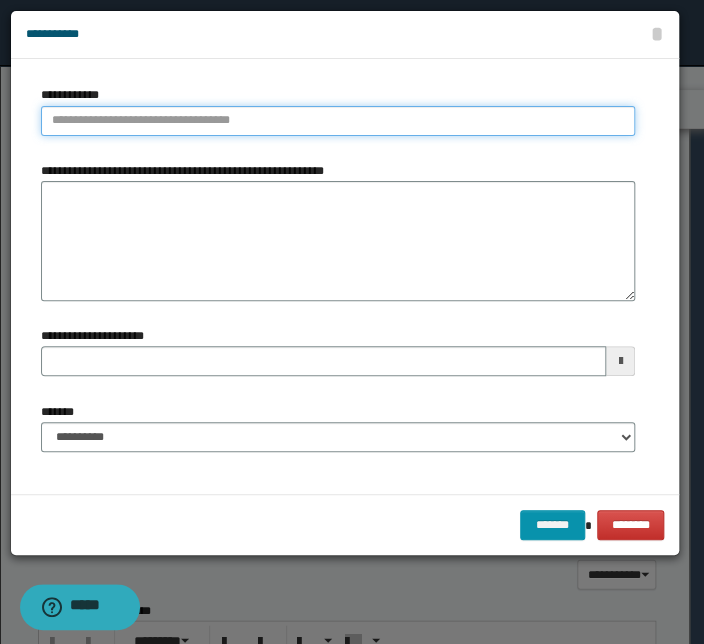 type on "**********" 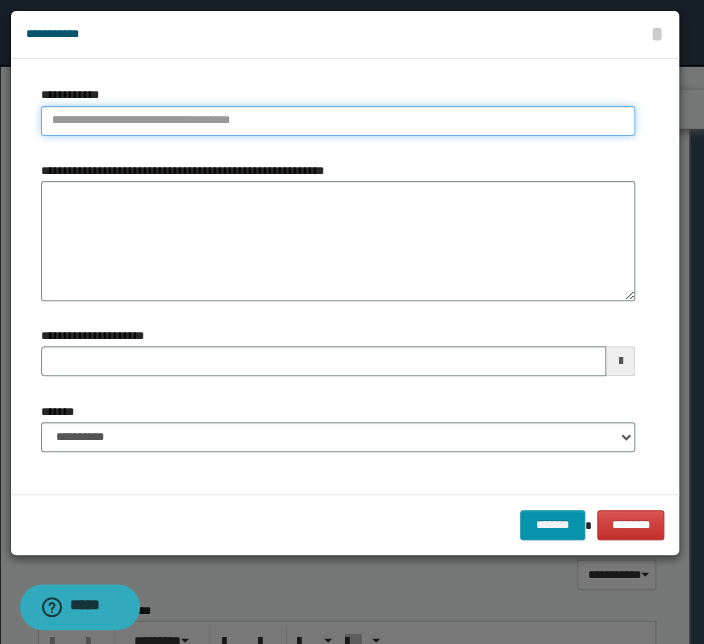 click on "**********" at bounding box center (338, 121) 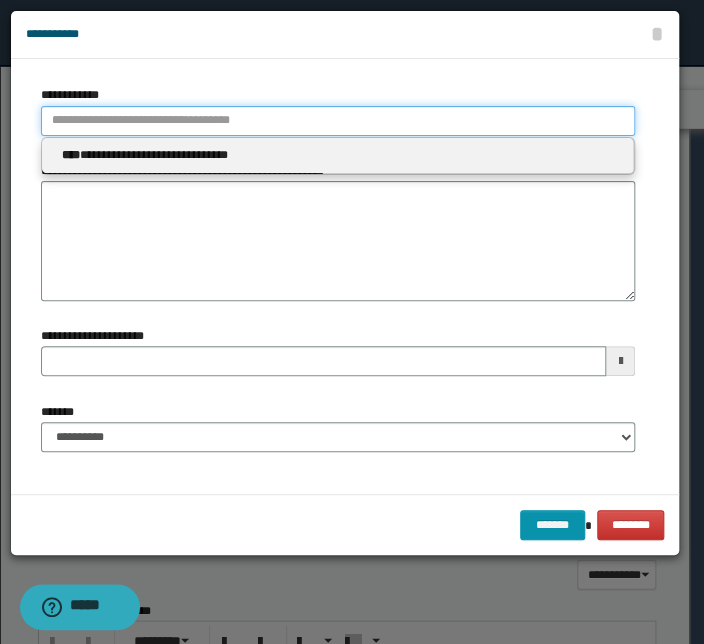 type 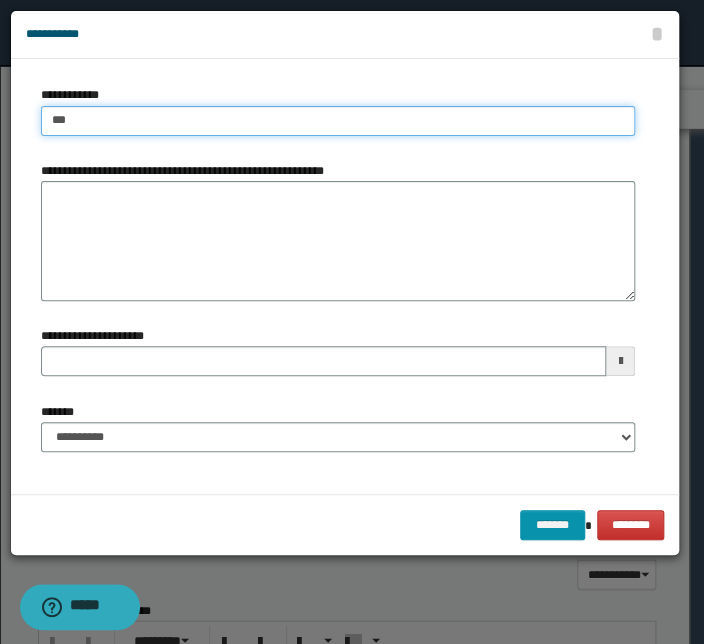 type on "****" 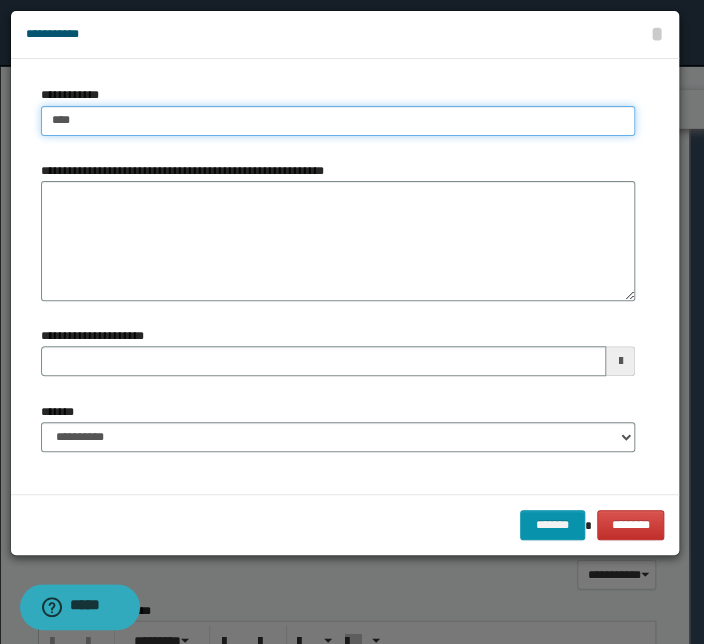 type on "****" 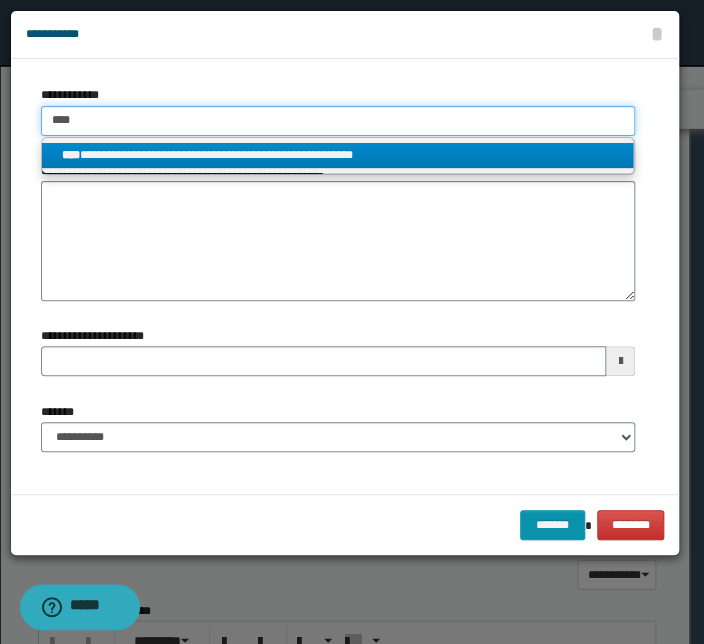 type on "****" 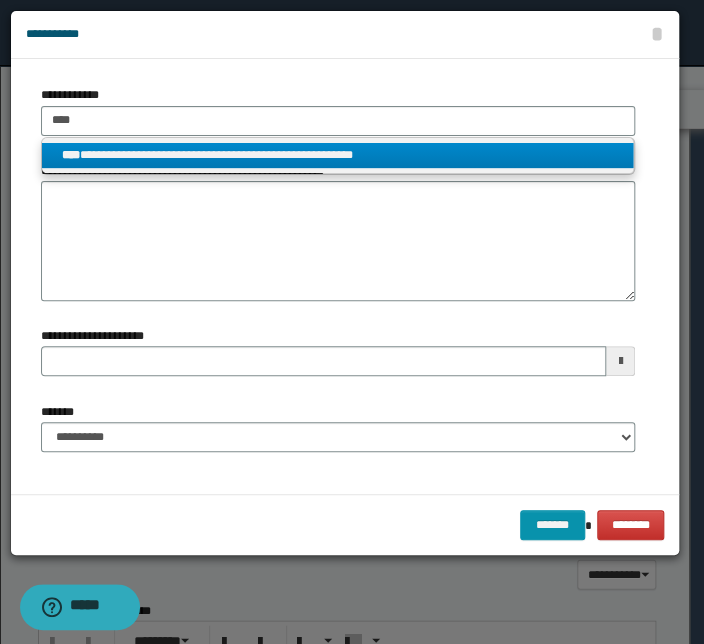 click on "**********" at bounding box center (337, 155) 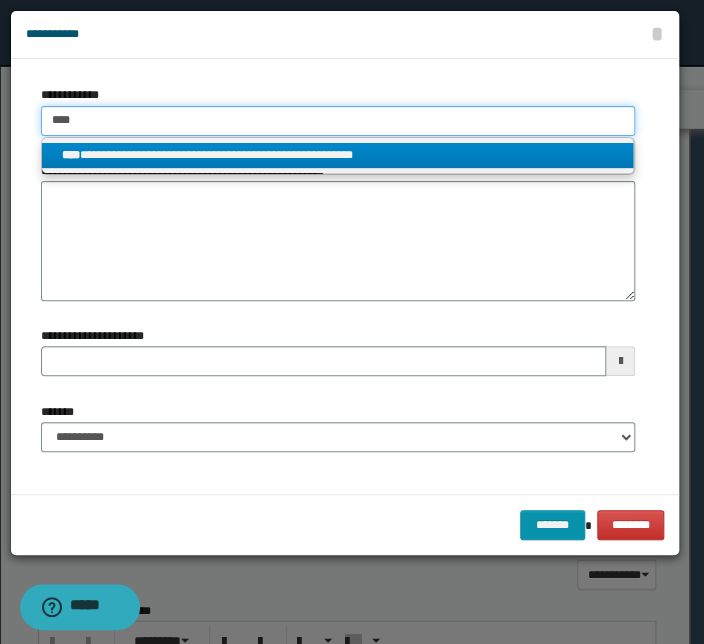 type 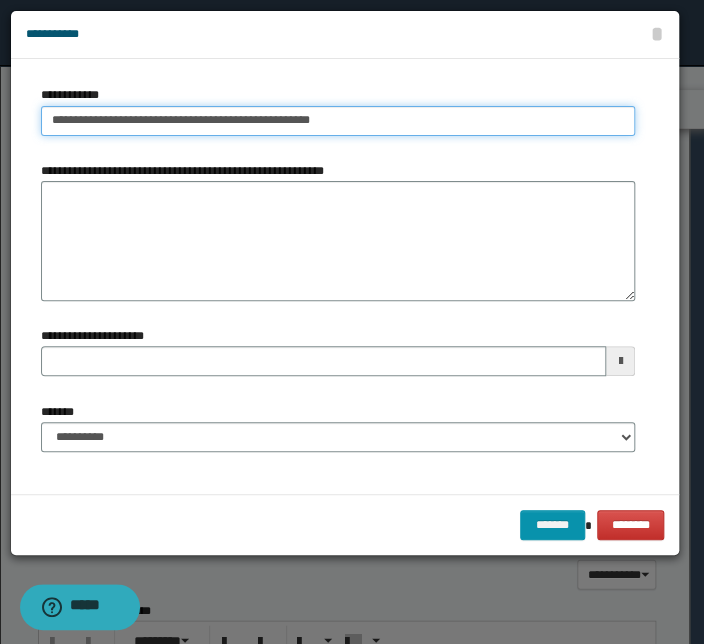 type 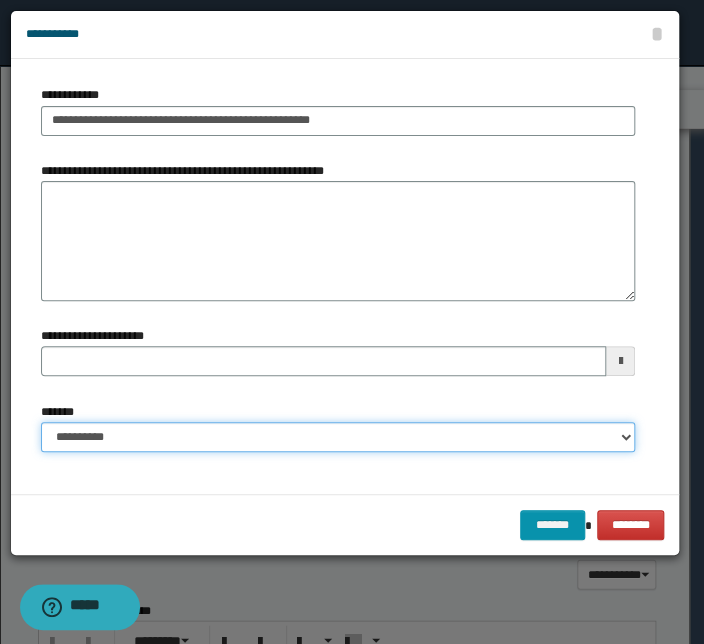 click on "**********" at bounding box center (338, 437) 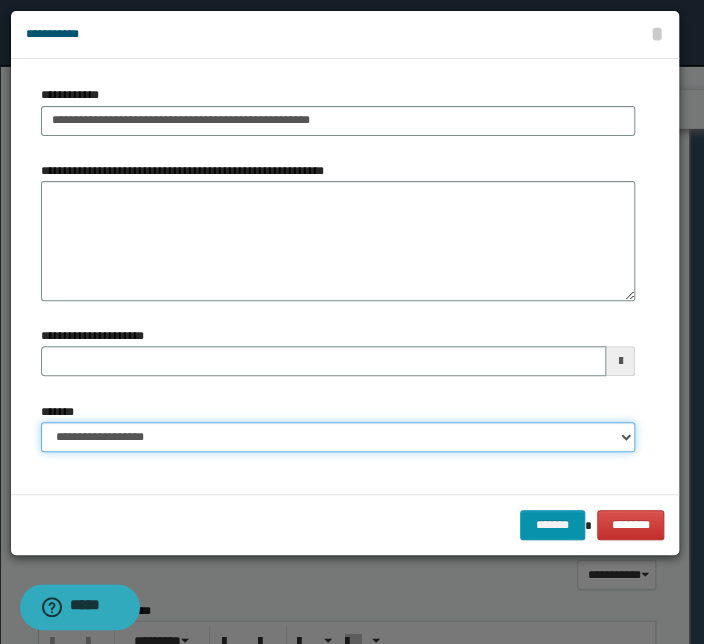 click on "**********" at bounding box center (338, 437) 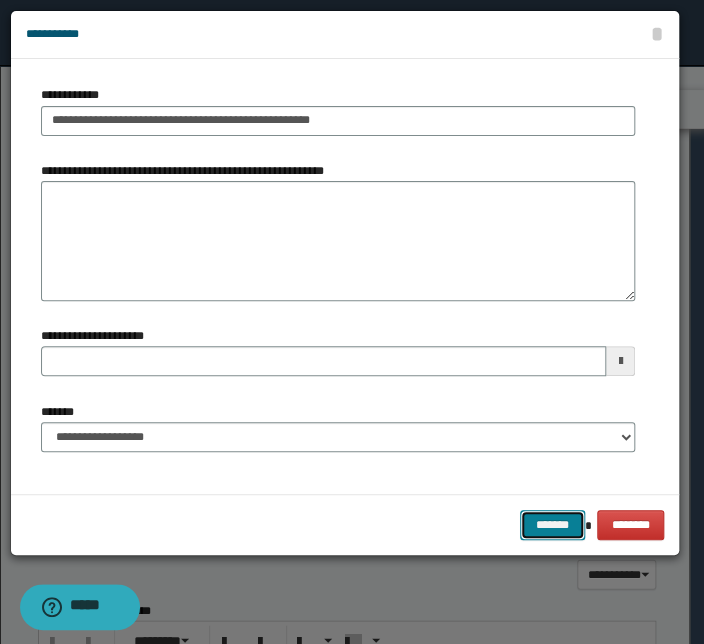click on "*******" at bounding box center (552, 525) 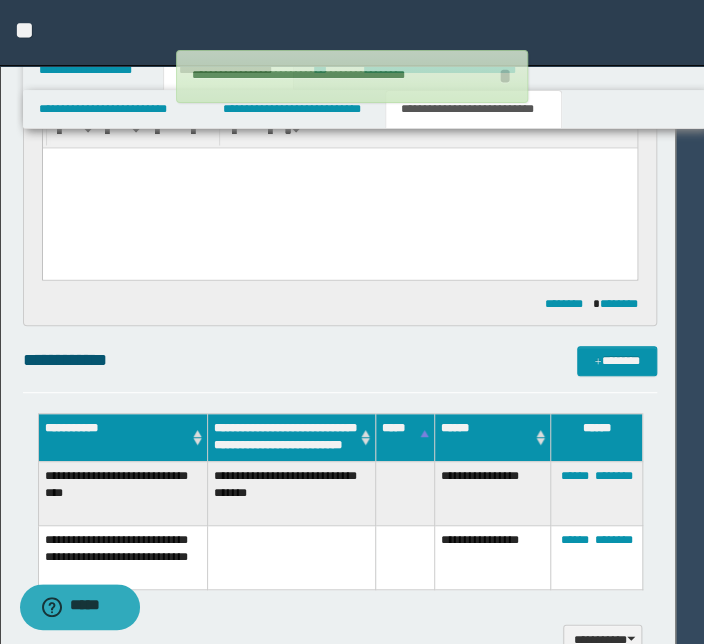 type 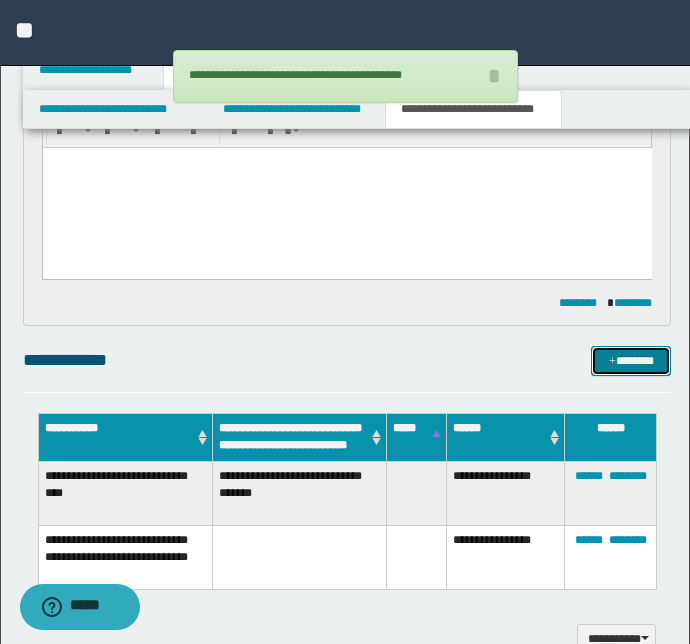 click on "*******" at bounding box center (631, 361) 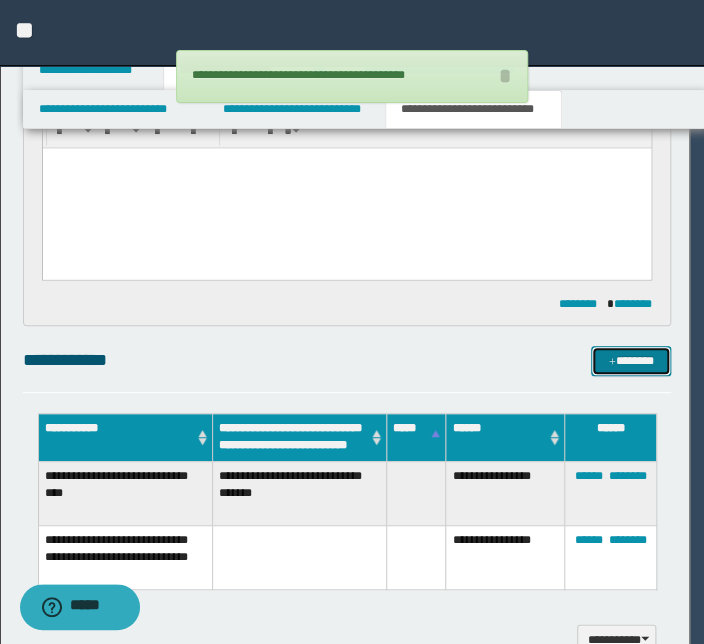 type 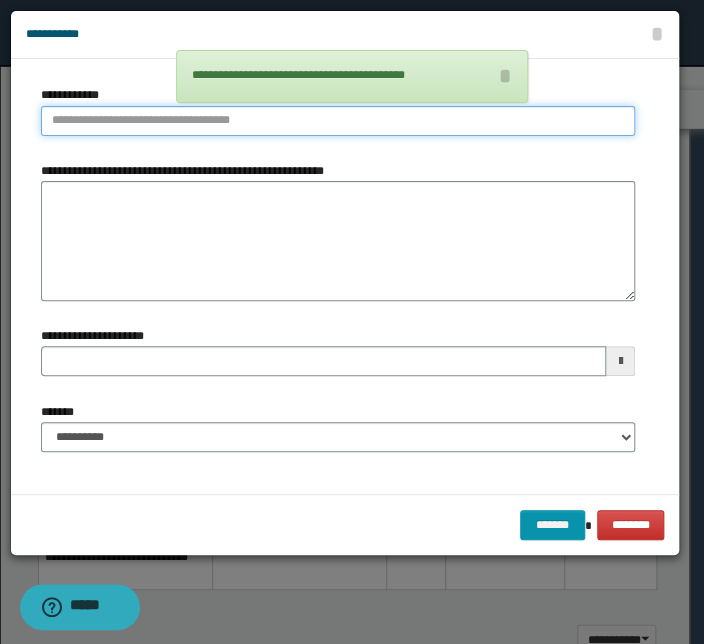 type on "**********" 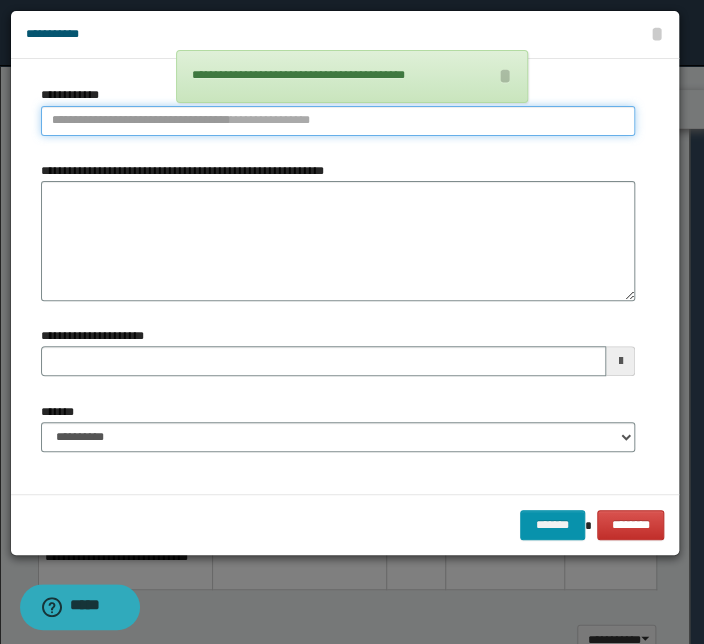 click on "**********" at bounding box center (338, 121) 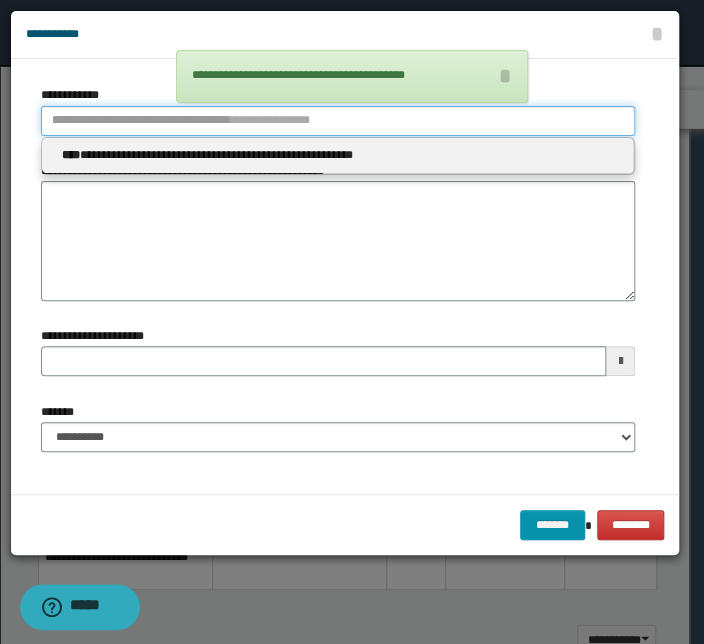 type 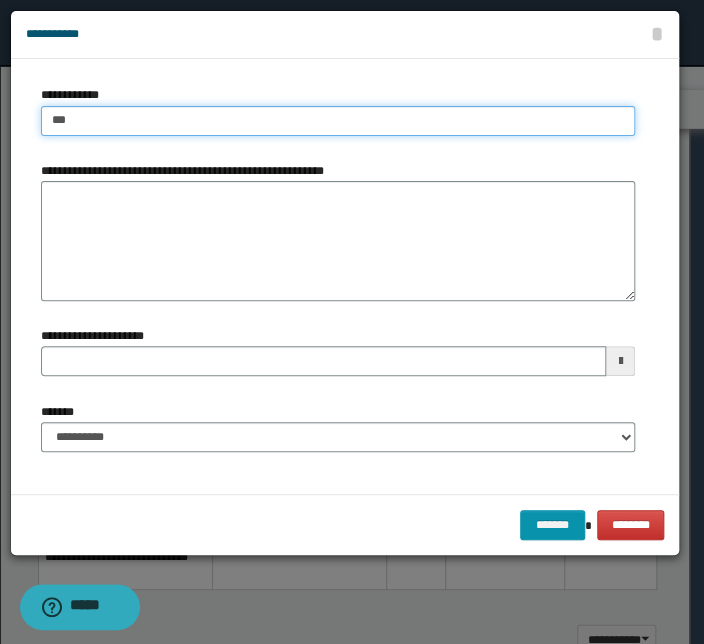type on "****" 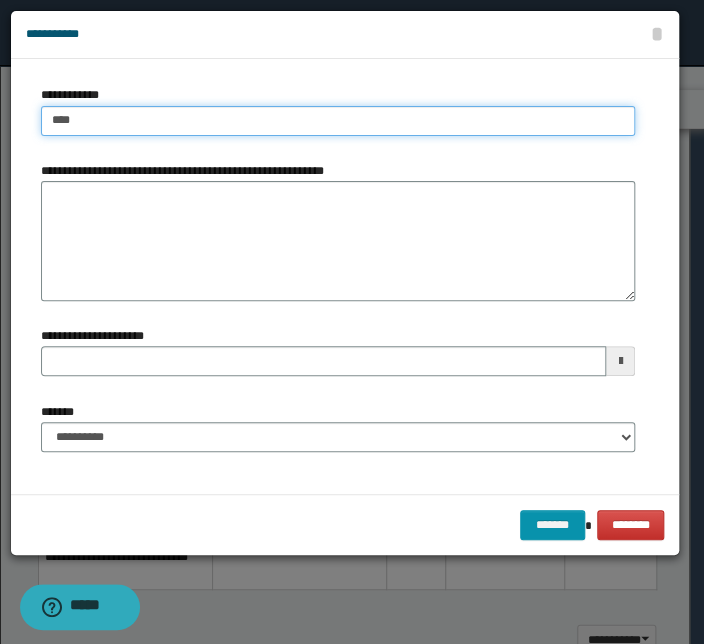 type on "****" 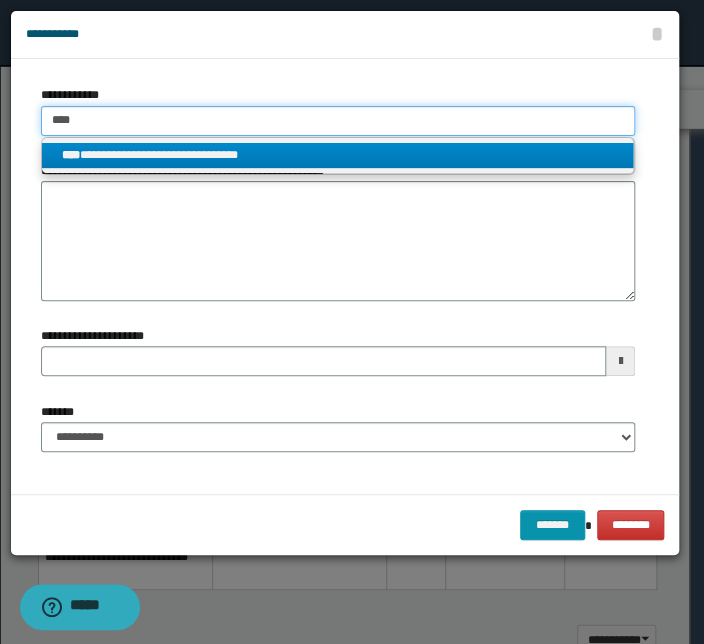 type on "****" 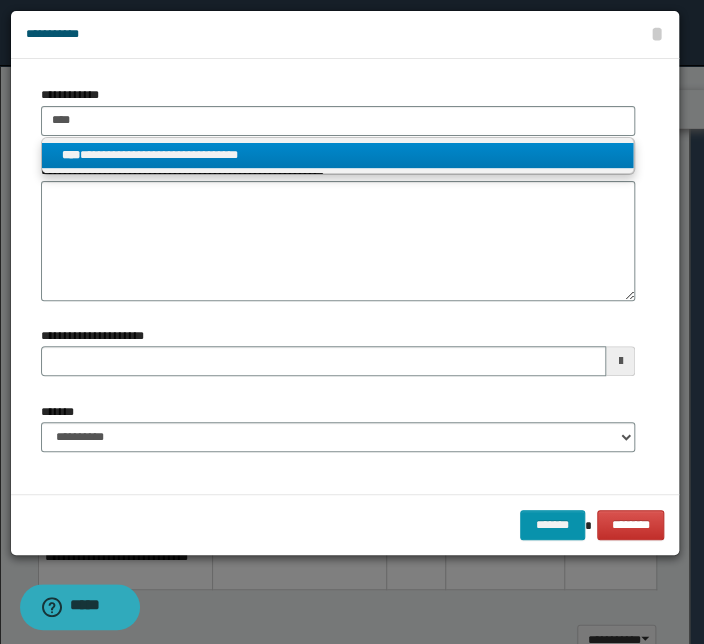 click on "**********" at bounding box center (337, 155) 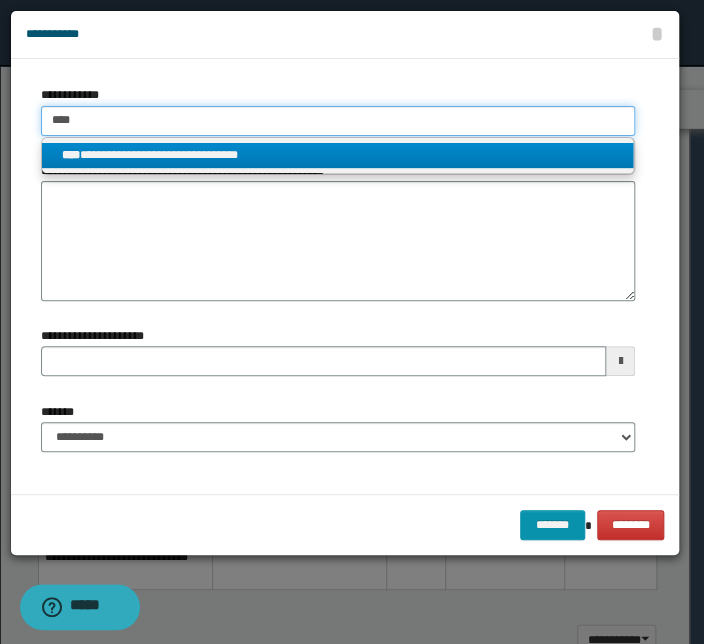 type 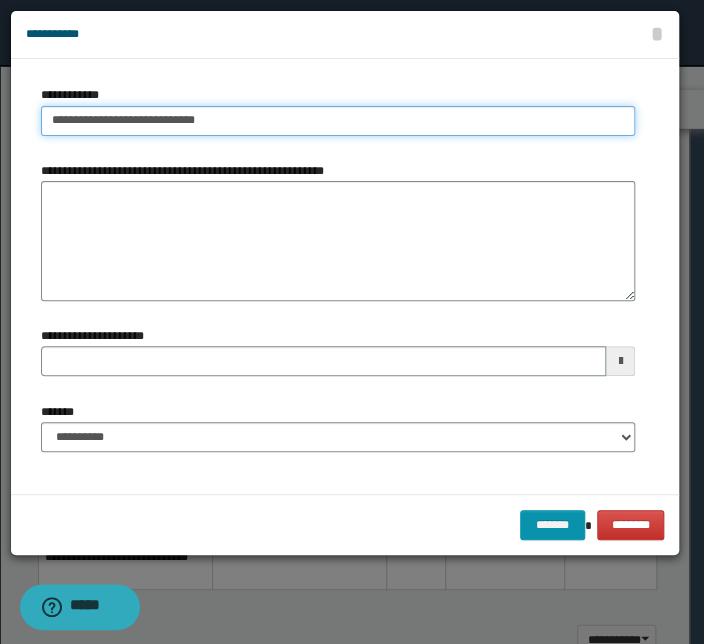 type 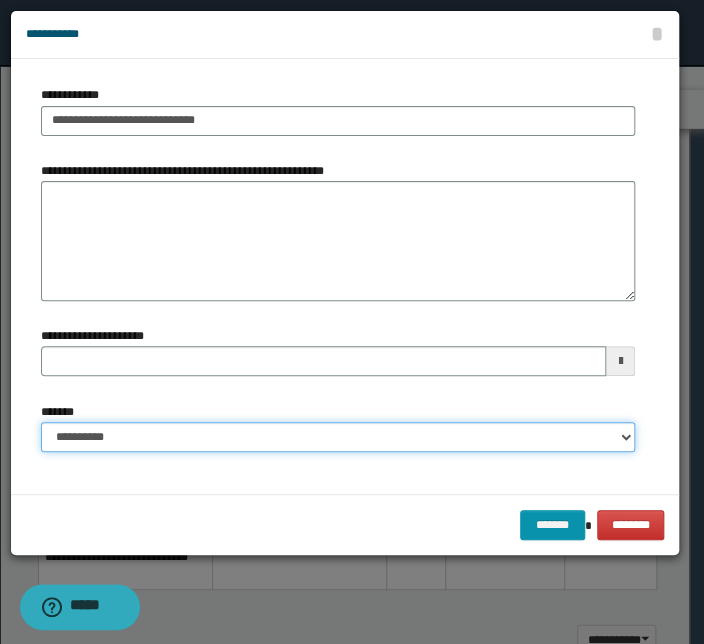 click on "**********" at bounding box center (338, 437) 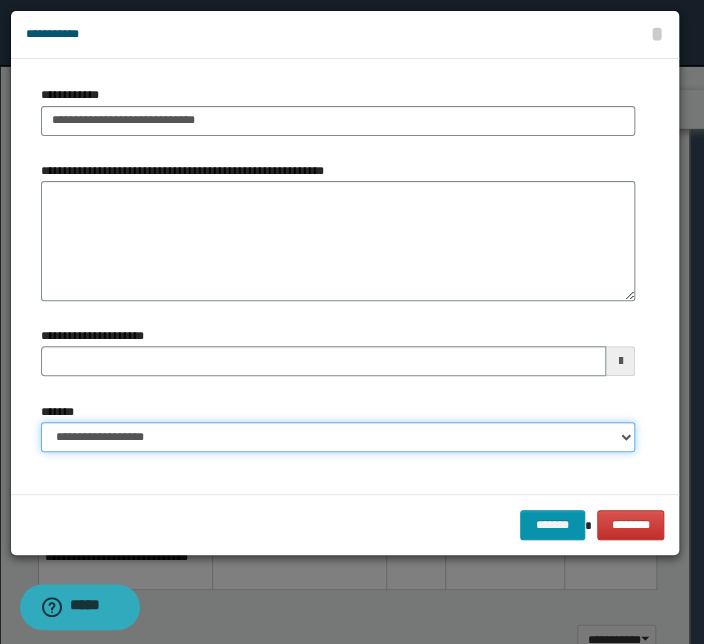 click on "**********" at bounding box center [338, 437] 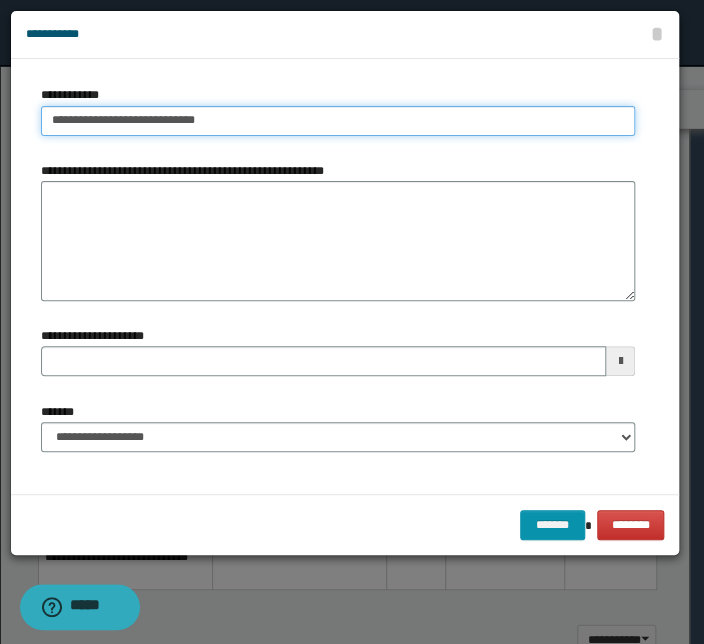 type on "**********" 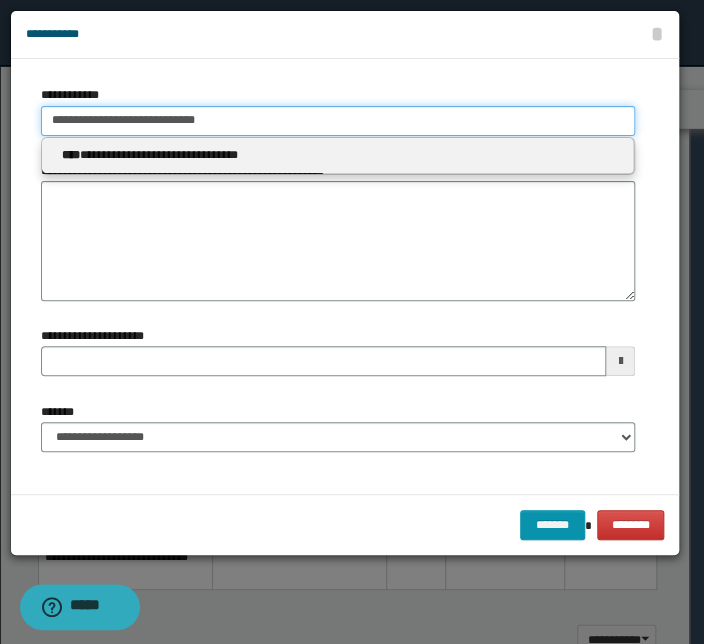 drag, startPoint x: 210, startPoint y: 121, endPoint x: -100, endPoint y: 114, distance: 310.079 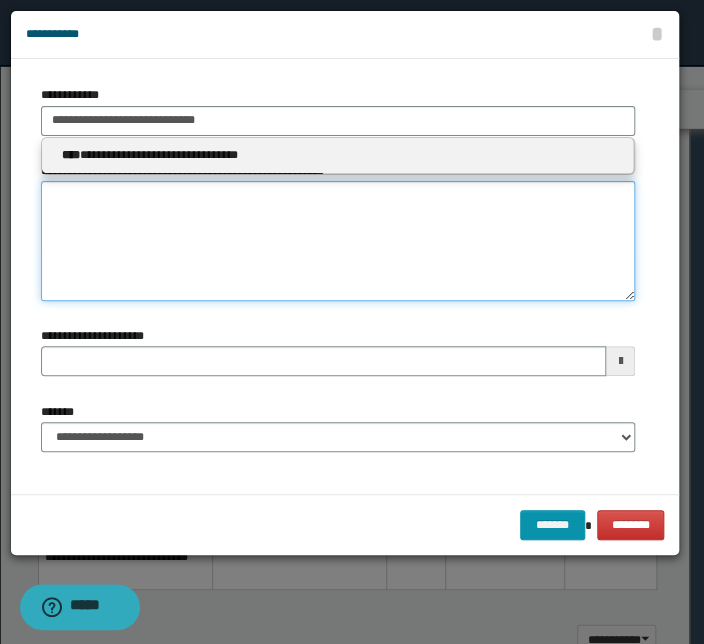 type 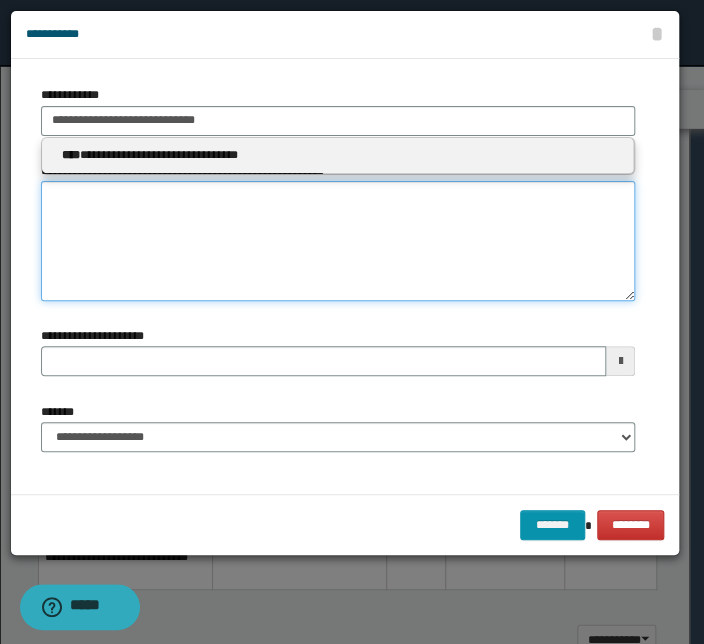 click on "**********" at bounding box center [338, 241] 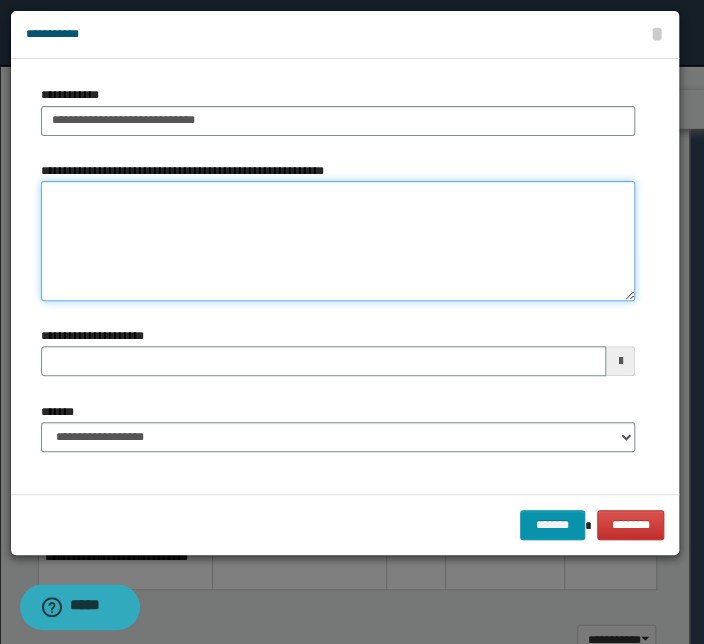 paste on "**********" 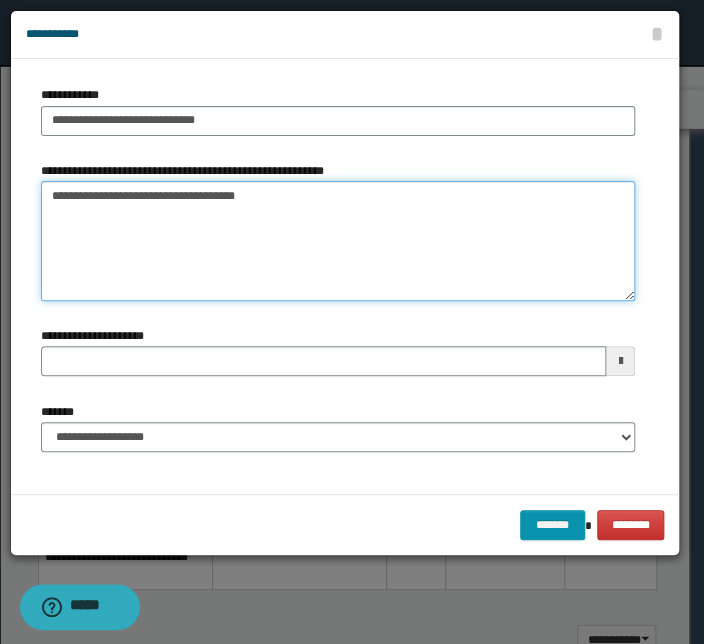 type on "**********" 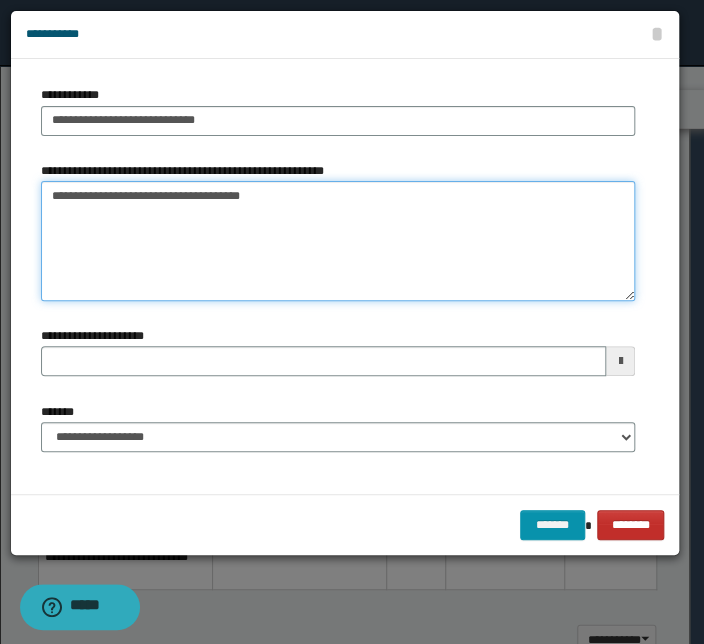 type 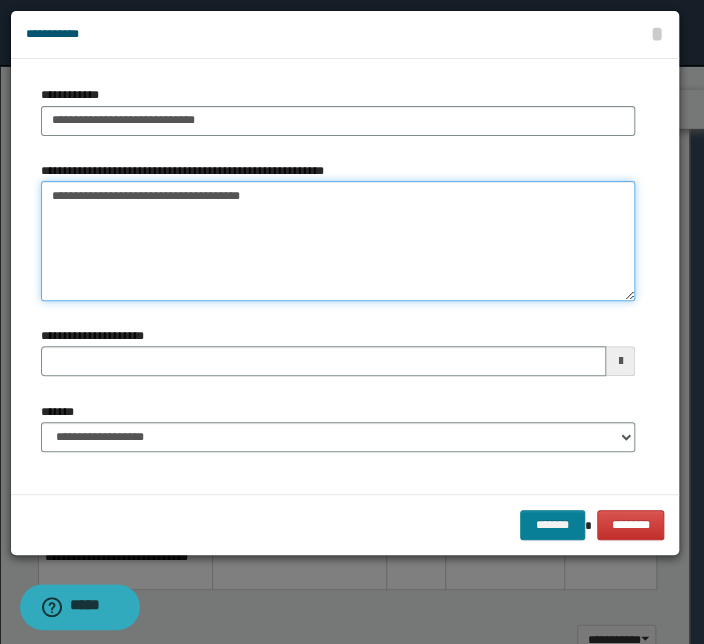 type on "**********" 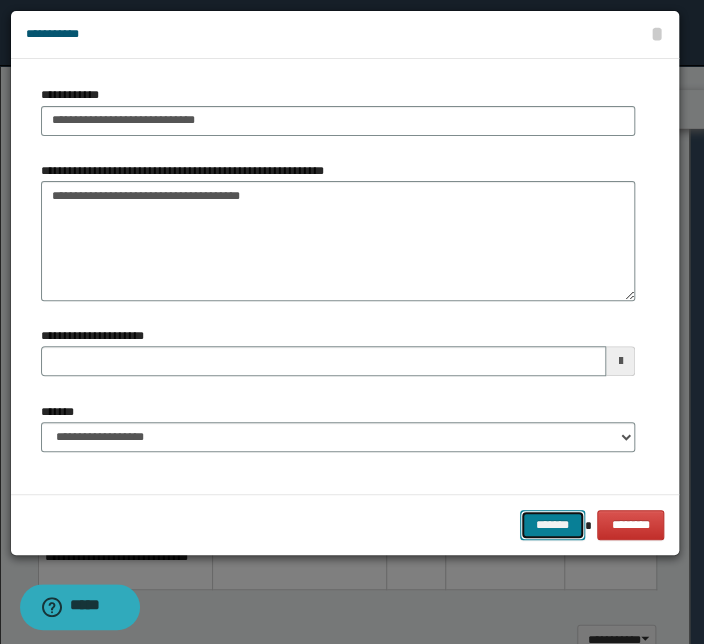 click on "*******" at bounding box center [552, 525] 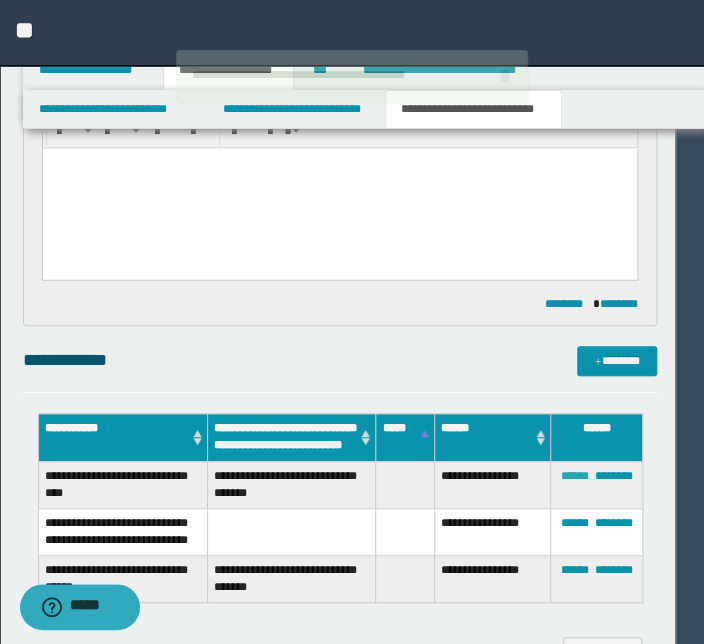 type 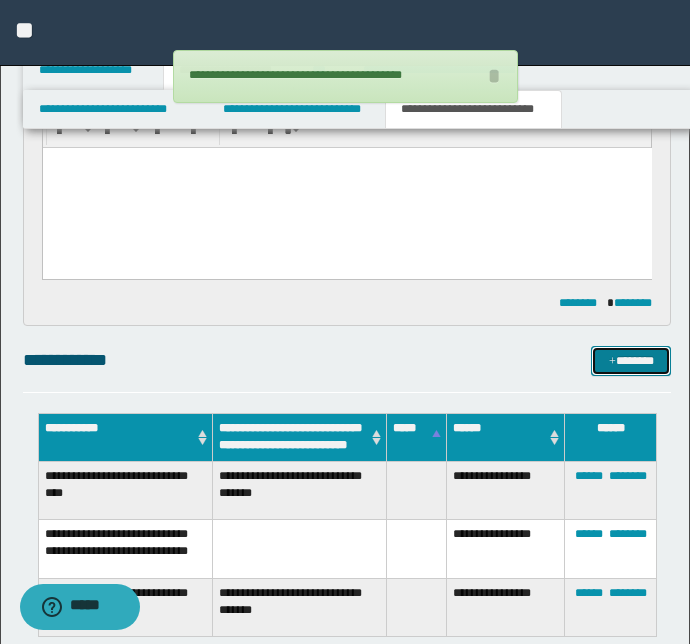 click on "*******" at bounding box center [631, 361] 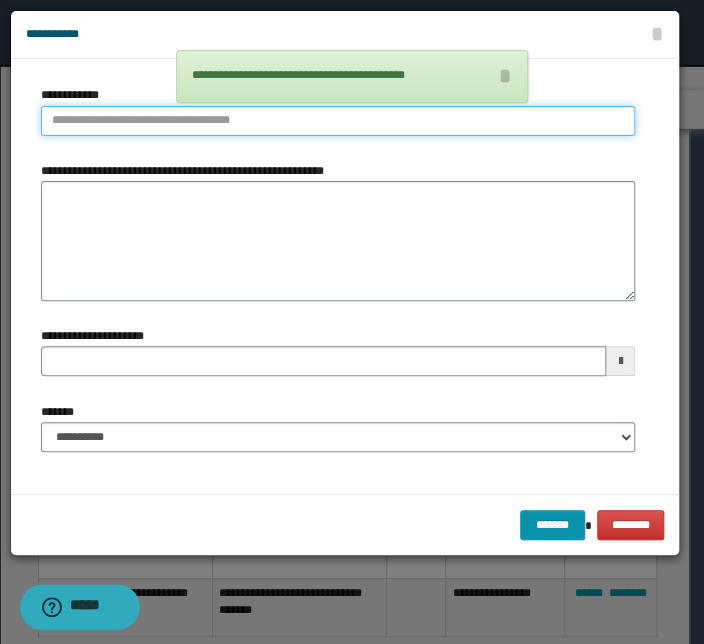 type on "**********" 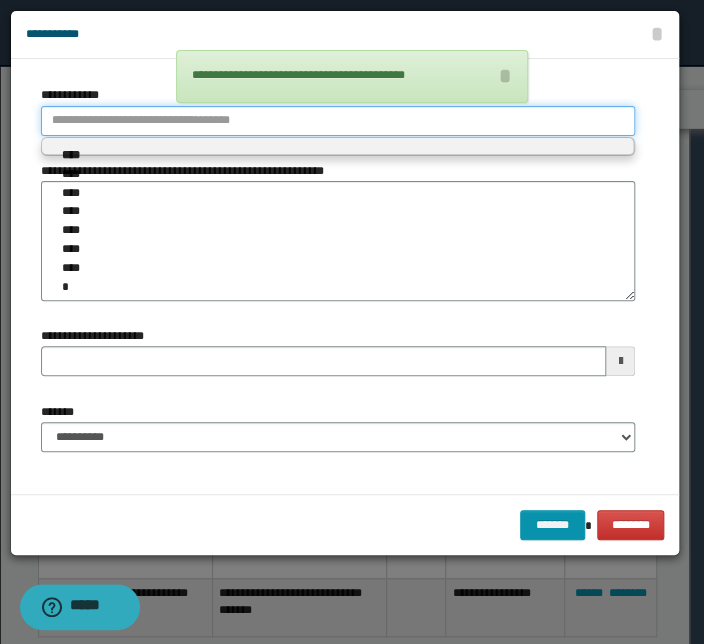 click on "**********" at bounding box center [338, 121] 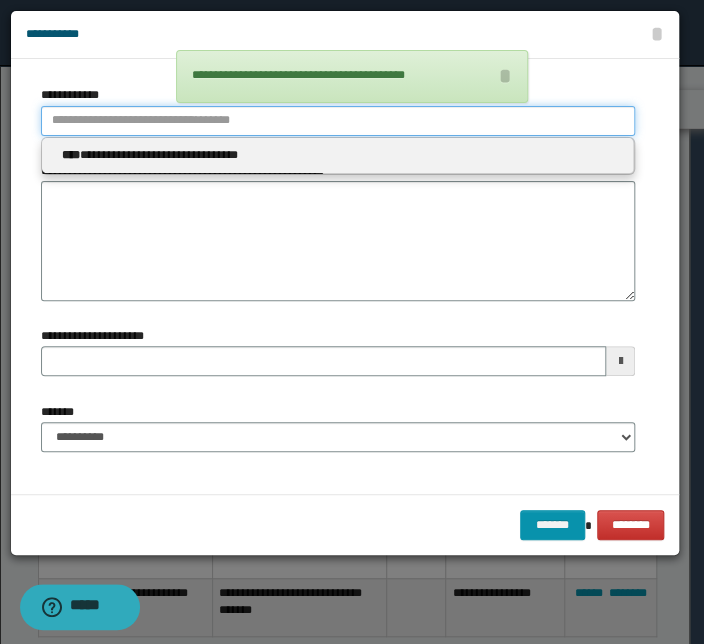 type 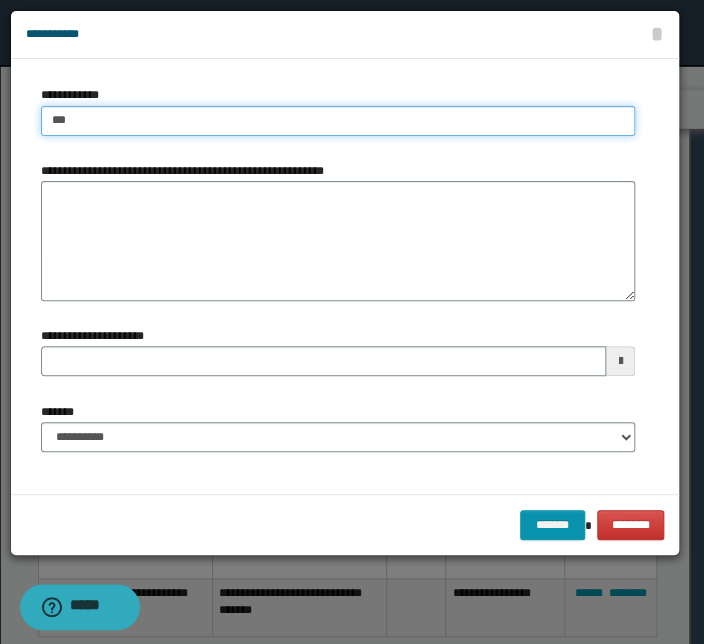 type on "****" 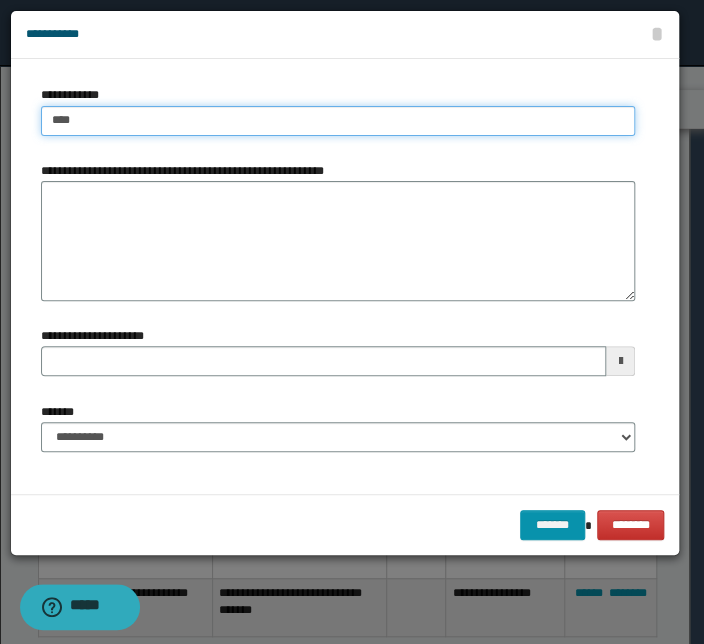 type on "****" 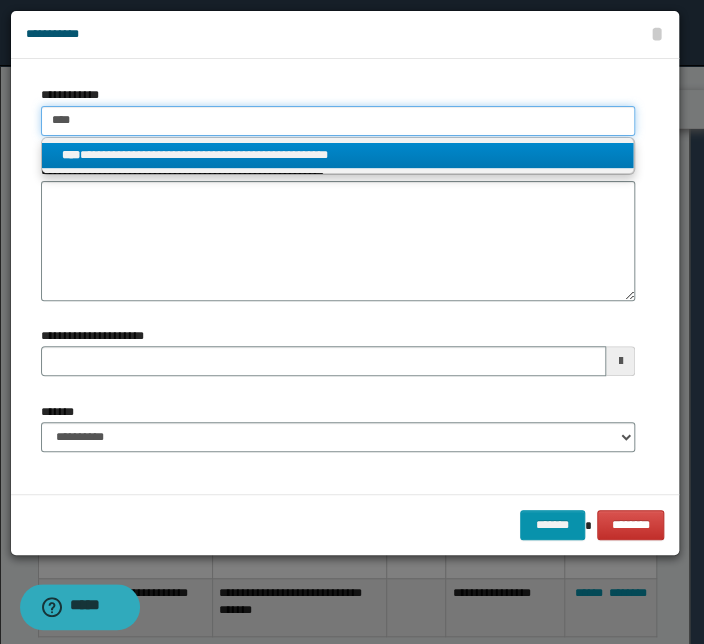 type on "****" 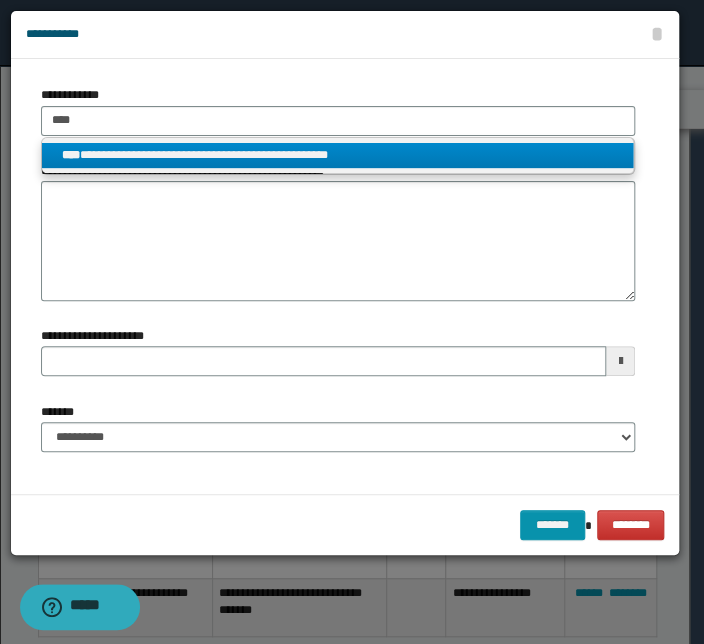 click on "**********" at bounding box center (337, 155) 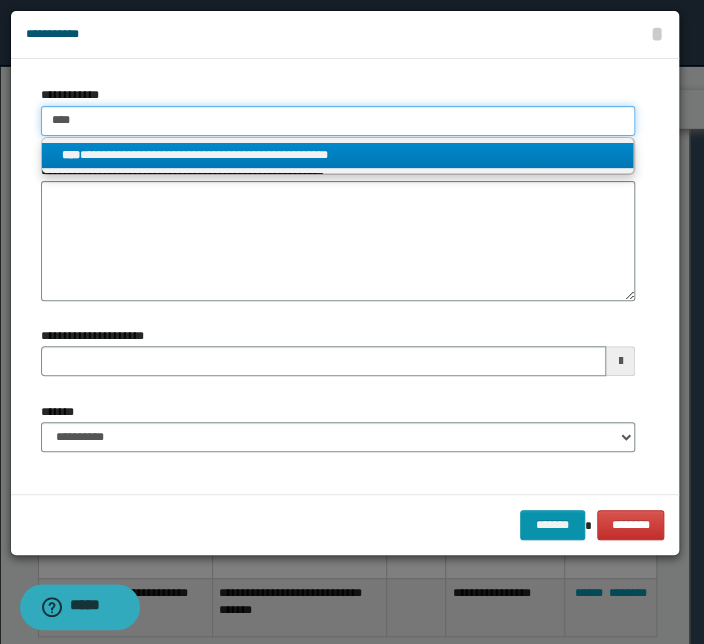 type 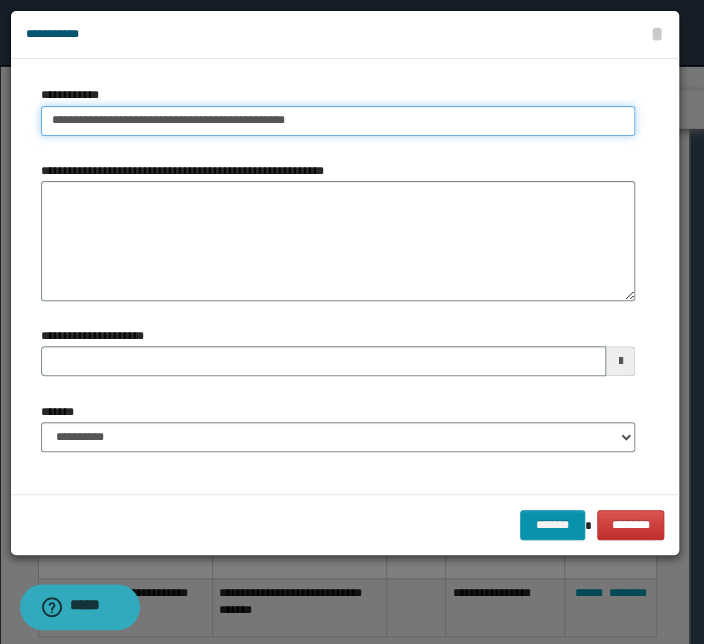 drag, startPoint x: 335, startPoint y: 119, endPoint x: -113, endPoint y: 115, distance: 448.01785 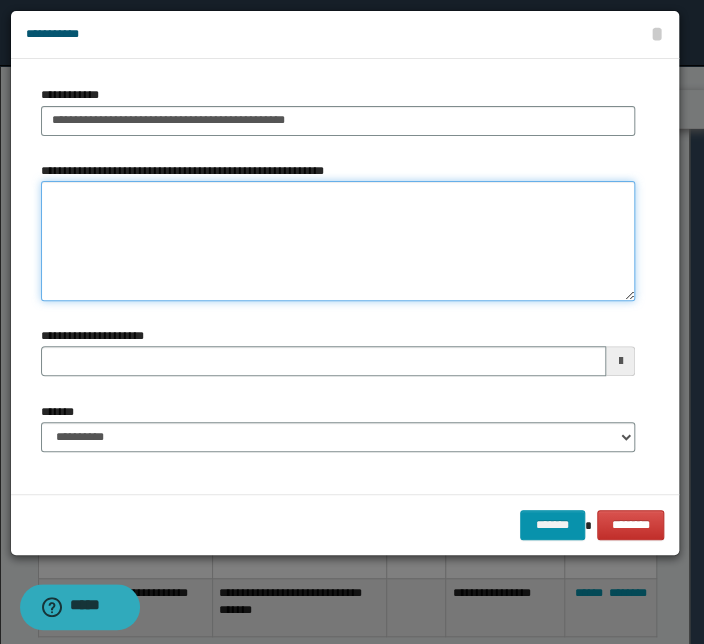 click on "**********" at bounding box center [338, 241] 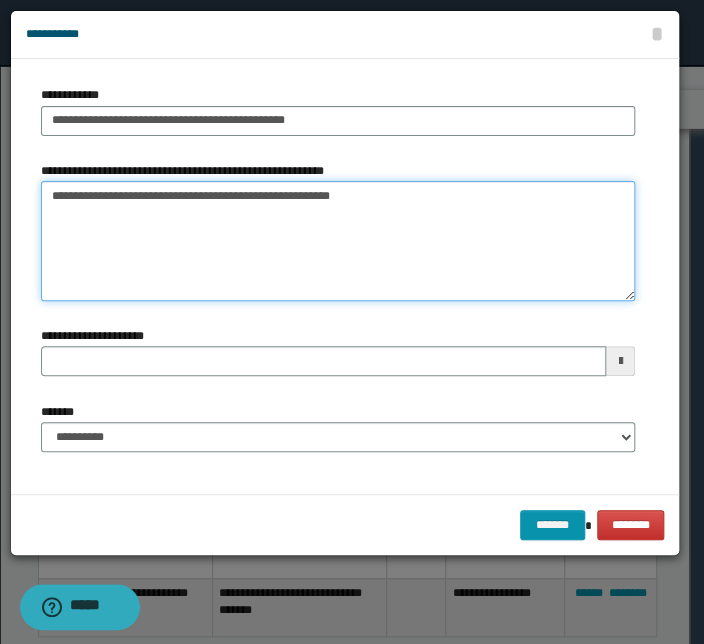 type on "**********" 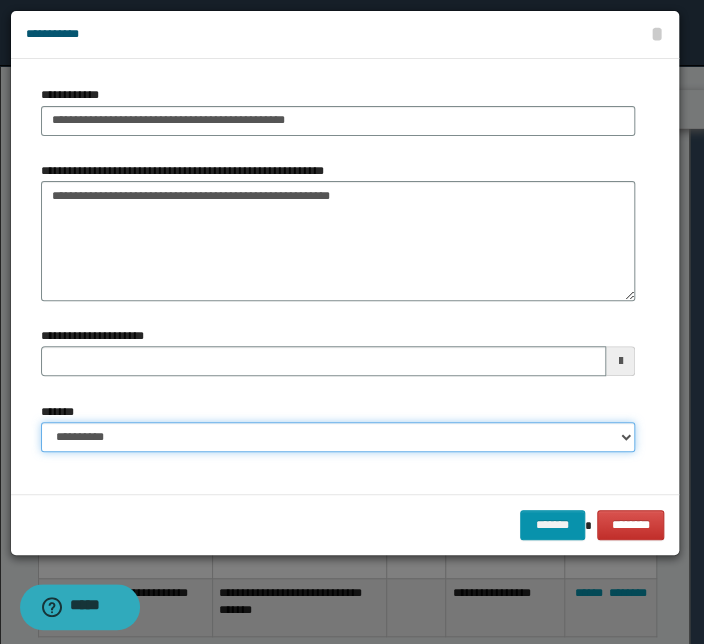 click on "**********" at bounding box center (338, 437) 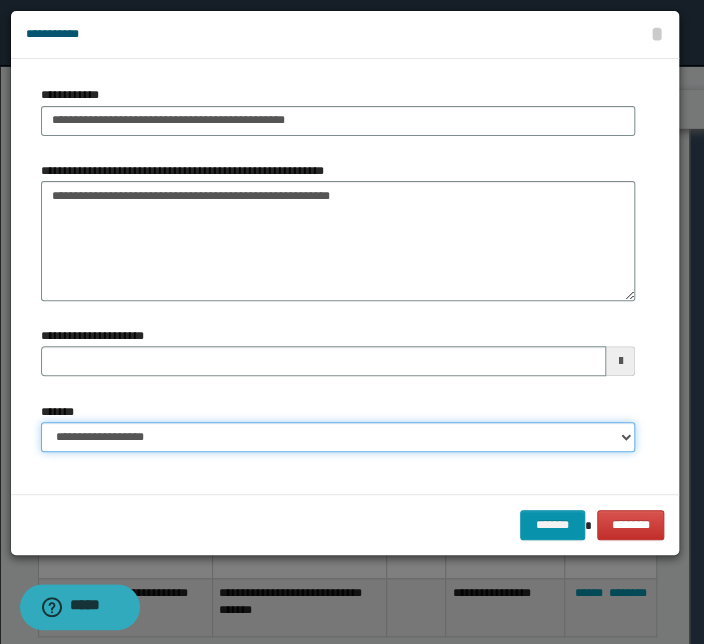 click on "**********" at bounding box center (338, 437) 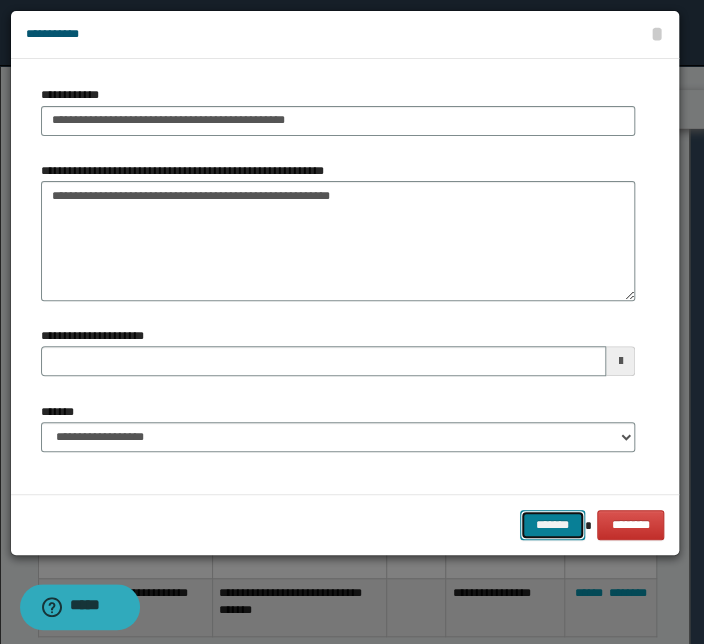 click on "*******" at bounding box center [552, 525] 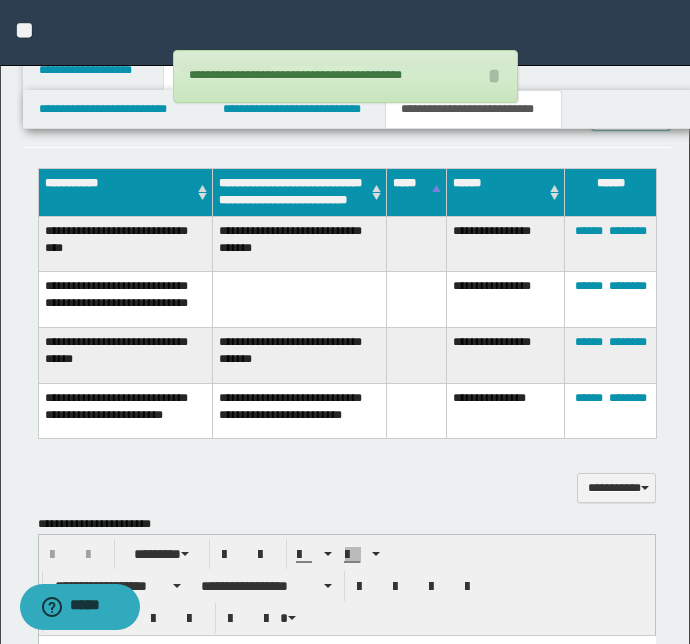 scroll, scrollTop: 1061, scrollLeft: 0, axis: vertical 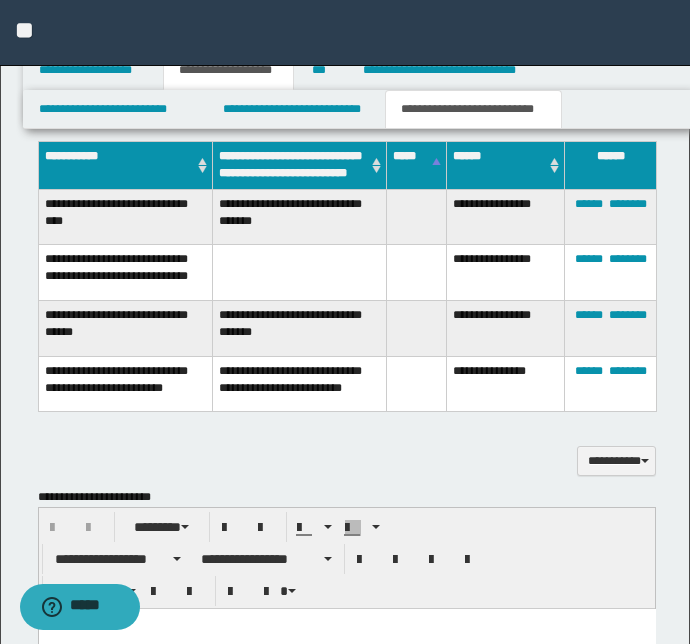 type 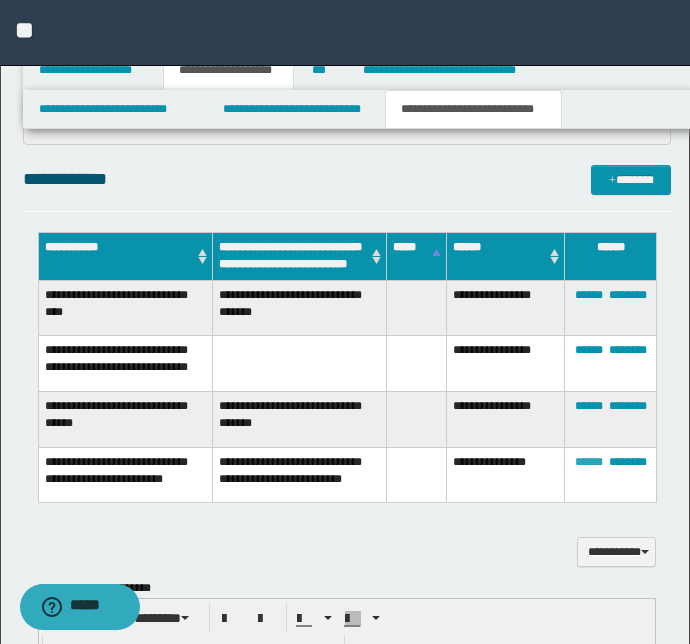 click on "******" at bounding box center (589, 462) 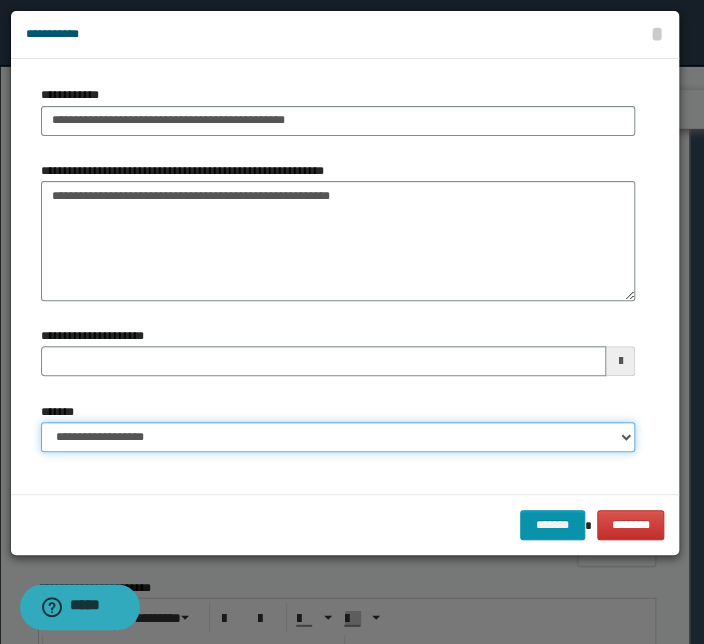 click on "**********" at bounding box center (338, 437) 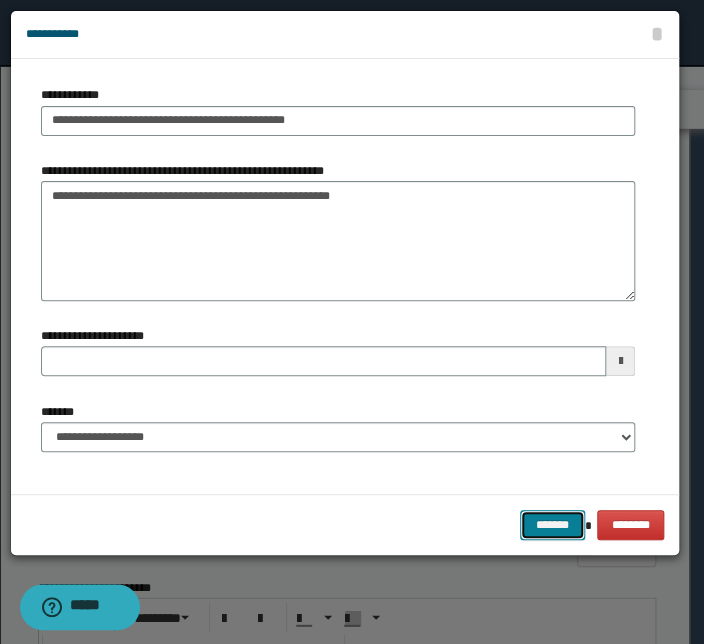 click on "*******" at bounding box center (552, 525) 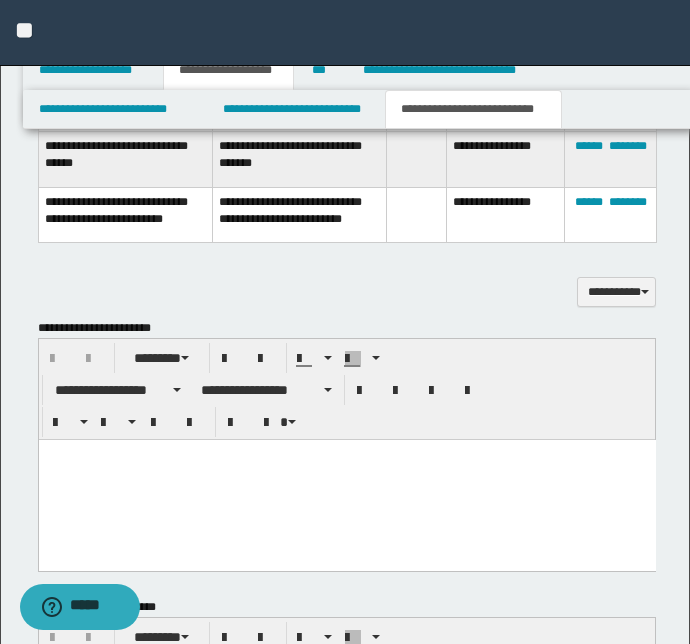 scroll, scrollTop: 1243, scrollLeft: 0, axis: vertical 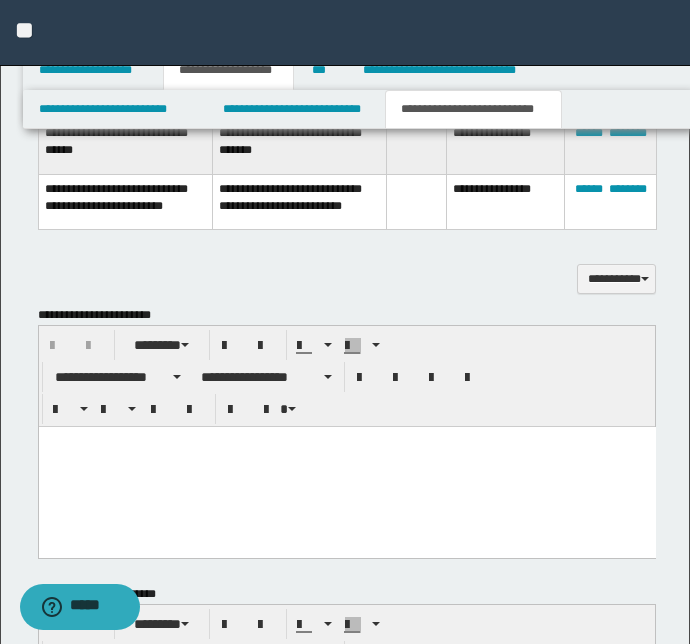 click at bounding box center (346, 466) 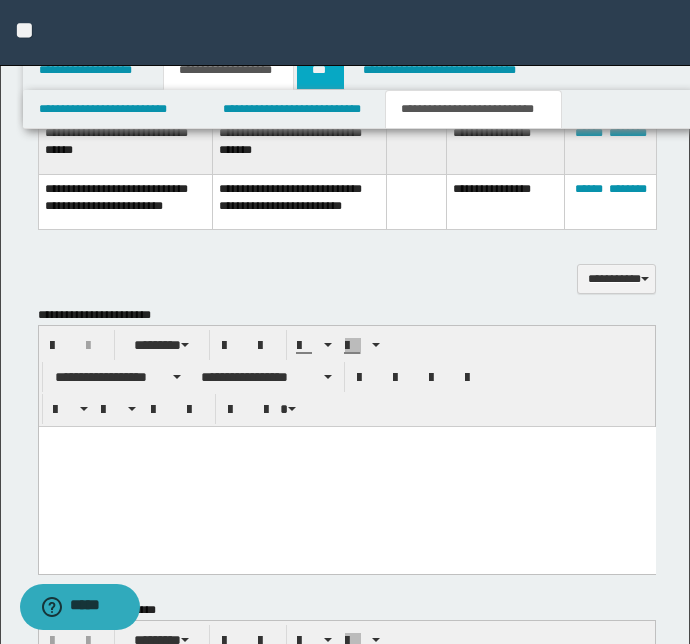 click on "***" at bounding box center [320, 70] 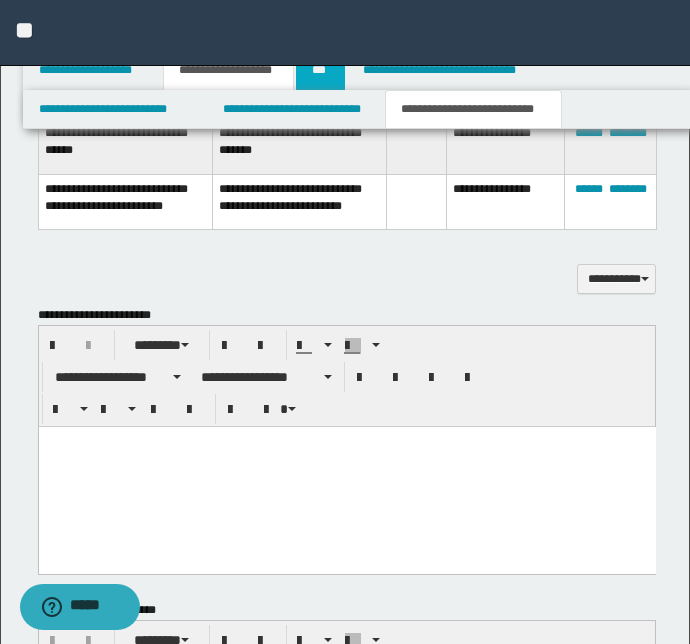 scroll, scrollTop: 0, scrollLeft: 0, axis: both 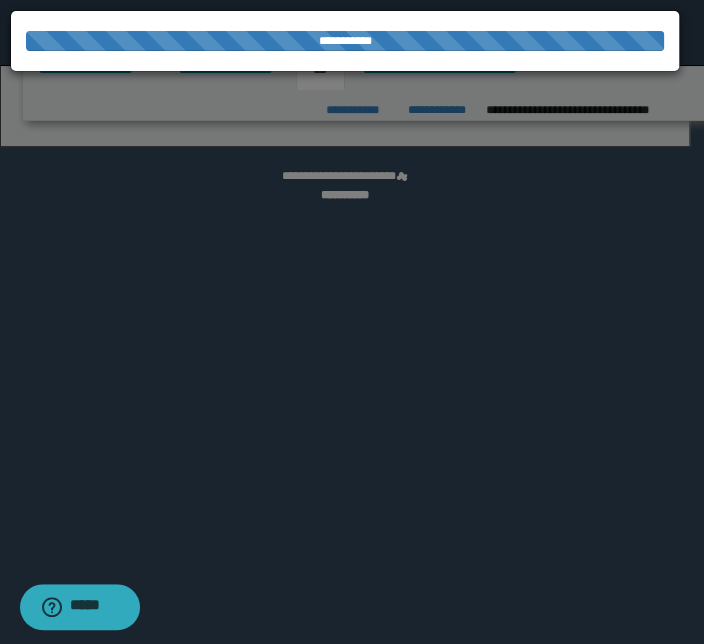 select on "***" 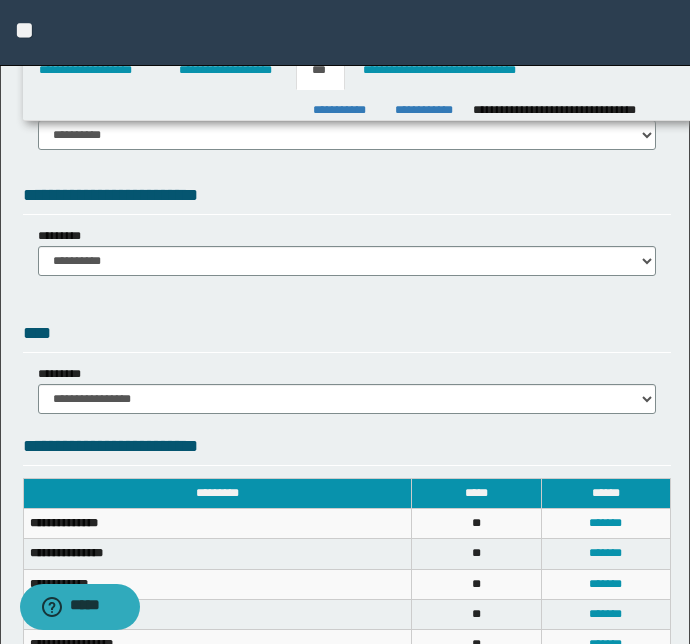 scroll, scrollTop: 0, scrollLeft: 0, axis: both 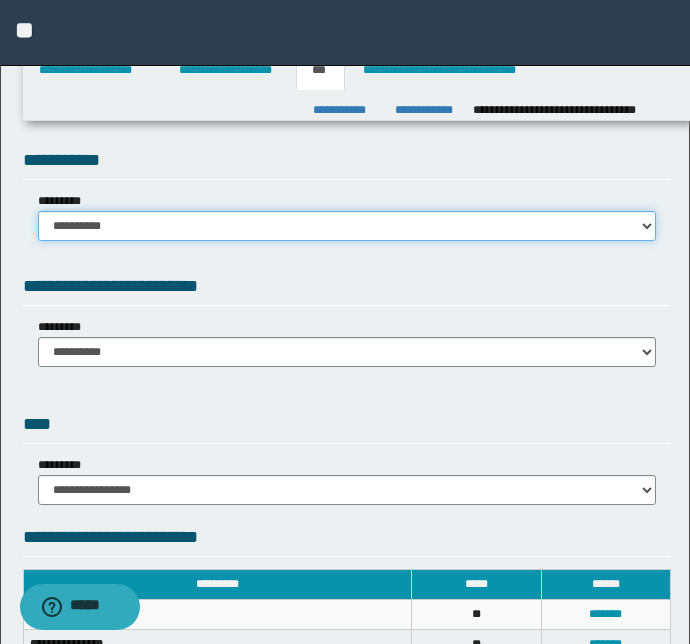 drag, startPoint x: 643, startPoint y: 223, endPoint x: 628, endPoint y: 230, distance: 16.552946 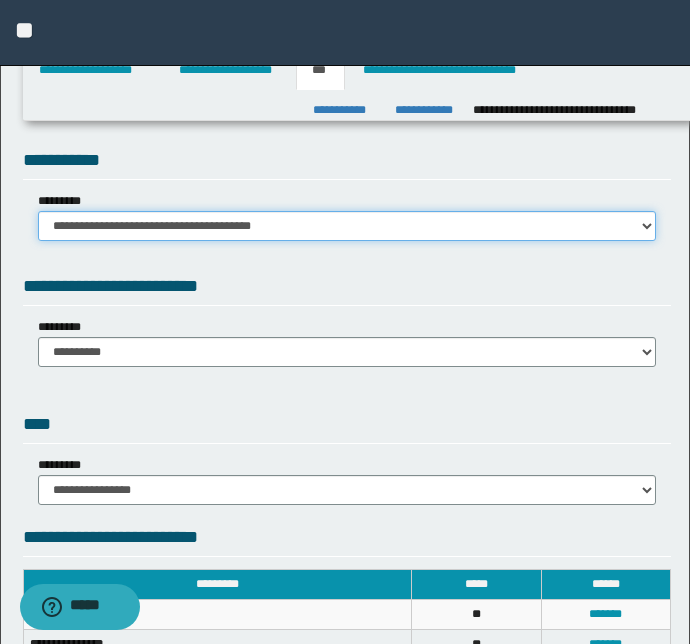 click on "**********" at bounding box center [347, 226] 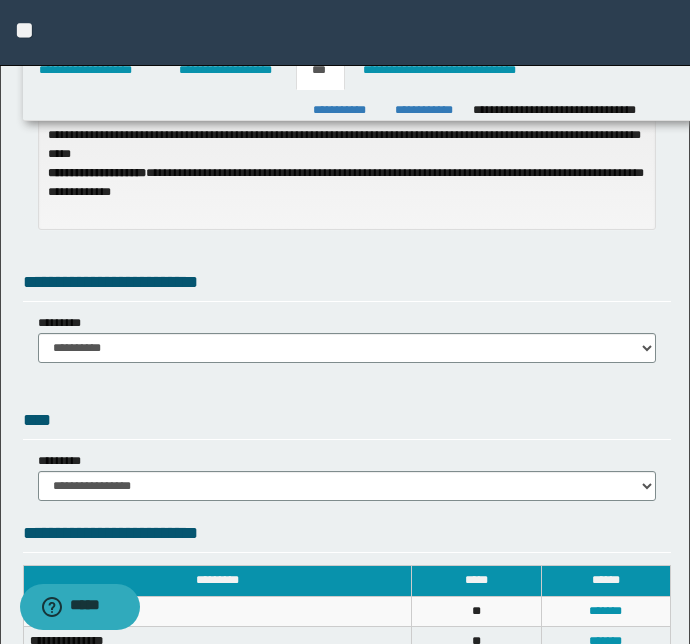 scroll, scrollTop: 181, scrollLeft: 0, axis: vertical 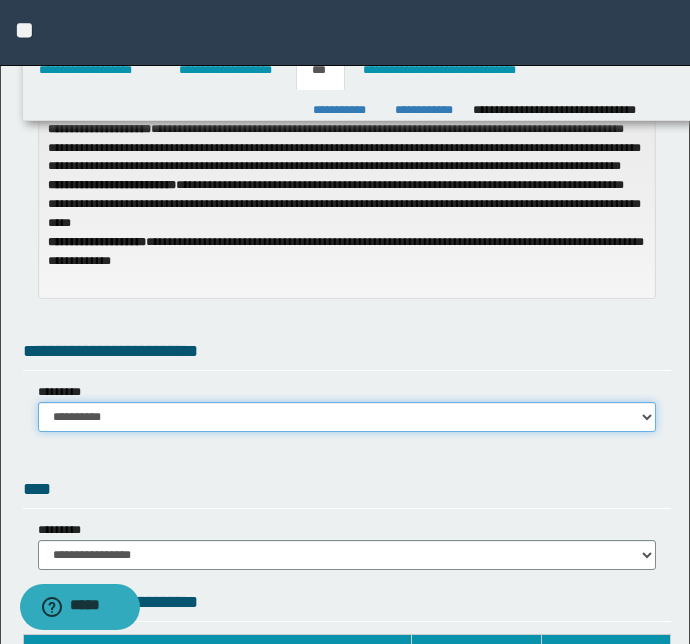 click on "**********" at bounding box center (347, 417) 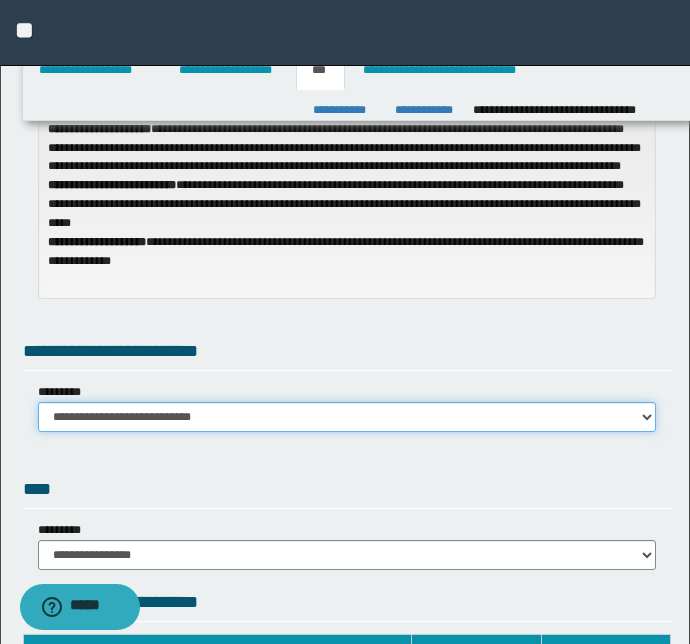 click on "**********" at bounding box center [347, 417] 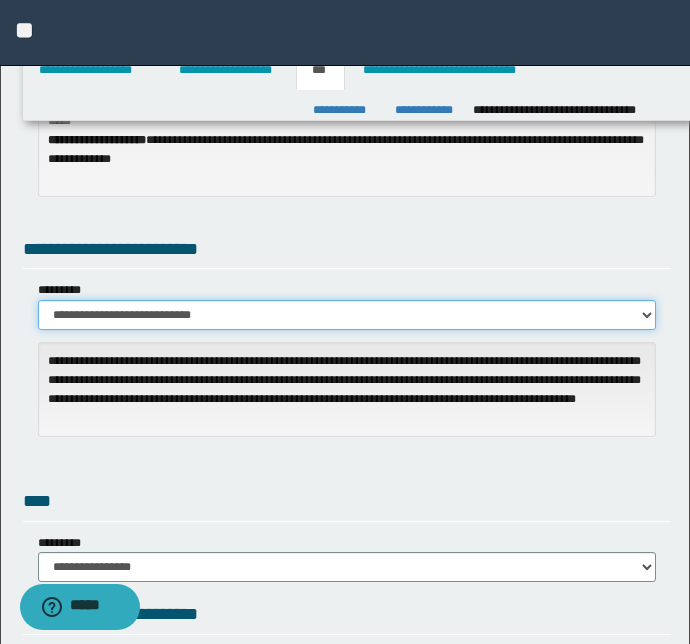 scroll, scrollTop: 272, scrollLeft: 0, axis: vertical 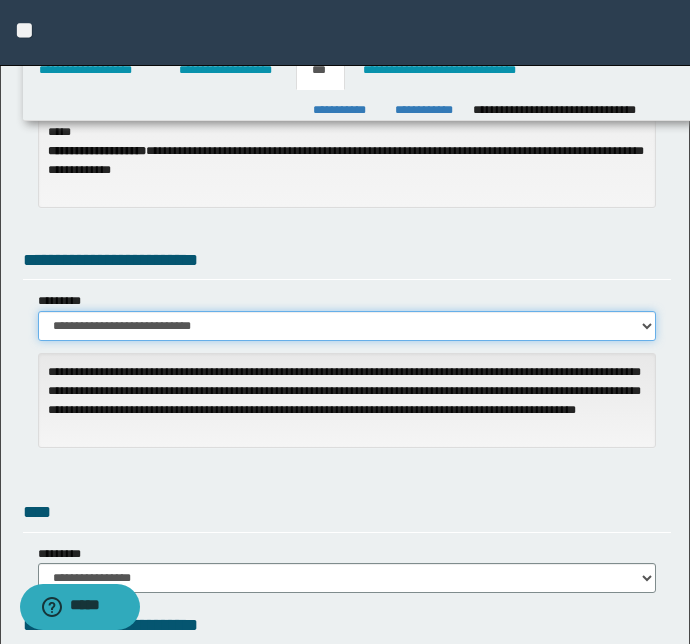 click on "**********" at bounding box center (347, 326) 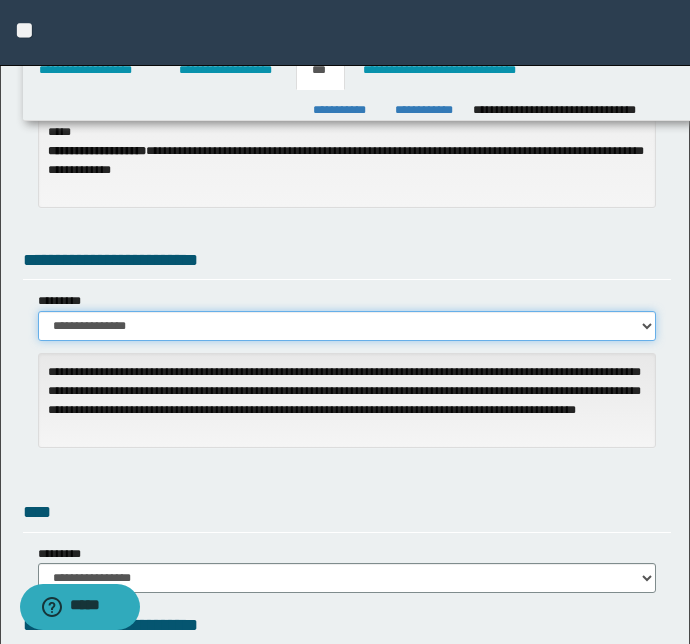 click on "**********" at bounding box center [347, 326] 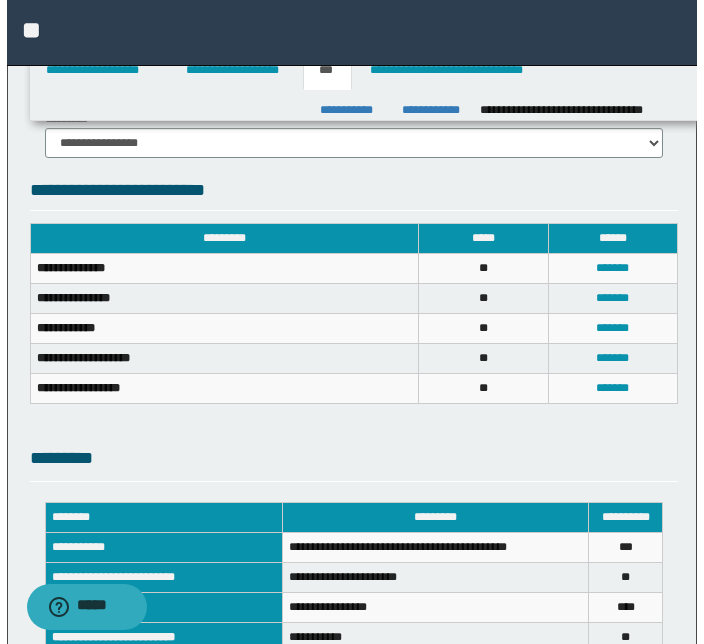 scroll, scrollTop: 727, scrollLeft: 0, axis: vertical 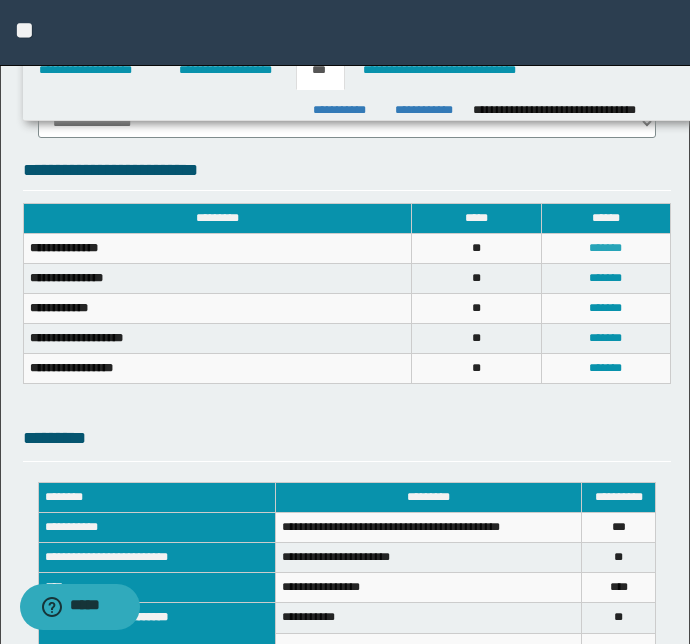 click on "*******" at bounding box center (605, 248) 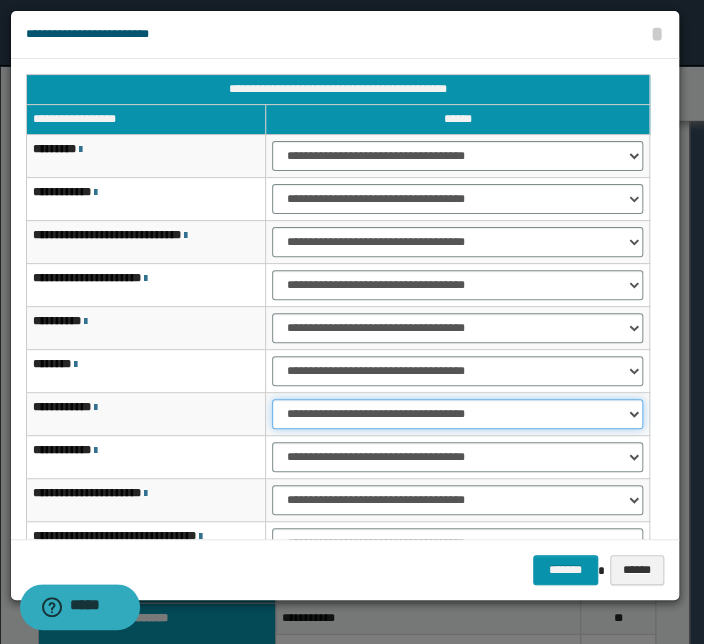 click on "**********" at bounding box center (457, 414) 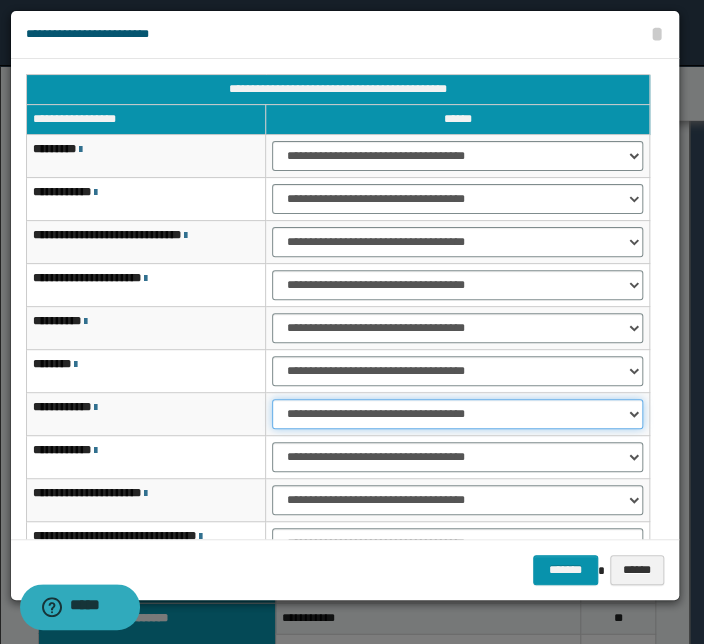 select on "***" 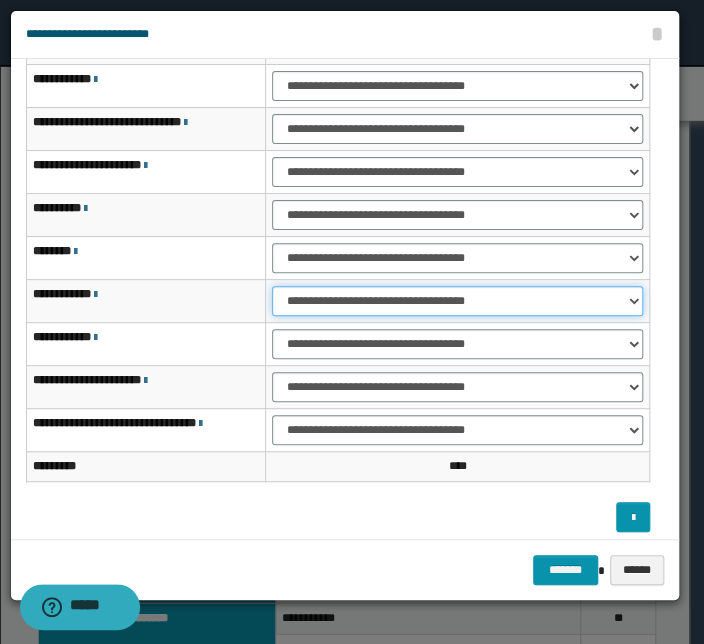 scroll, scrollTop: 120, scrollLeft: 0, axis: vertical 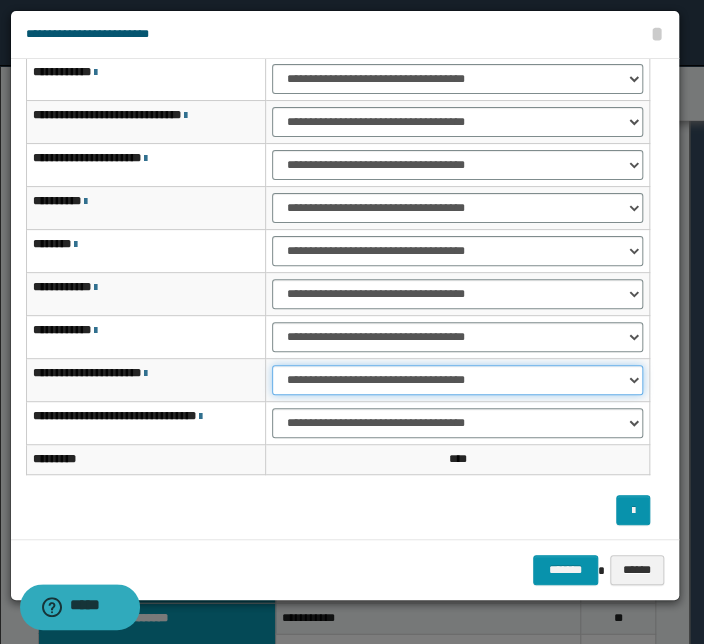 click on "**********" at bounding box center [457, 380] 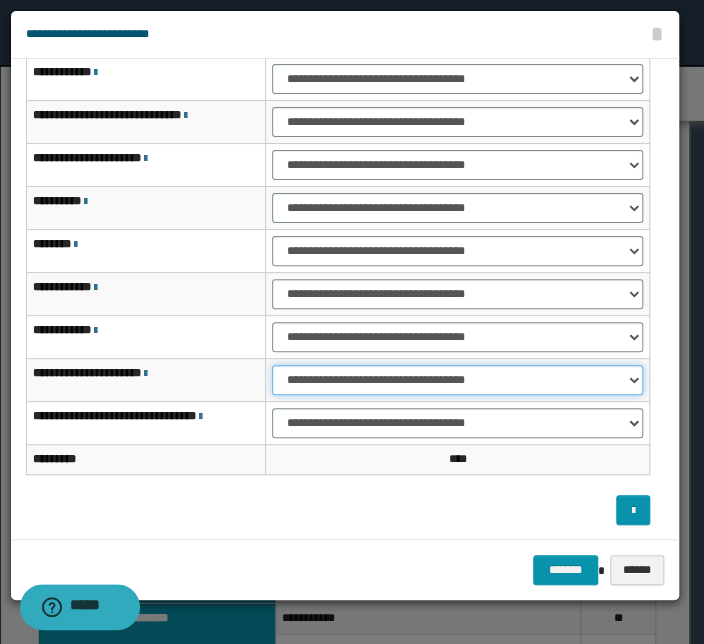 select on "***" 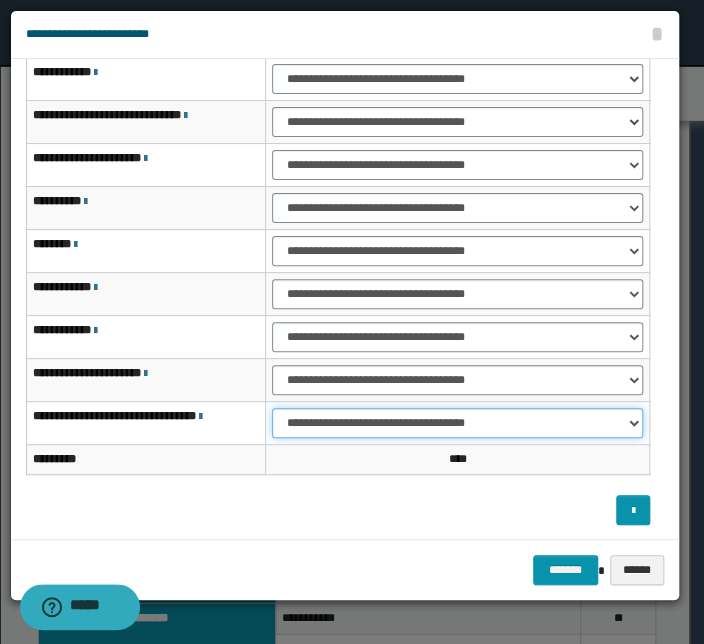 click on "**********" at bounding box center [457, 423] 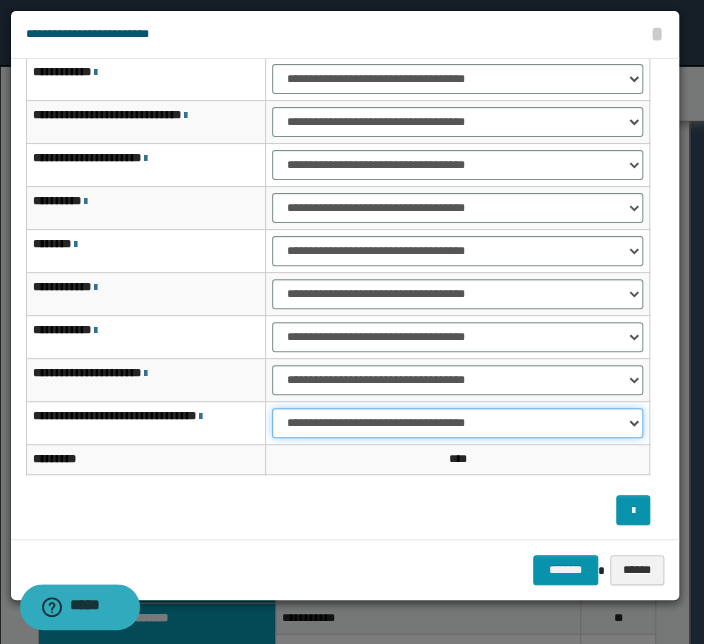 select on "***" 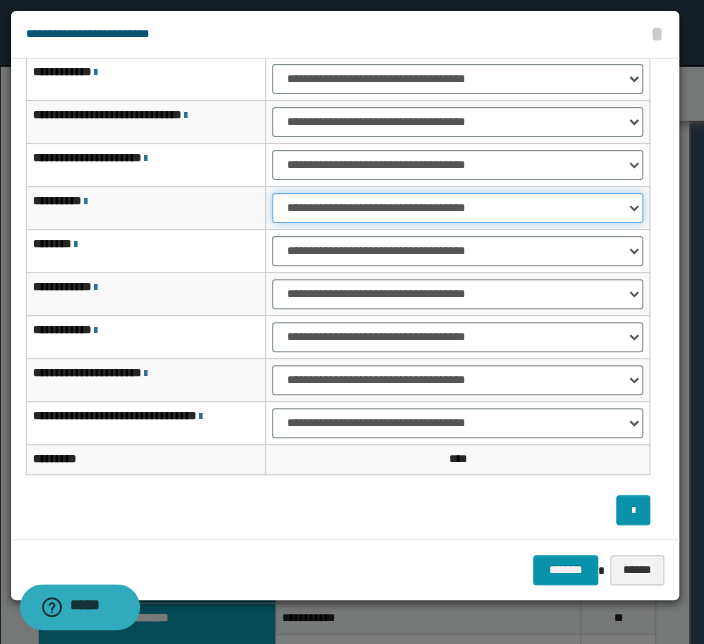click on "**********" at bounding box center [457, 208] 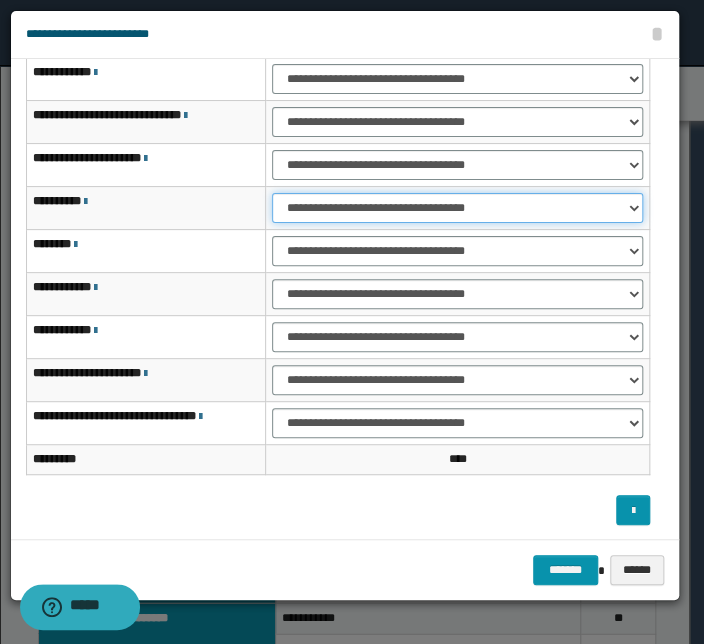 select on "***" 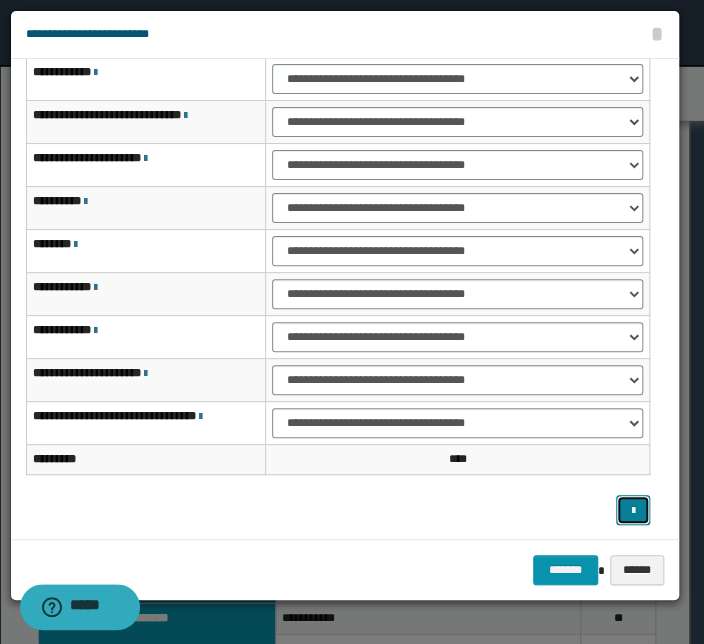 click at bounding box center [633, 511] 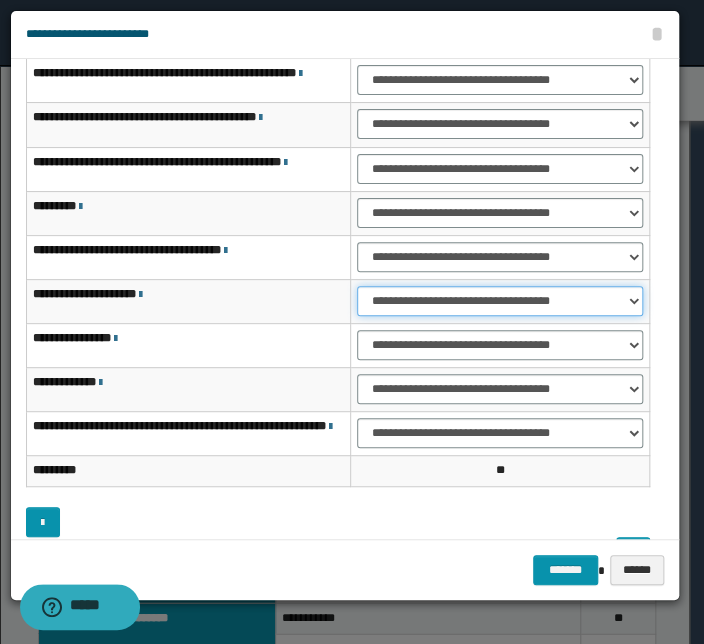 click on "**********" at bounding box center [500, 301] 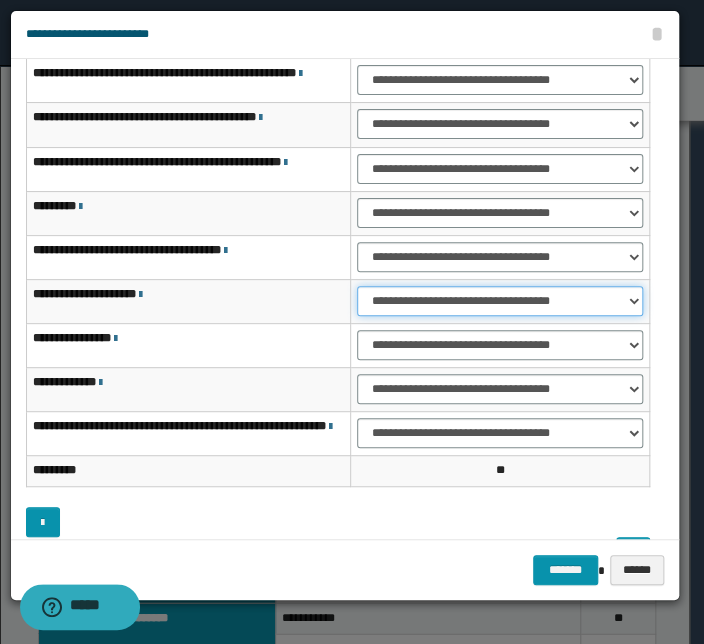 select on "***" 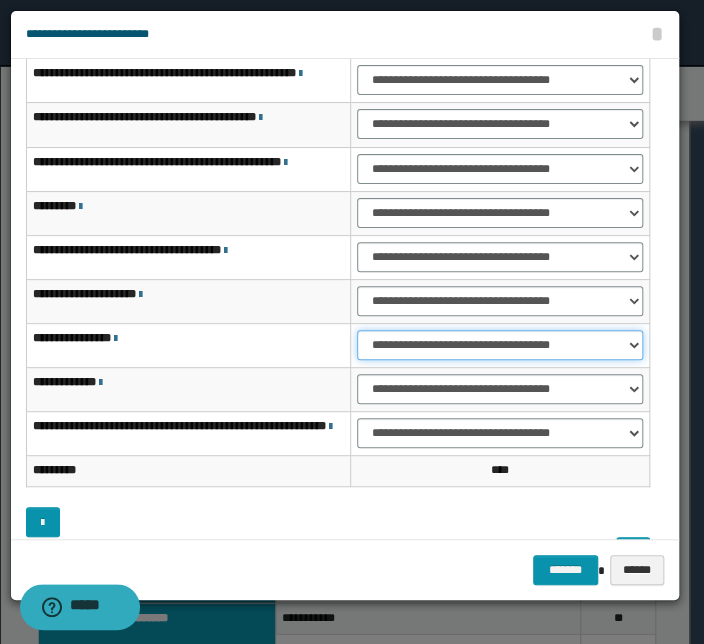 click on "**********" at bounding box center (500, 345) 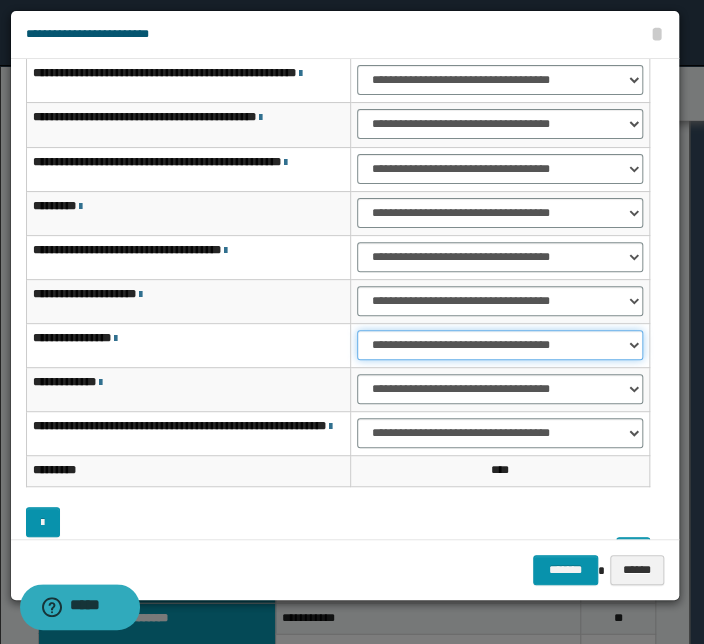 select on "***" 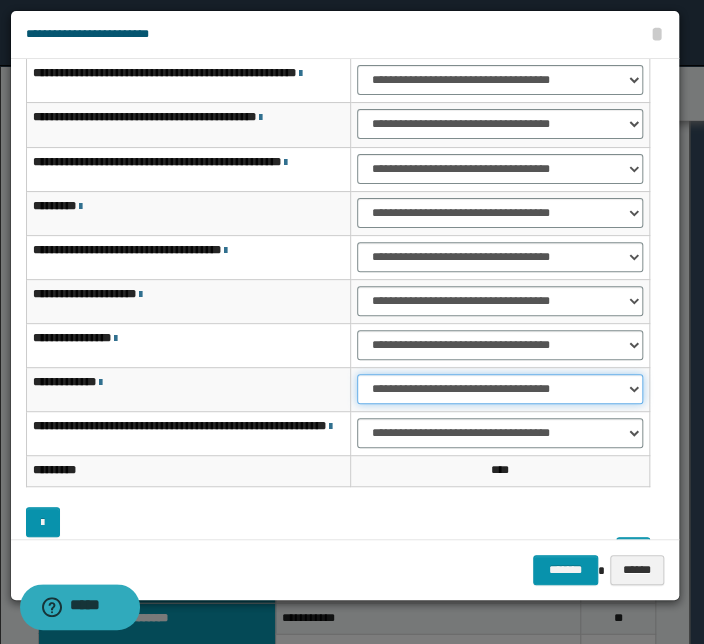 click on "**********" at bounding box center (500, 389) 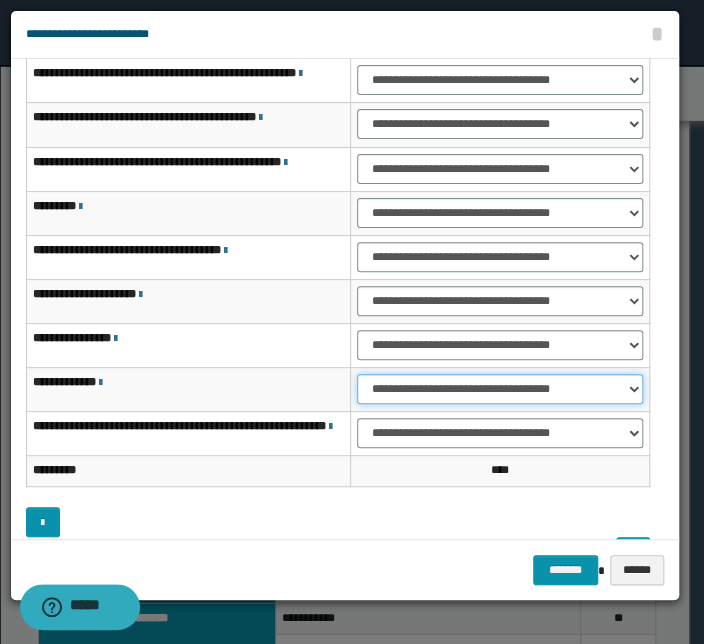 select on "***" 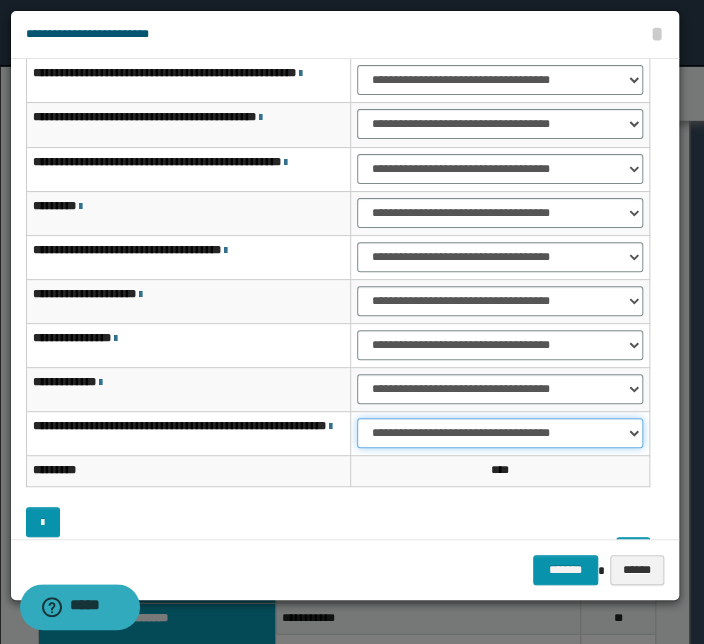 click on "**********" at bounding box center (500, 433) 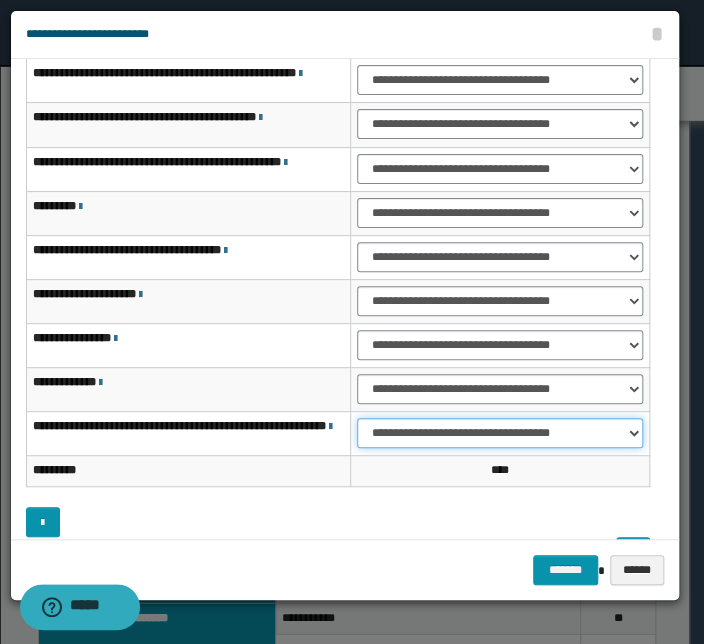 select on "***" 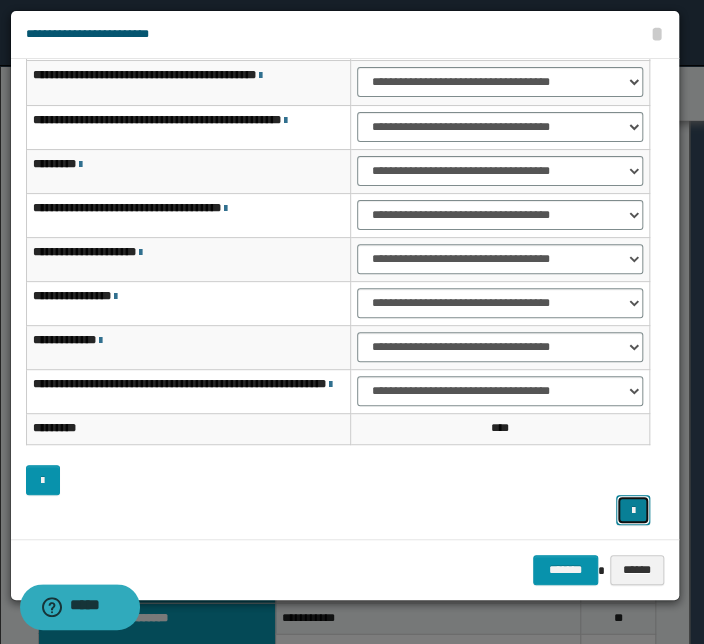click at bounding box center [633, 511] 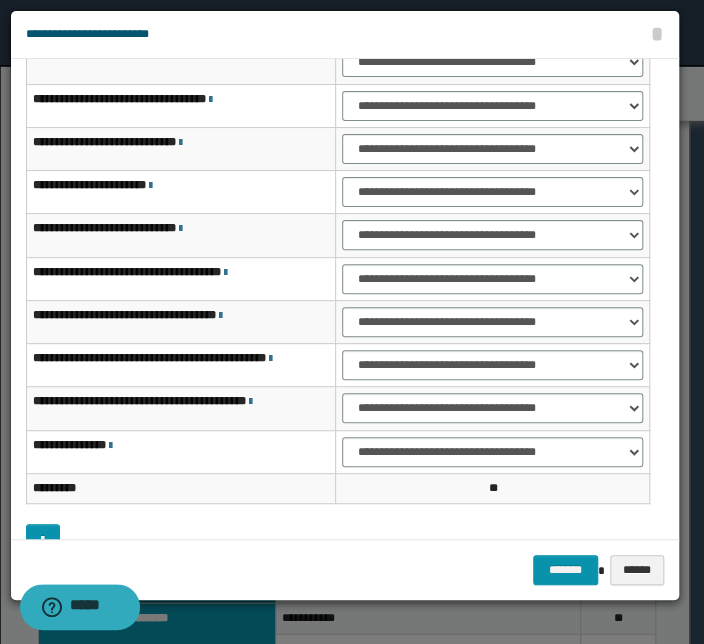 scroll, scrollTop: 62, scrollLeft: 0, axis: vertical 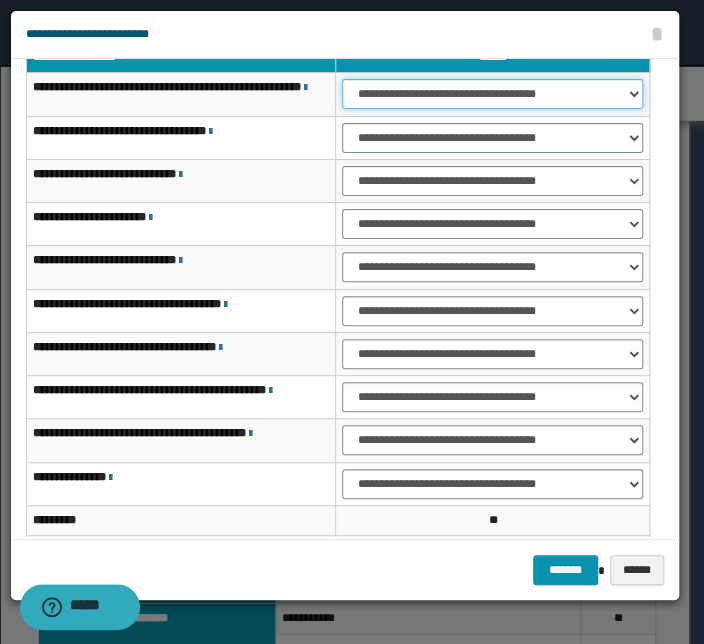 click on "**********" at bounding box center [492, 94] 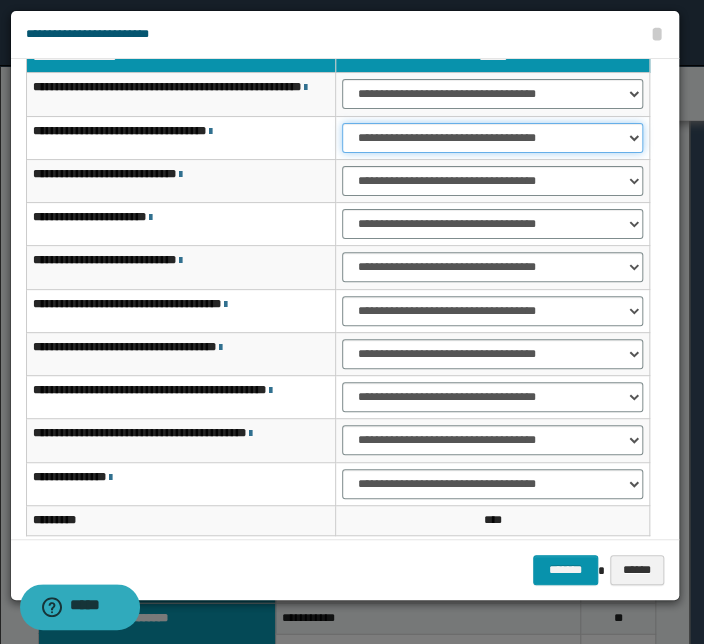 click on "**********" at bounding box center [492, 138] 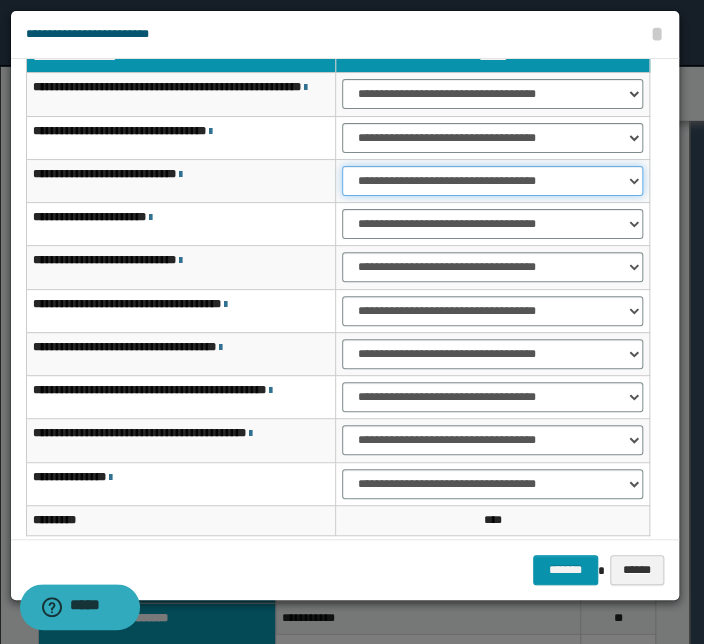 click on "**********" at bounding box center [492, 181] 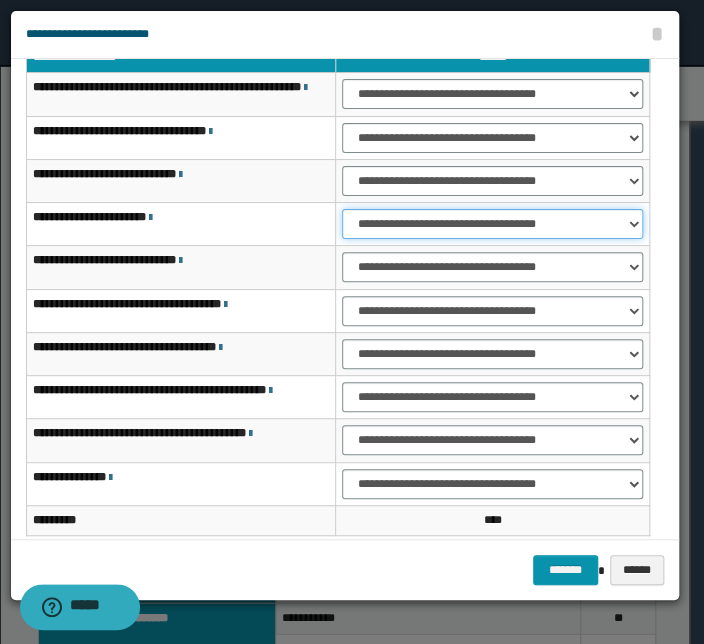 click on "**********" at bounding box center (492, 224) 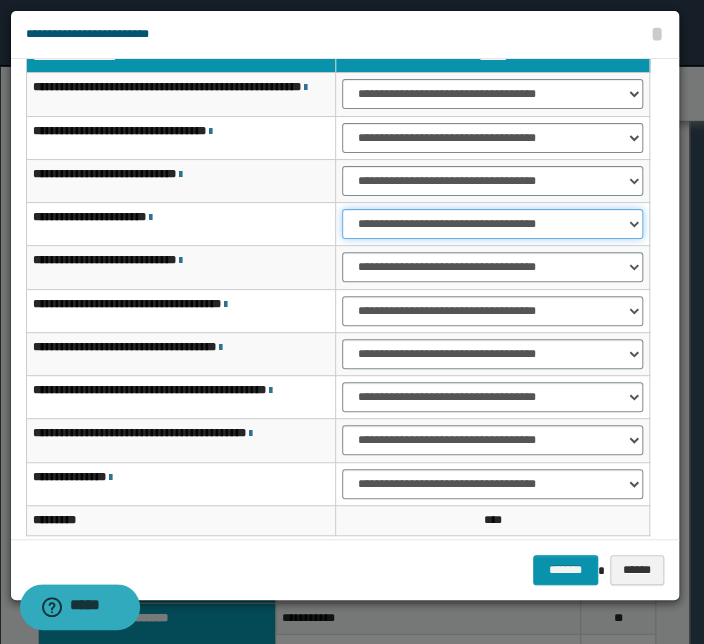 select on "***" 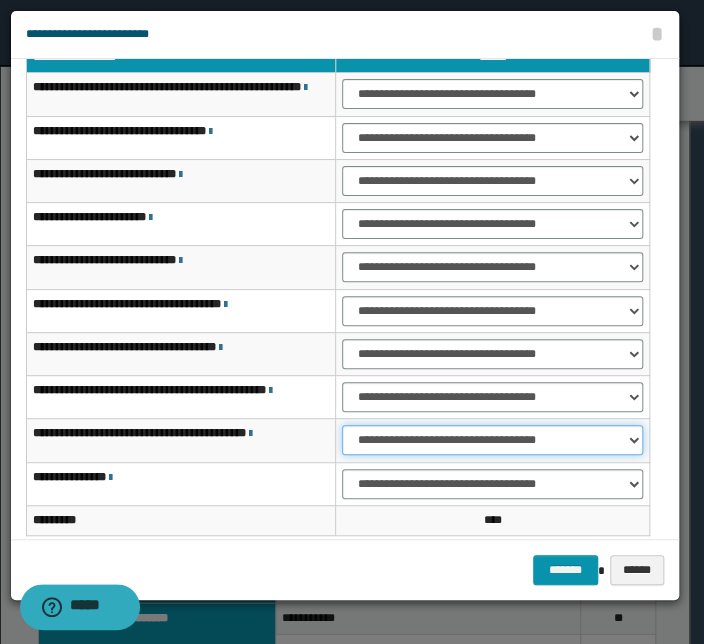 click on "**********" at bounding box center [492, 440] 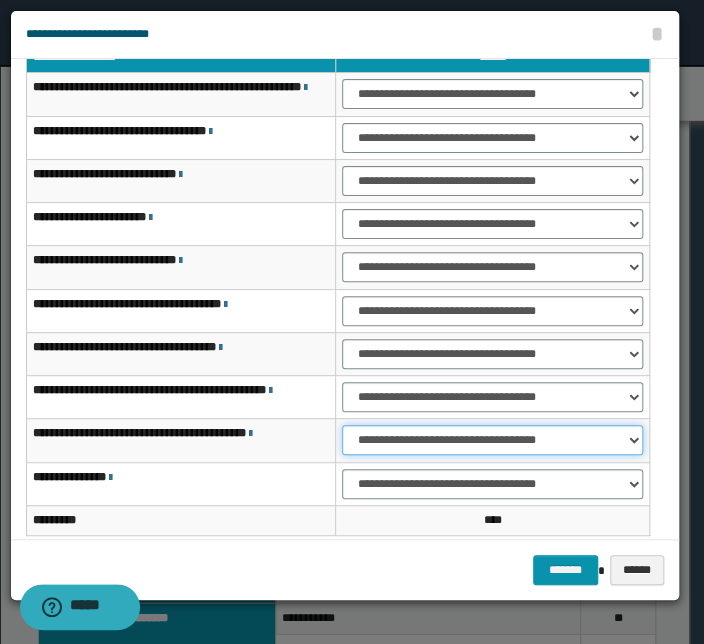 select on "***" 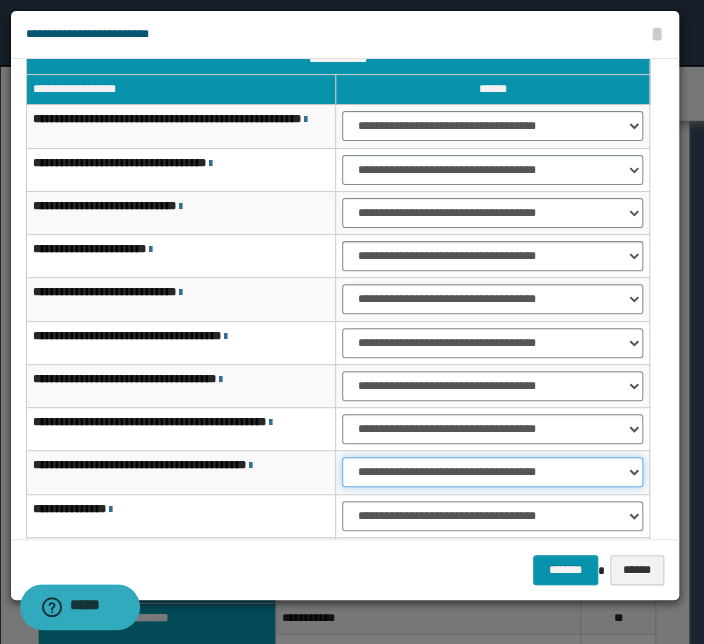 scroll, scrollTop: 0, scrollLeft: 0, axis: both 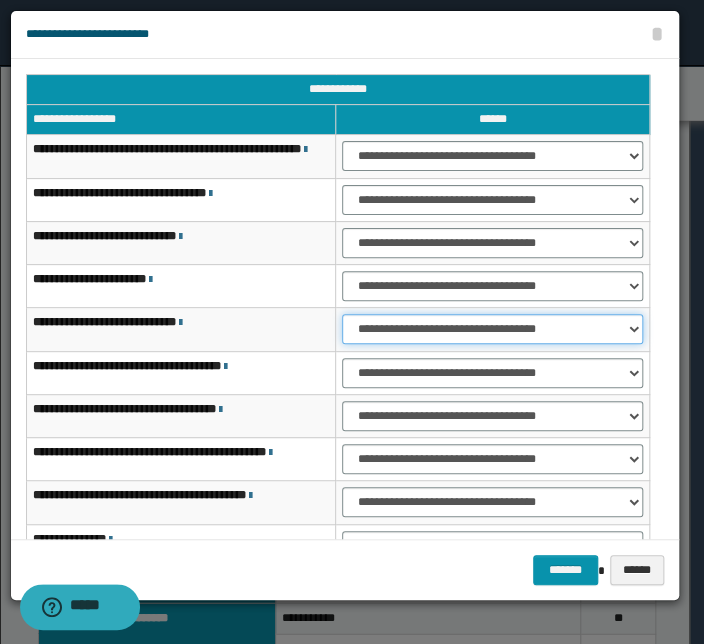 click on "**********" at bounding box center (492, 329) 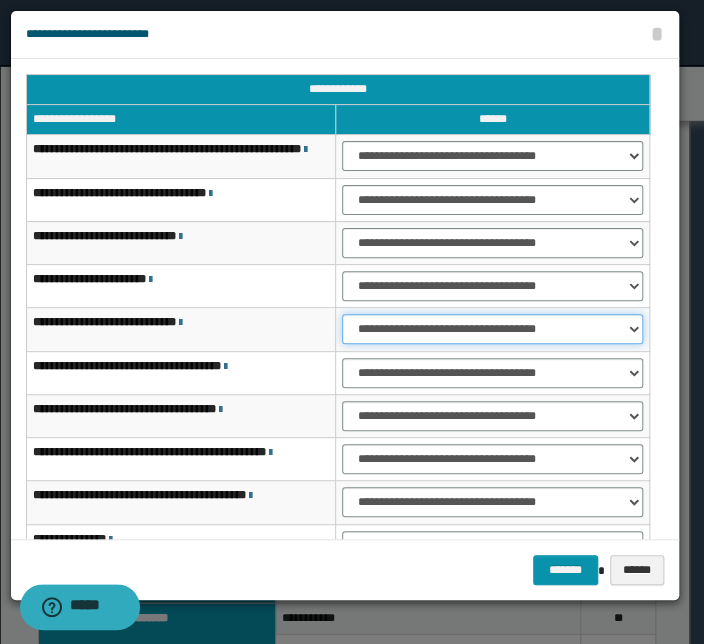 select on "***" 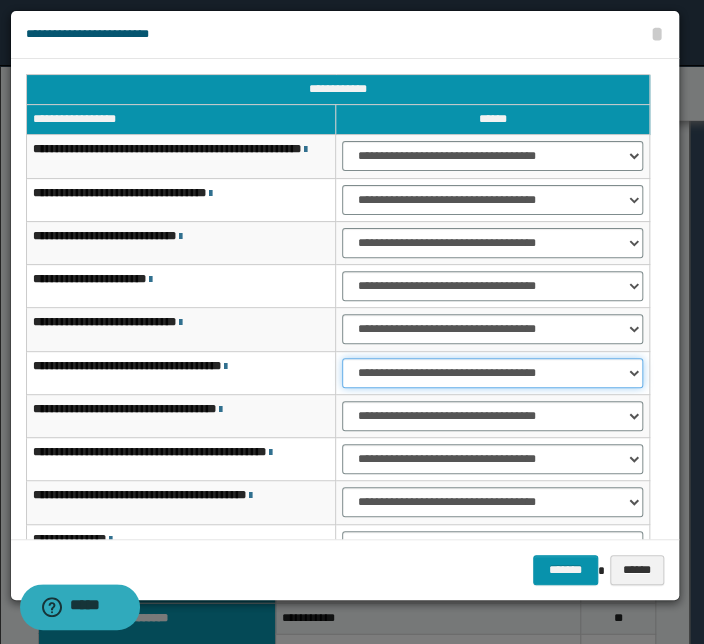 click on "**********" at bounding box center [492, 373] 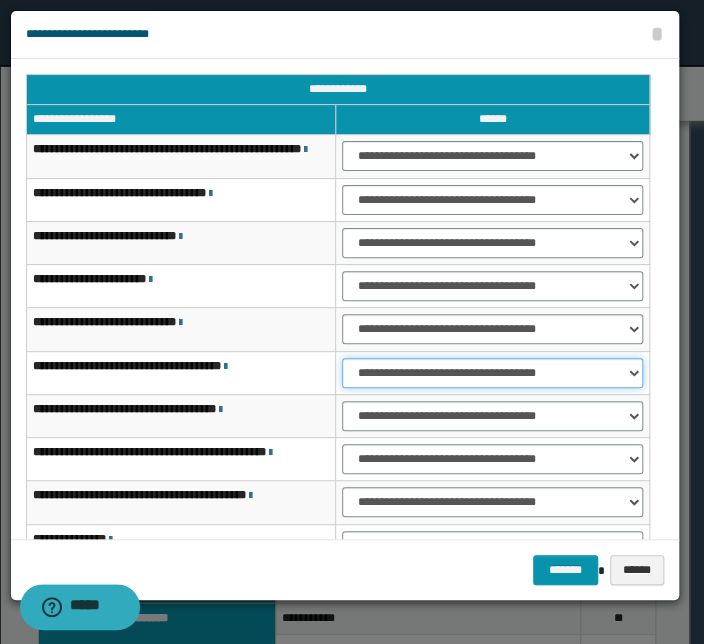 select on "***" 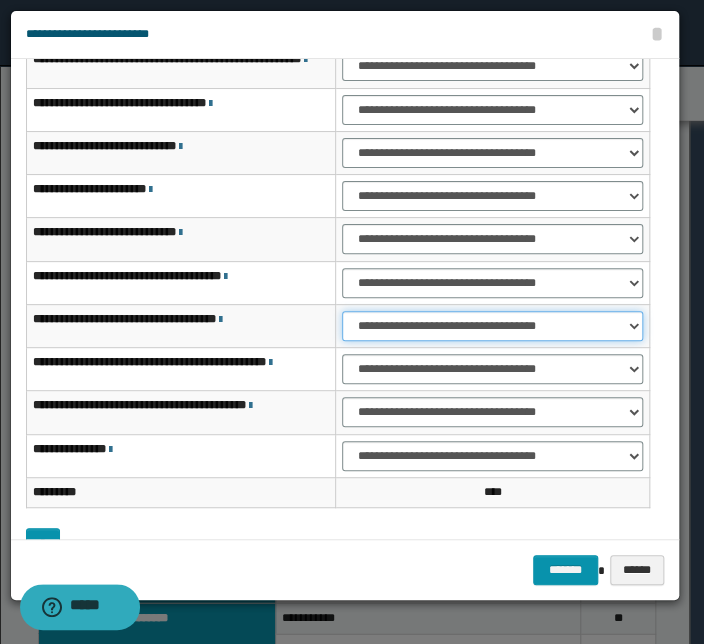 click on "**********" at bounding box center [492, 326] 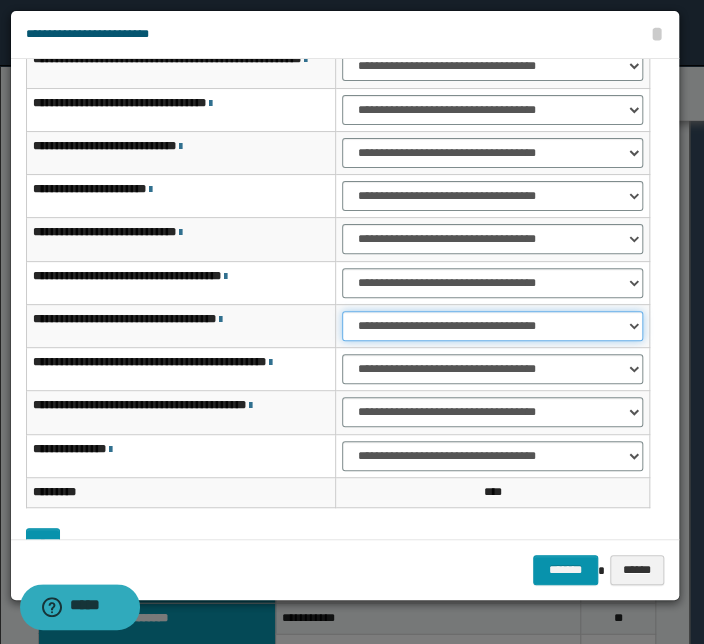 select on "***" 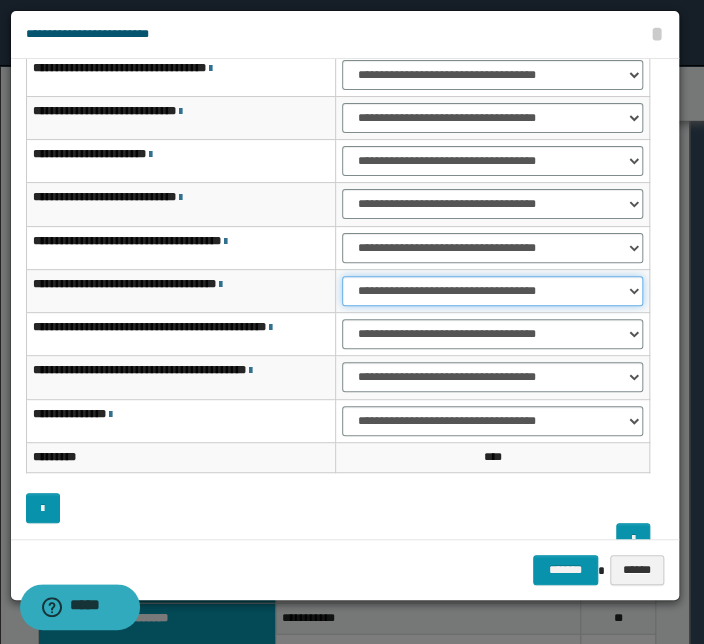 scroll, scrollTop: 153, scrollLeft: 0, axis: vertical 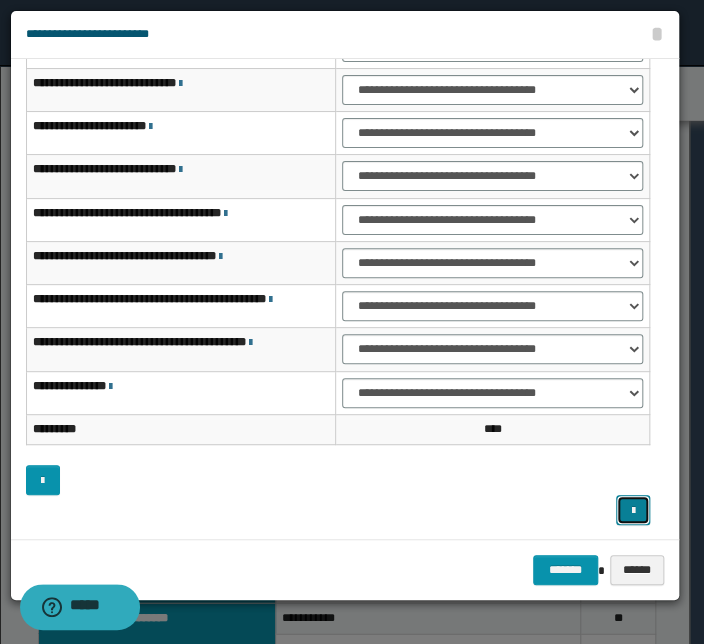 click at bounding box center [633, 511] 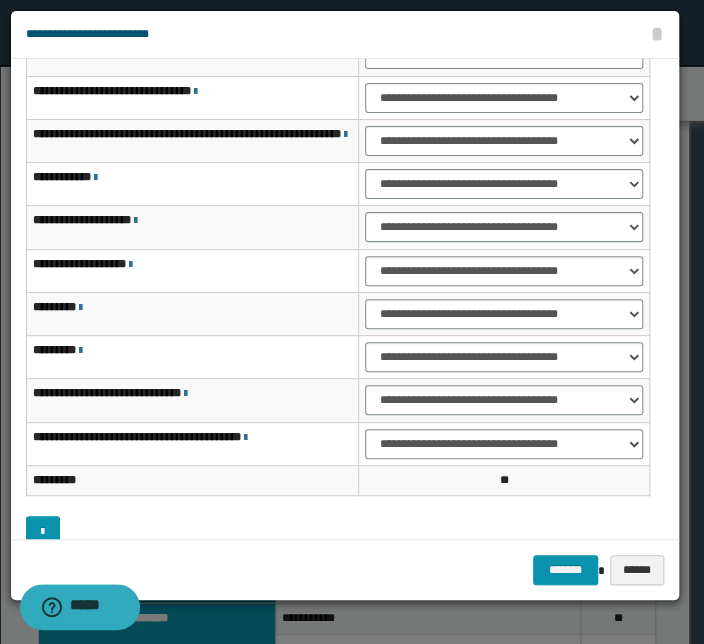 scroll, scrollTop: 62, scrollLeft: 0, axis: vertical 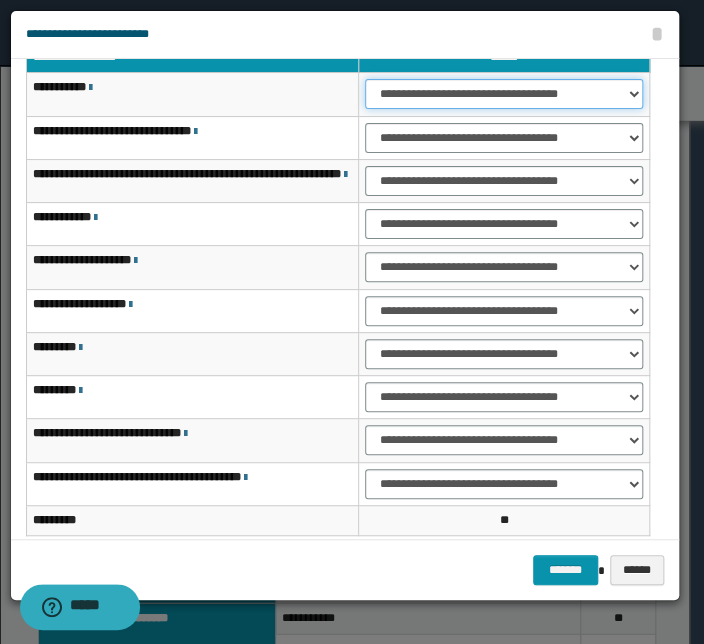 click on "**********" at bounding box center (504, 94) 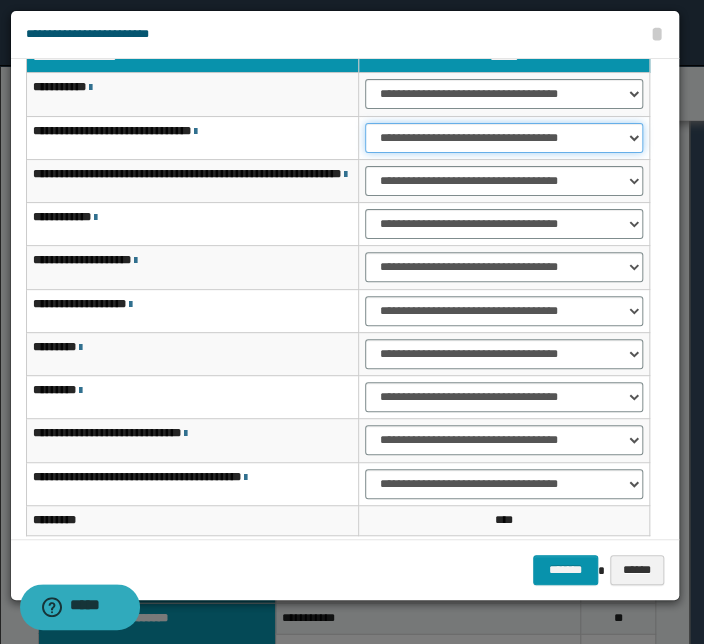 click on "**********" at bounding box center [504, 138] 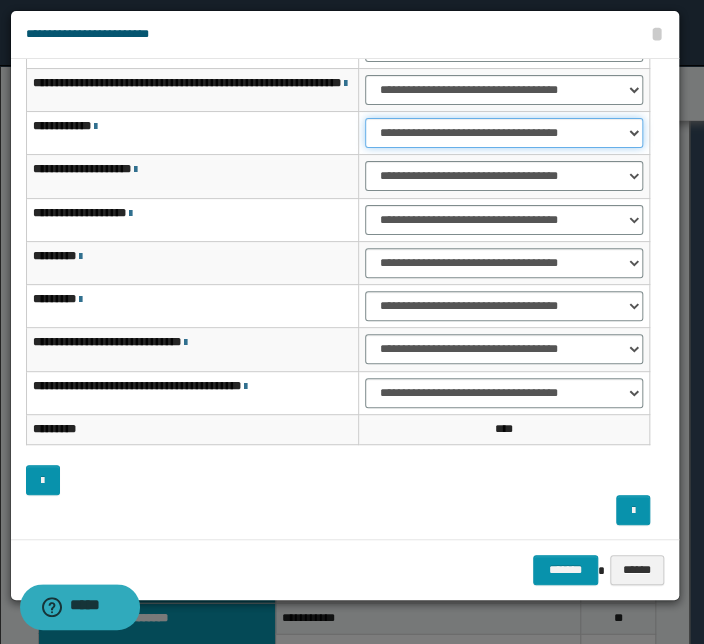 click on "**********" at bounding box center (504, 133) 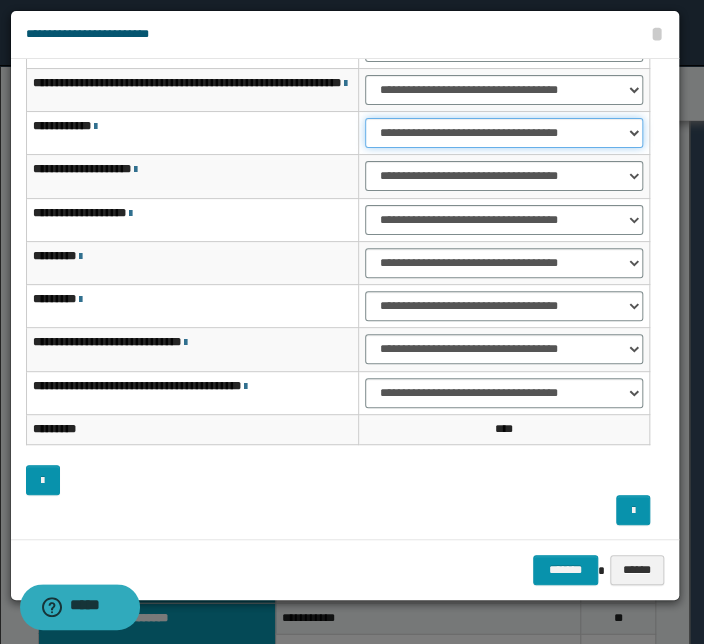 select on "***" 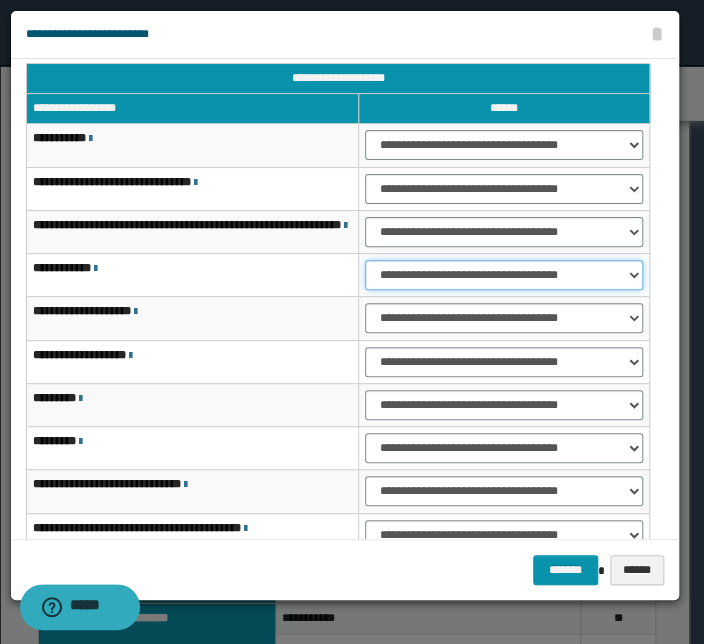 scroll, scrollTop: 0, scrollLeft: 0, axis: both 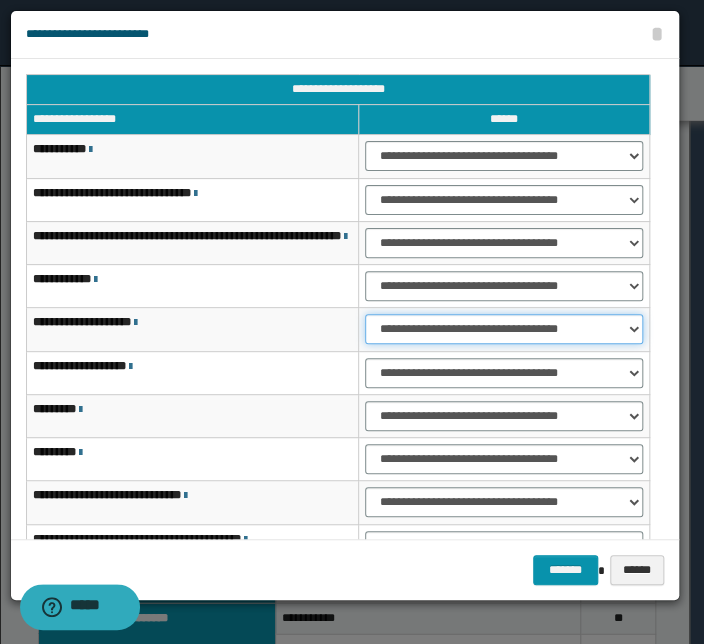 click on "**********" at bounding box center [504, 329] 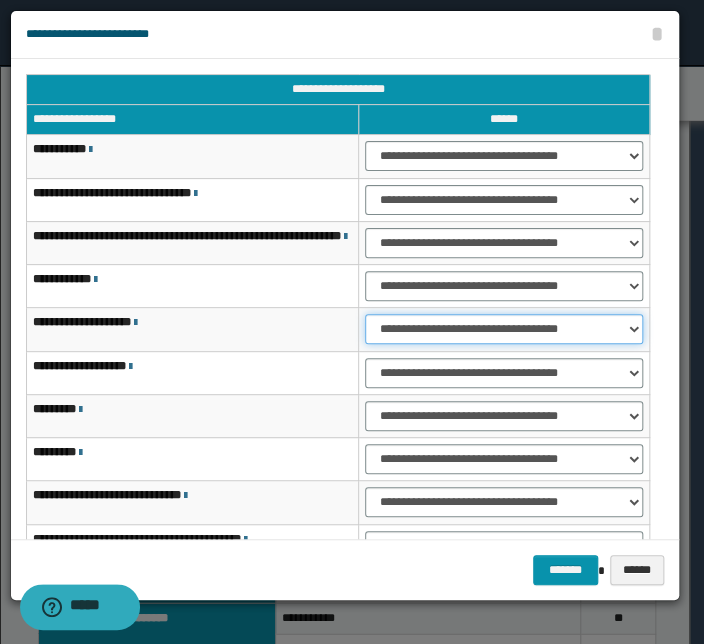 select on "***" 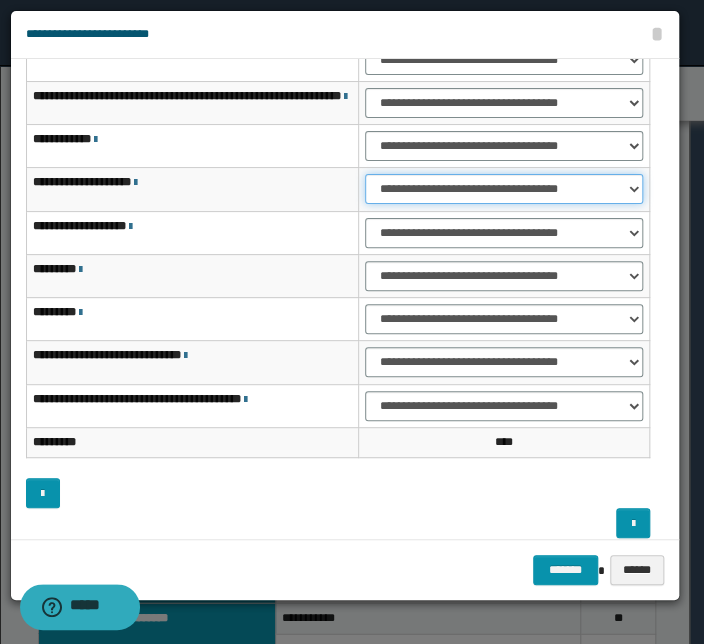 scroll, scrollTop: 153, scrollLeft: 0, axis: vertical 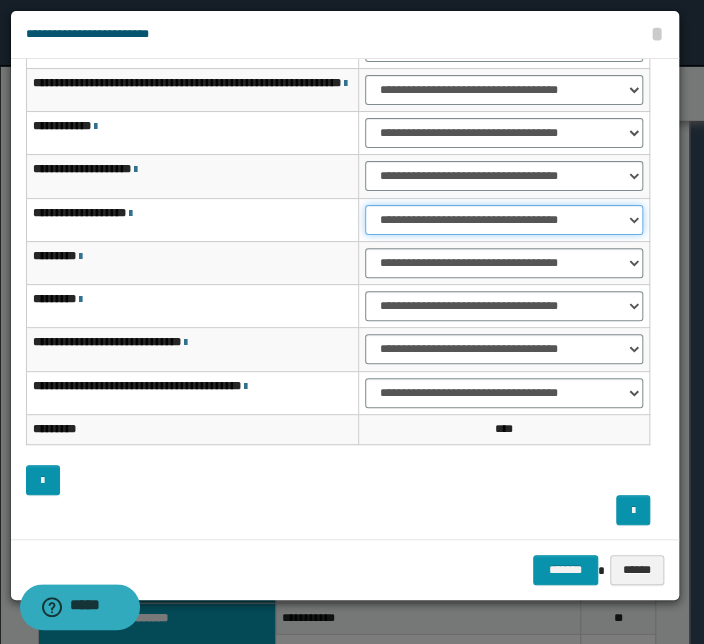 click on "**********" at bounding box center (504, 220) 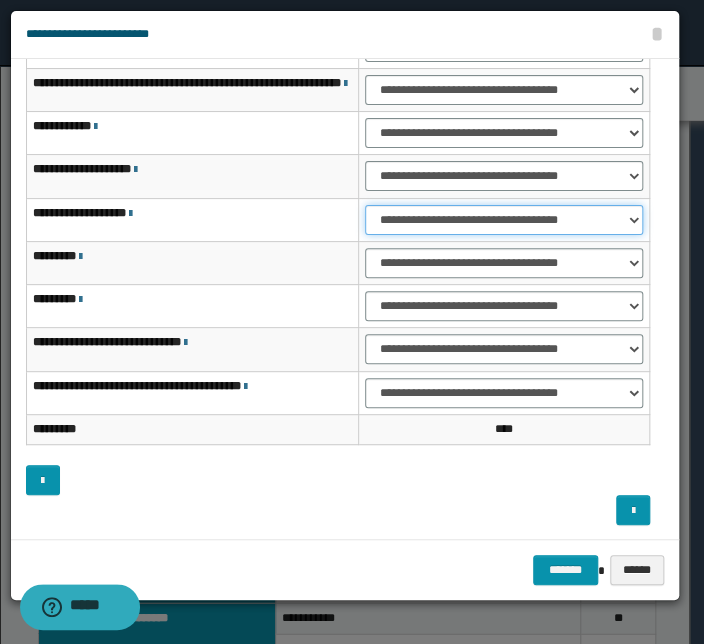 select on "***" 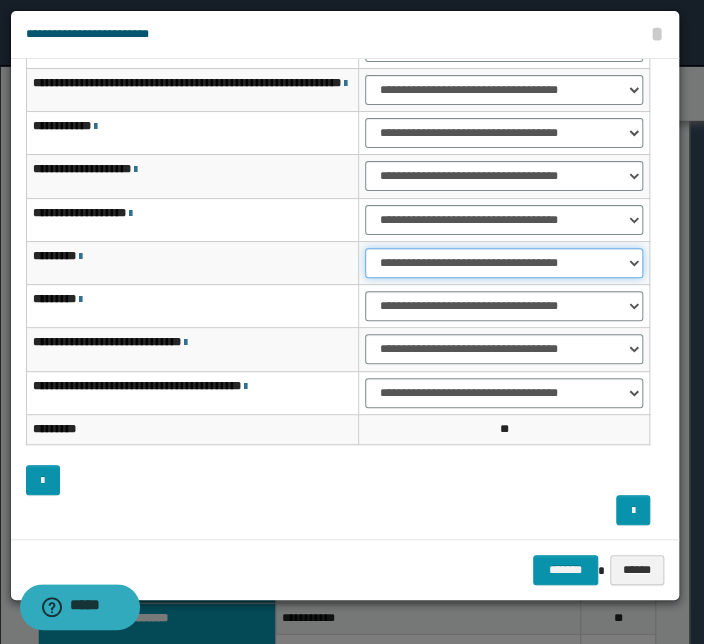 click on "**********" at bounding box center [504, 263] 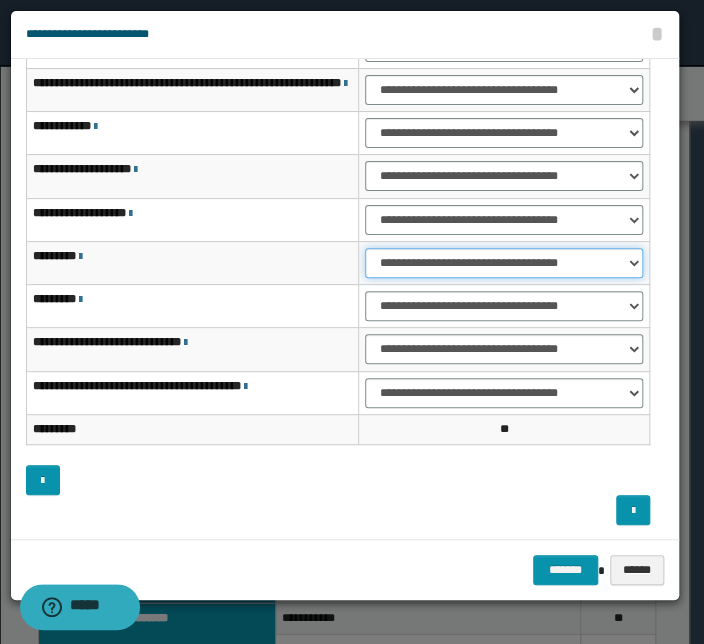 select on "***" 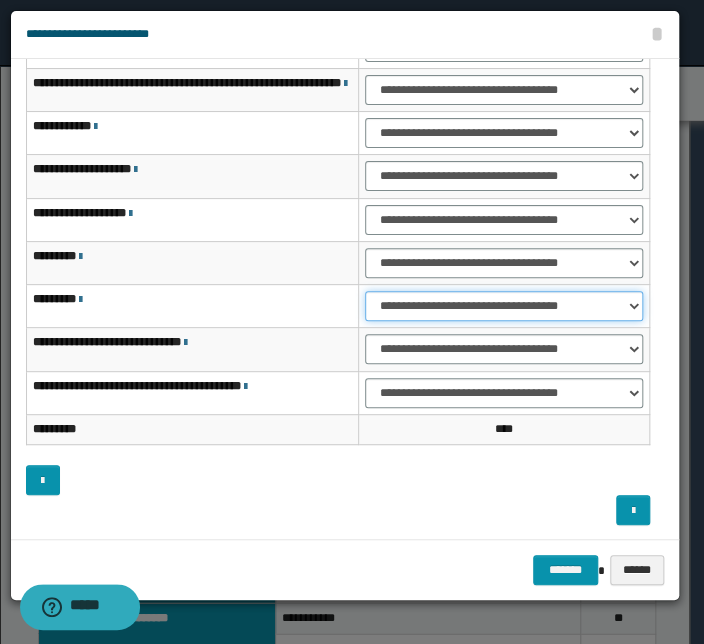 click on "**********" at bounding box center [504, 306] 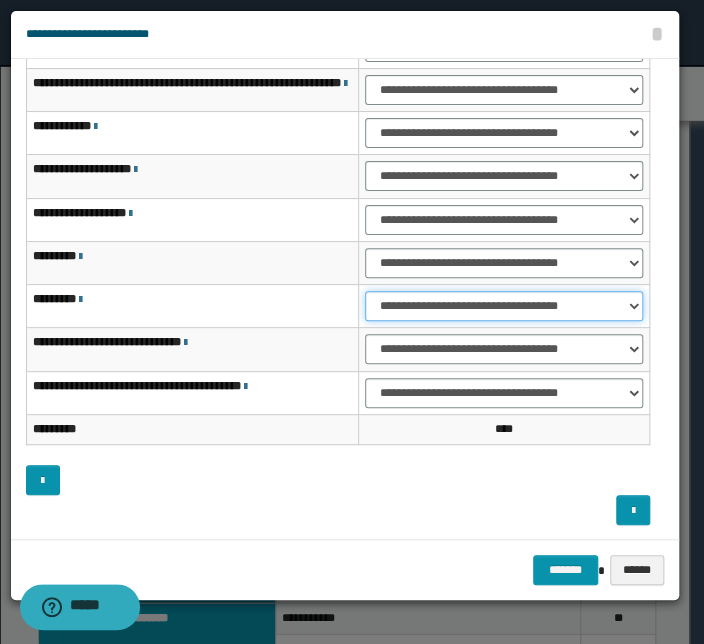 select on "***" 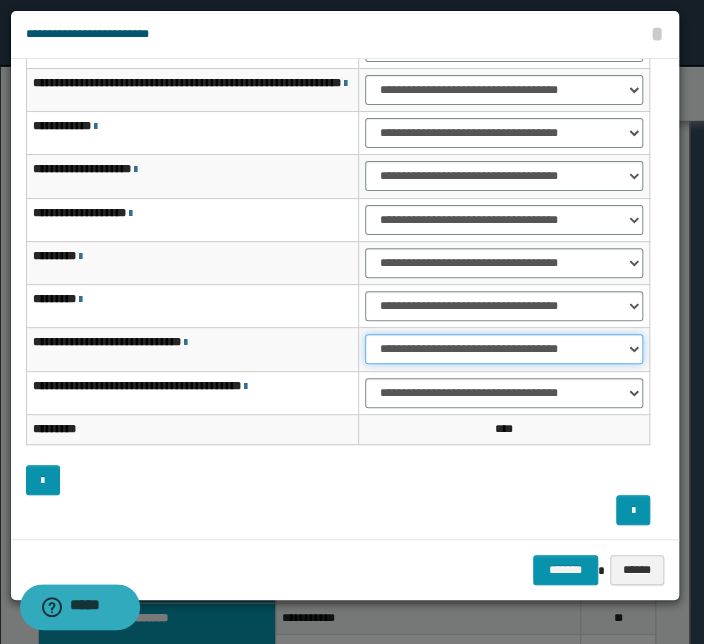 click on "**********" at bounding box center (504, 349) 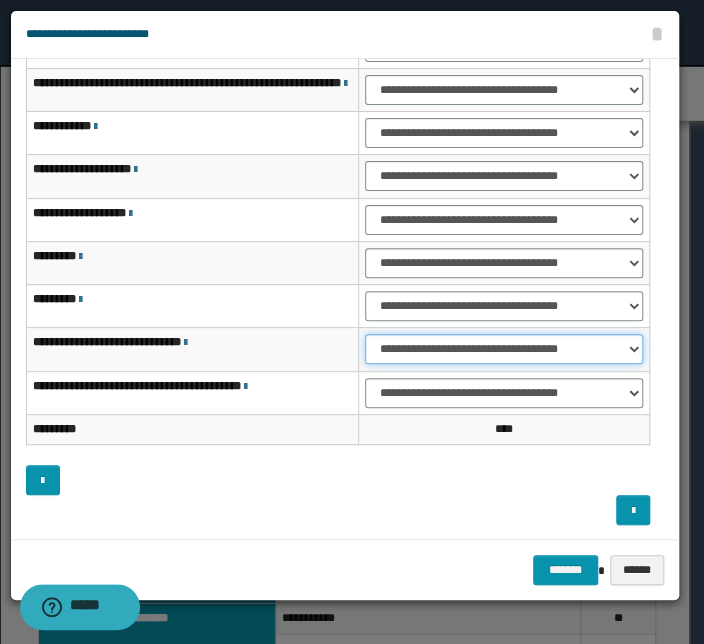 select on "***" 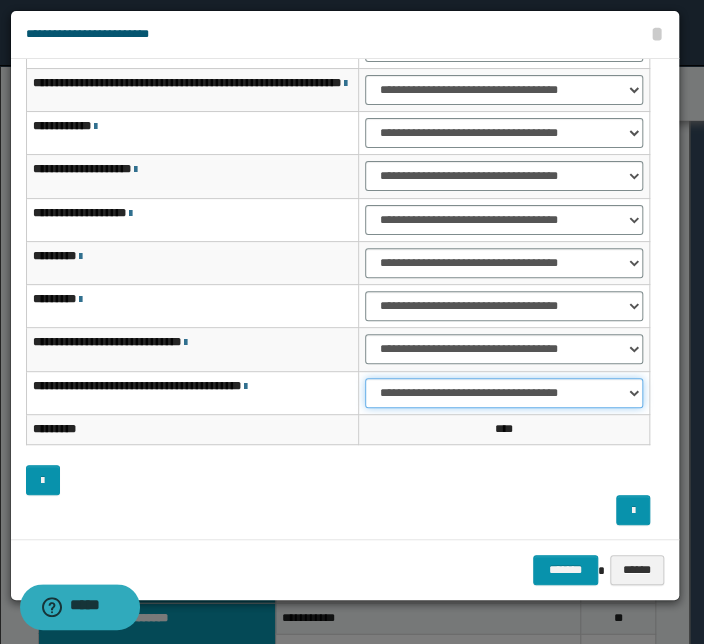 click on "**********" at bounding box center [504, 393] 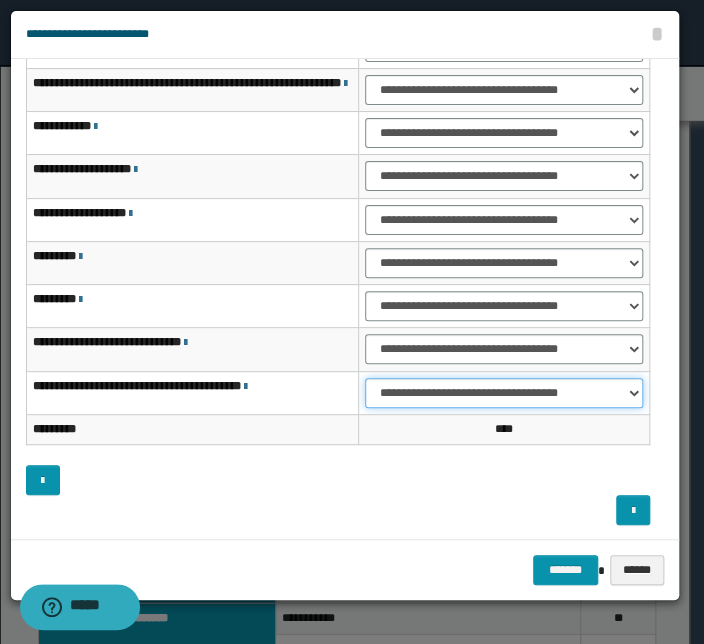 select on "***" 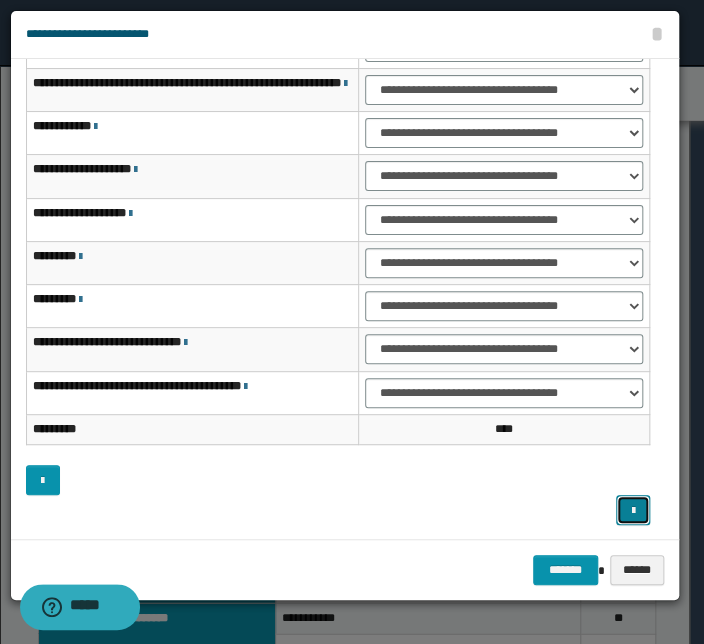 click at bounding box center (633, 511) 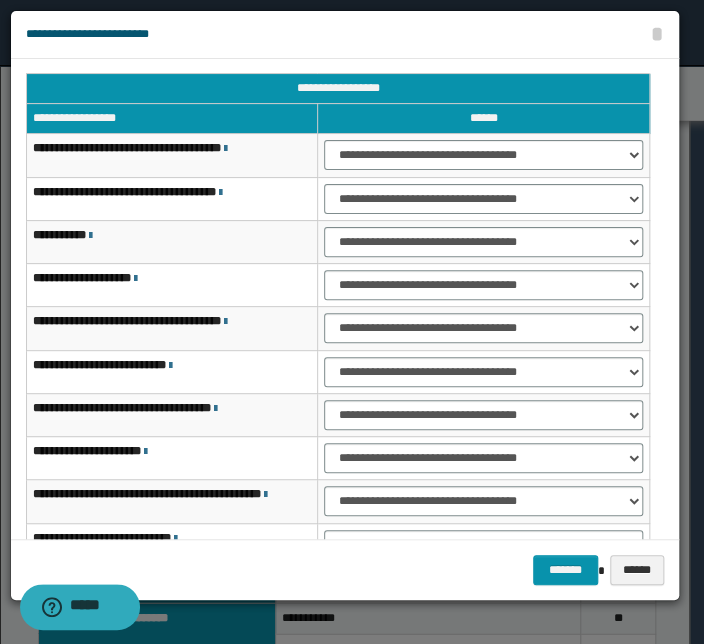 scroll, scrollTop: 0, scrollLeft: 0, axis: both 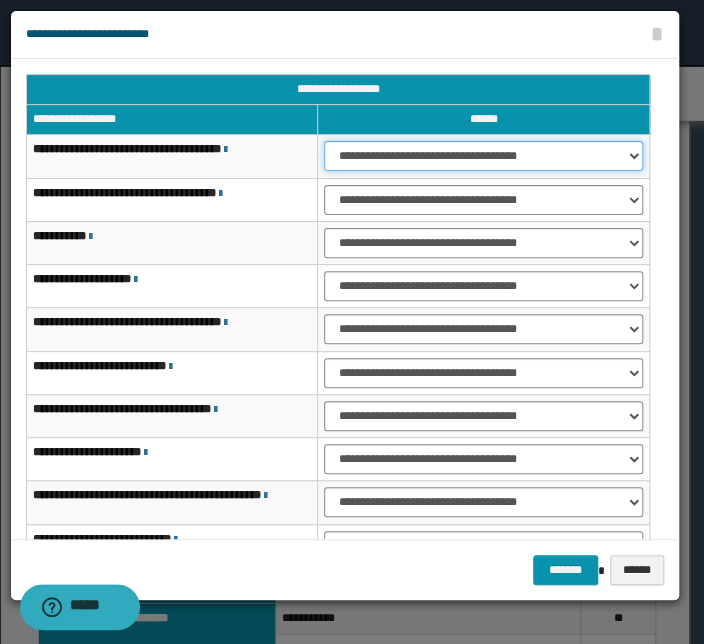 click on "**********" at bounding box center (483, 156) 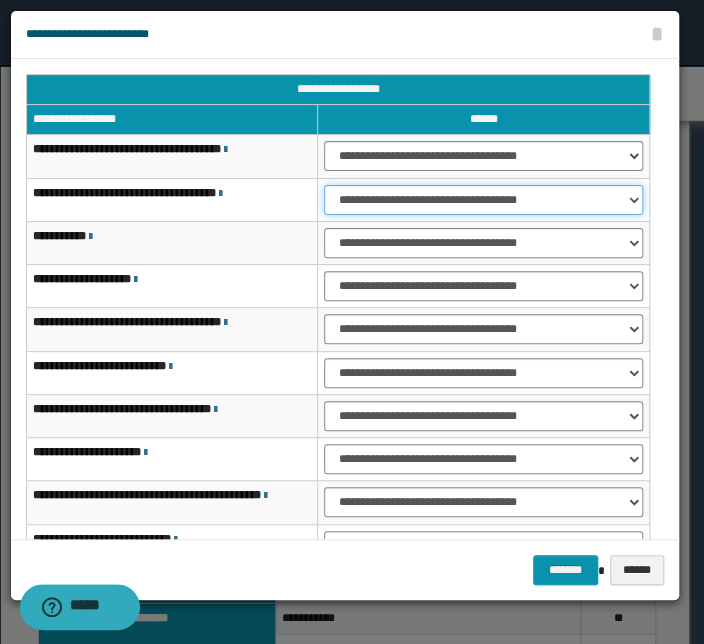 click on "**********" at bounding box center (483, 200) 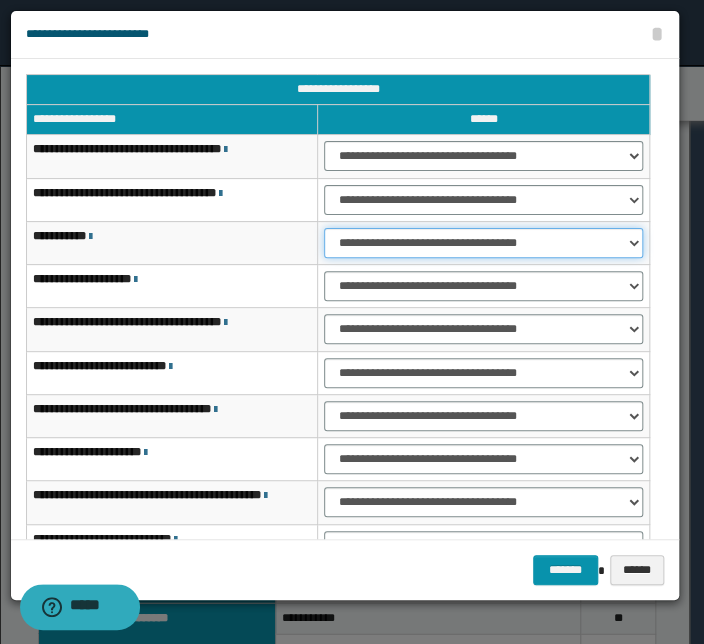 click on "**********" at bounding box center (483, 243) 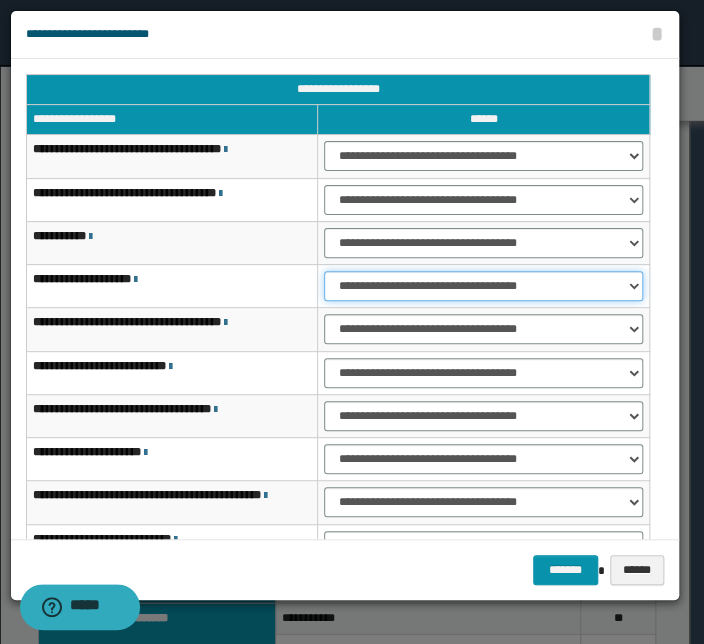 click on "**********" at bounding box center (483, 286) 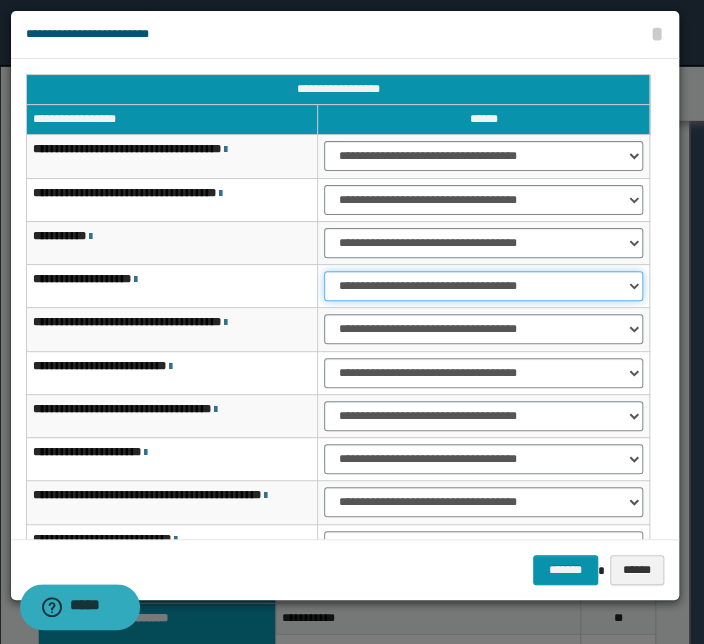 select on "***" 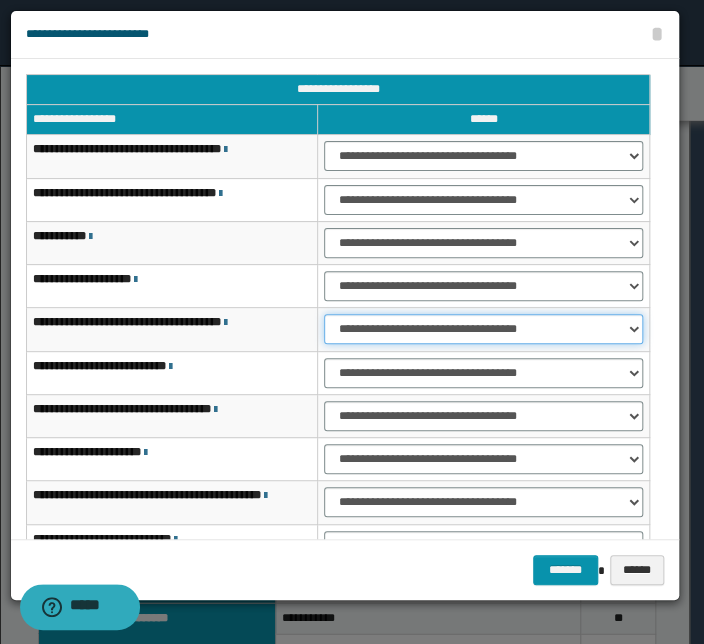 click on "**********" at bounding box center (483, 329) 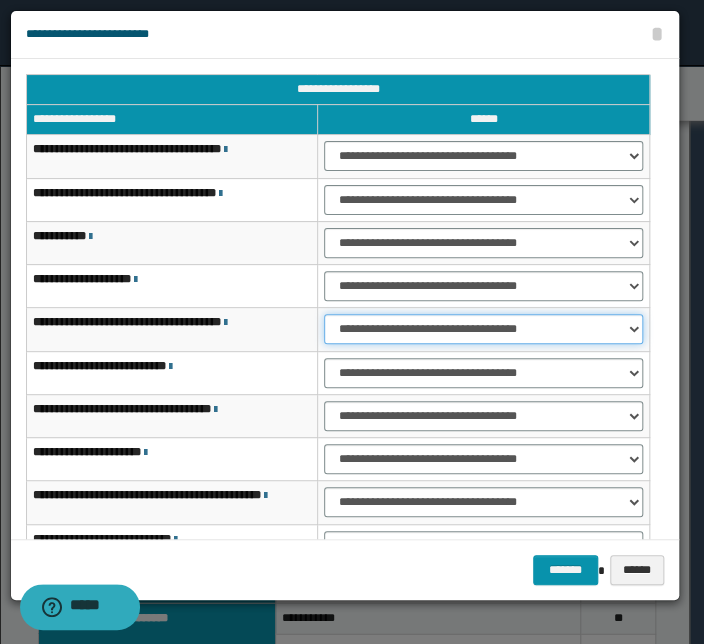 select on "***" 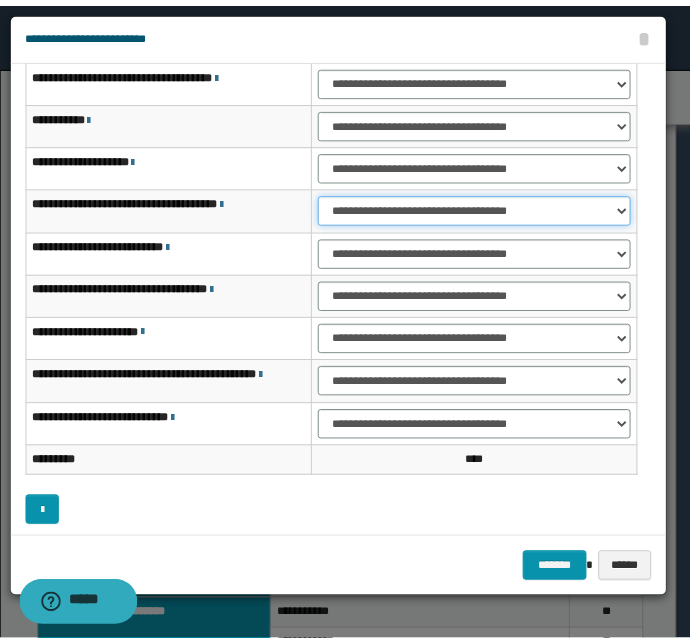 scroll, scrollTop: 124, scrollLeft: 0, axis: vertical 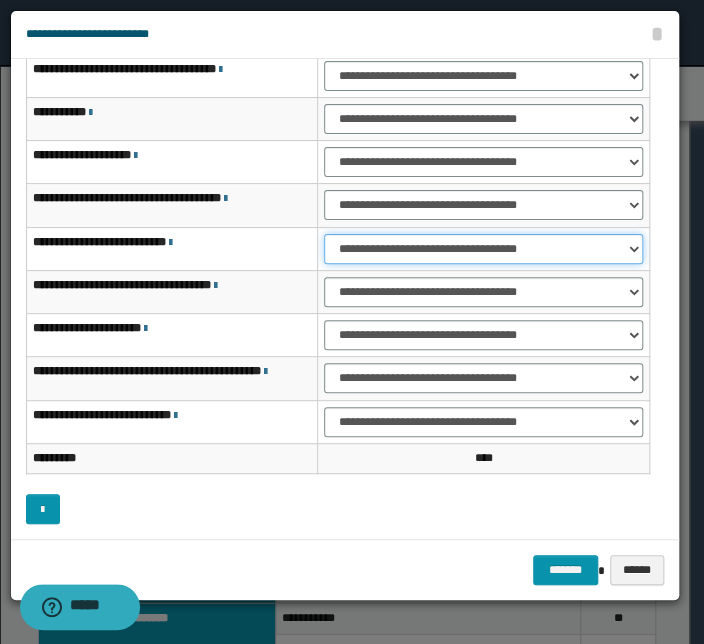 click on "**********" at bounding box center [483, 249] 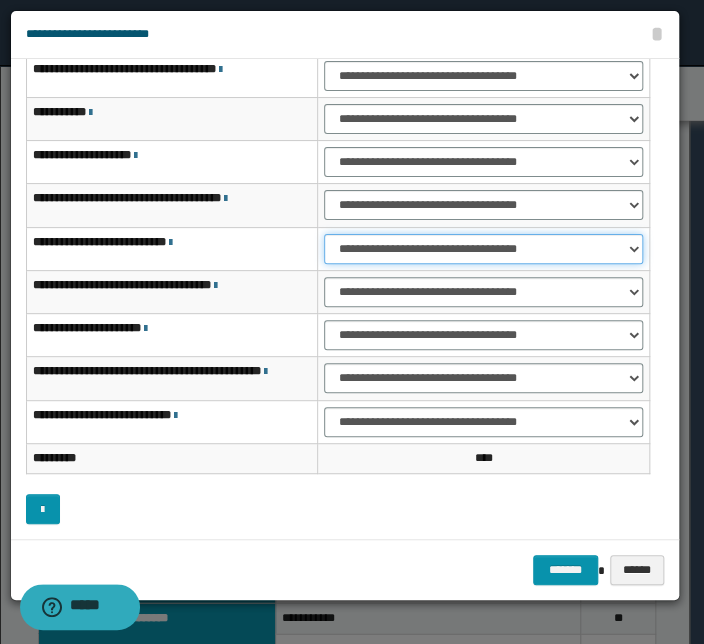 select on "***" 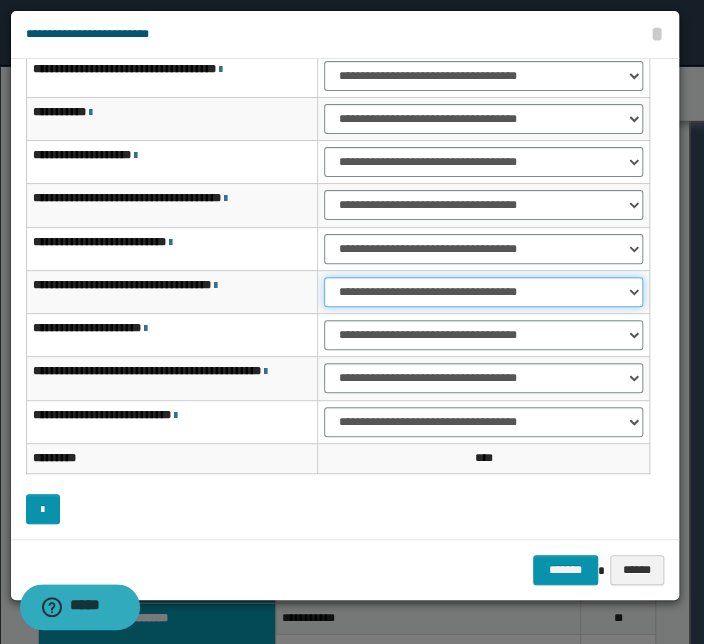 click on "**********" at bounding box center (483, 292) 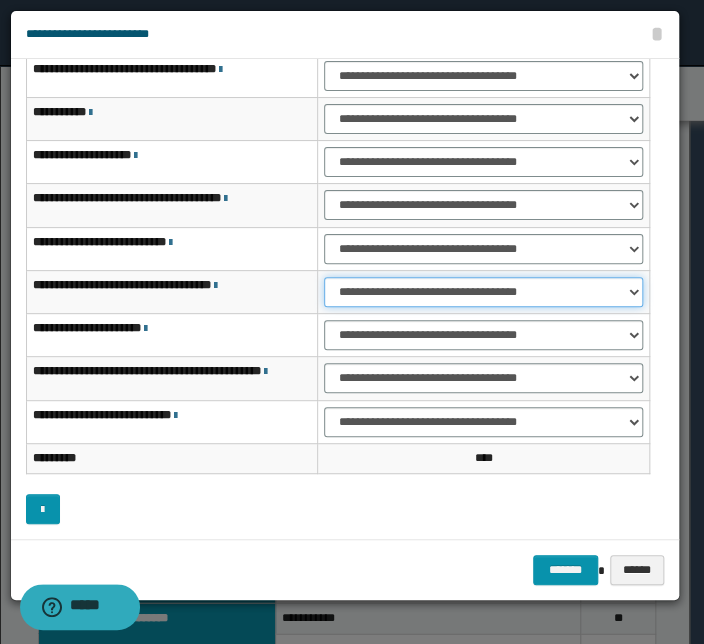select on "***" 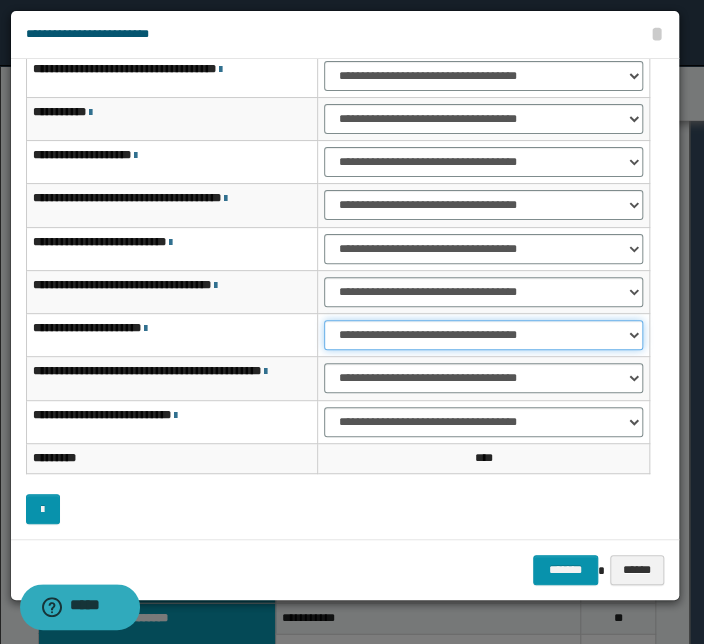 click on "**********" at bounding box center [483, 335] 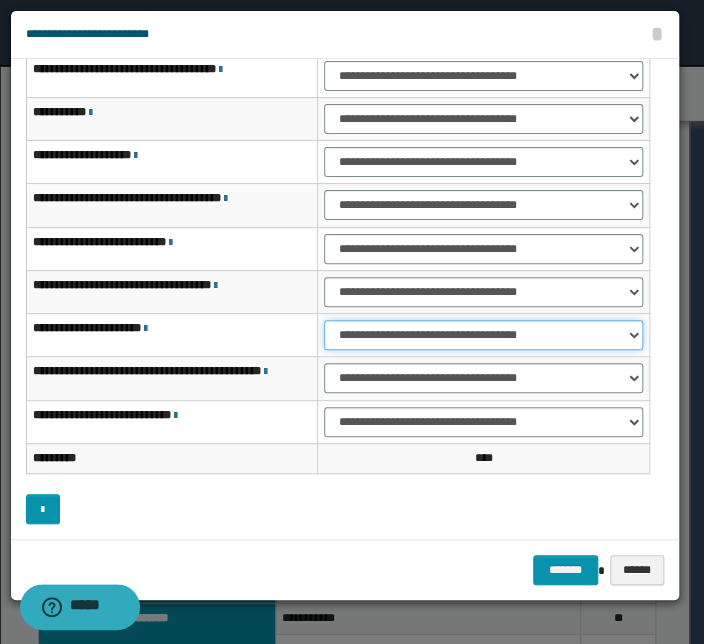 select on "***" 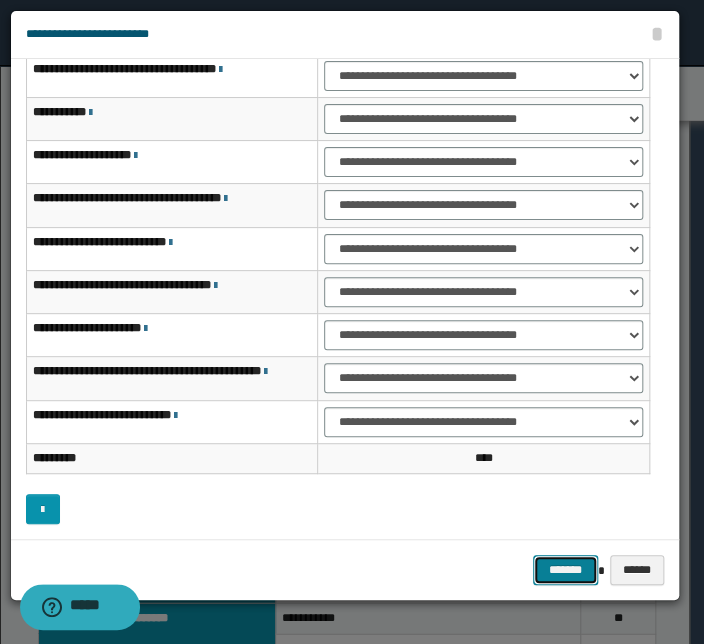 click on "*******" at bounding box center (565, 570) 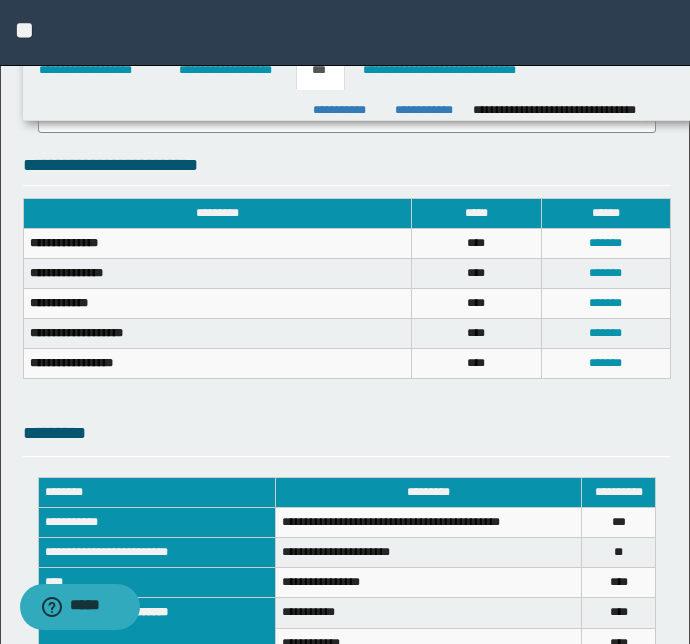 scroll, scrollTop: 722, scrollLeft: 0, axis: vertical 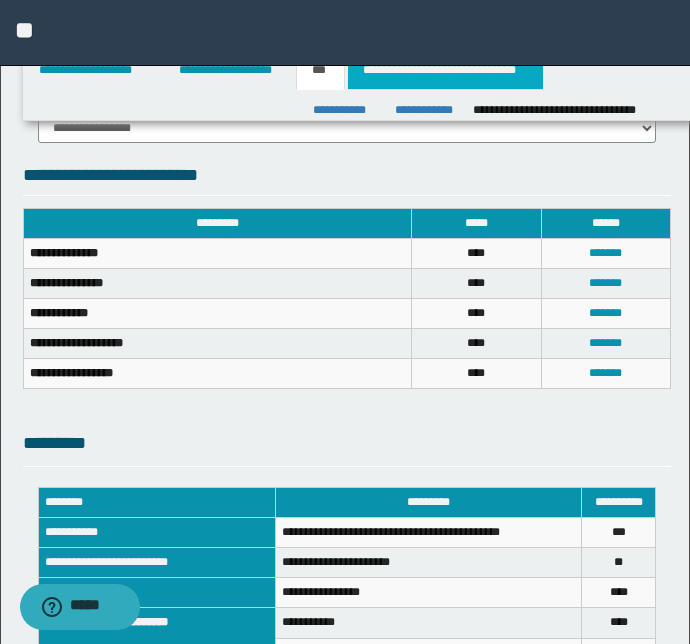 click on "**********" at bounding box center (445, 70) 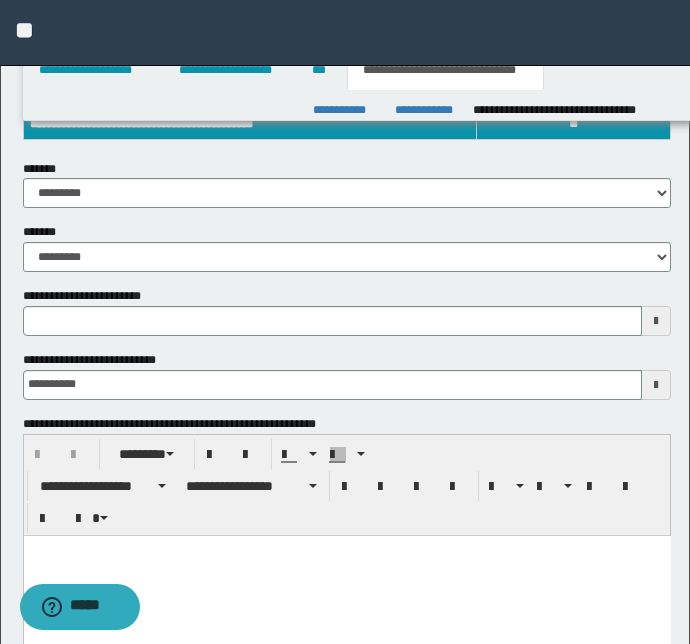 scroll, scrollTop: 363, scrollLeft: 0, axis: vertical 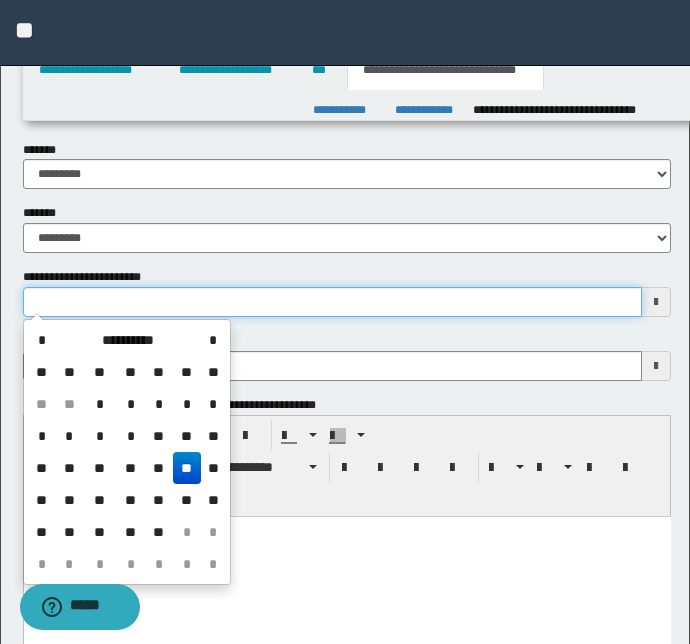 click on "**********" at bounding box center [333, 302] 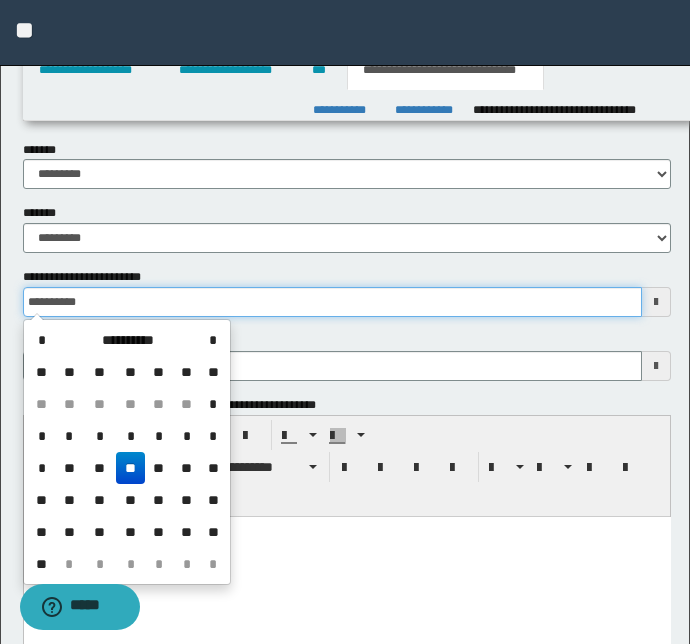 type on "**********" 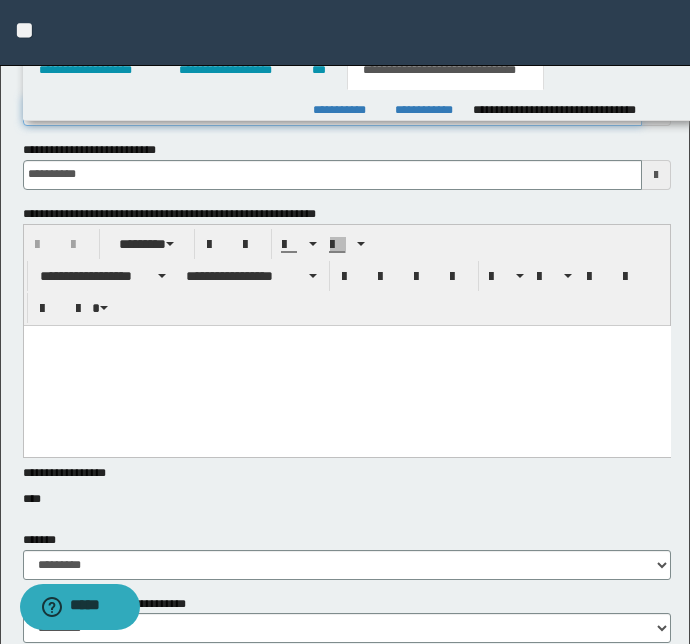 scroll, scrollTop: 454, scrollLeft: 0, axis: vertical 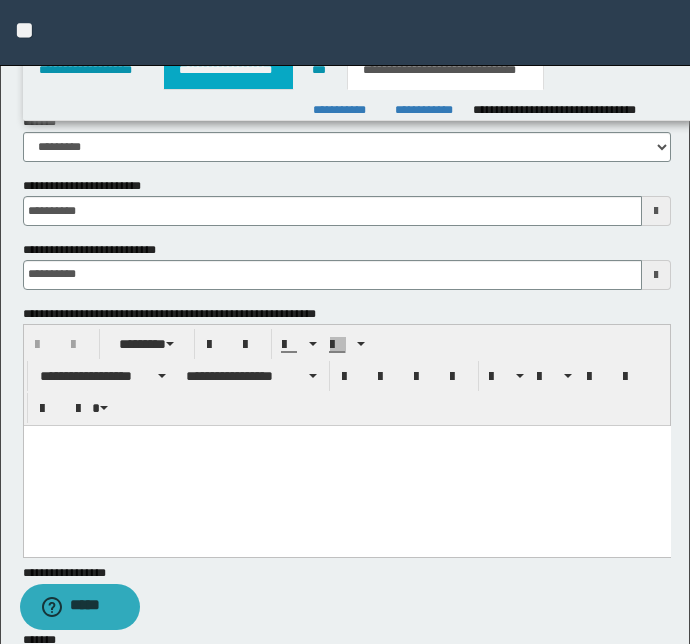 click on "**********" at bounding box center [228, 70] 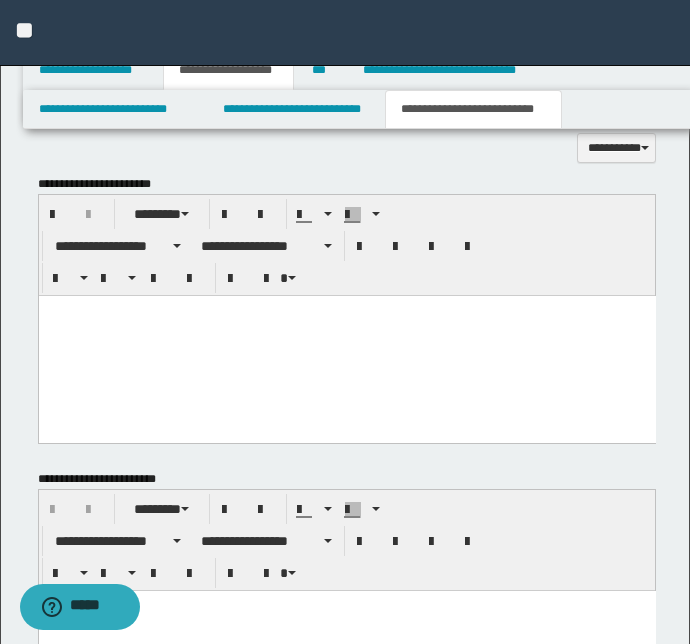 scroll, scrollTop: 1394, scrollLeft: 0, axis: vertical 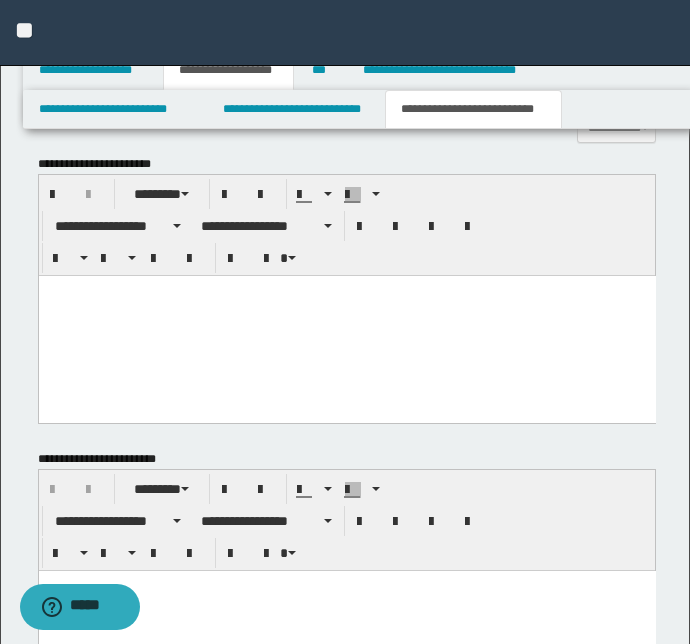 click at bounding box center (346, 322) 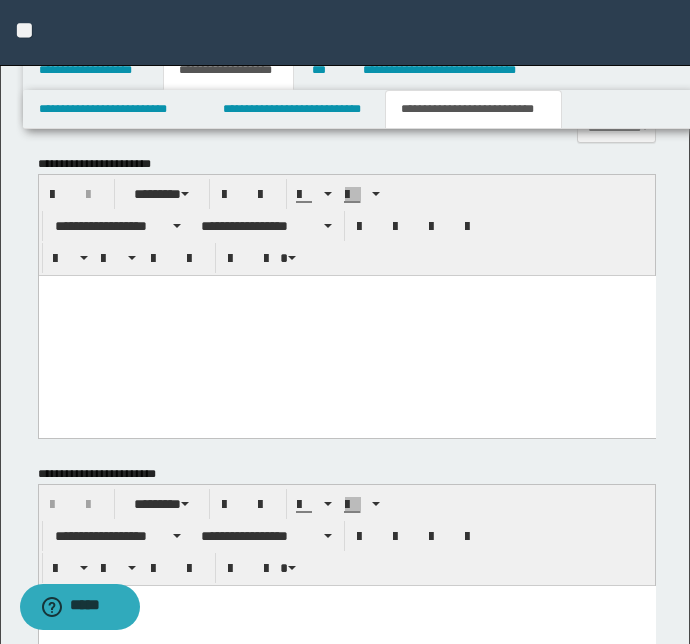 paste 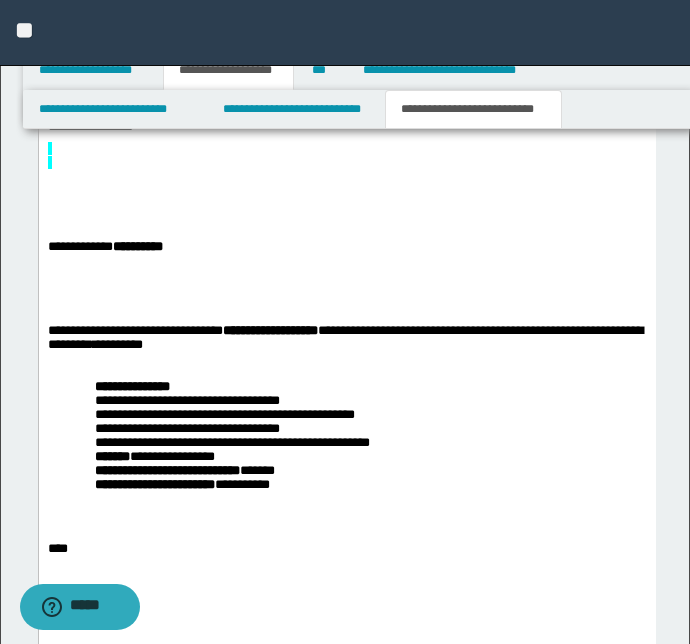scroll, scrollTop: 1849, scrollLeft: 0, axis: vertical 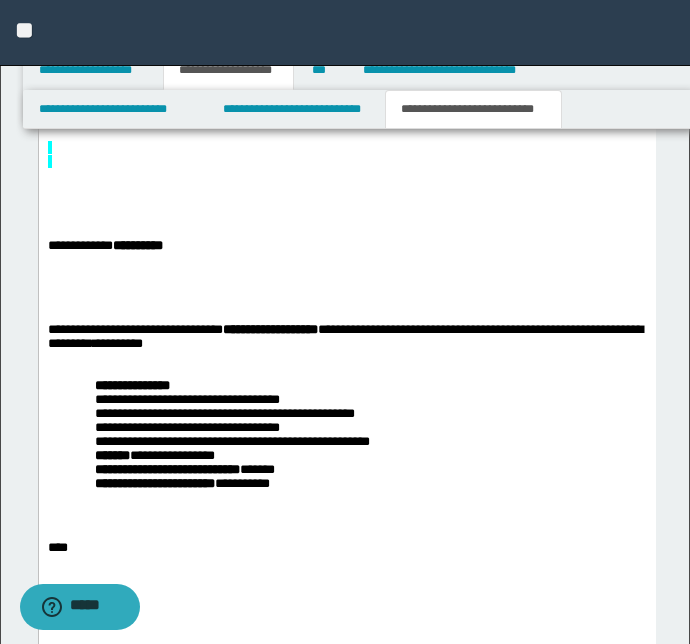 drag, startPoint x: 46, startPoint y: 295, endPoint x: 52, endPoint y: 327, distance: 32.55764 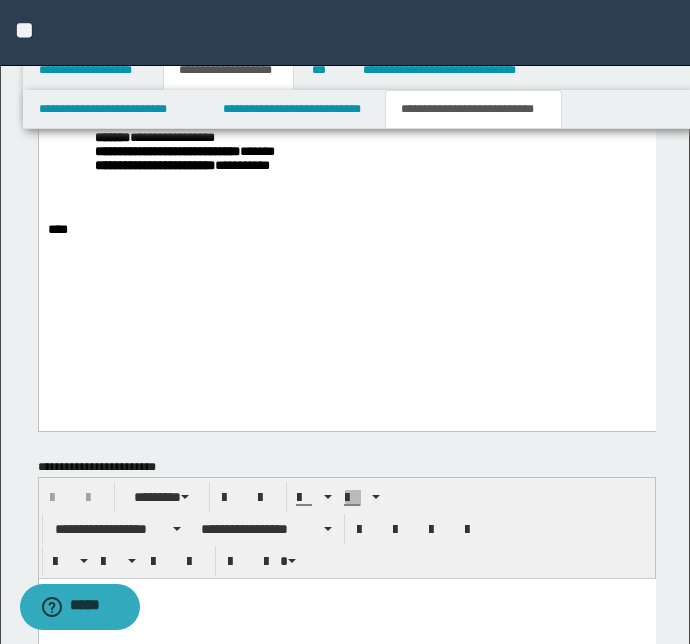 scroll, scrollTop: 2153, scrollLeft: 0, axis: vertical 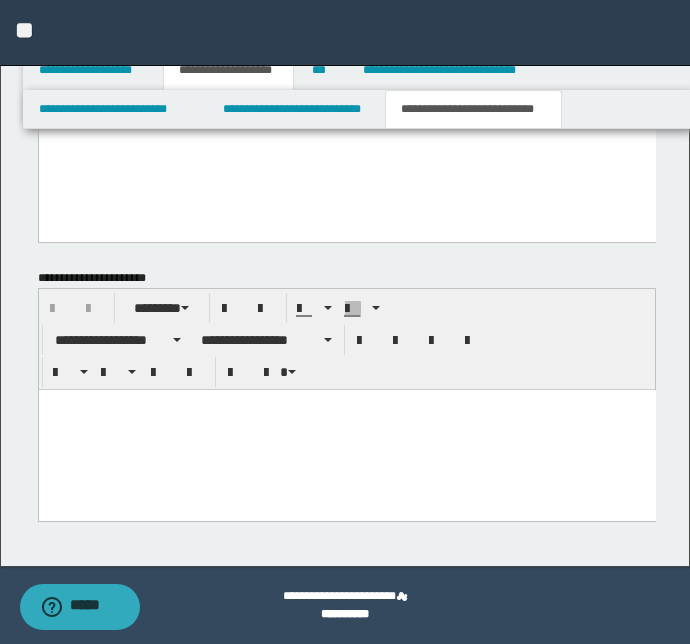 click at bounding box center (346, 404) 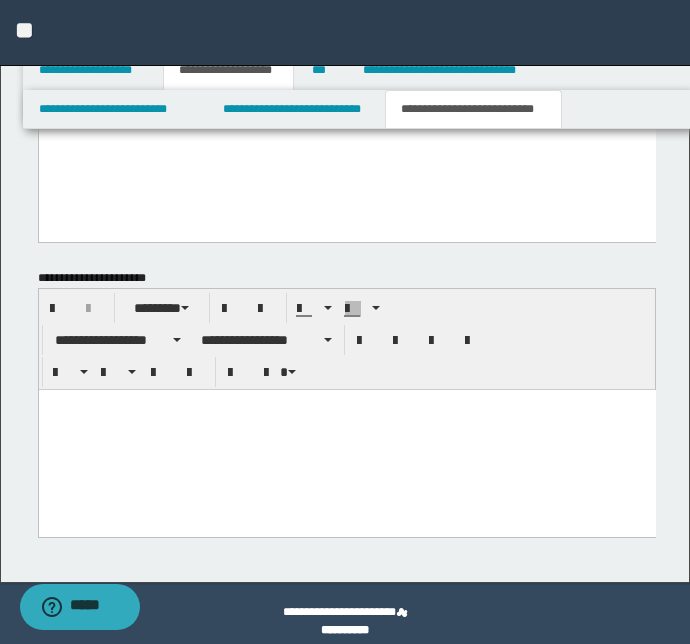 paste 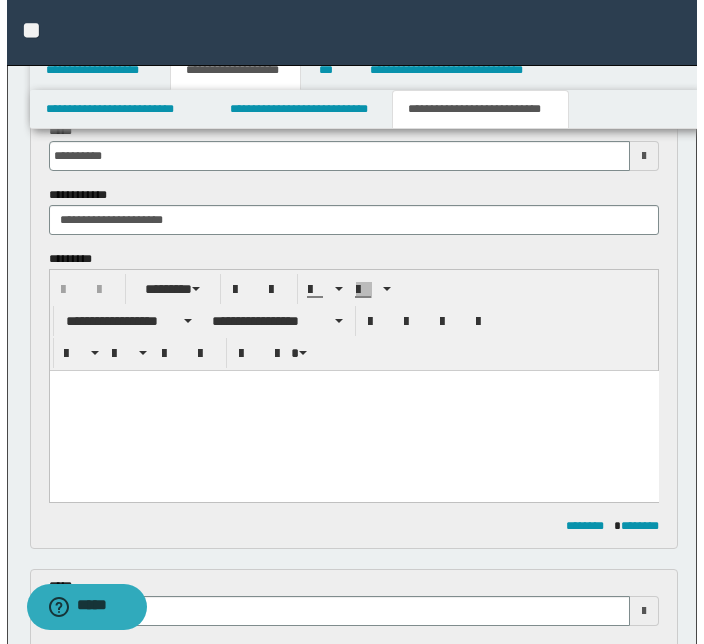 scroll, scrollTop: 0, scrollLeft: 0, axis: both 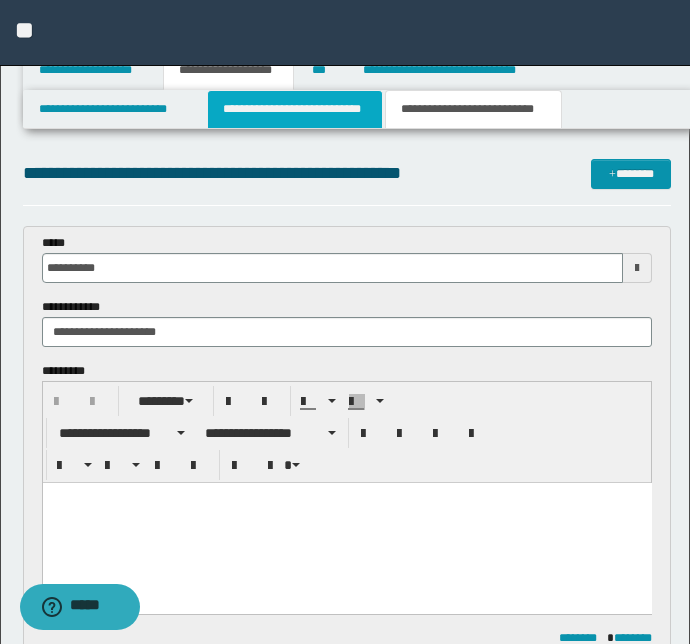 click on "**********" at bounding box center [294, 109] 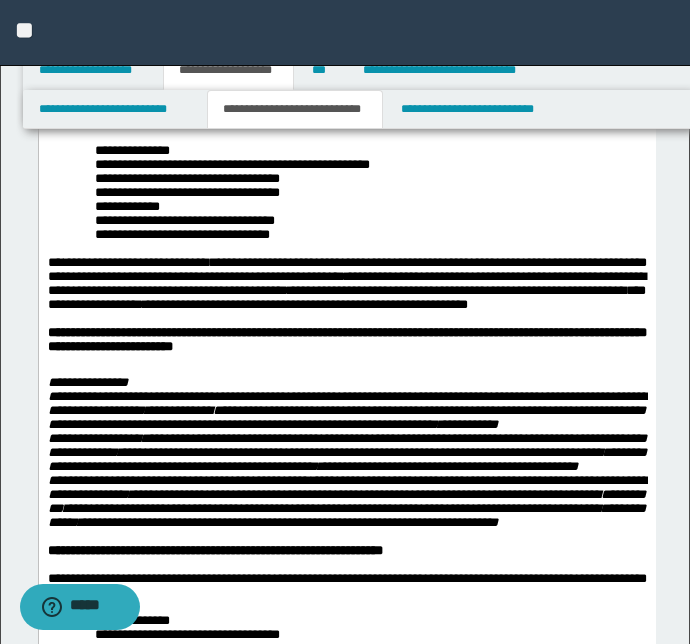 scroll, scrollTop: 181, scrollLeft: 0, axis: vertical 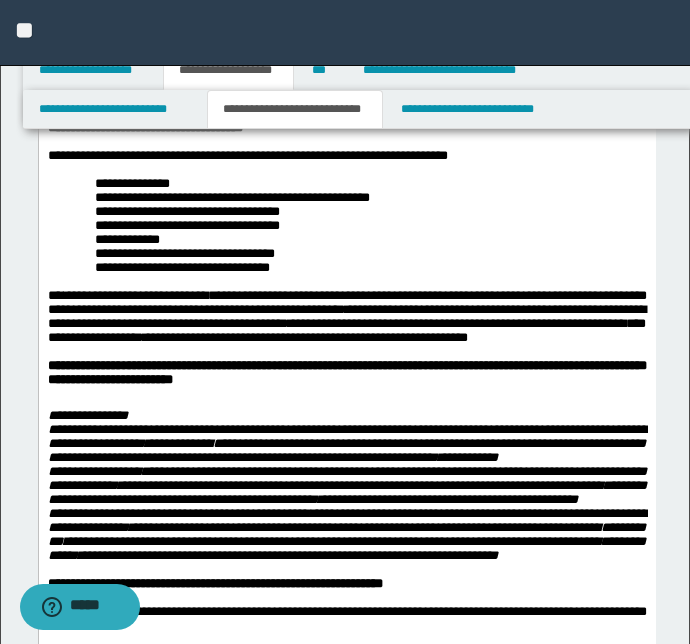 click on "**********" at bounding box center [346, 976] 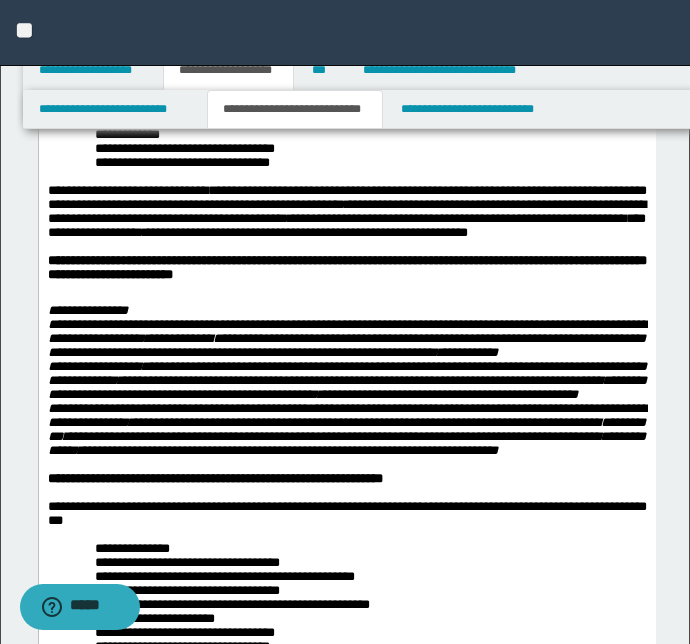 scroll, scrollTop: 363, scrollLeft: 0, axis: vertical 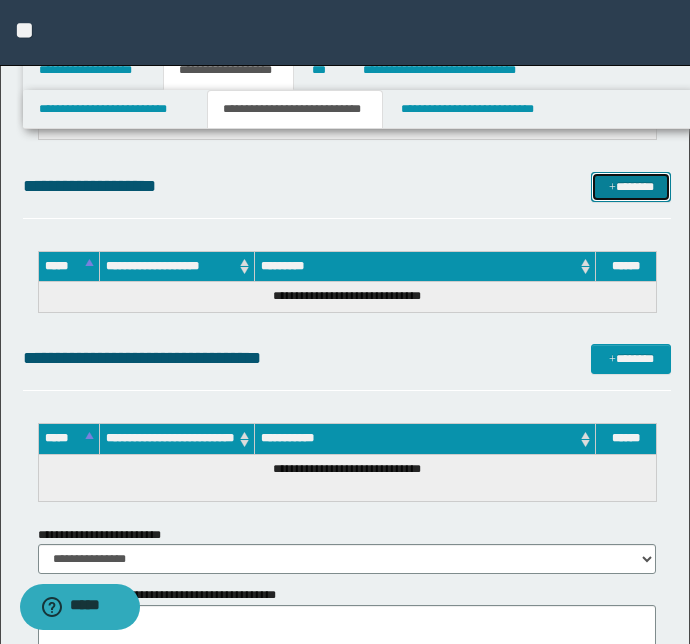 click on "*******" at bounding box center [631, 187] 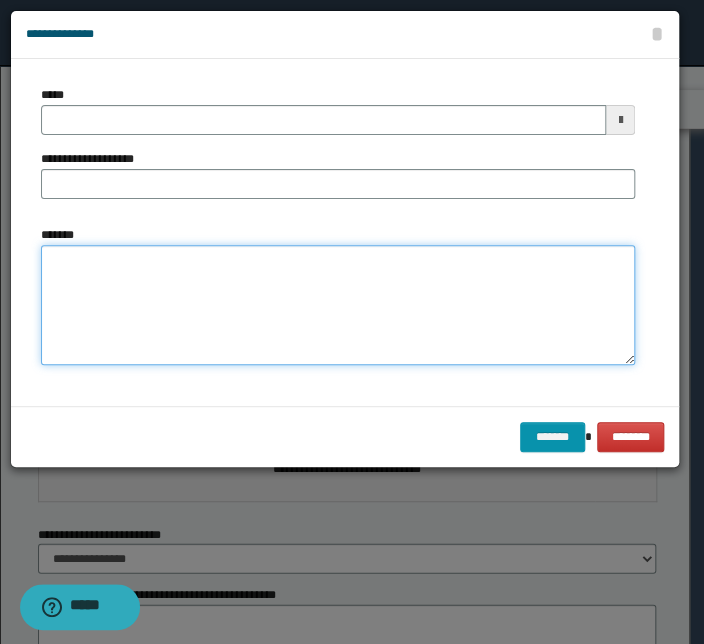 click on "*******" at bounding box center [338, 305] 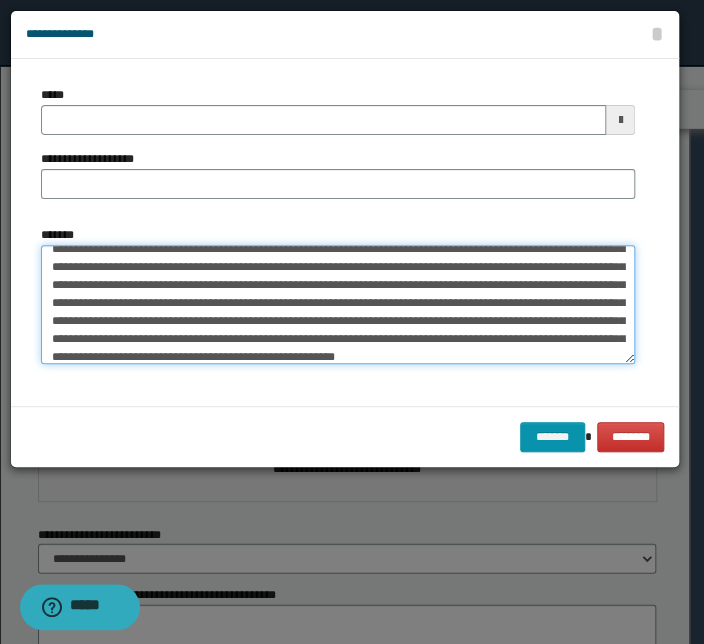 scroll, scrollTop: 0, scrollLeft: 0, axis: both 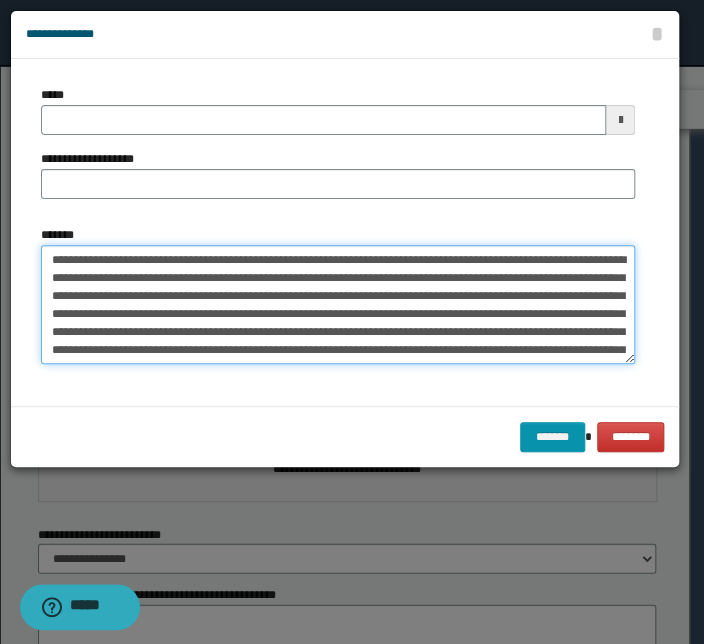 drag, startPoint x: 285, startPoint y: 257, endPoint x: 32, endPoint y: 243, distance: 253.38705 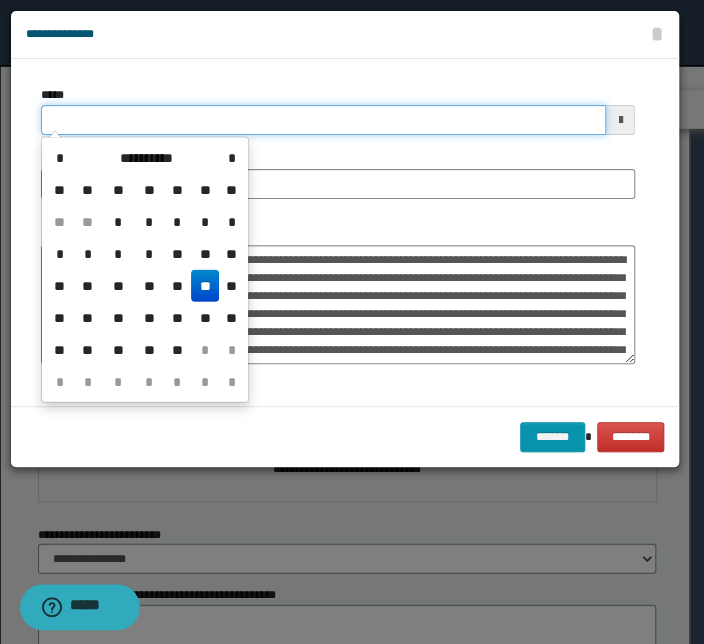 click on "*****" at bounding box center [323, 120] 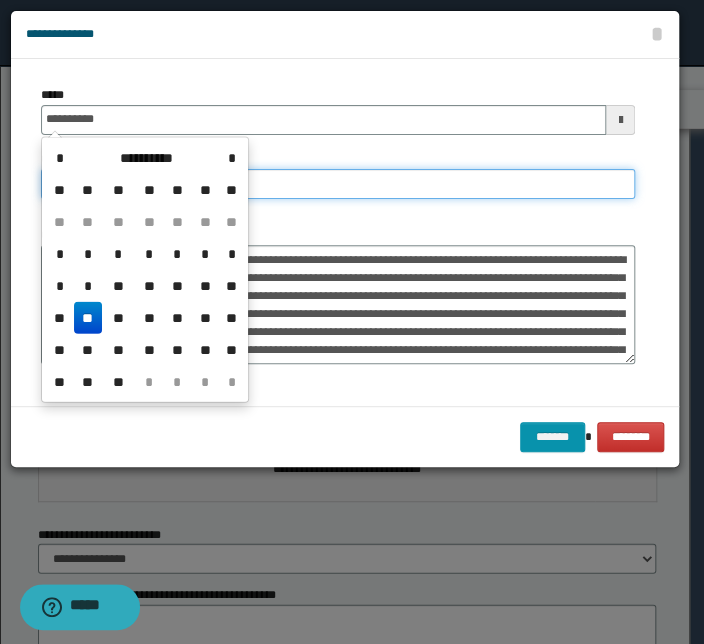 type on "**********" 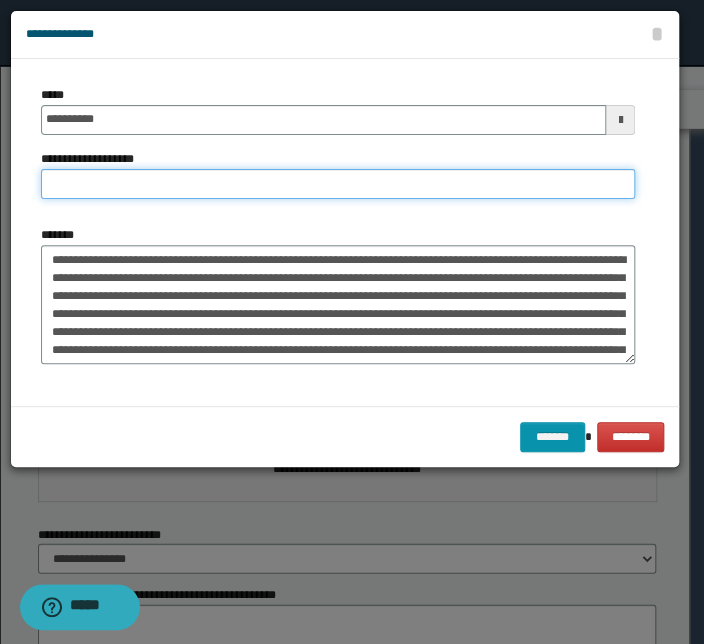 paste on "**********" 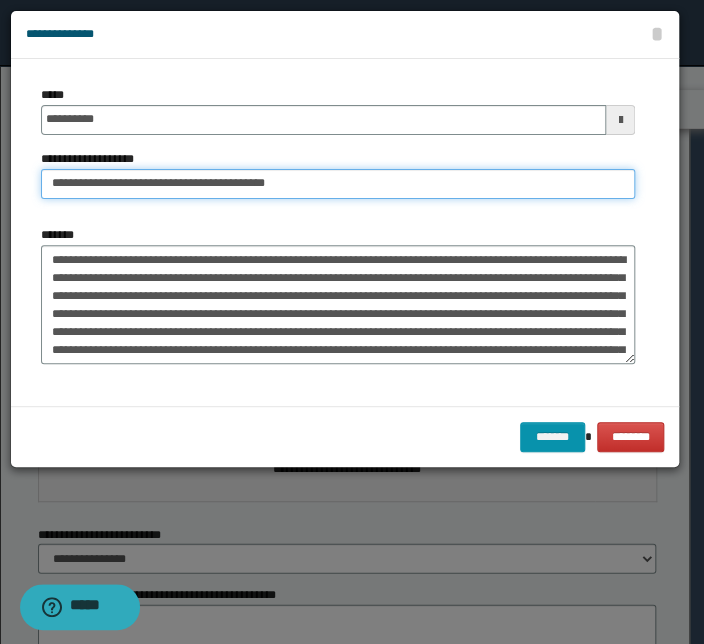 drag, startPoint x: 113, startPoint y: 185, endPoint x: -128, endPoint y: 174, distance: 241.2509 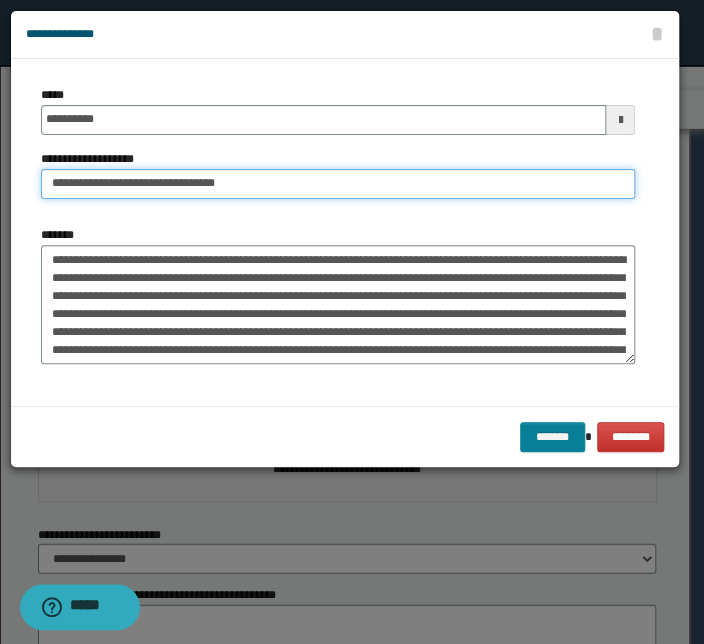 type on "**********" 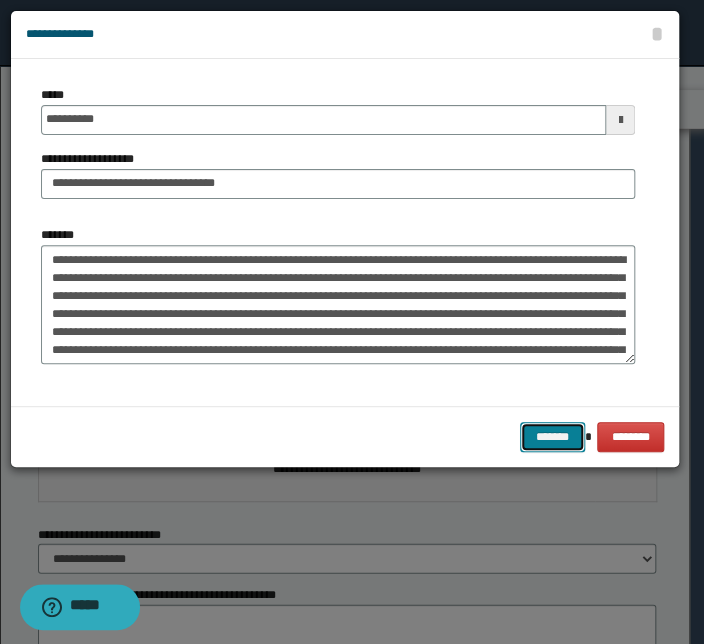 click on "*******" at bounding box center [552, 437] 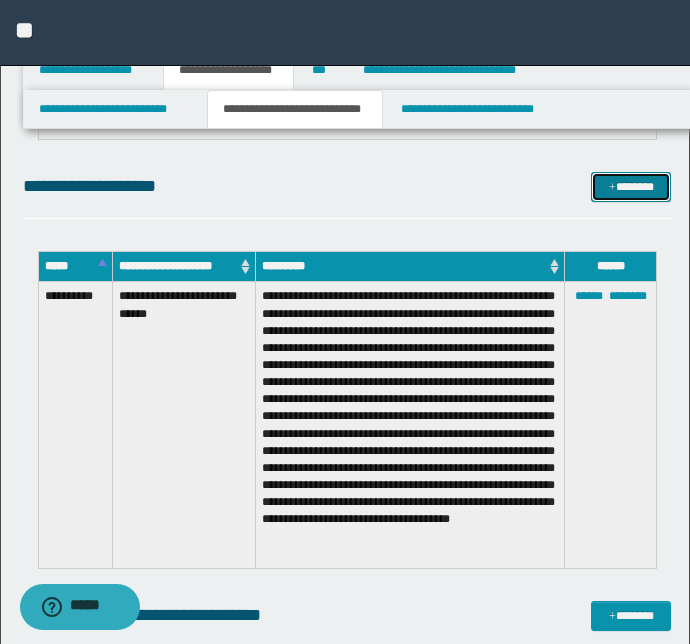 click on "*******" at bounding box center (631, 187) 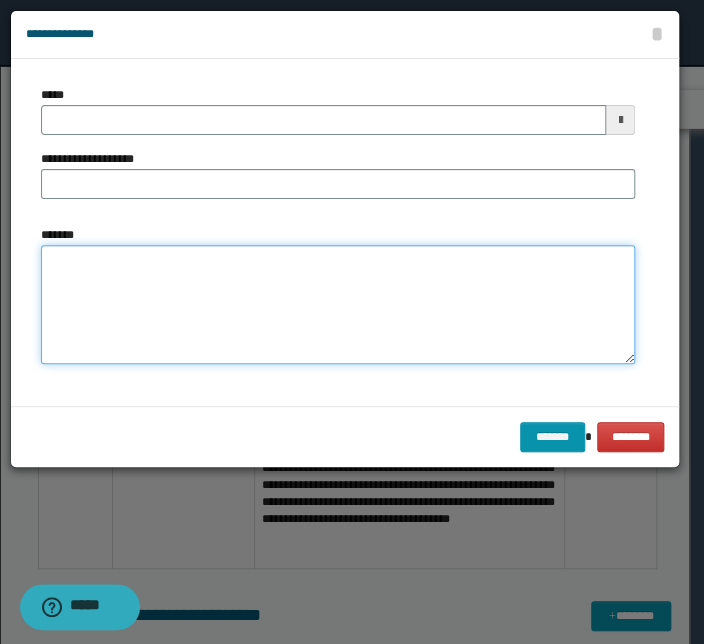 click on "*******" at bounding box center (338, 305) 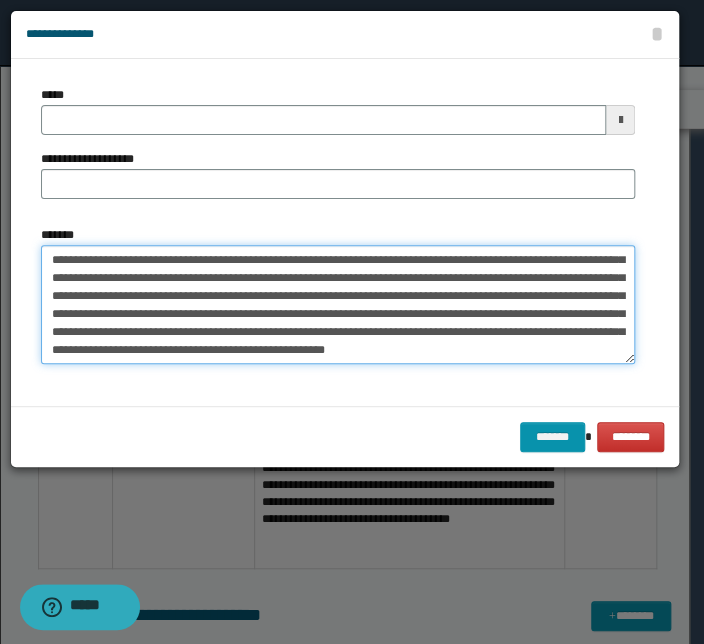 scroll, scrollTop: 0, scrollLeft: 0, axis: both 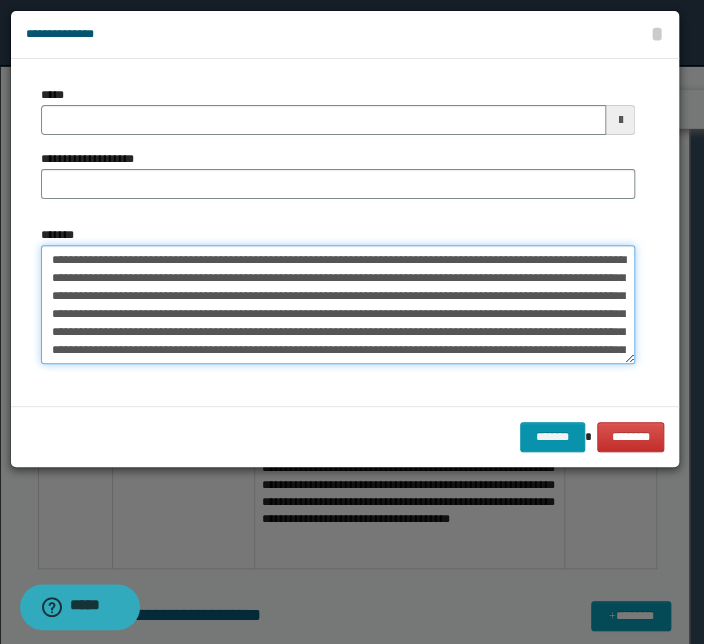 drag, startPoint x: 554, startPoint y: 256, endPoint x: -20, endPoint y: 245, distance: 574.1054 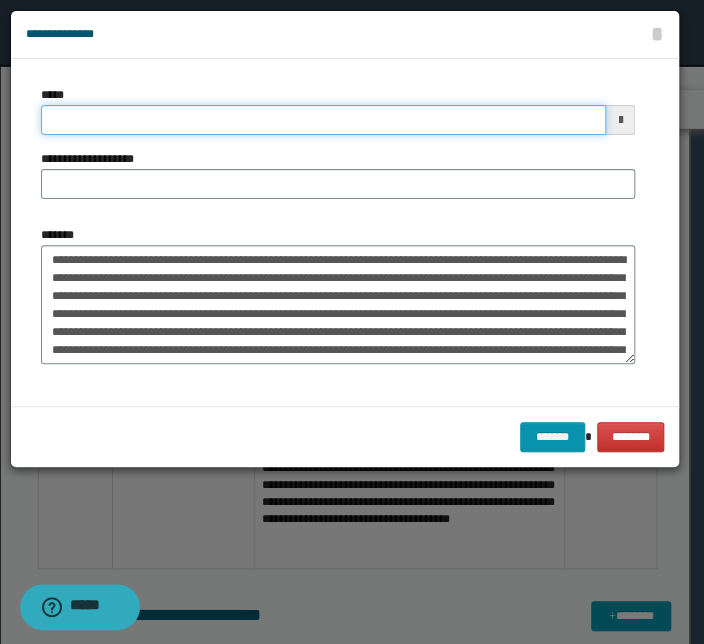 click on "*****" at bounding box center (323, 120) 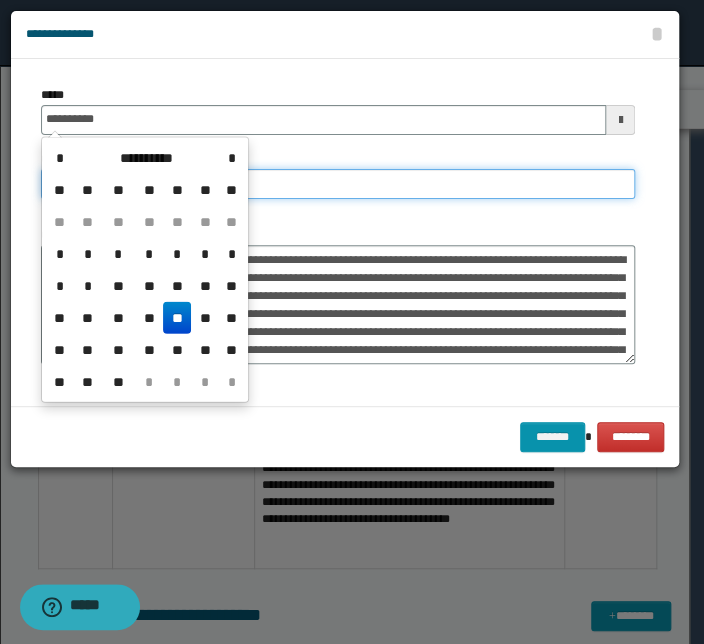 type on "**********" 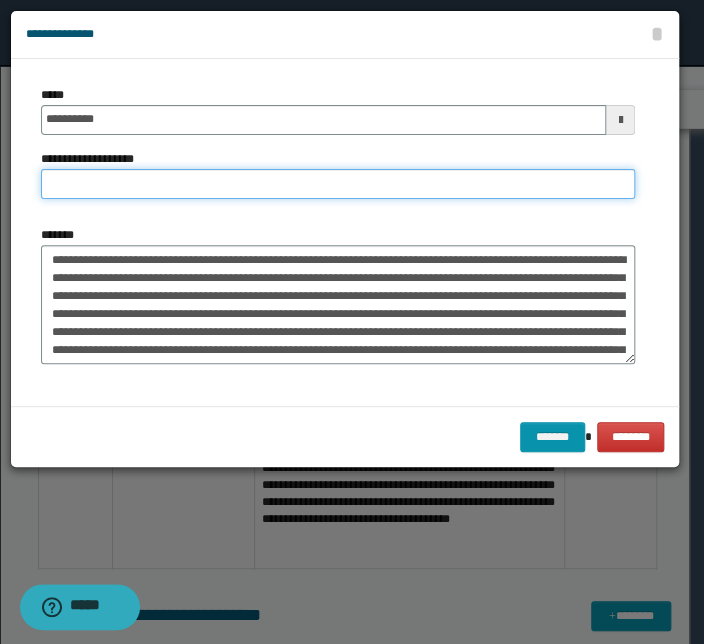 paste on "**********" 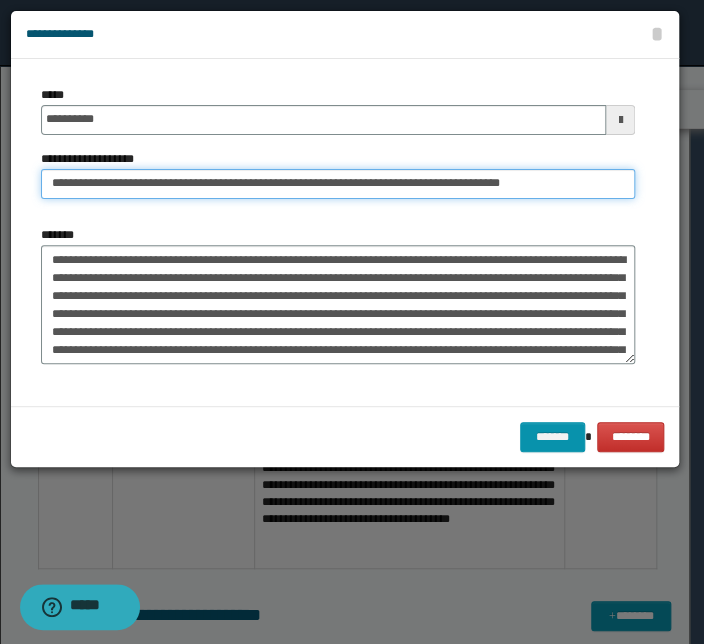 drag, startPoint x: 112, startPoint y: 185, endPoint x: -83, endPoint y: 150, distance: 198.11613 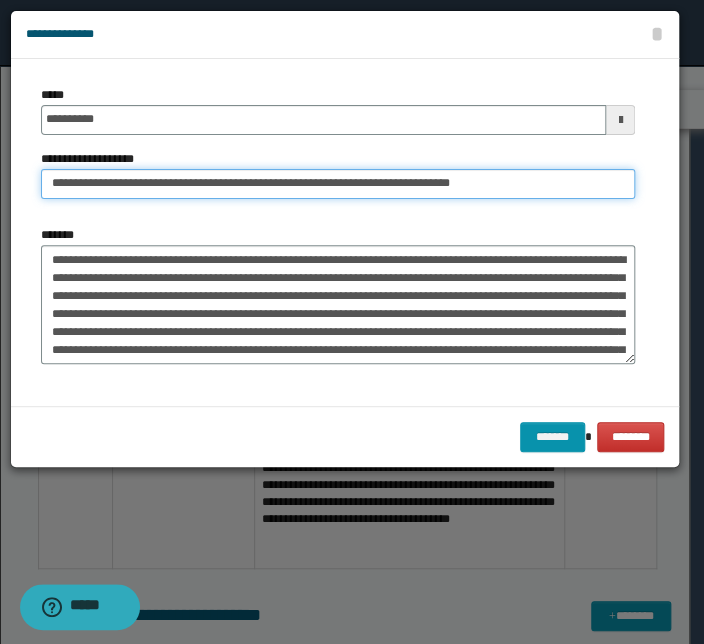 type on "**********" 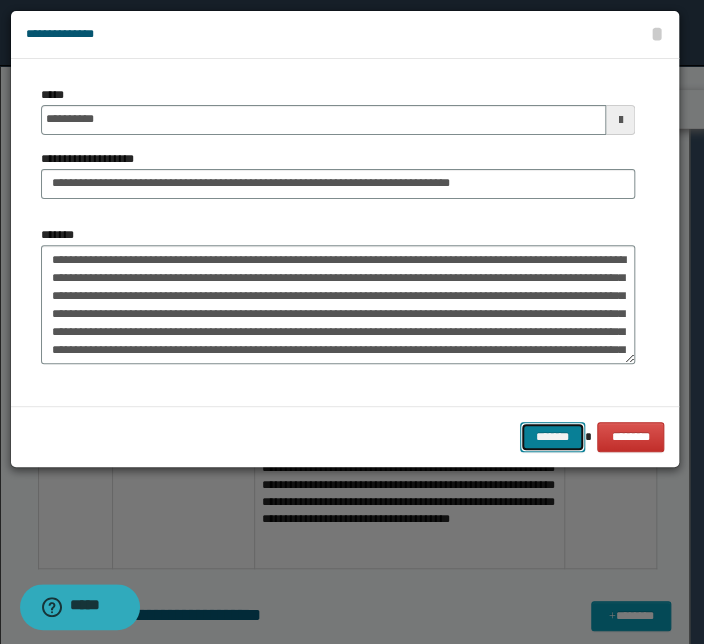 click on "*******" at bounding box center [552, 437] 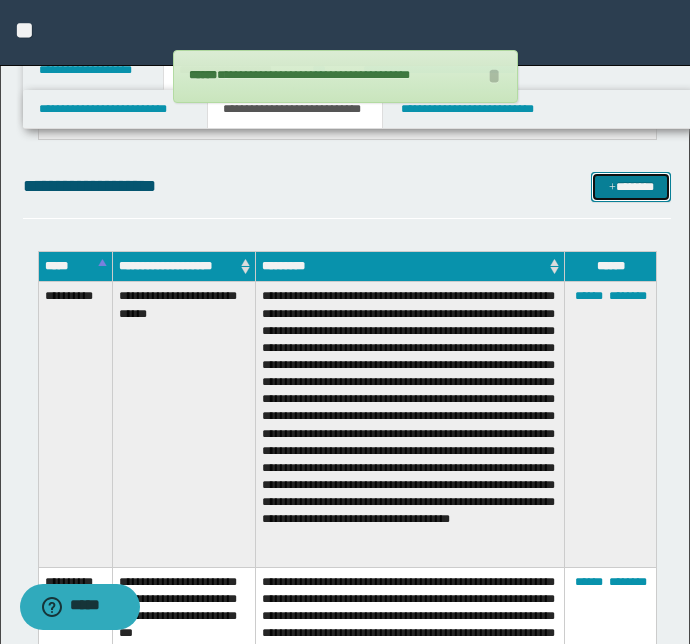 click on "*******" at bounding box center (631, 187) 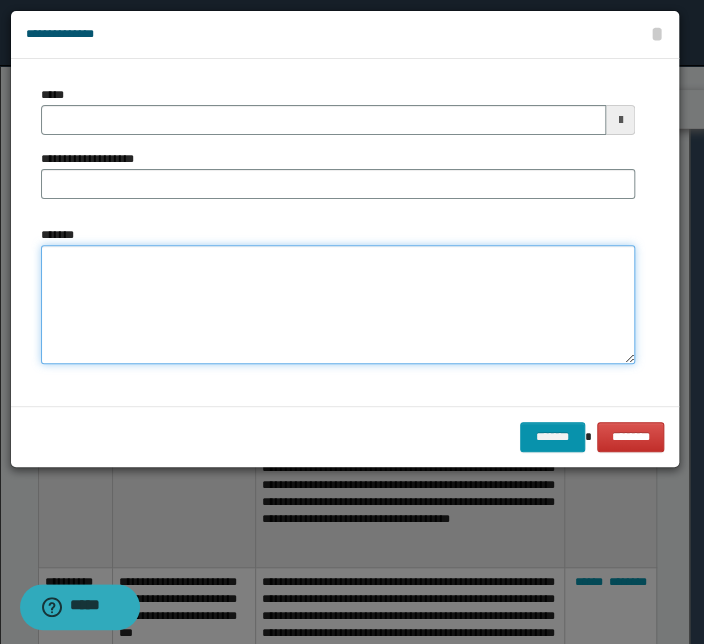 drag, startPoint x: 121, startPoint y: 250, endPoint x: 124, endPoint y: 260, distance: 10.440307 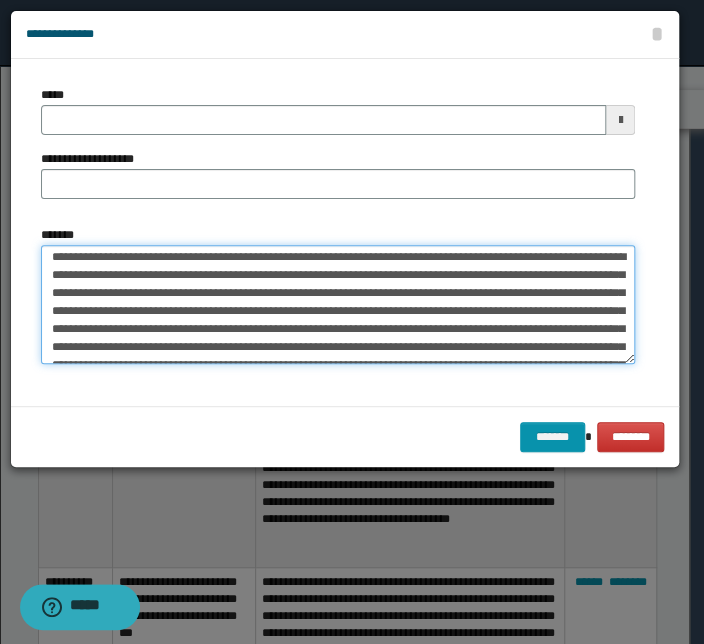 scroll, scrollTop: 0, scrollLeft: 0, axis: both 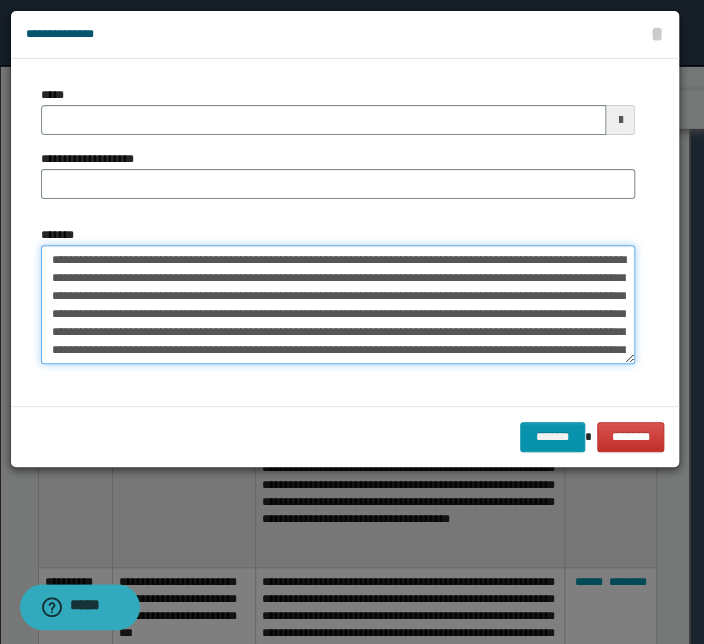 drag, startPoint x: 394, startPoint y: 260, endPoint x: 10, endPoint y: 239, distance: 384.5738 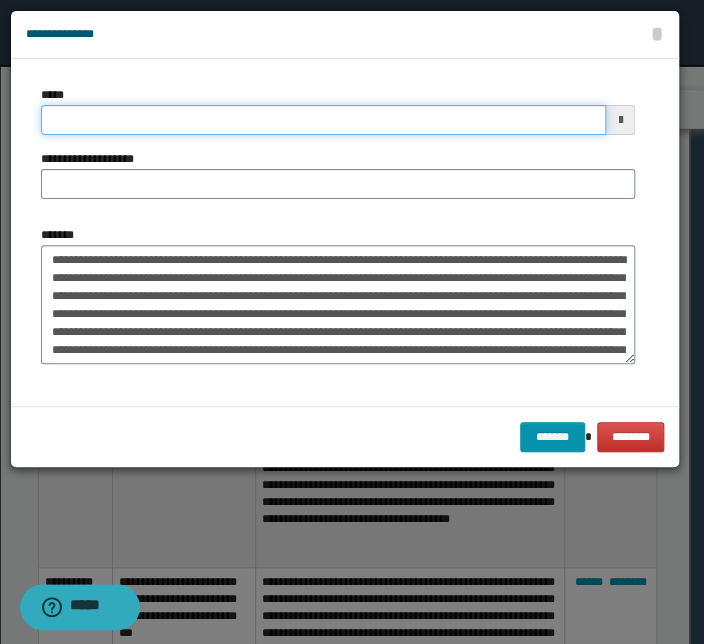 click on "*****" at bounding box center [323, 120] 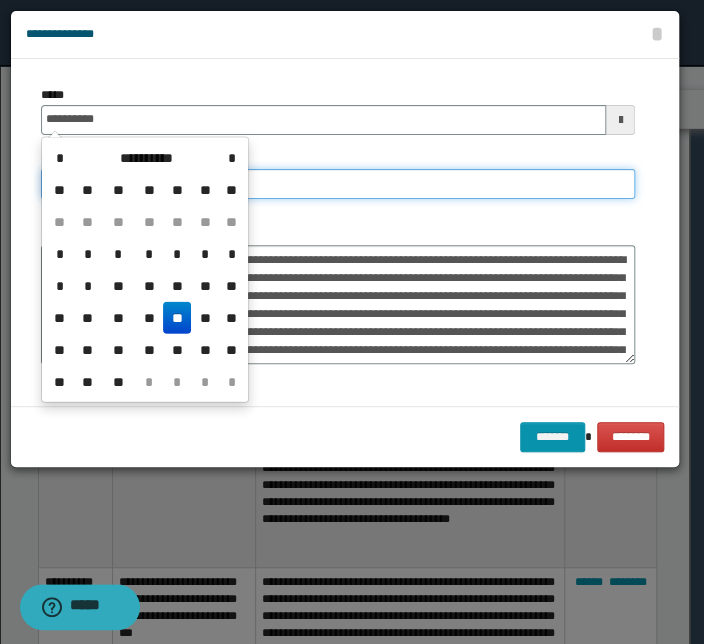 type on "**********" 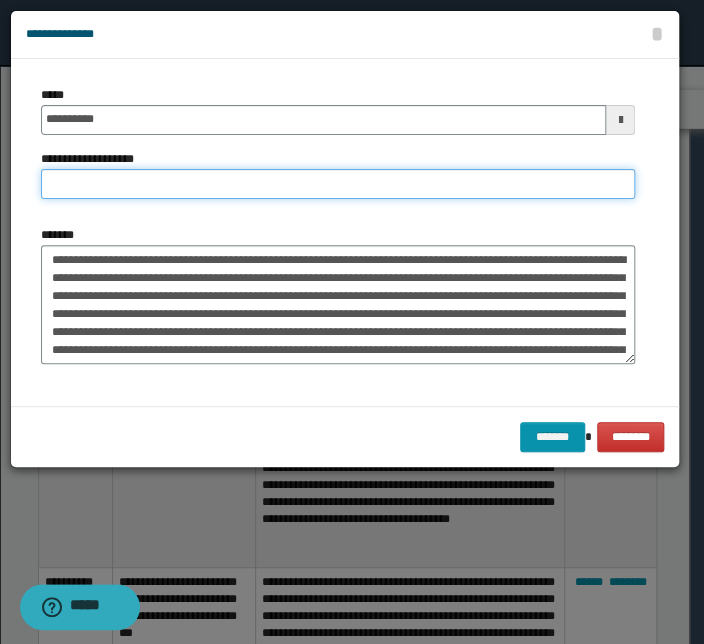 paste on "**********" 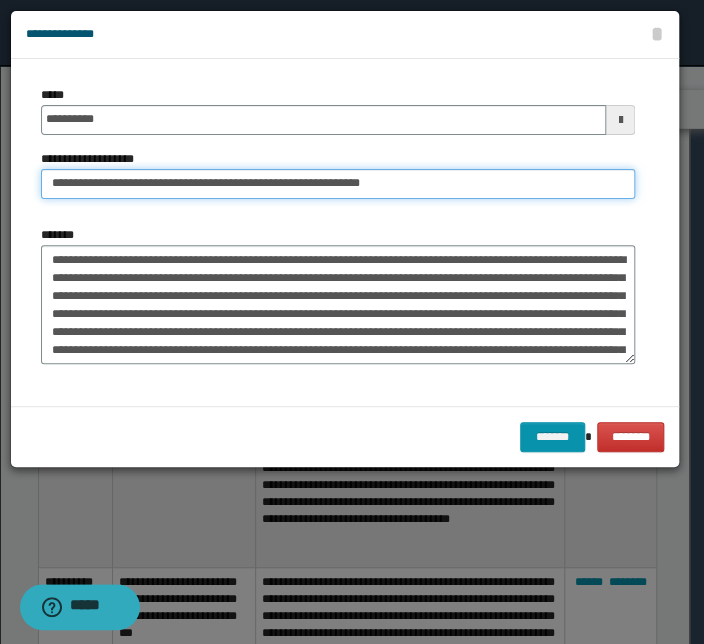 drag, startPoint x: 113, startPoint y: 183, endPoint x: -144, endPoint y: 169, distance: 257.38104 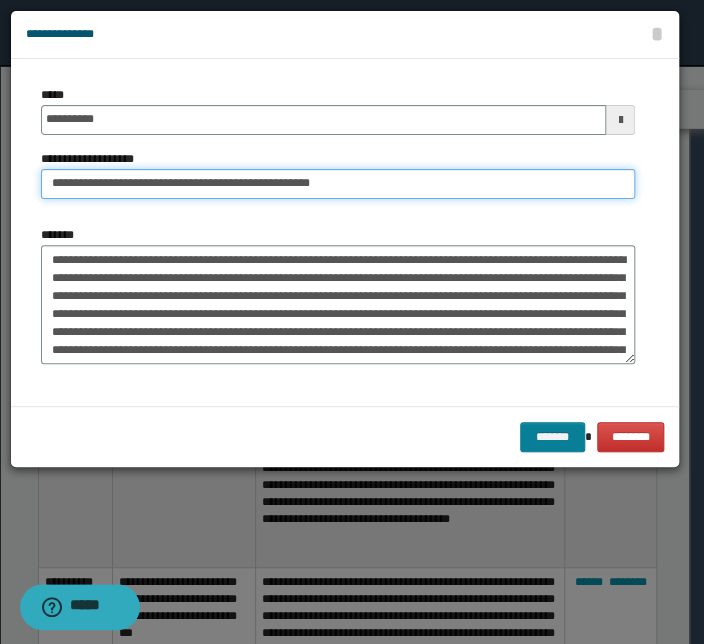 type on "**********" 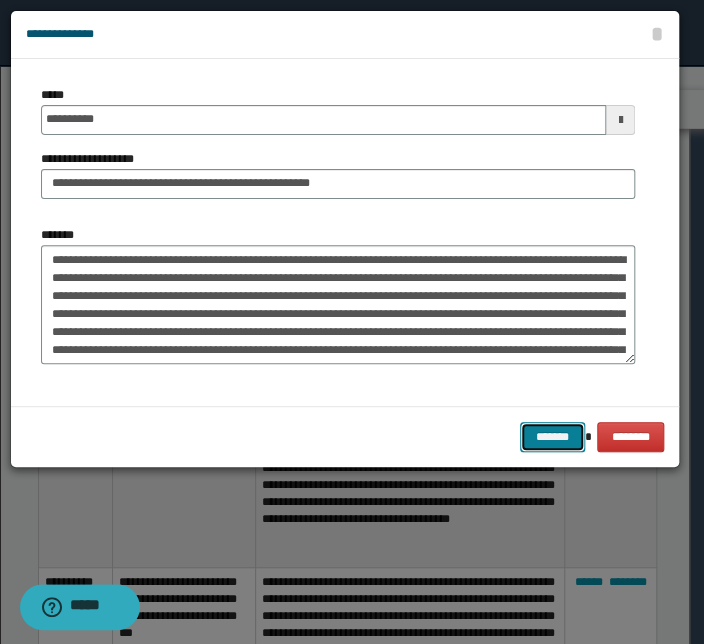 drag, startPoint x: 545, startPoint y: 434, endPoint x: 130, endPoint y: 355, distance: 422.45236 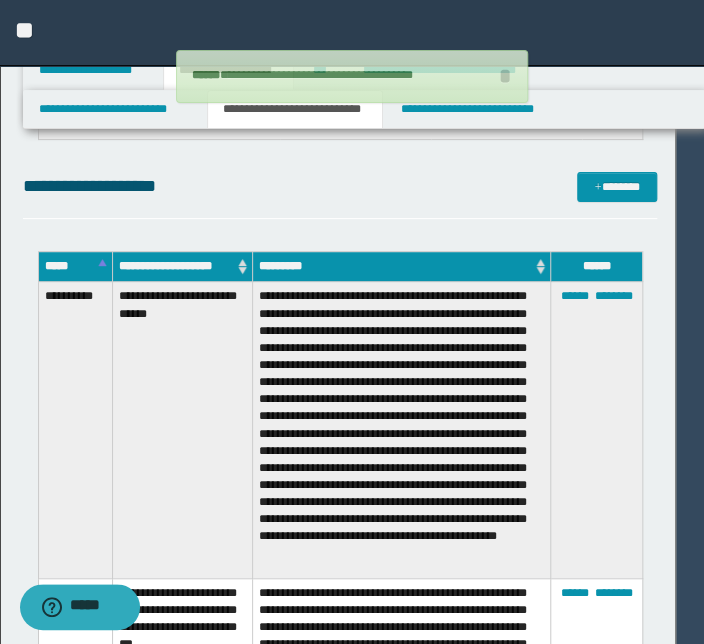type 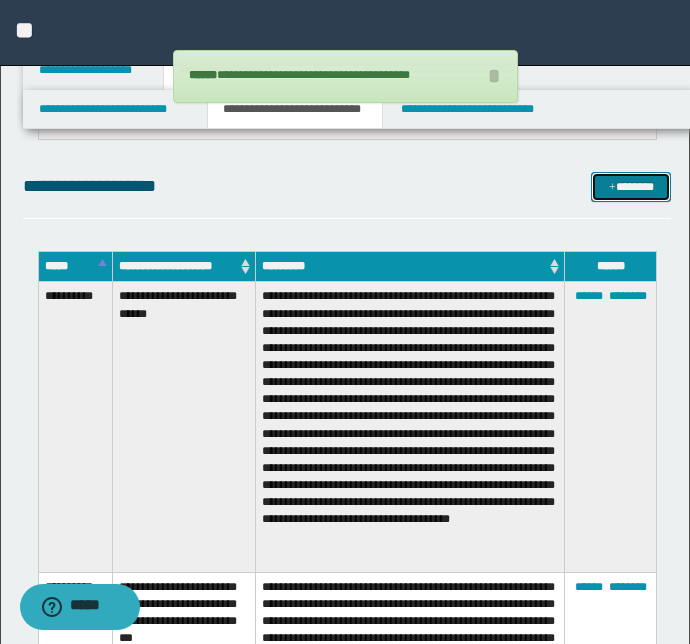 click on "*******" at bounding box center [631, 187] 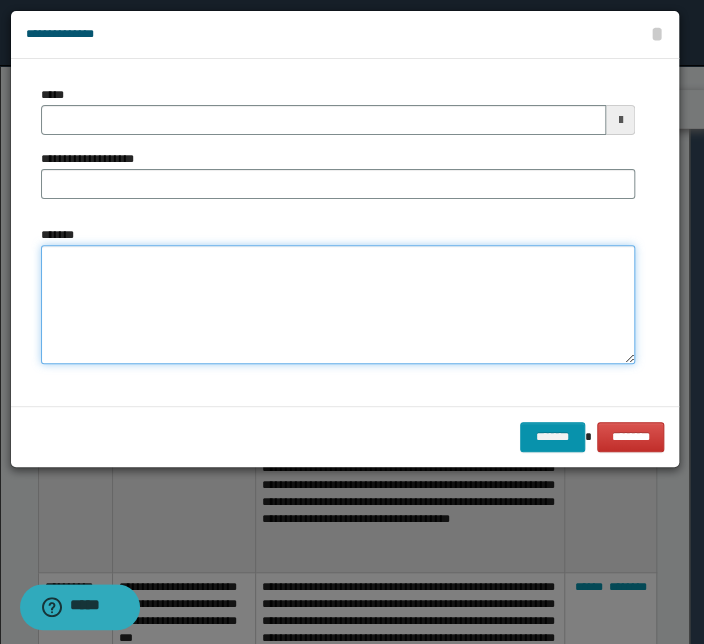 click on "*******" at bounding box center [338, 305] 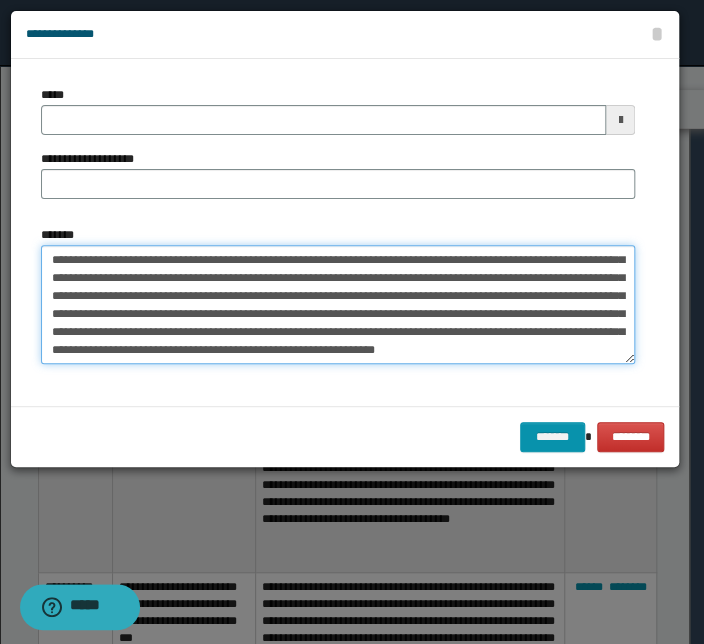 scroll, scrollTop: 0, scrollLeft: 0, axis: both 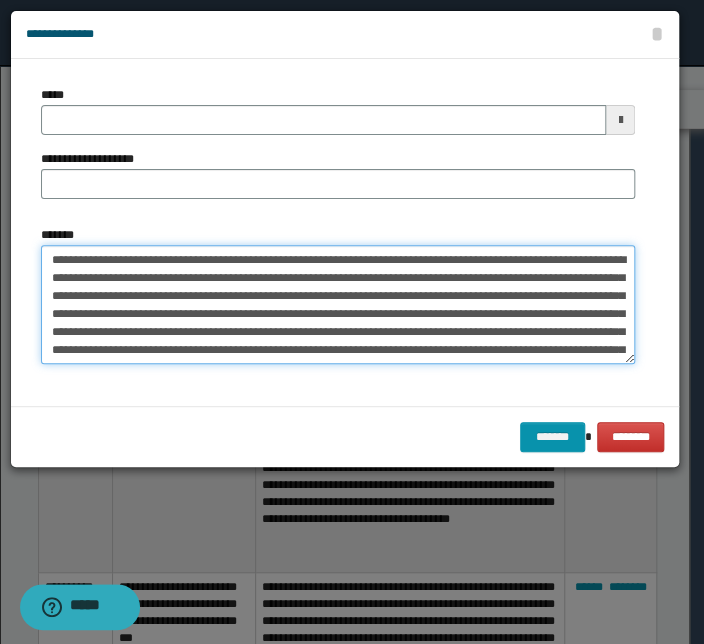 drag, startPoint x: 412, startPoint y: 257, endPoint x: -49, endPoint y: 229, distance: 461.84955 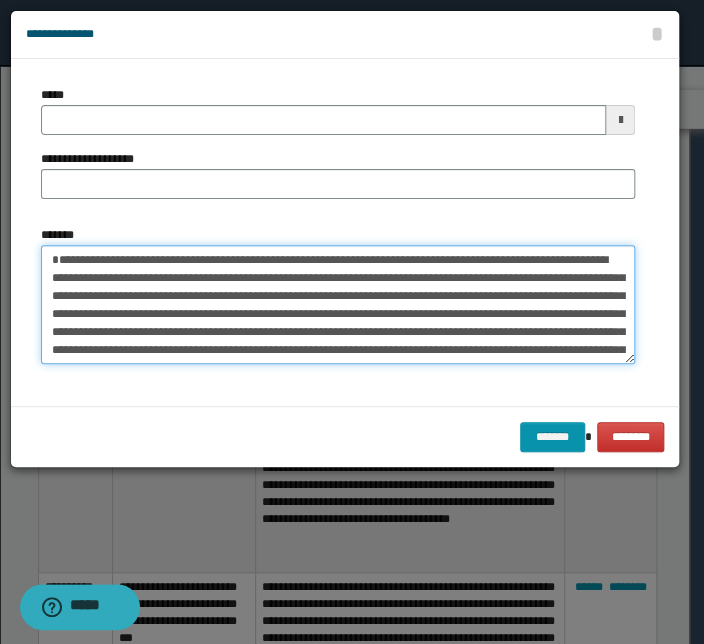 type 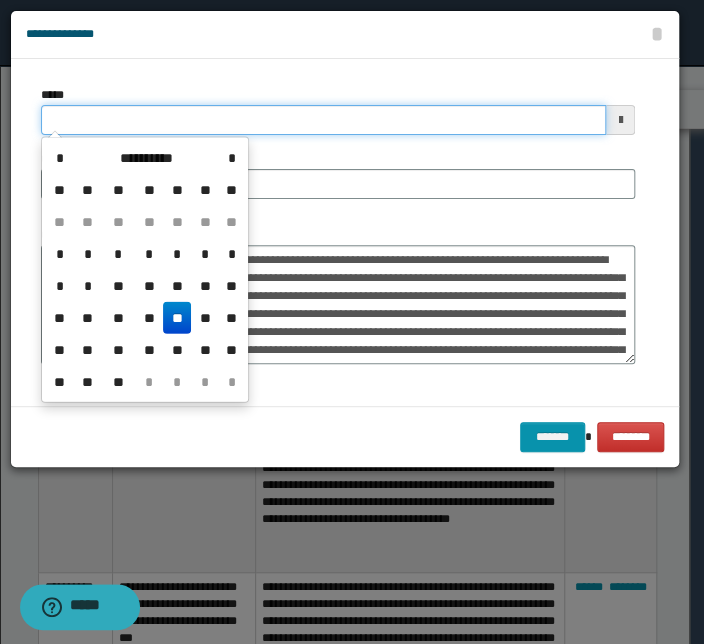 click on "*****" at bounding box center [323, 120] 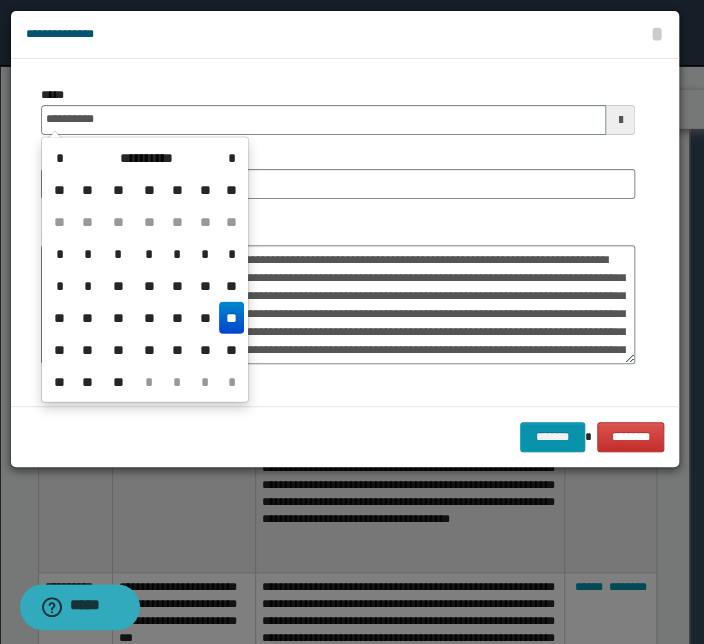 type on "**********" 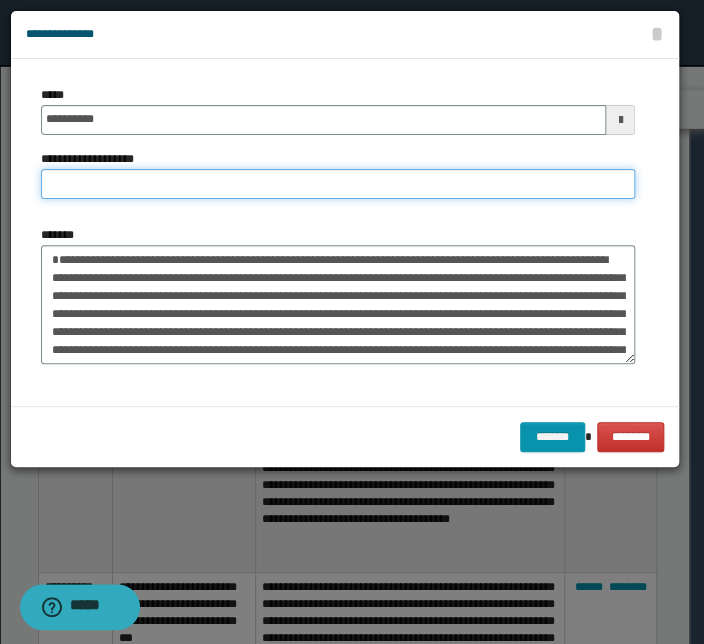 click on "**********" at bounding box center [338, 184] 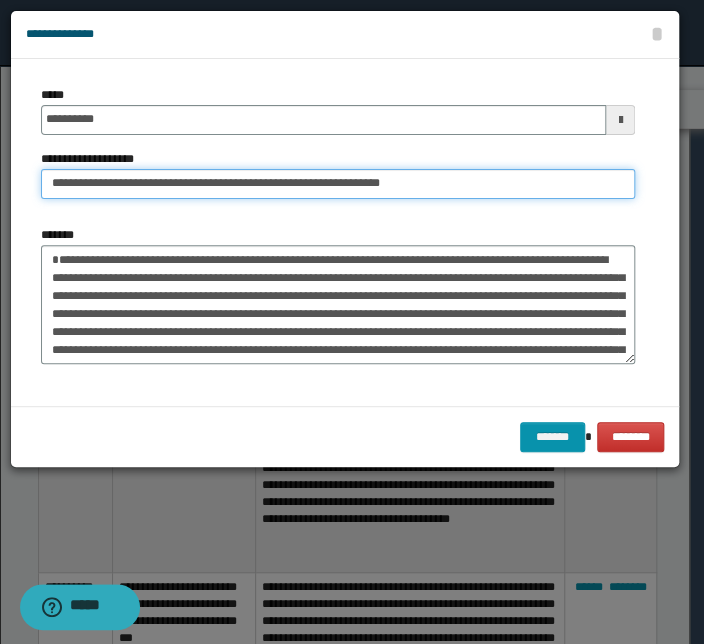 drag, startPoint x: 115, startPoint y: 184, endPoint x: -134, endPoint y: 182, distance: 249.00803 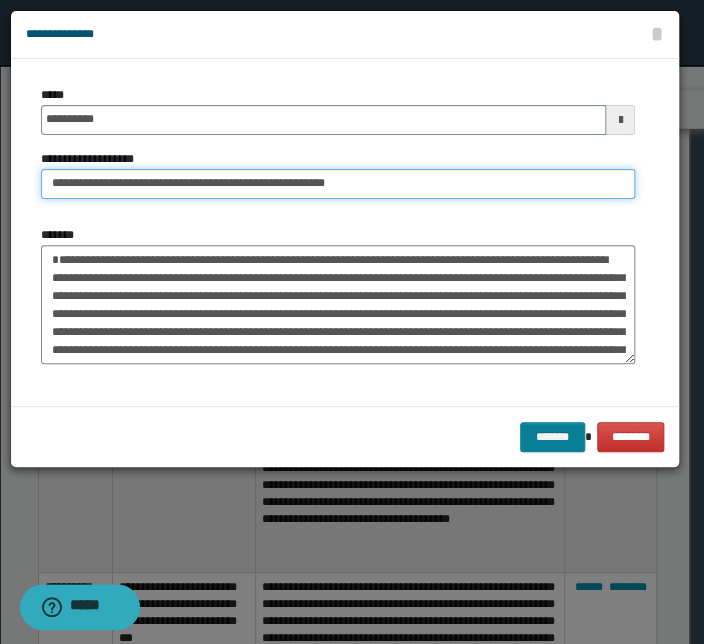 type on "**********" 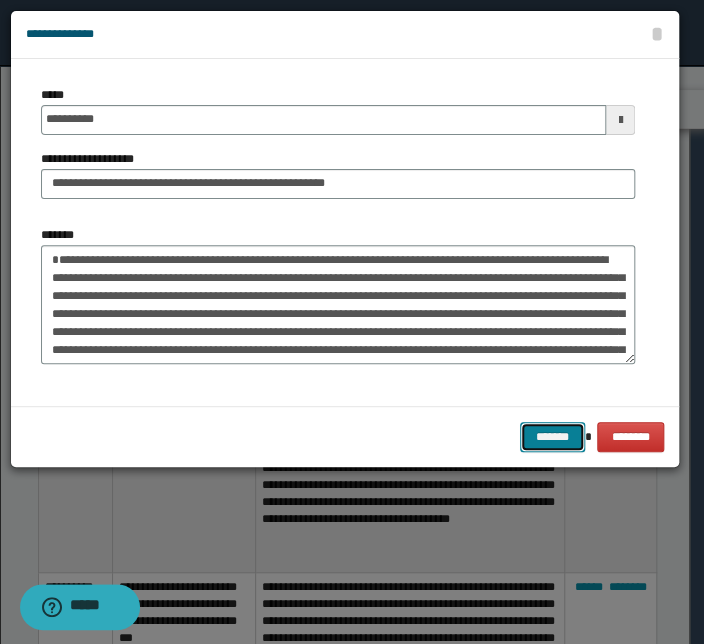click on "*******" at bounding box center (552, 437) 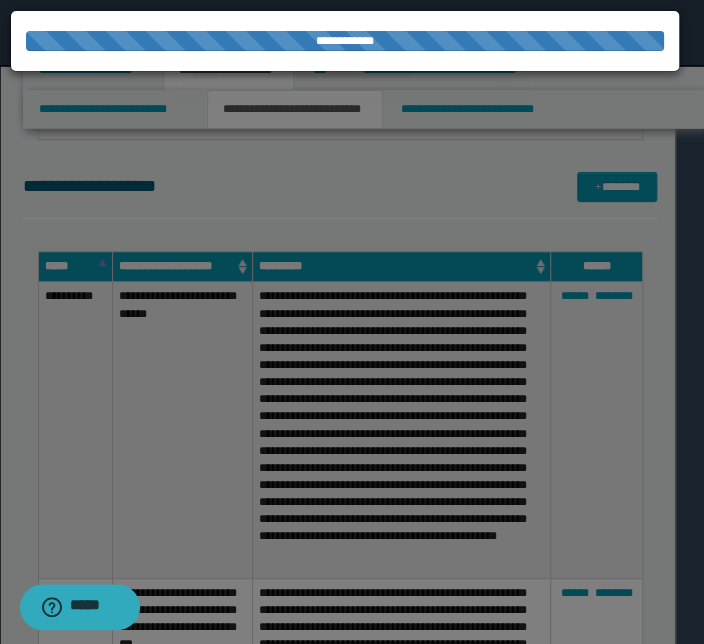 type 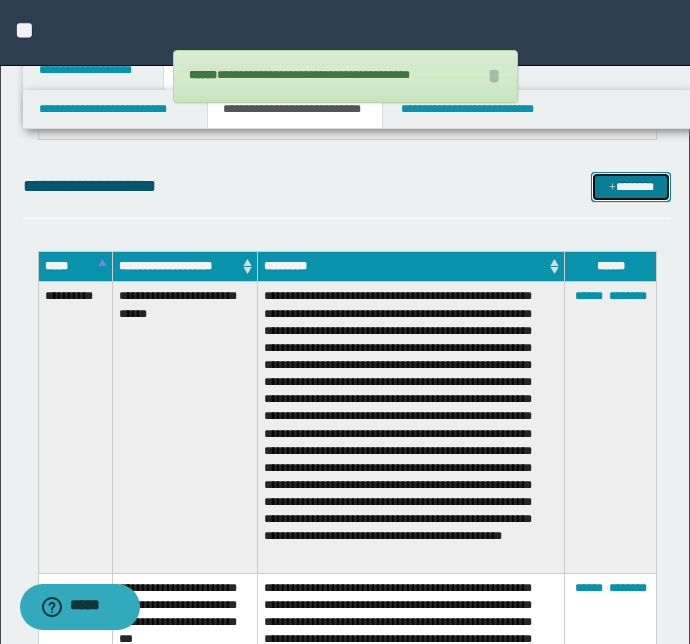 click on "*******" at bounding box center [631, 187] 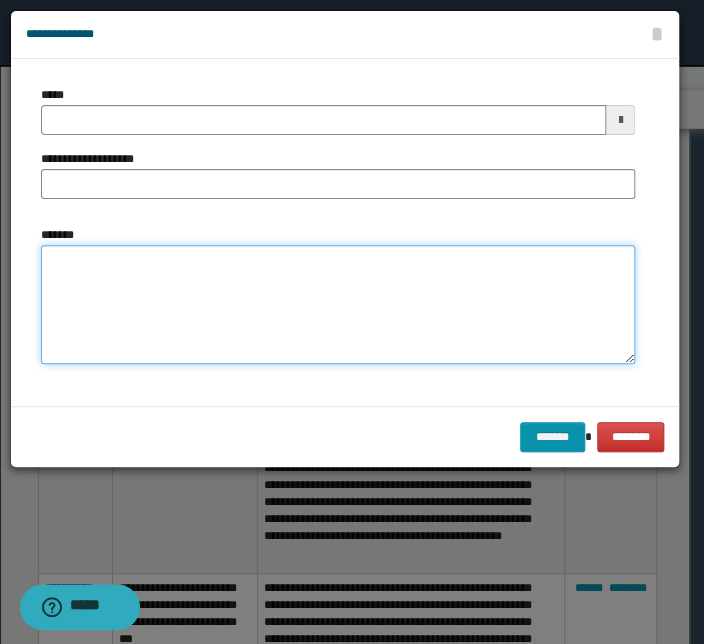 click on "*******" at bounding box center [338, 305] 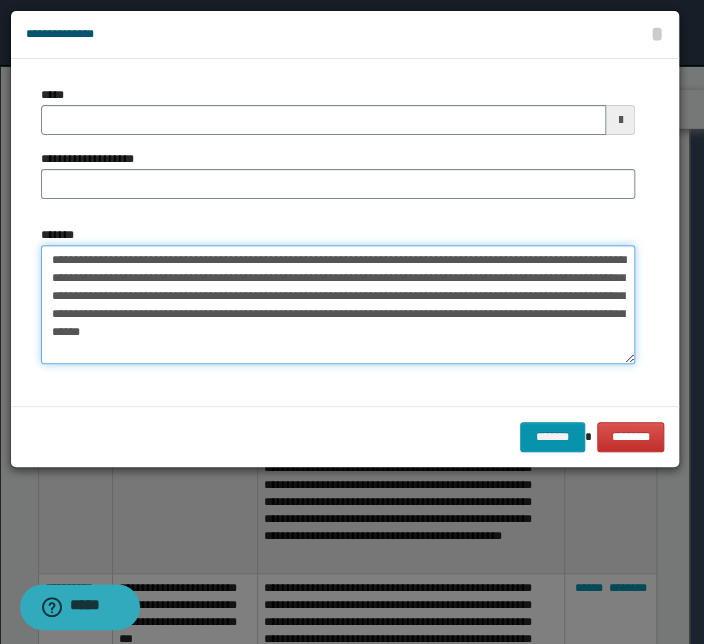 drag, startPoint x: 374, startPoint y: 260, endPoint x: 21, endPoint y: 318, distance: 357.73315 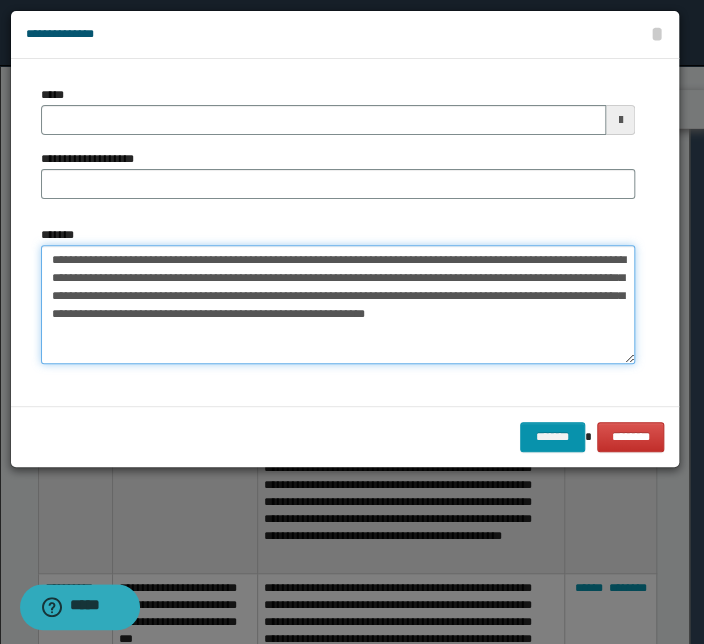 type 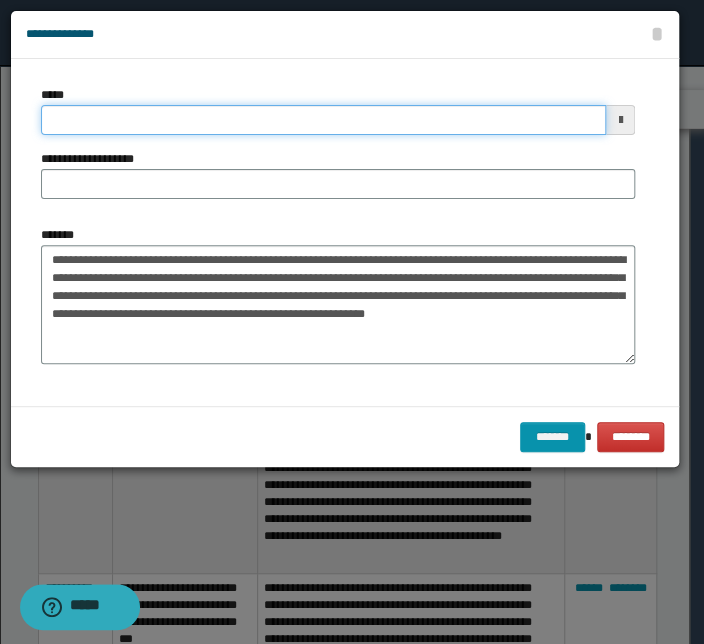 click on "*****" at bounding box center [323, 120] 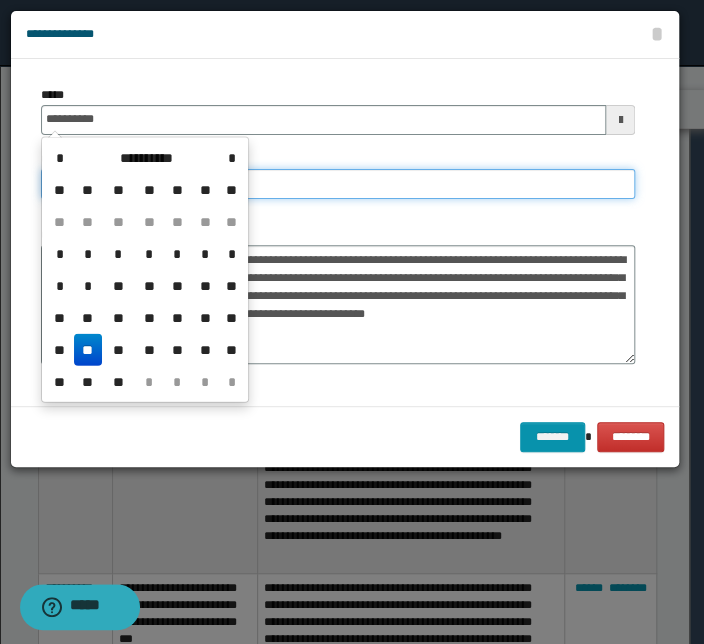 type on "**********" 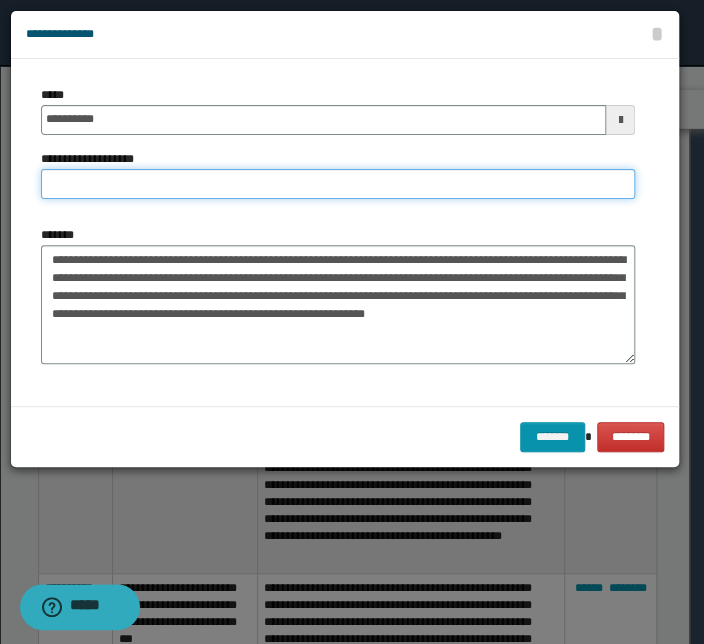 paste on "**********" 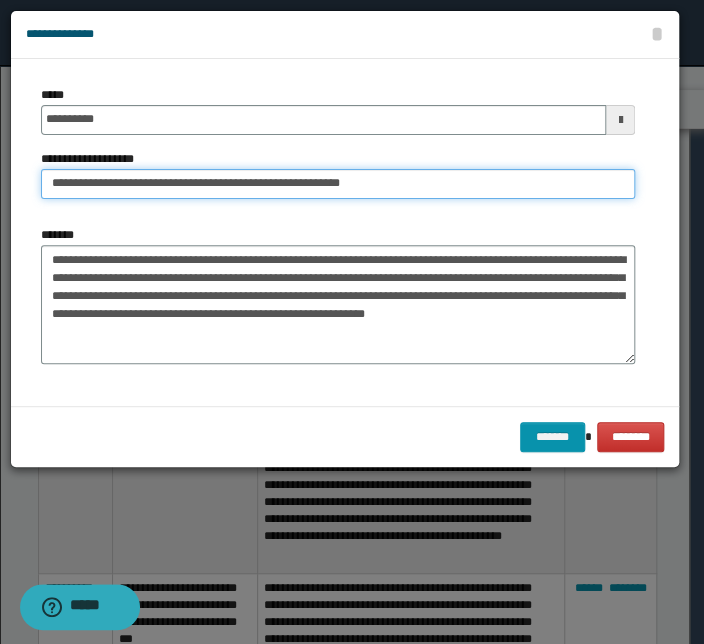 drag, startPoint x: 111, startPoint y: 181, endPoint x: -65, endPoint y: 181, distance: 176 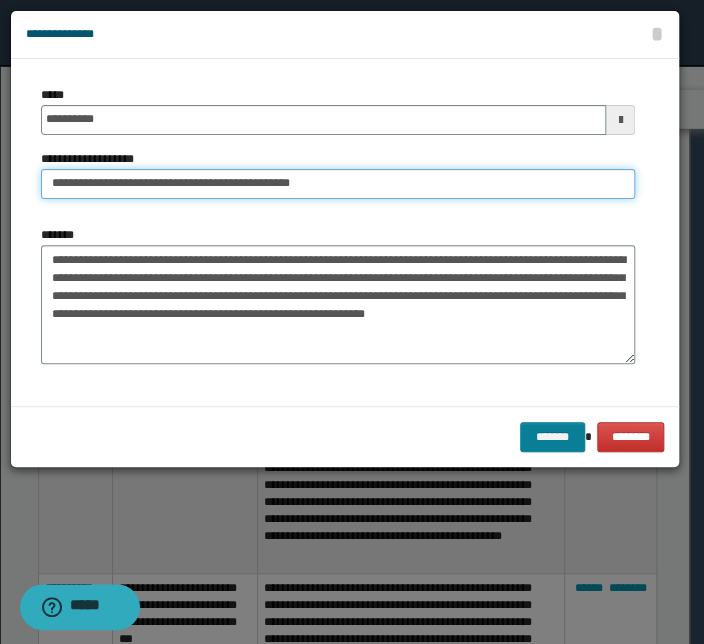 type on "**********" 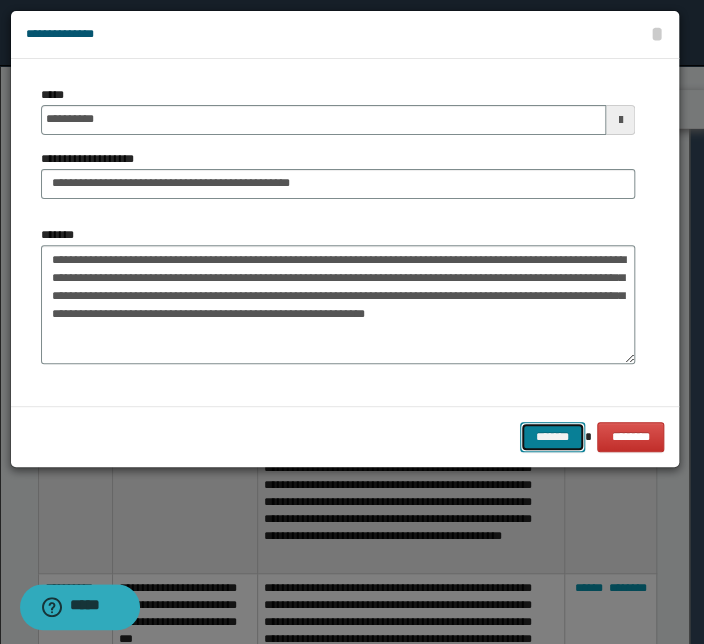 click on "*******" at bounding box center (552, 437) 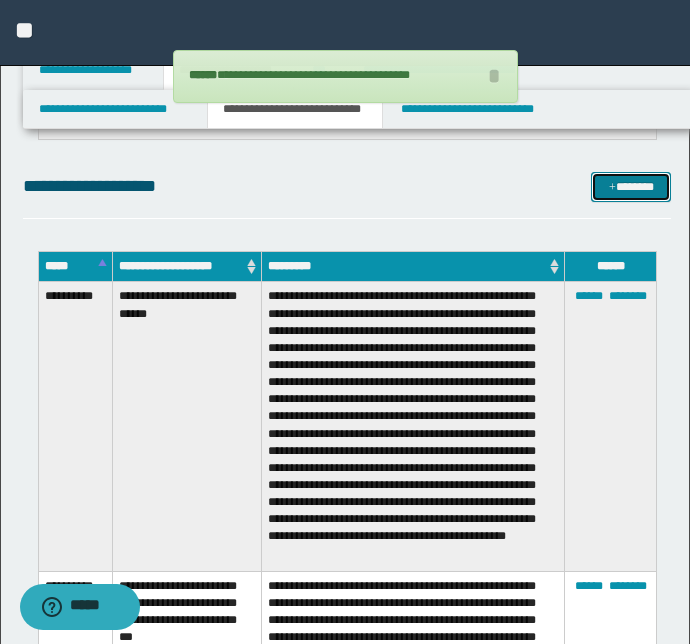 click on "*******" at bounding box center [631, 187] 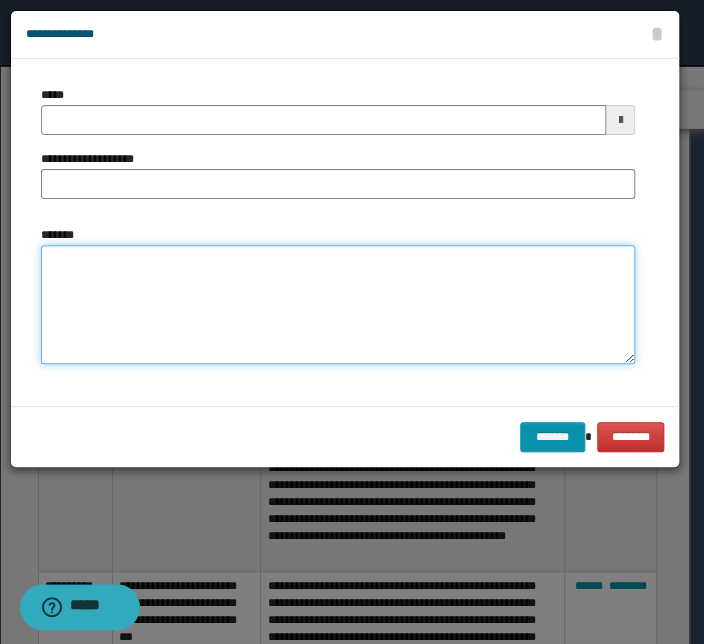 click on "*******" at bounding box center [338, 305] 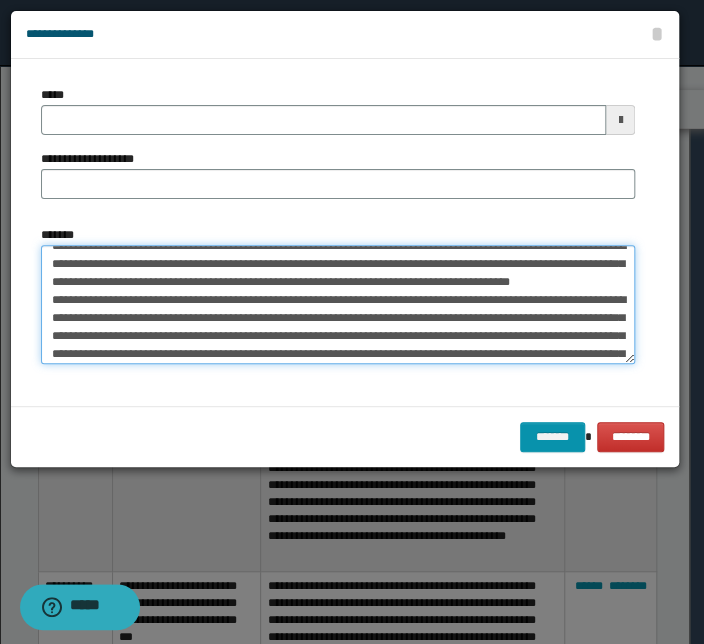 scroll, scrollTop: 0, scrollLeft: 0, axis: both 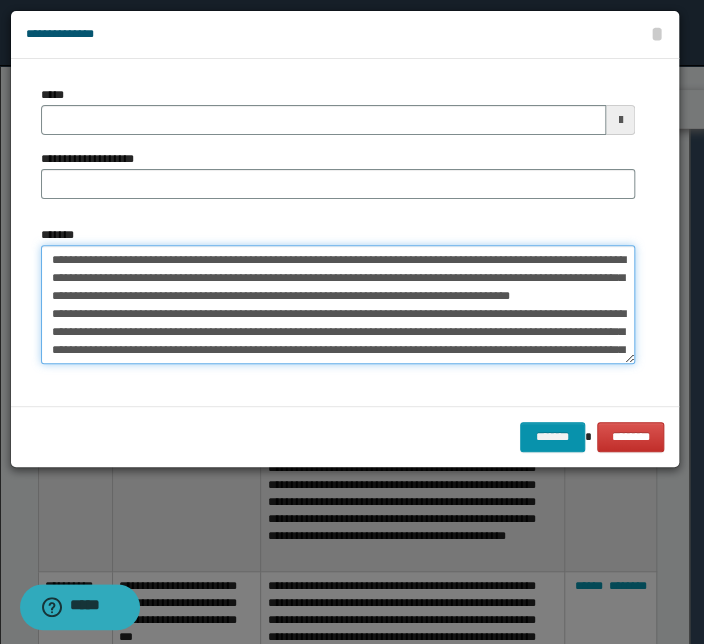 click on "**********" at bounding box center [338, 305] 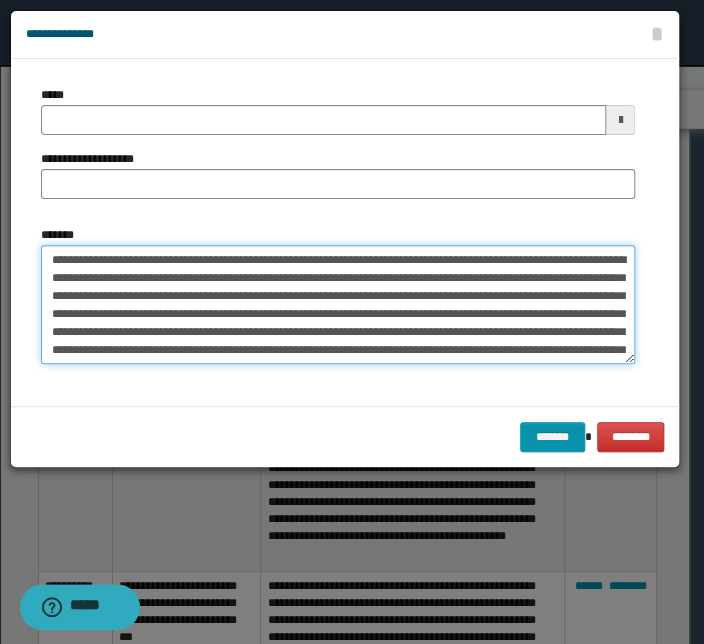 drag, startPoint x: 303, startPoint y: 260, endPoint x: -53, endPoint y: 246, distance: 356.27518 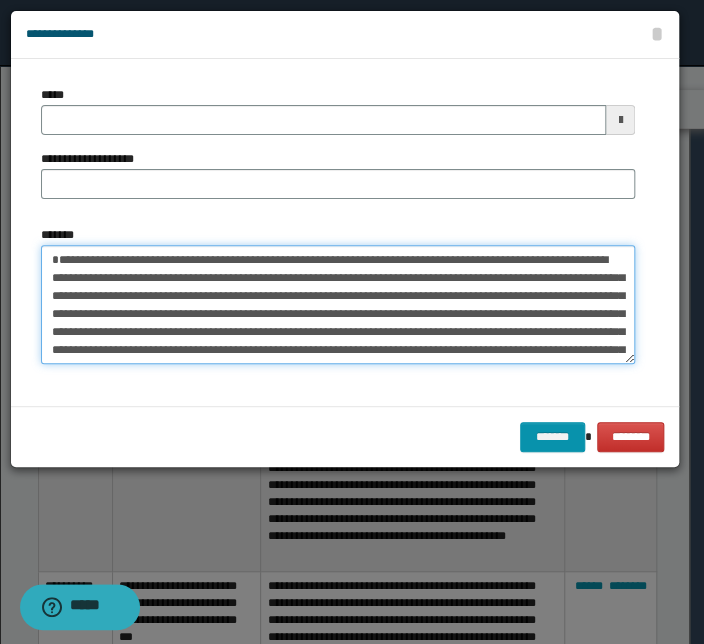 type 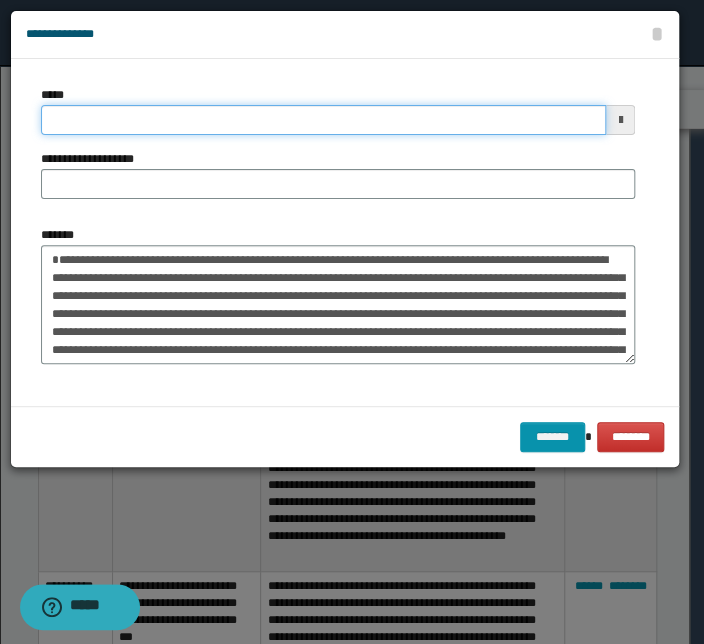 click on "*****" at bounding box center (323, 120) 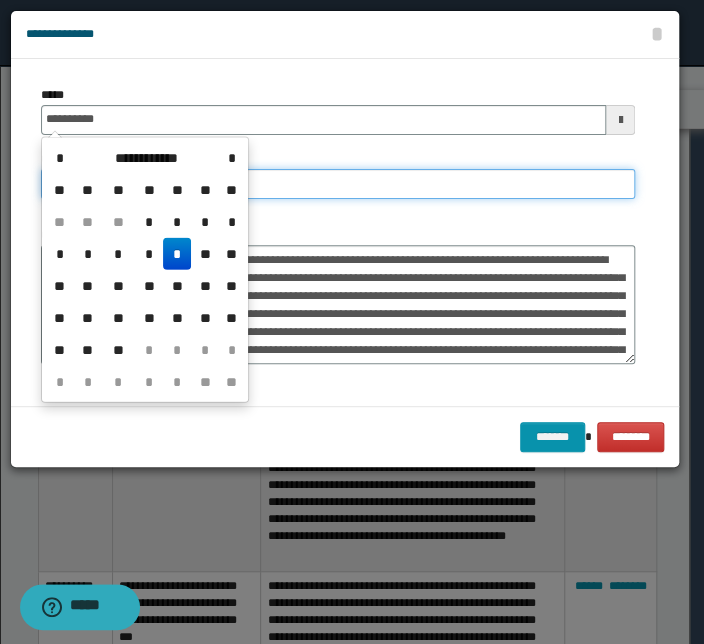 type on "**********" 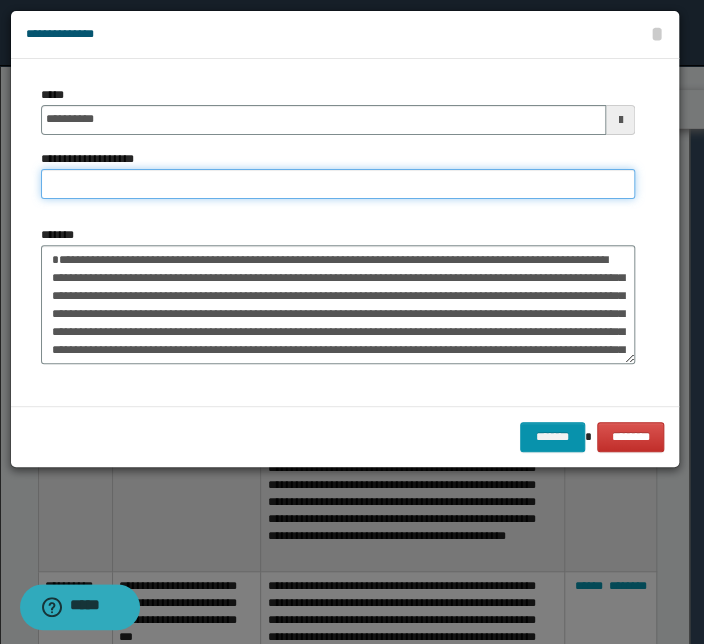 paste on "**********" 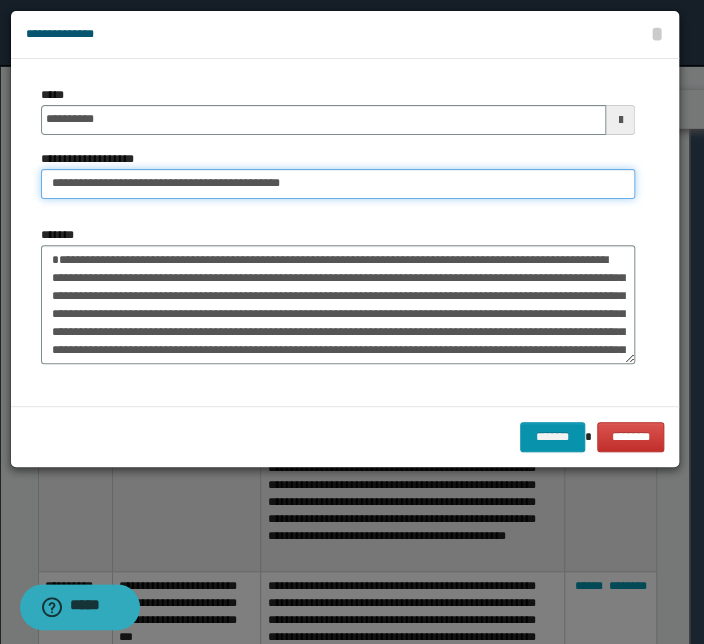 drag, startPoint x: 84, startPoint y: 180, endPoint x: -81, endPoint y: 170, distance: 165.30275 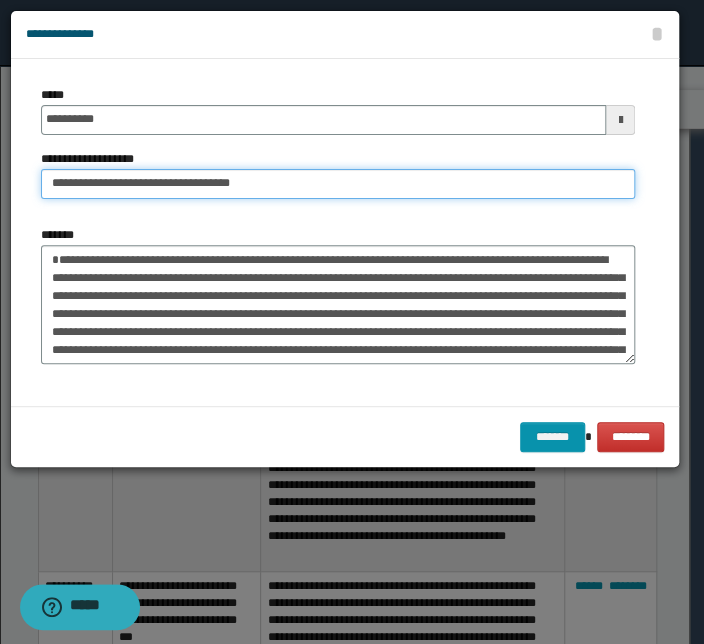 drag, startPoint x: 111, startPoint y: 182, endPoint x: 110, endPoint y: 202, distance: 20.024984 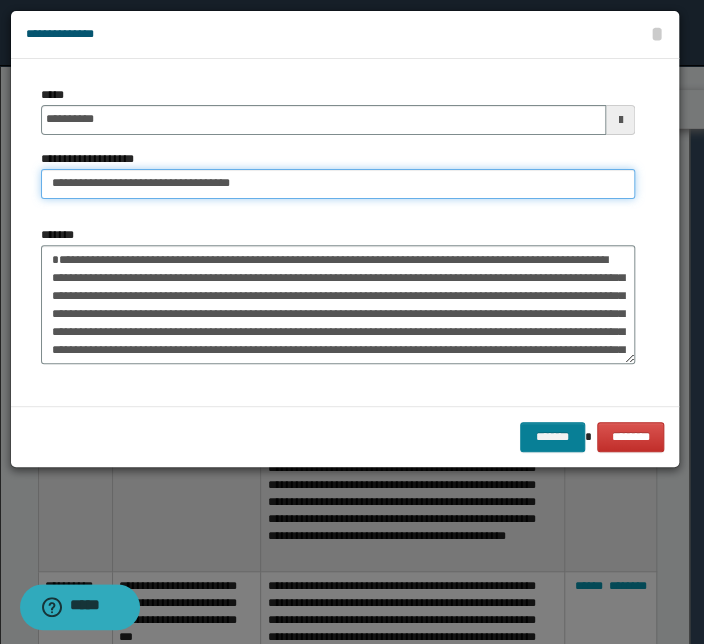 type on "**********" 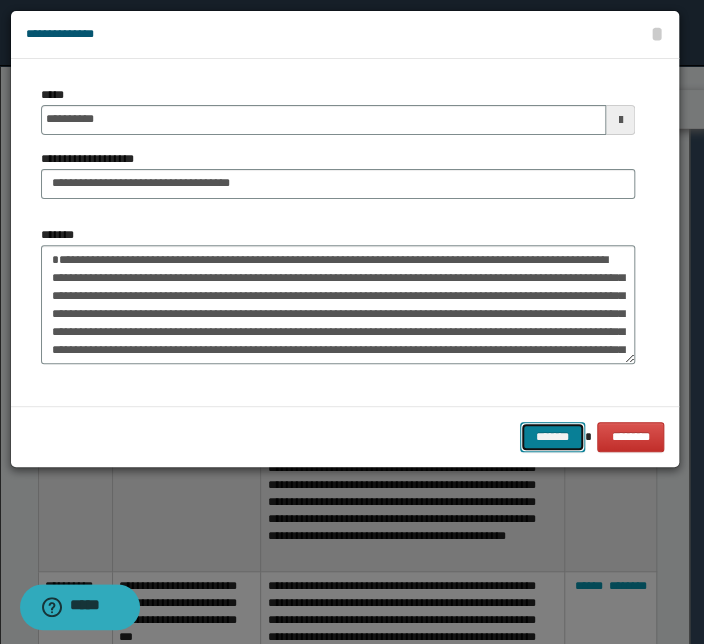 click on "*******" at bounding box center (552, 437) 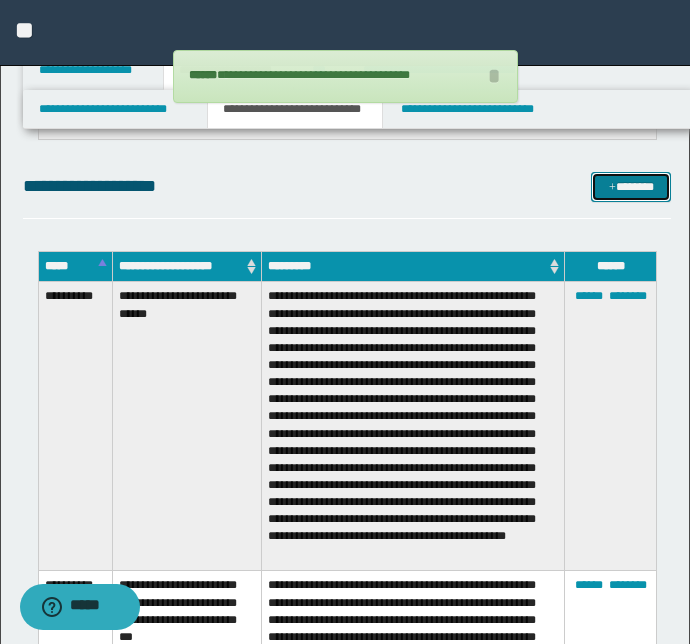 click on "*******" at bounding box center (631, 187) 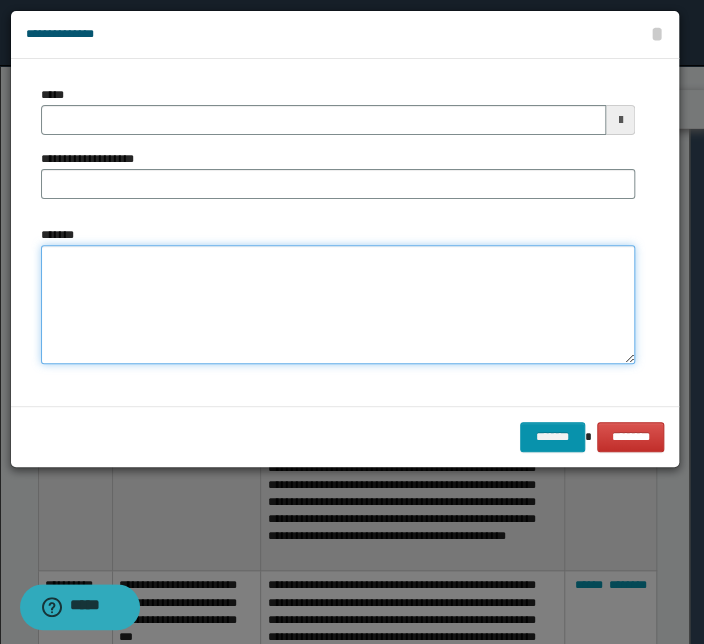 click on "*******" at bounding box center [338, 305] 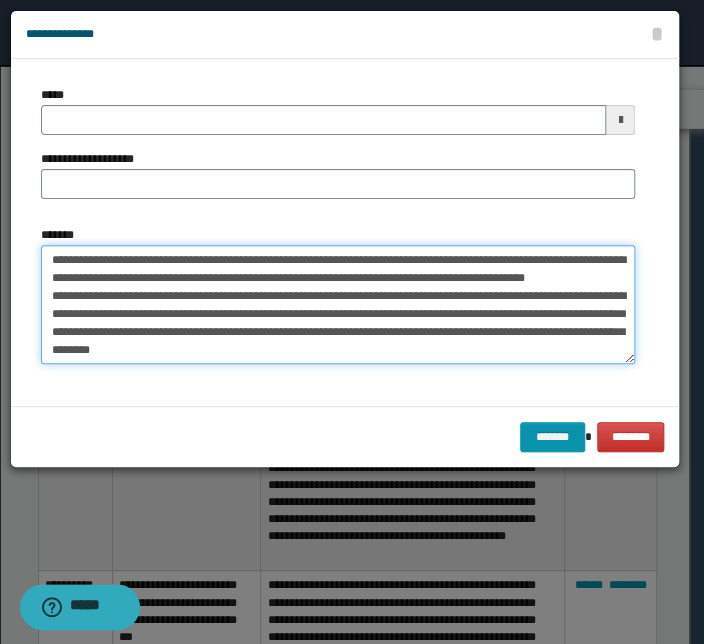 scroll, scrollTop: 0, scrollLeft: 0, axis: both 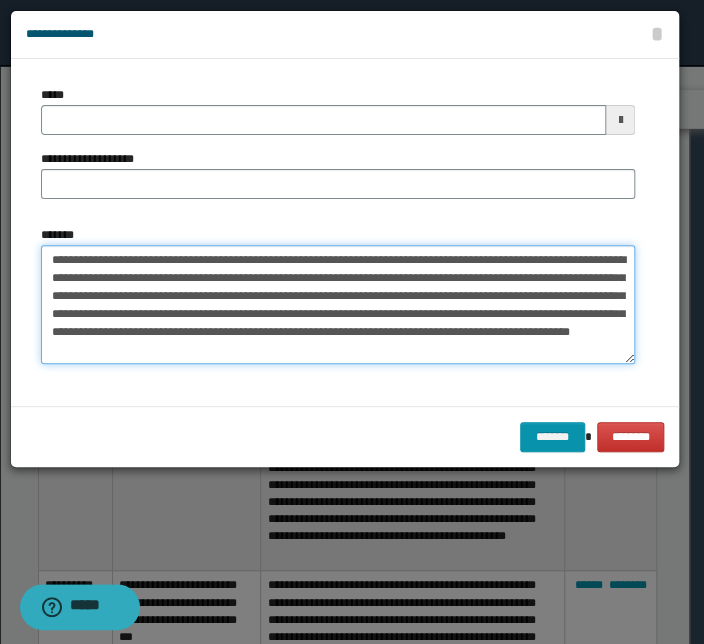 drag, startPoint x: 332, startPoint y: 259, endPoint x: -24, endPoint y: 247, distance: 356.20218 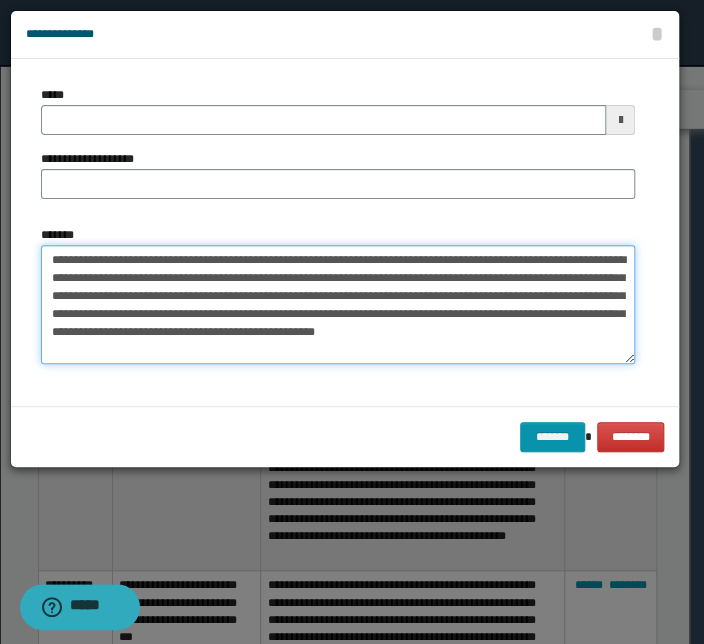 type 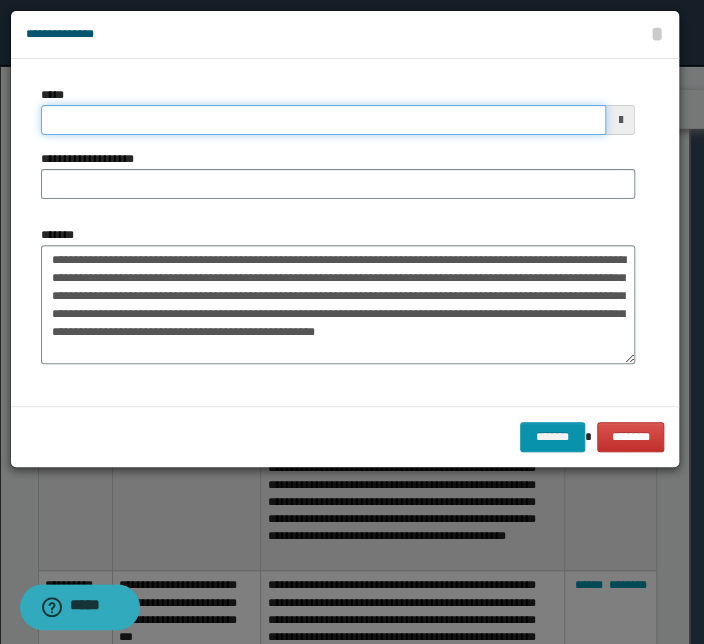 click on "*****" at bounding box center (323, 120) 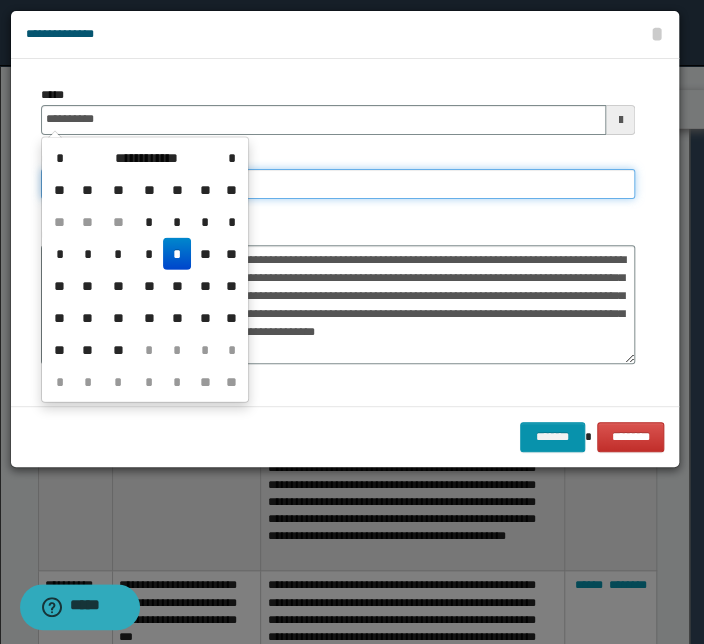type on "**********" 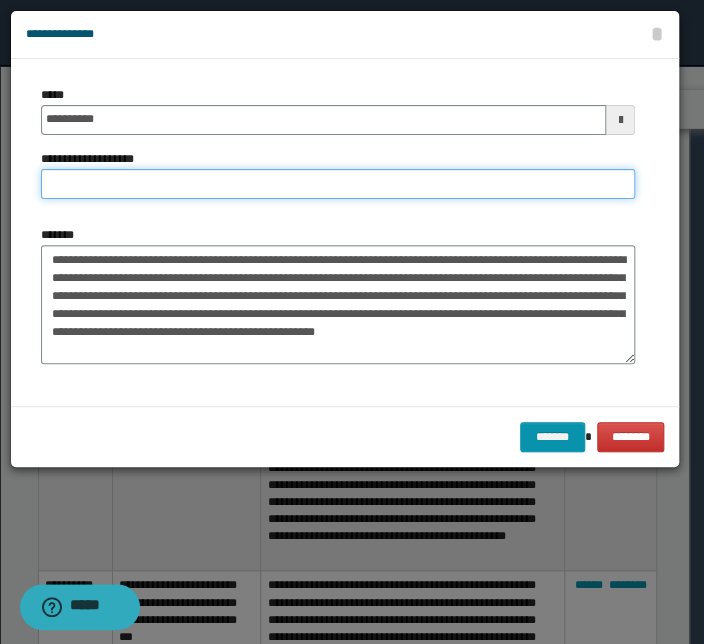 paste on "**********" 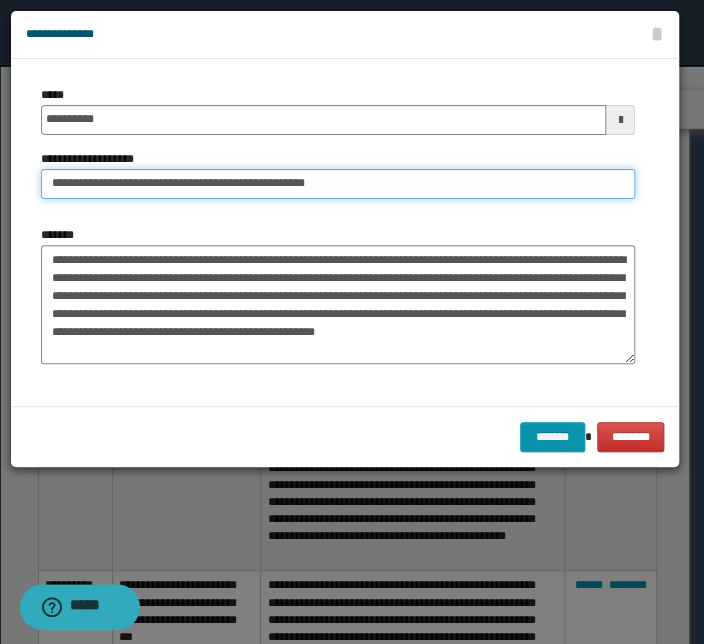 drag, startPoint x: 114, startPoint y: 188, endPoint x: -57, endPoint y: 192, distance: 171.04678 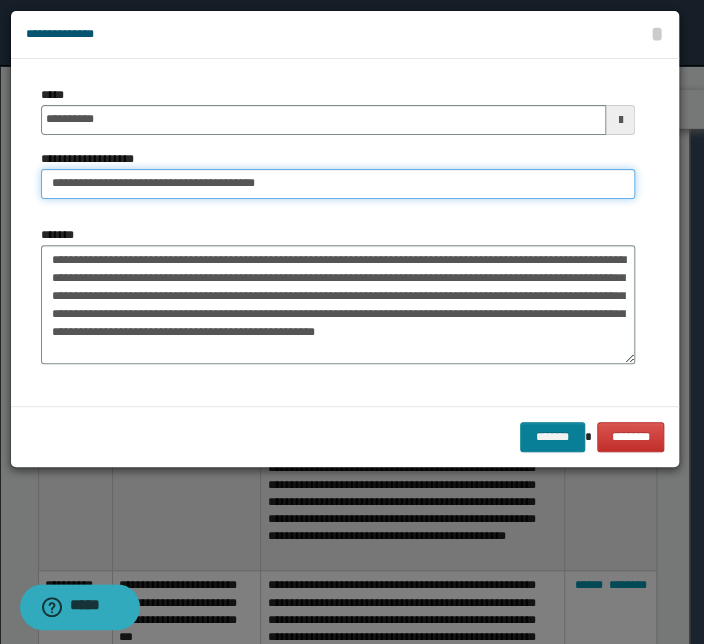 type on "**********" 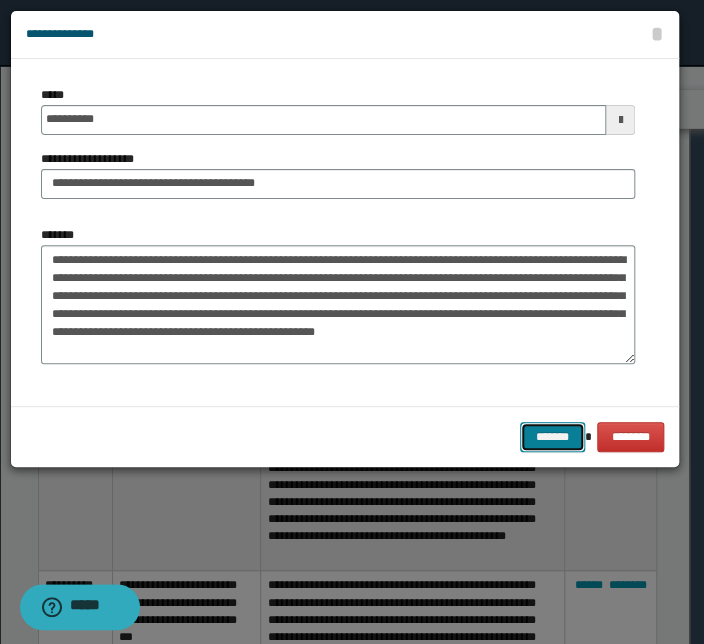 click on "*******" at bounding box center (552, 437) 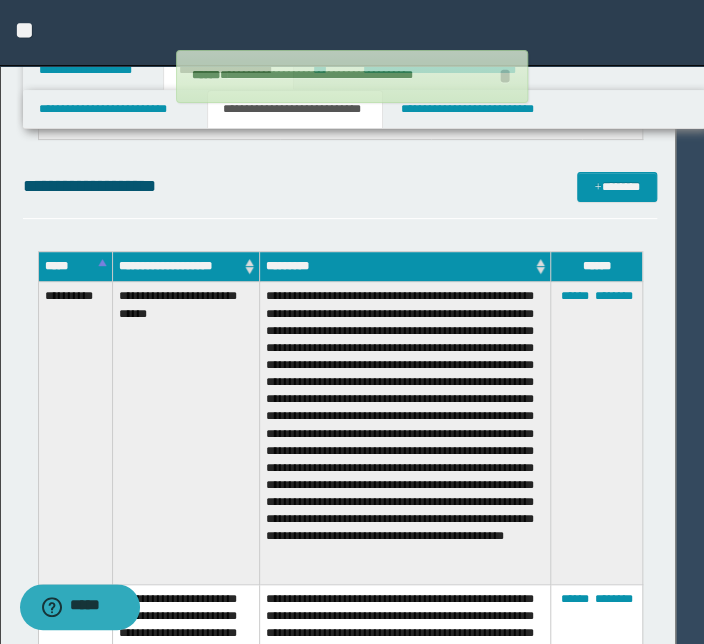 type 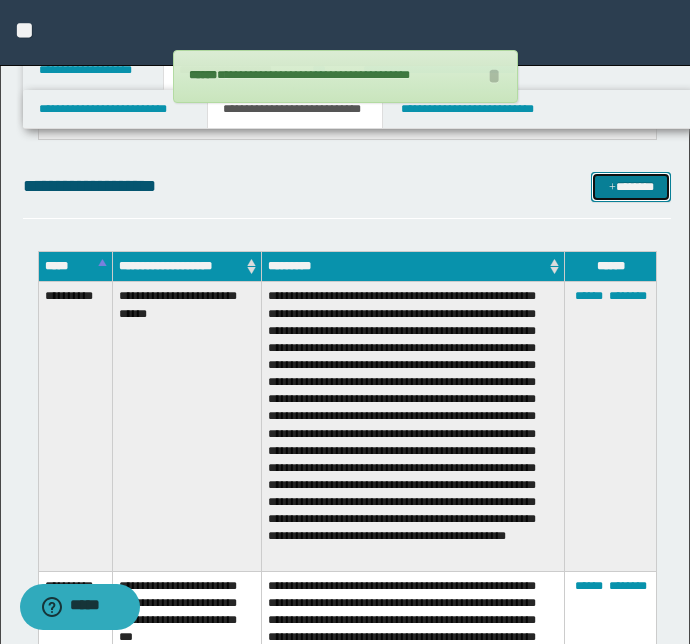 click on "*******" at bounding box center (631, 187) 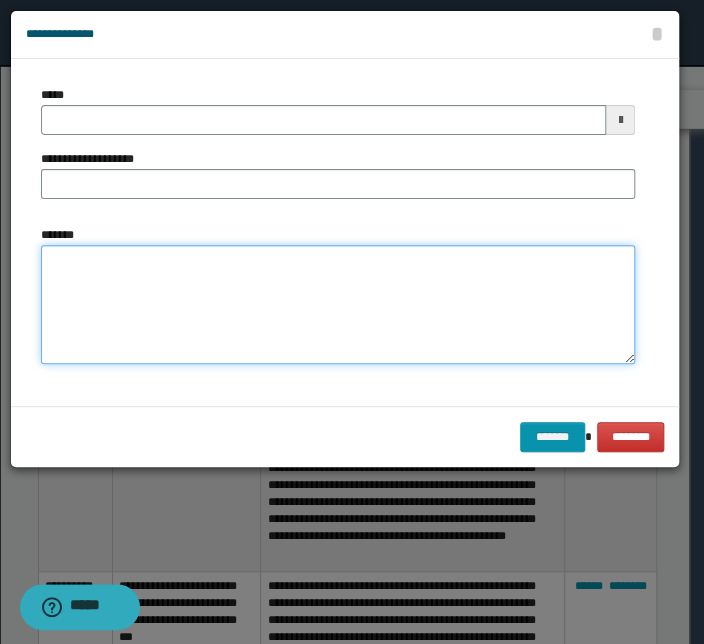 click on "*******" at bounding box center [338, 305] 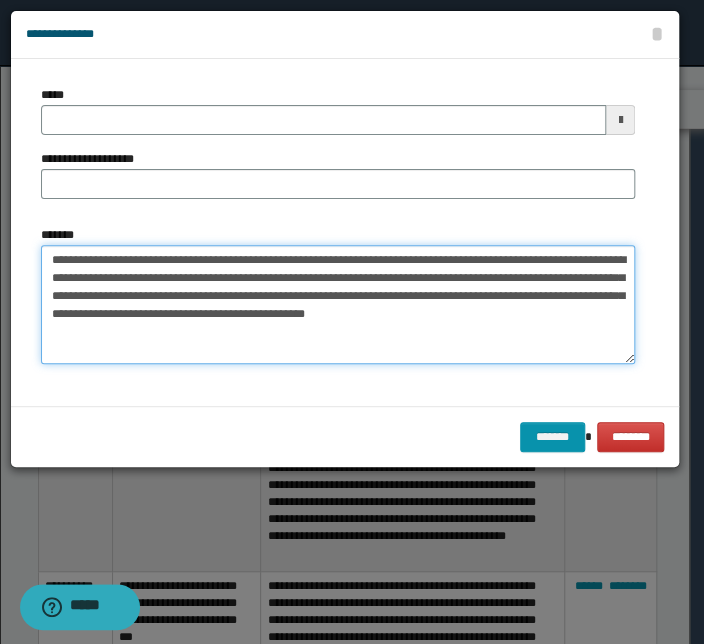 drag, startPoint x: 551, startPoint y: 316, endPoint x: -3, endPoint y: 245, distance: 558.5311 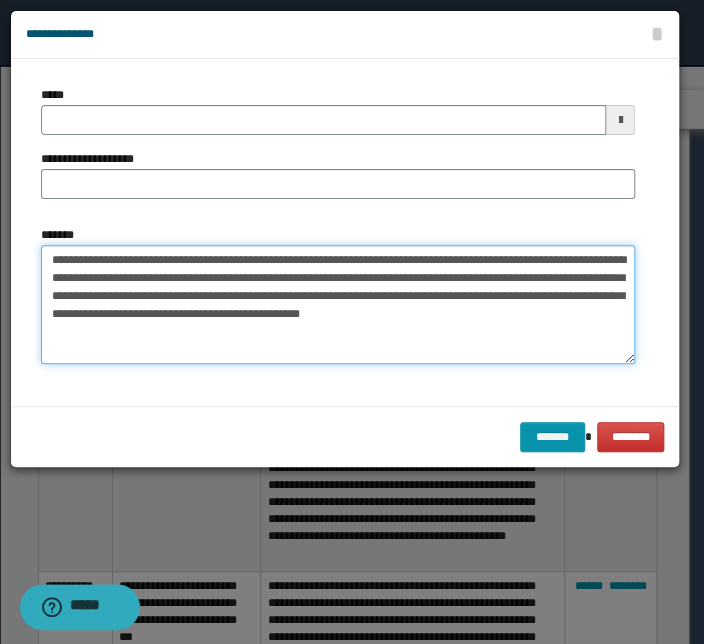drag, startPoint x: 493, startPoint y: 257, endPoint x: -27, endPoint y: 239, distance: 520.31146 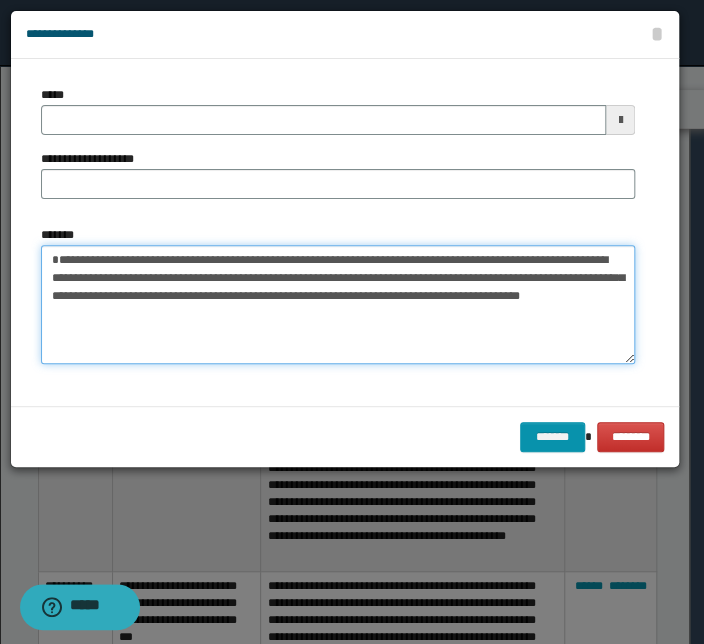 type 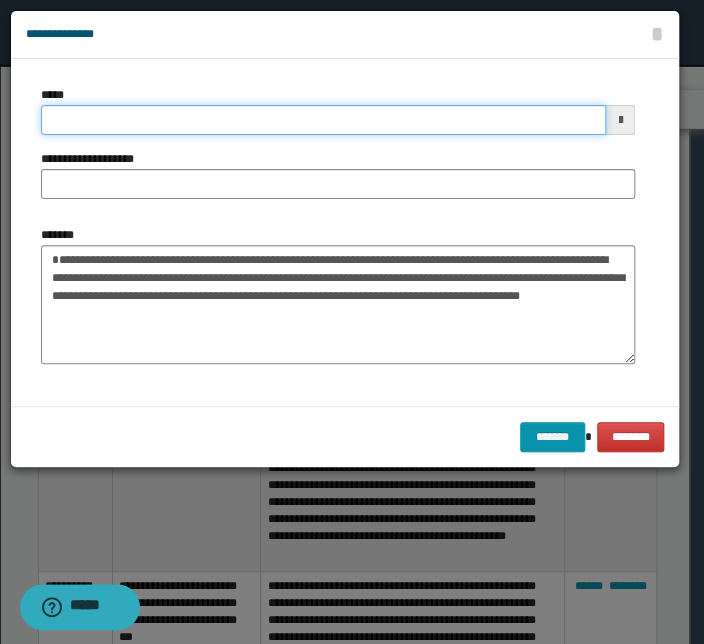 click on "*****" at bounding box center (323, 120) 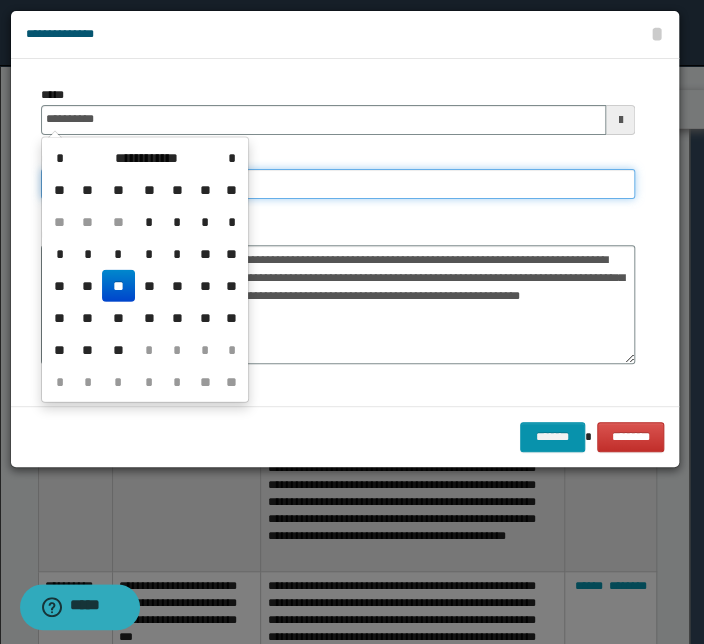type on "**********" 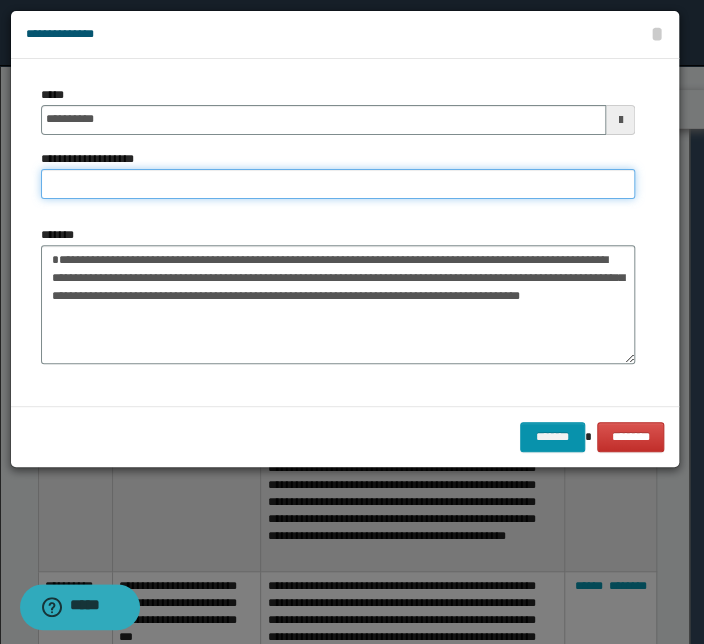 click on "**********" at bounding box center (338, 184) 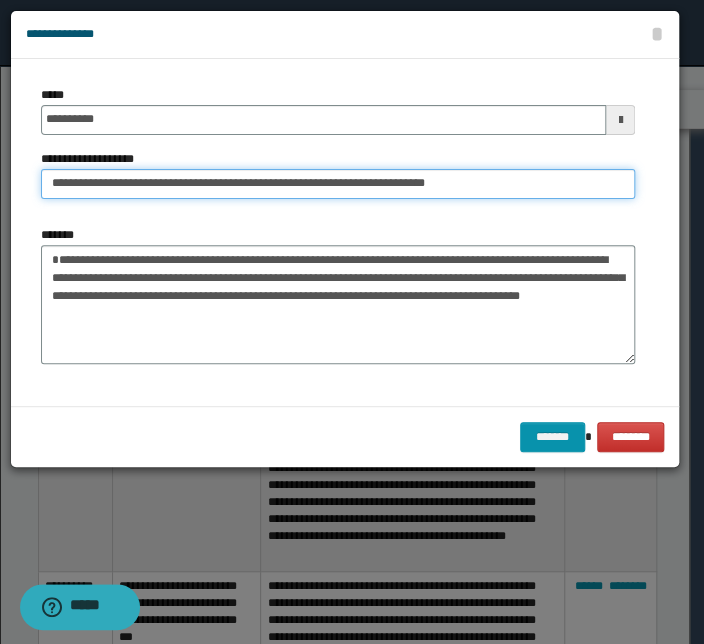 drag, startPoint x: 115, startPoint y: 186, endPoint x: -103, endPoint y: 185, distance: 218.00229 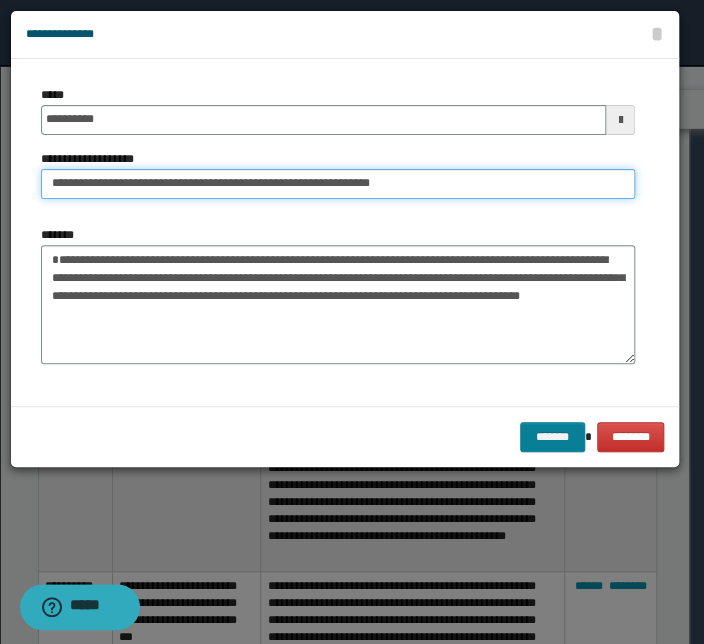 type on "**********" 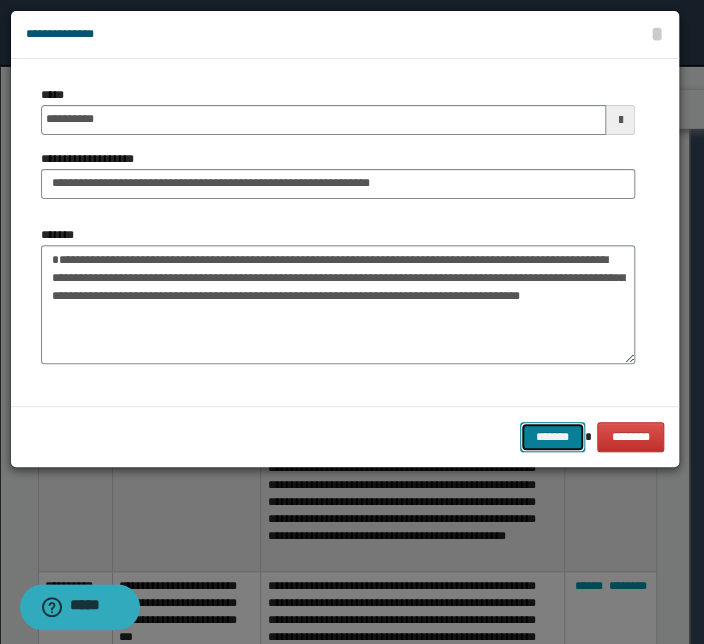 click on "*******" at bounding box center (552, 437) 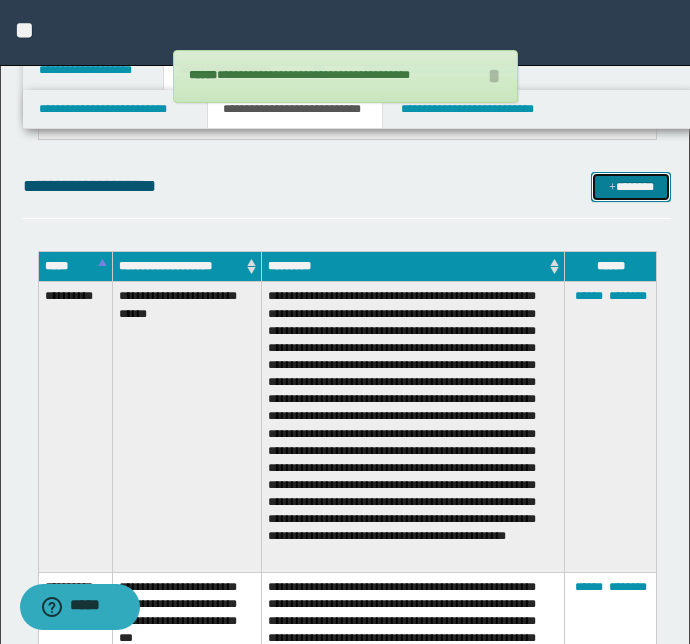 click on "*******" at bounding box center (631, 187) 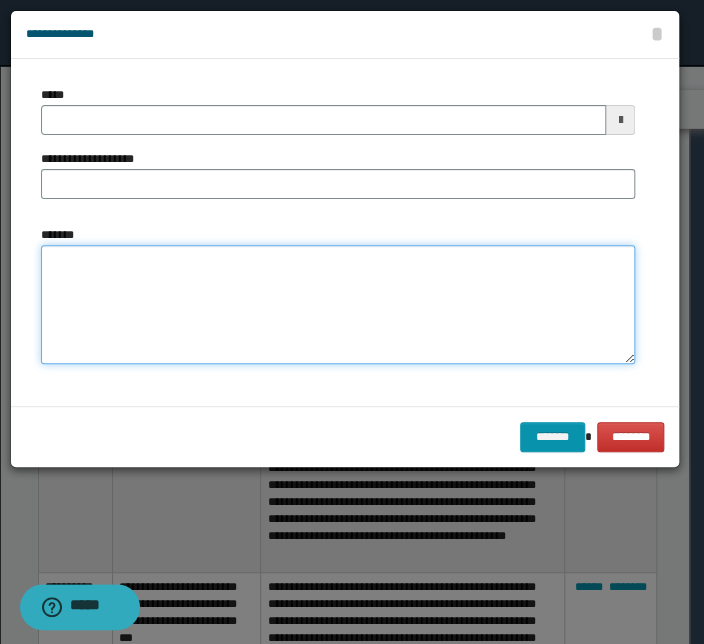 click on "*******" at bounding box center [338, 305] 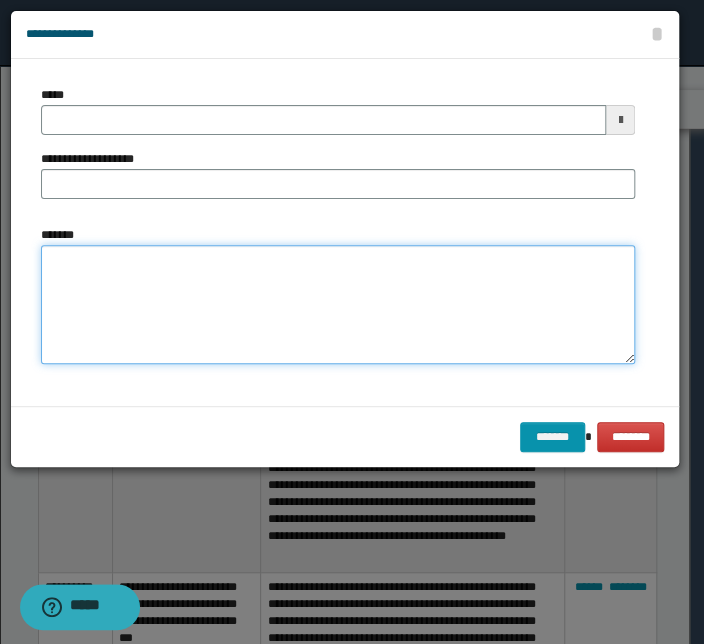 paste on "**********" 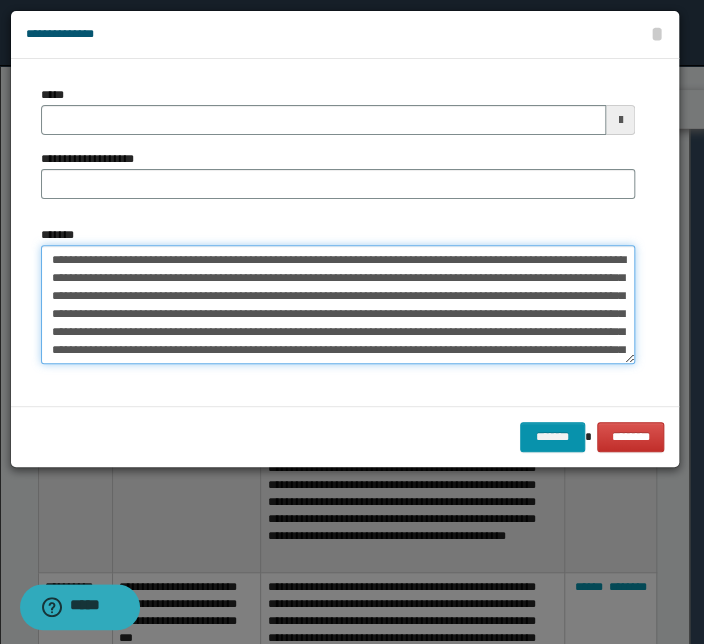 scroll, scrollTop: 137, scrollLeft: 0, axis: vertical 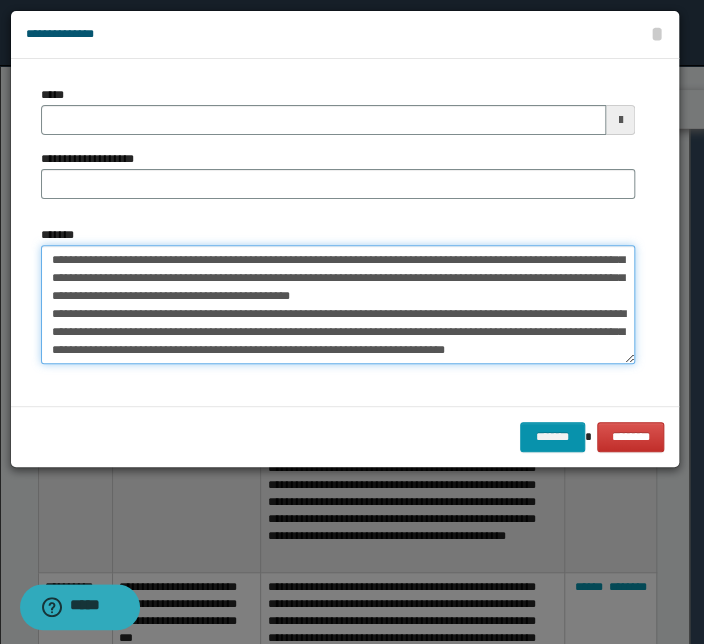 click on "*******" at bounding box center (338, 305) 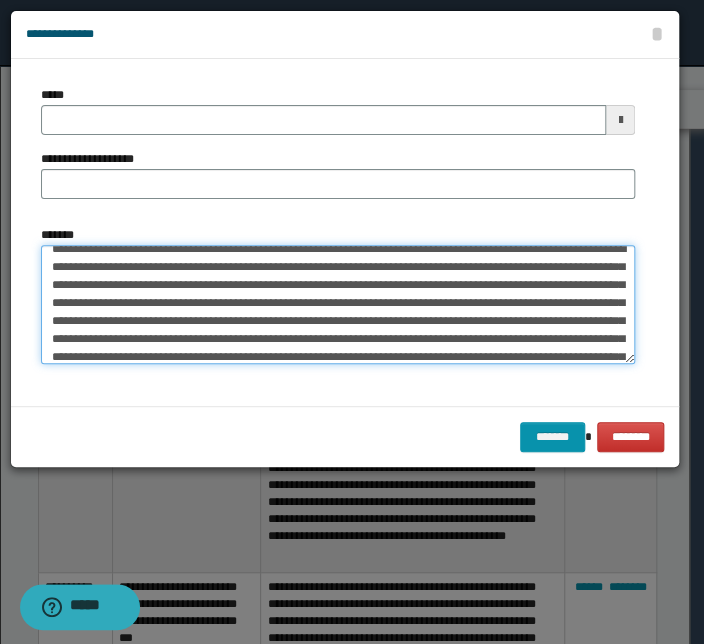 scroll, scrollTop: 0, scrollLeft: 0, axis: both 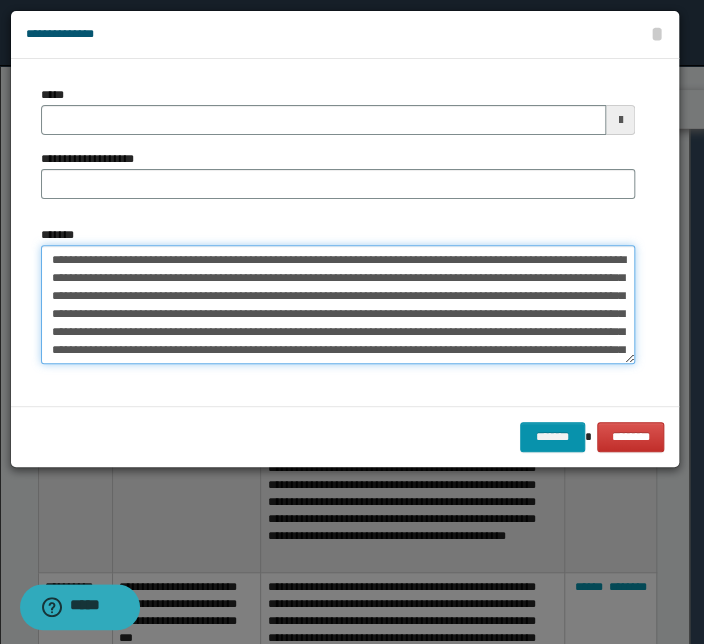 drag, startPoint x: 384, startPoint y: 259, endPoint x: 20, endPoint y: 253, distance: 364.04944 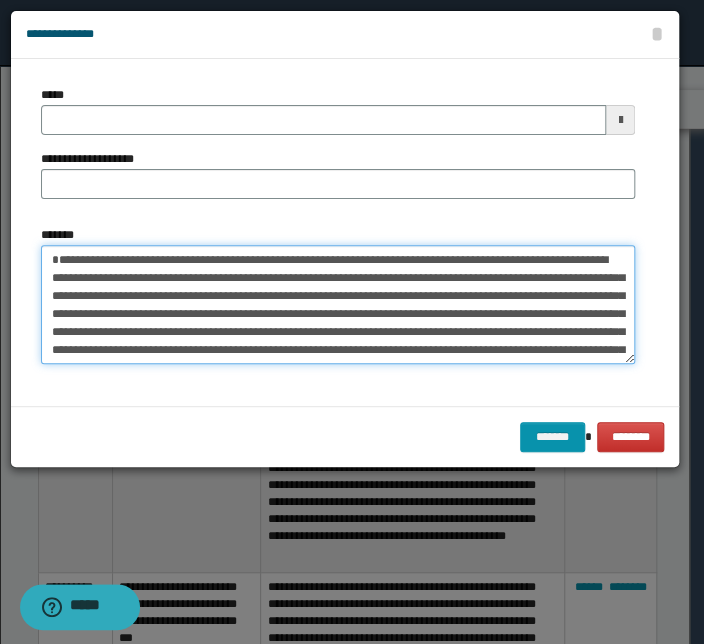 type 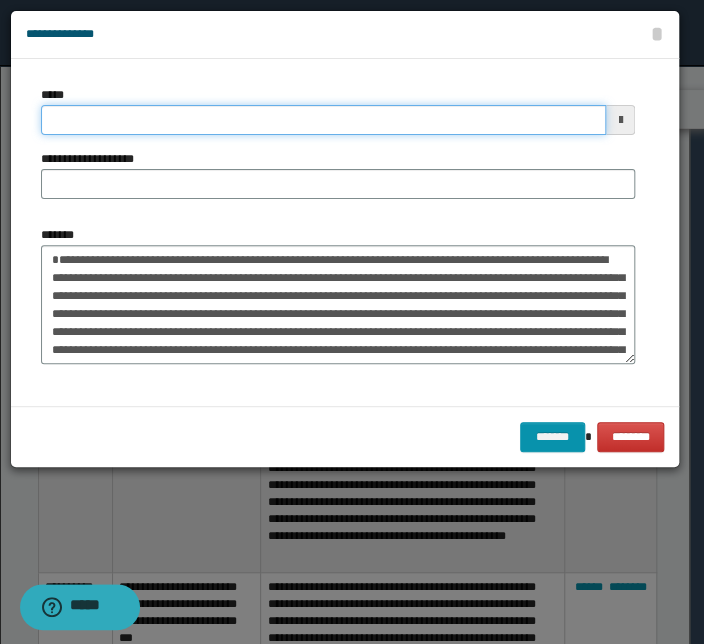 click on "*****" at bounding box center (323, 120) 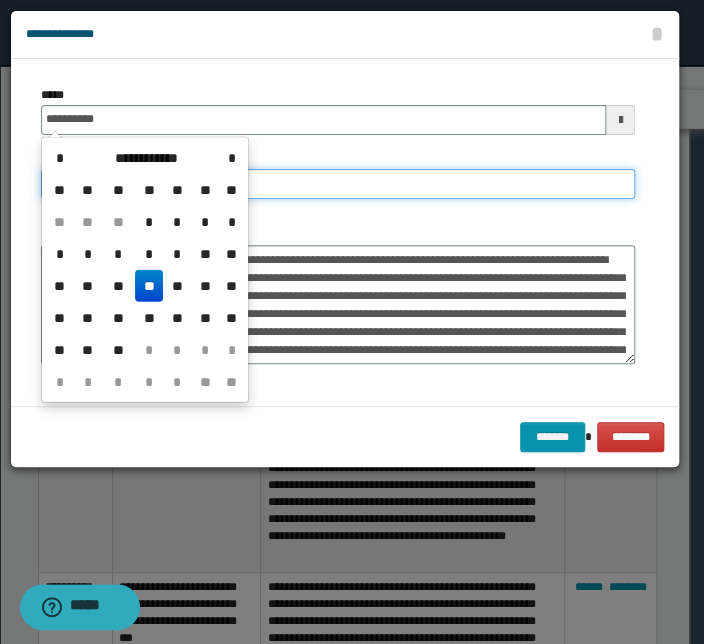 type on "**********" 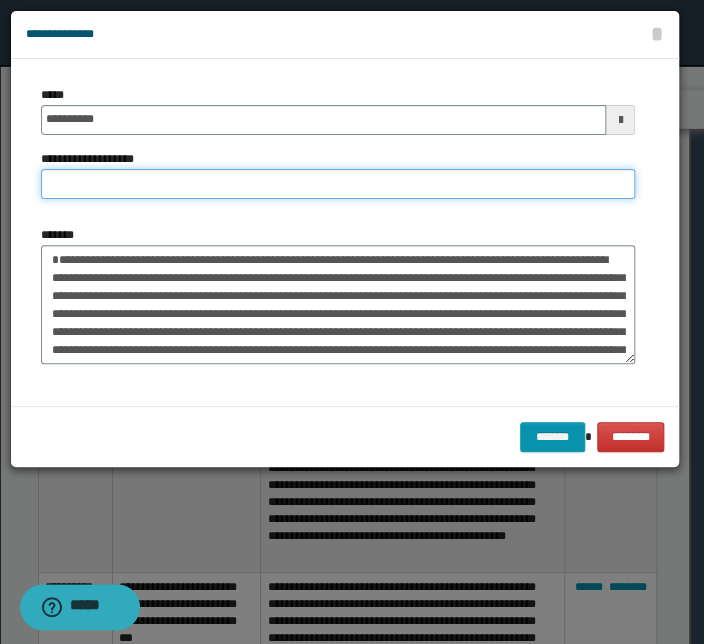 paste on "**********" 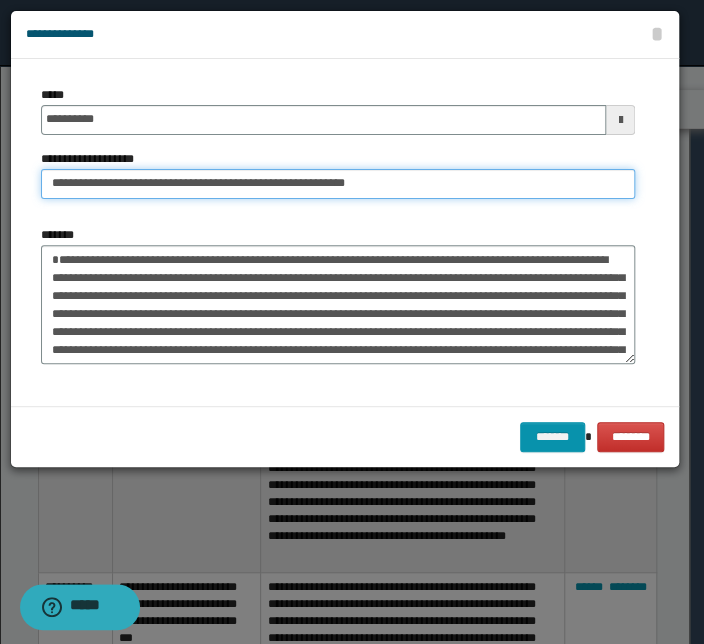 drag, startPoint x: 113, startPoint y: 188, endPoint x: -51, endPoint y: 181, distance: 164.14932 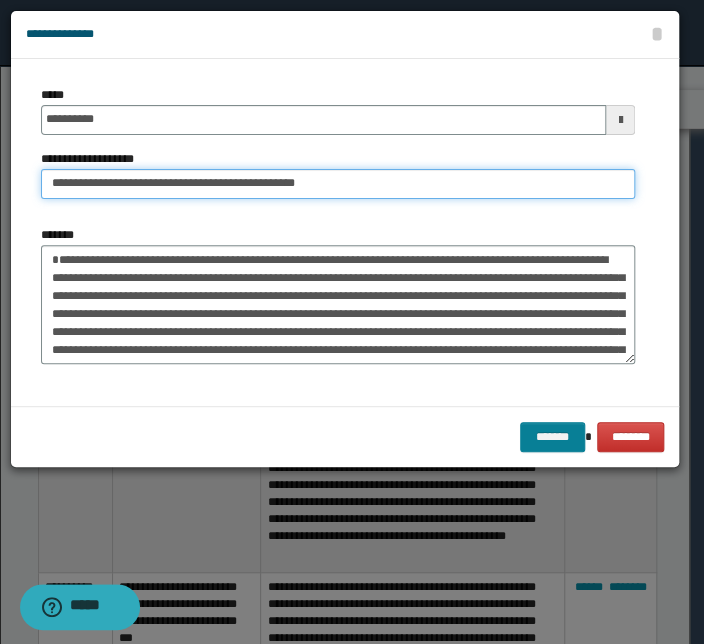 type on "**********" 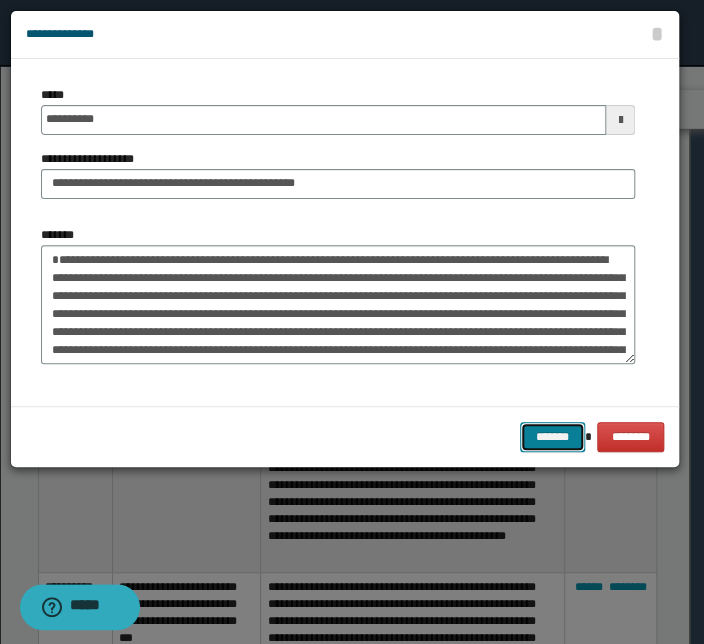 click on "*******" at bounding box center (552, 437) 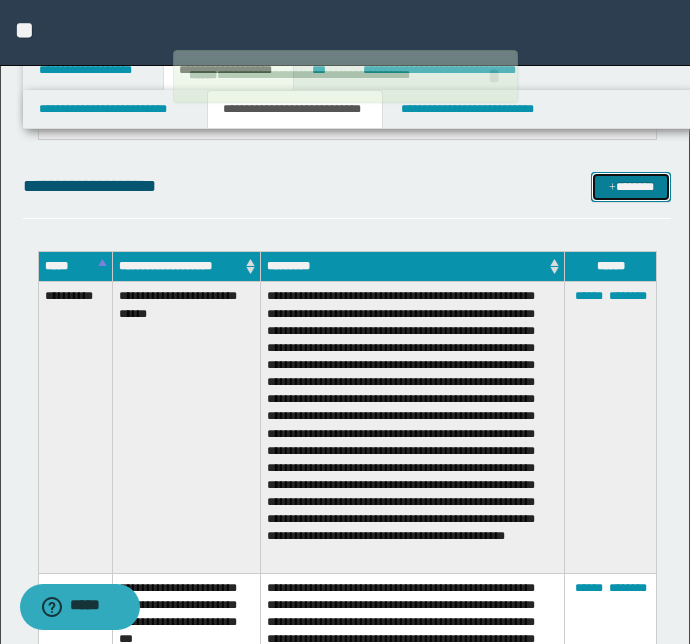 click on "*******" at bounding box center (631, 187) 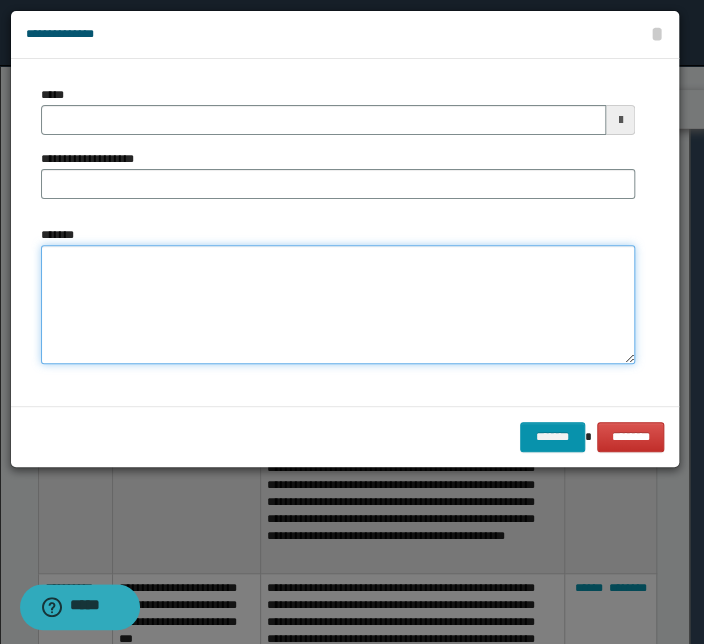 click on "*******" at bounding box center (338, 305) 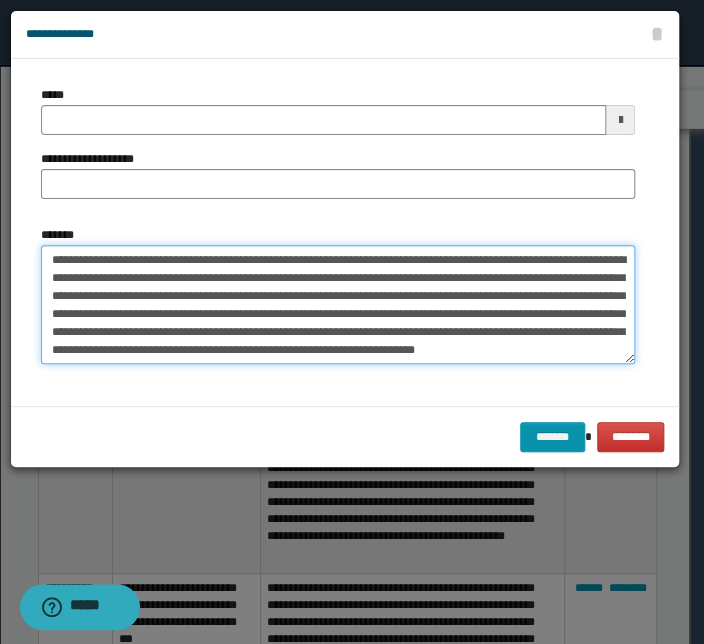 scroll, scrollTop: 0, scrollLeft: 0, axis: both 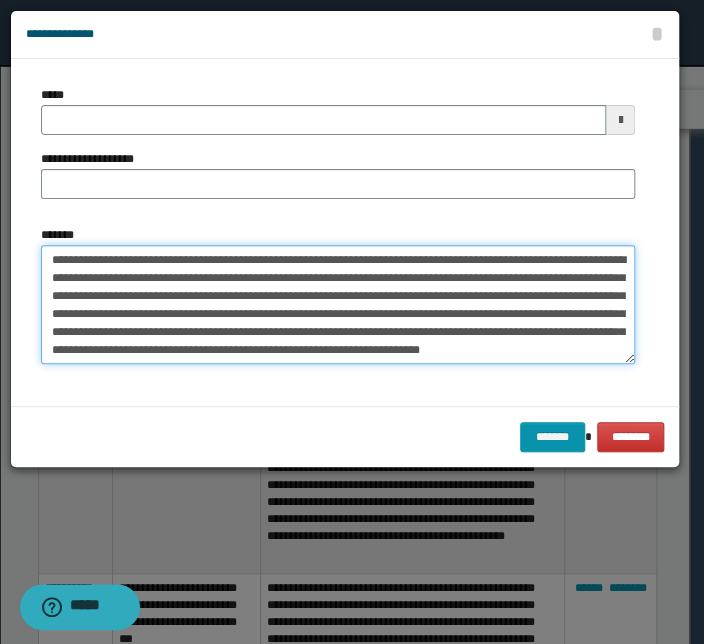 click on "**********" at bounding box center [338, 305] 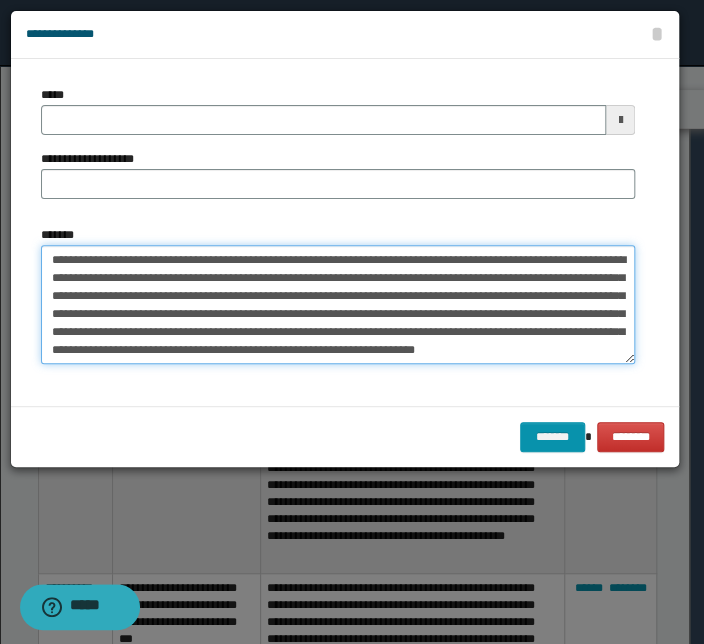 scroll, scrollTop: 0, scrollLeft: 0, axis: both 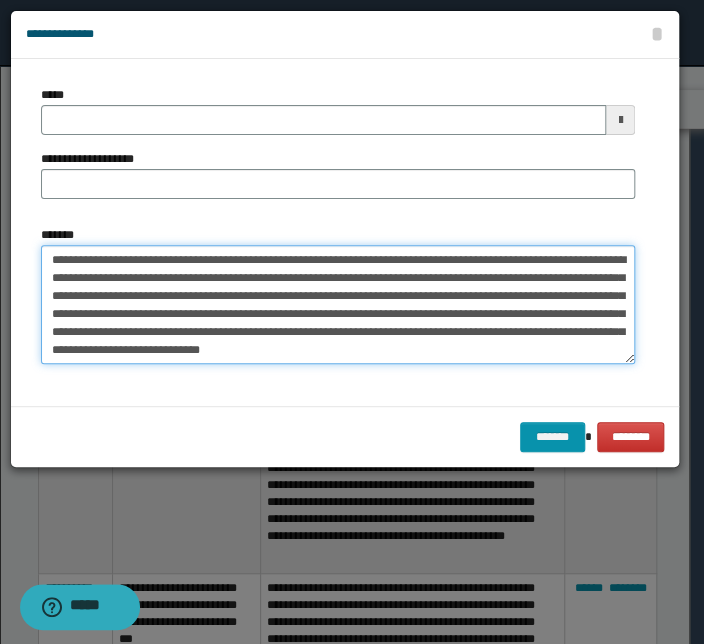type 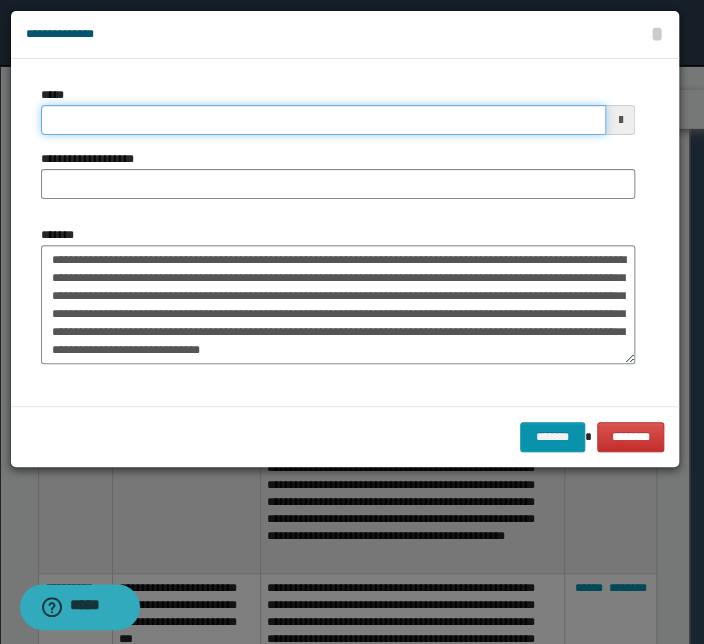 click on "*****" at bounding box center (323, 120) 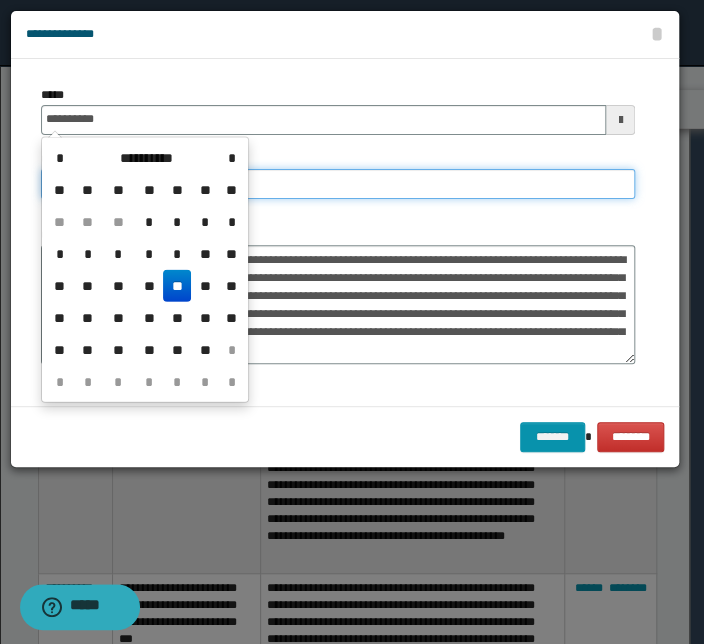type on "**********" 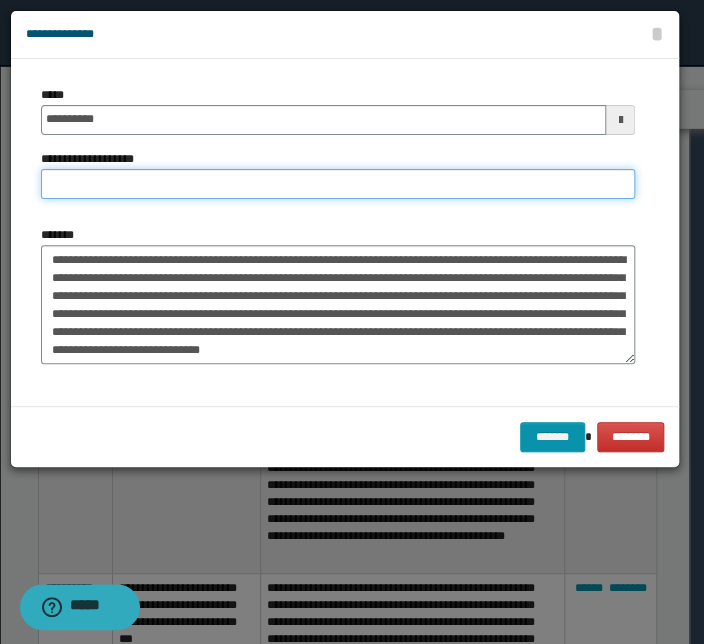 click on "**********" at bounding box center [338, 184] 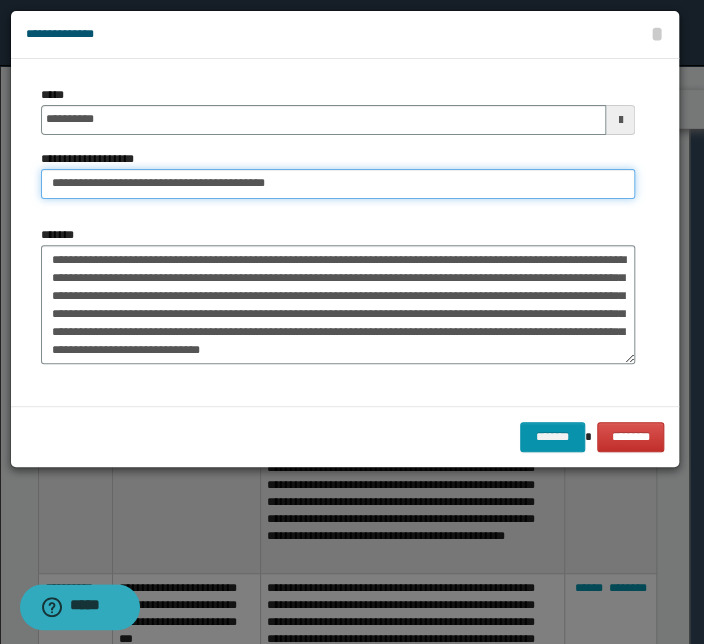 drag, startPoint x: 112, startPoint y: 184, endPoint x: -105, endPoint y: 185, distance: 217.0023 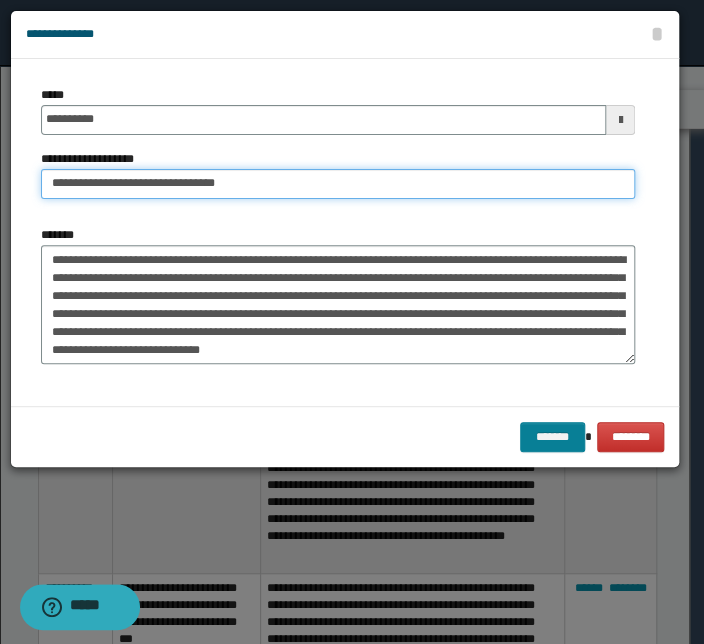type on "**********" 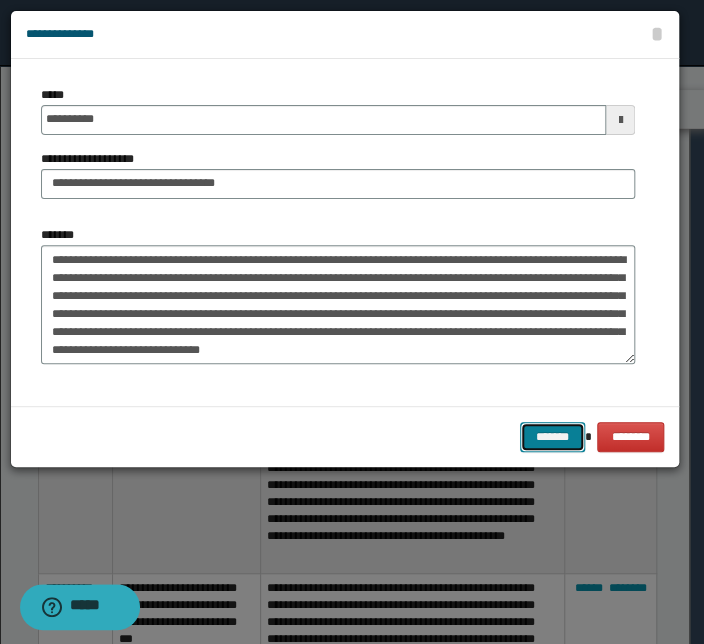 click on "*******" at bounding box center (552, 437) 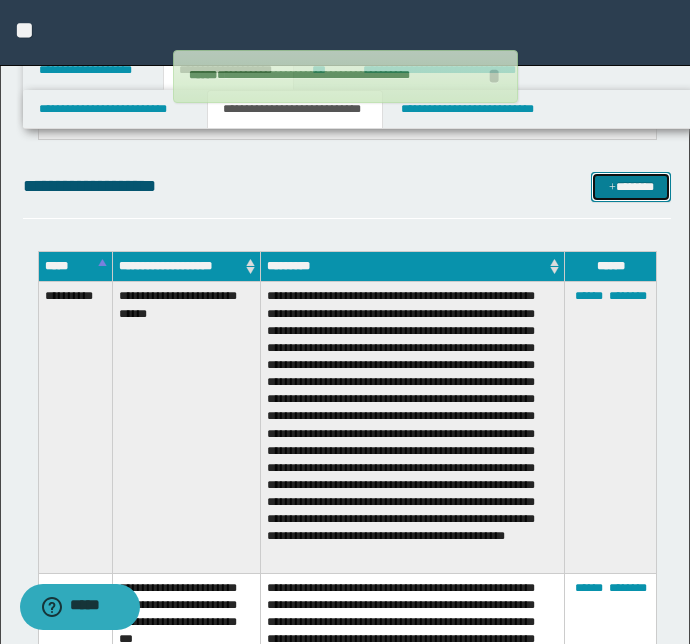 type 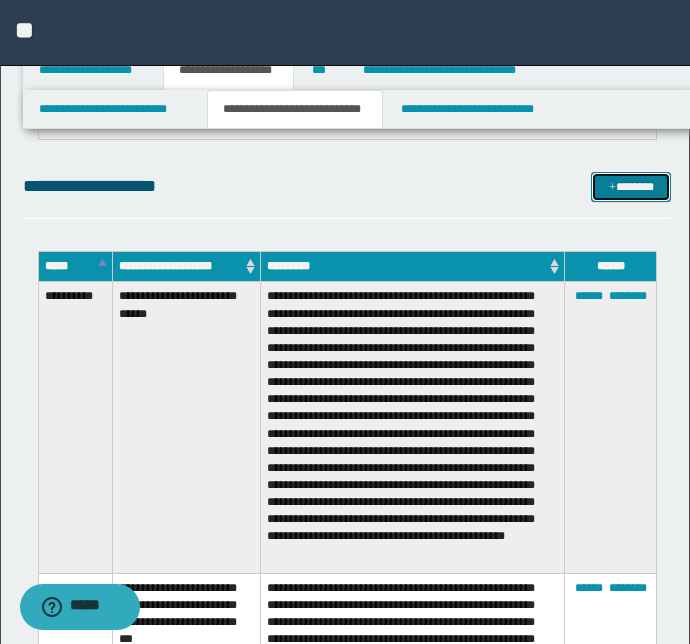 click on "*******" at bounding box center (631, 187) 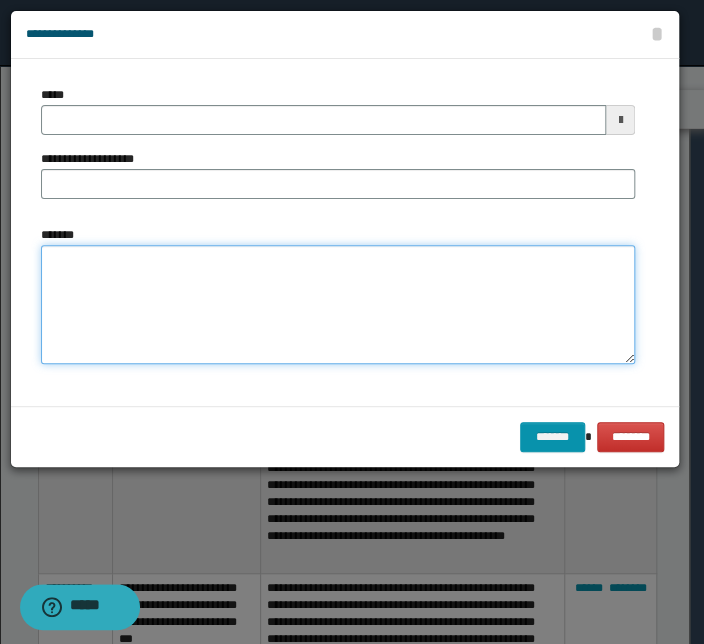 click on "*******" at bounding box center (338, 305) 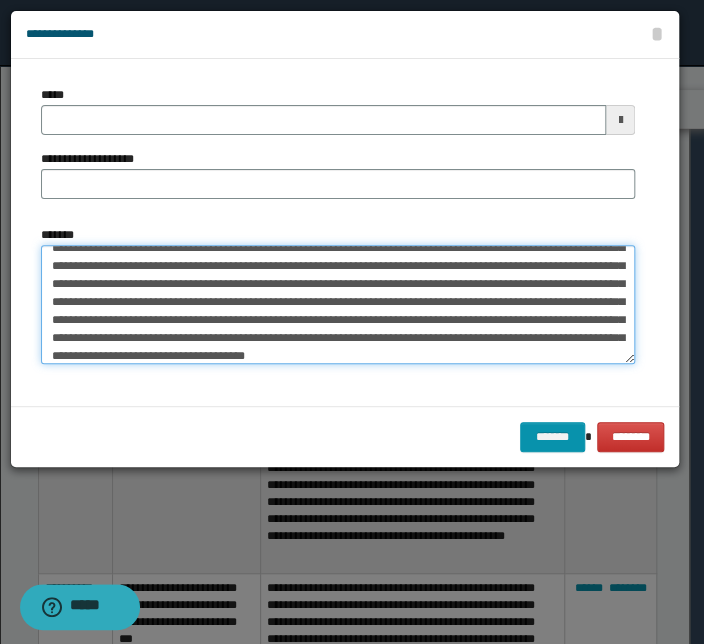scroll, scrollTop: 0, scrollLeft: 0, axis: both 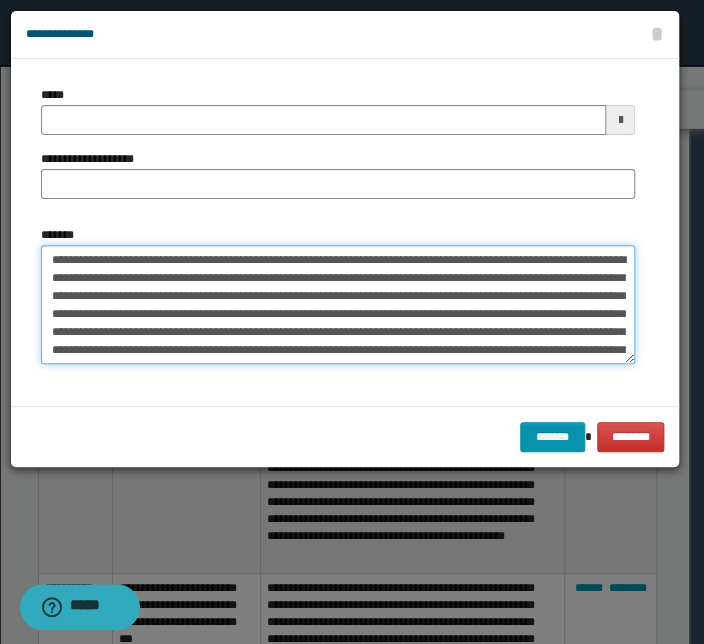 drag, startPoint x: 365, startPoint y: 257, endPoint x: -19, endPoint y: 248, distance: 384.10547 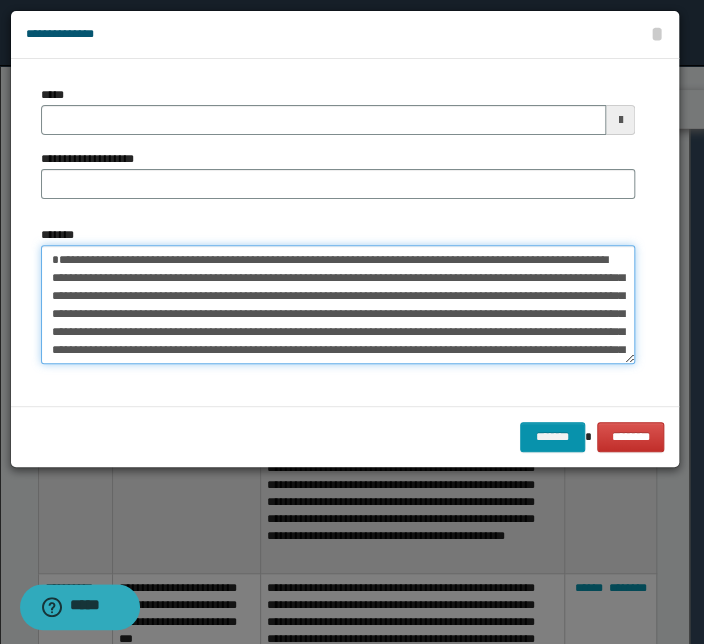 type 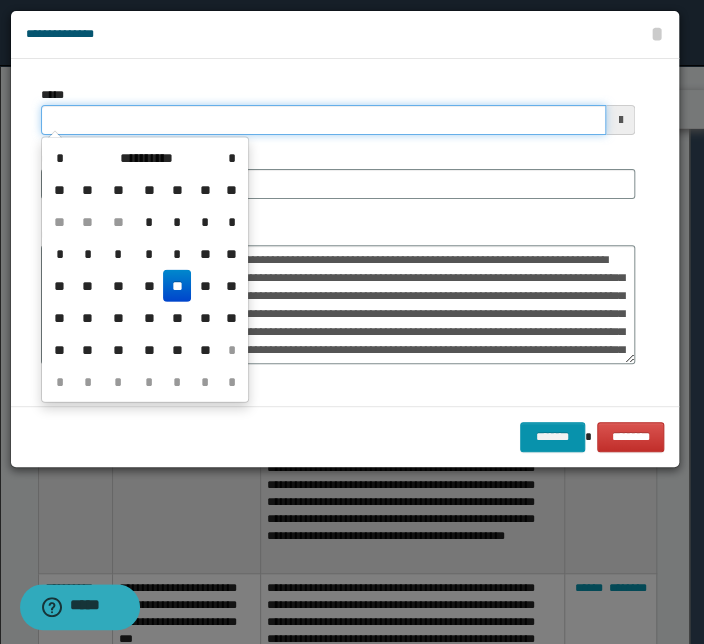 click on "*****" at bounding box center (323, 120) 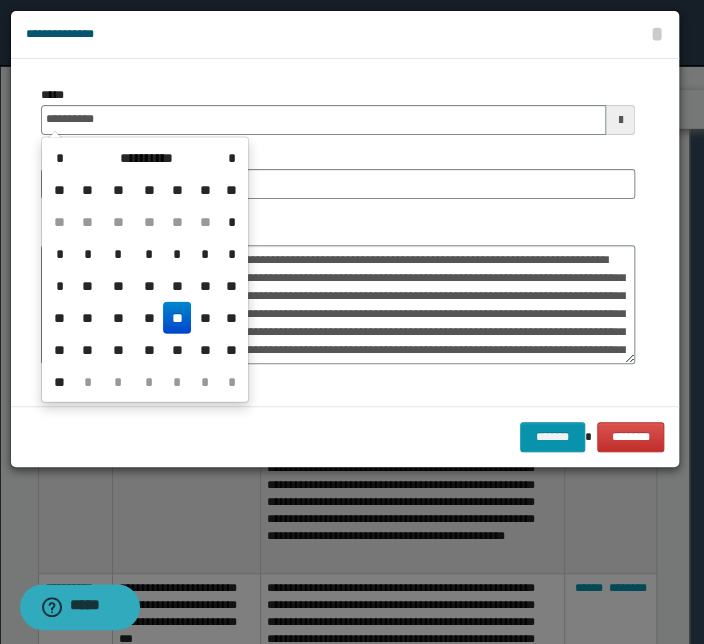 click on "**********" at bounding box center (145, 270) 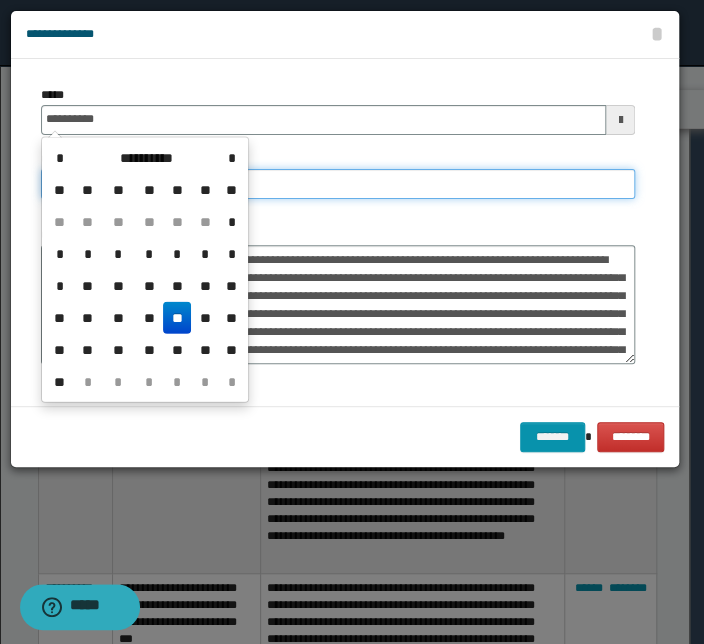 type on "**********" 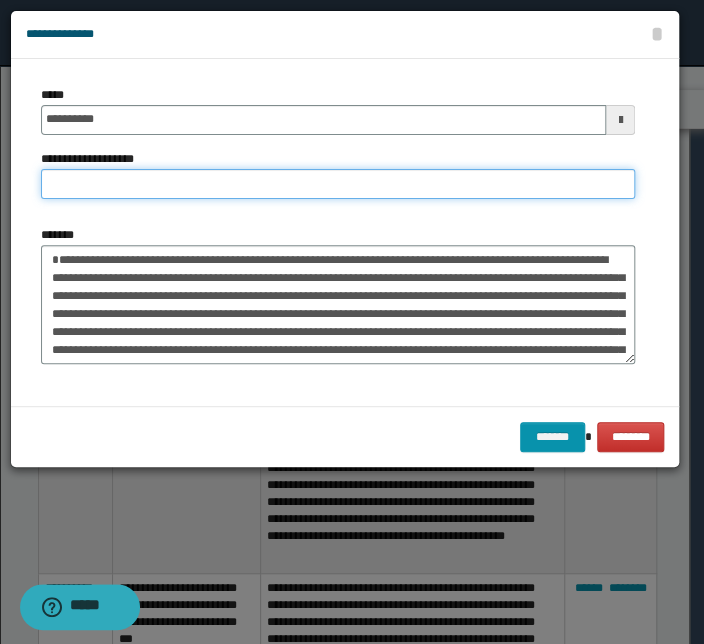 click on "**********" at bounding box center (338, 184) 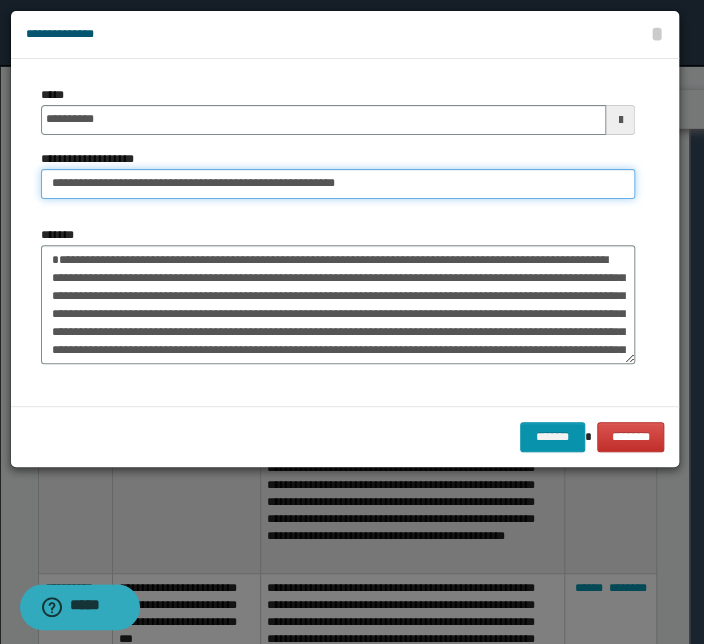 drag, startPoint x: 116, startPoint y: 185, endPoint x: -145, endPoint y: 170, distance: 261.43066 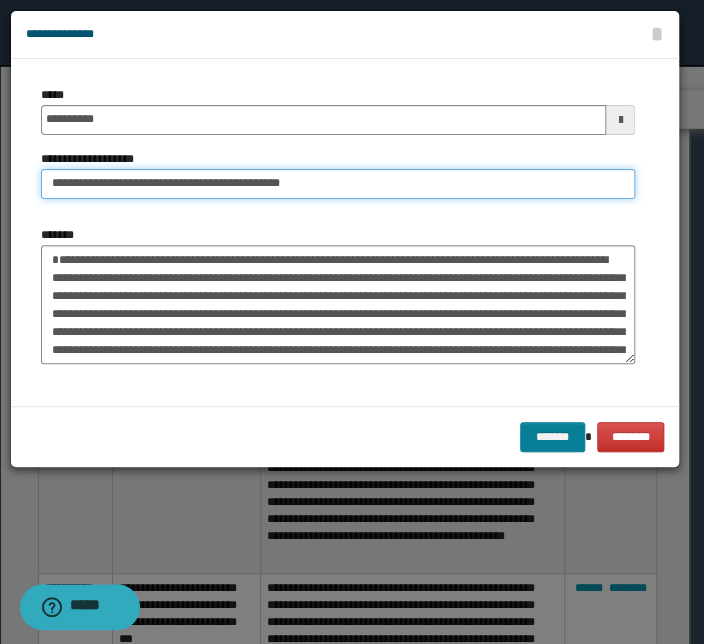 type on "**********" 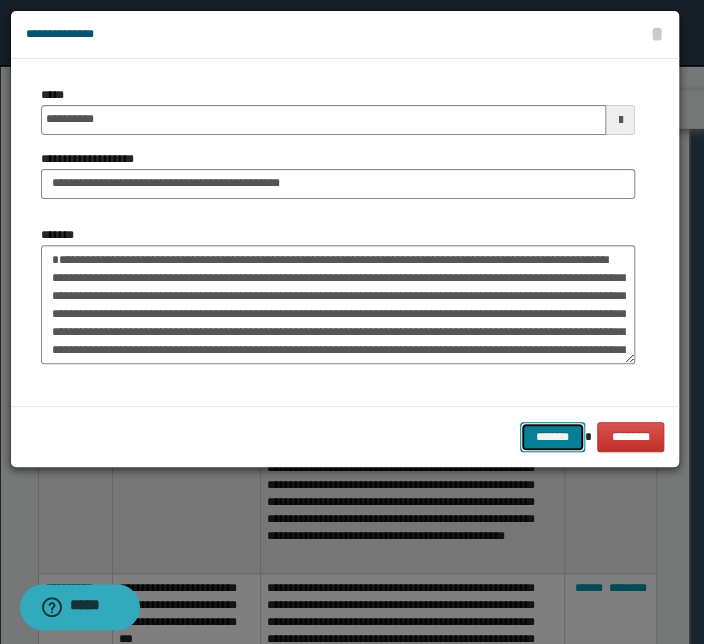 click on "*******" at bounding box center [552, 437] 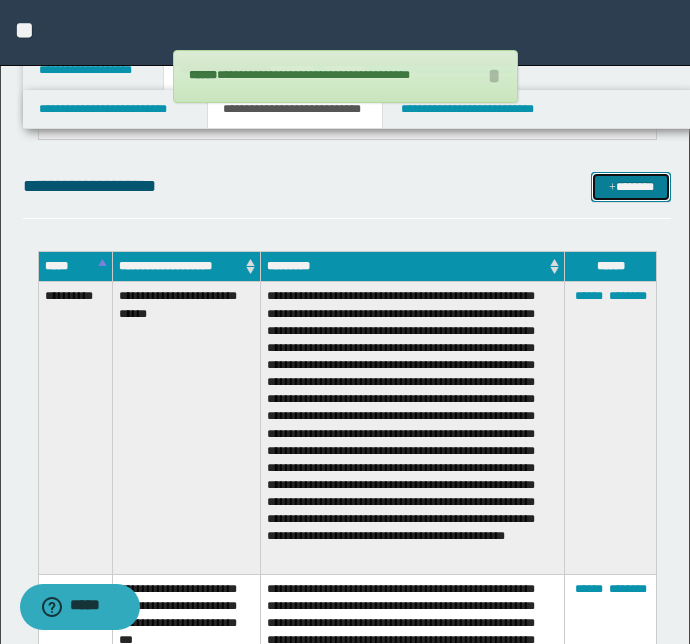 click on "*******" at bounding box center [631, 187] 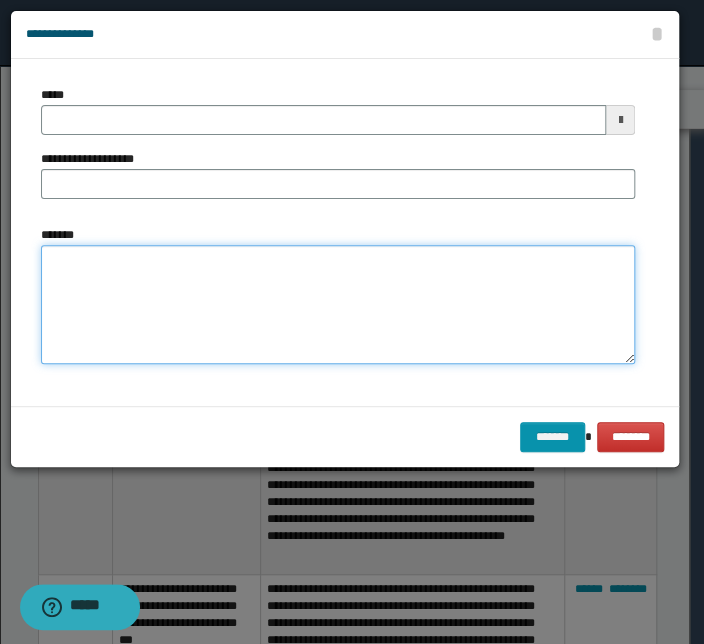 click on "*******" at bounding box center (338, 305) 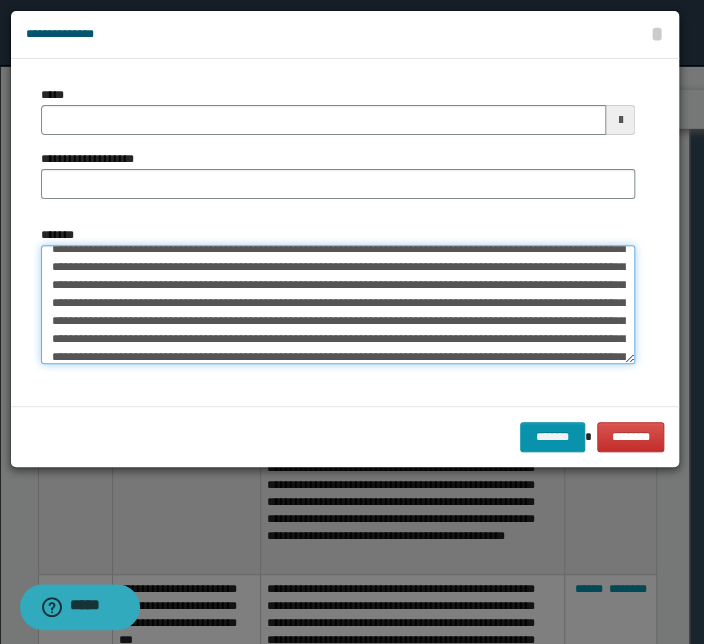 scroll, scrollTop: 0, scrollLeft: 0, axis: both 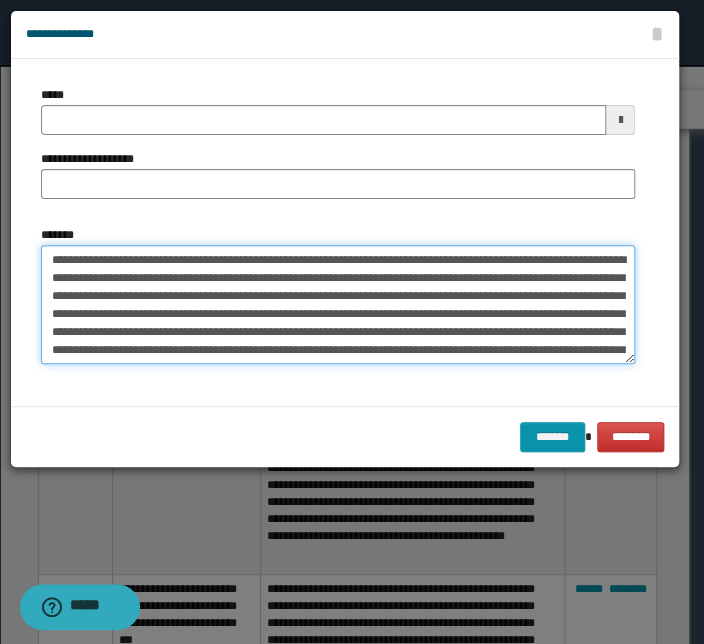 drag, startPoint x: 428, startPoint y: 257, endPoint x: -35, endPoint y: 241, distance: 463.27637 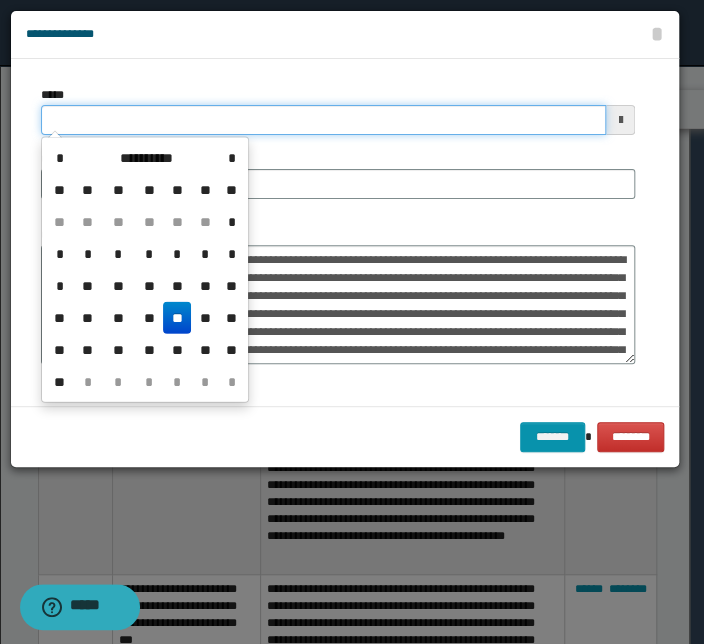 click on "*****" at bounding box center [323, 120] 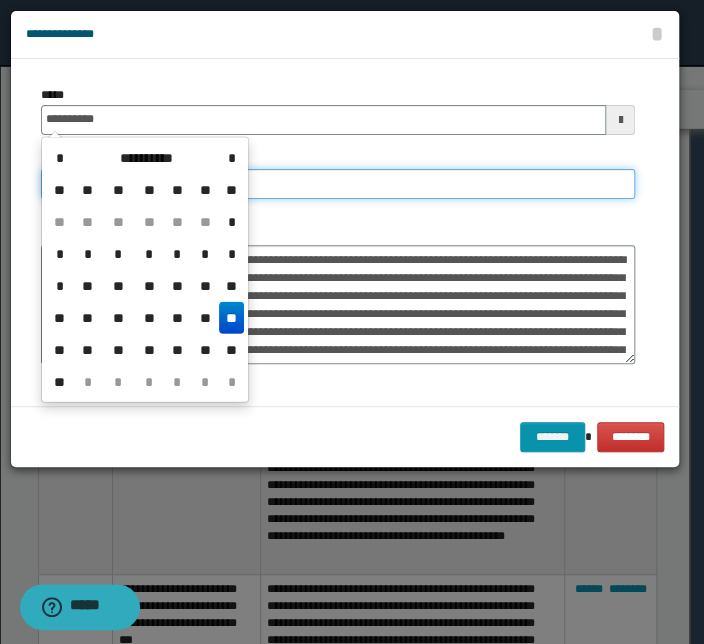 type on "**********" 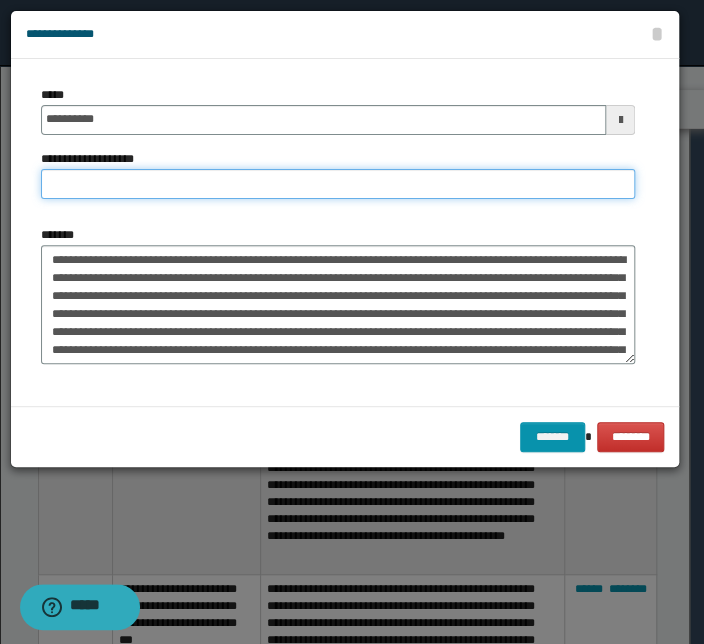 paste on "**********" 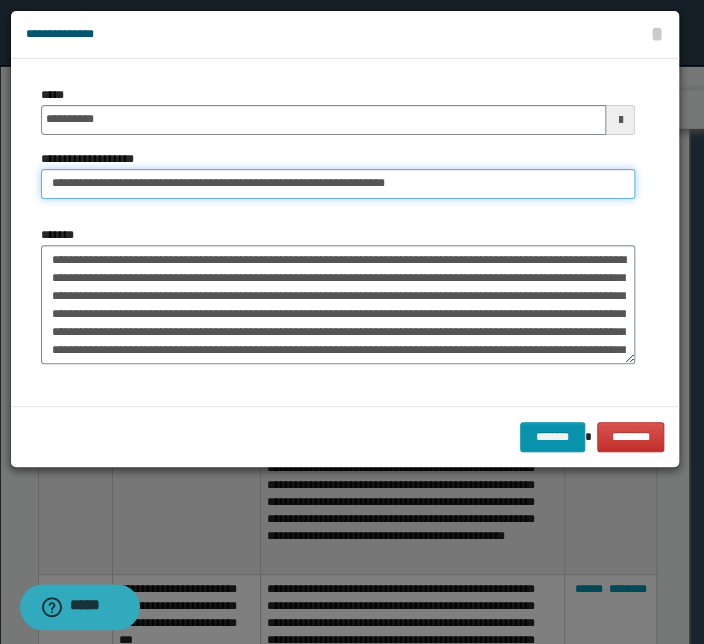 drag, startPoint x: 116, startPoint y: 183, endPoint x: -128, endPoint y: 179, distance: 244.03279 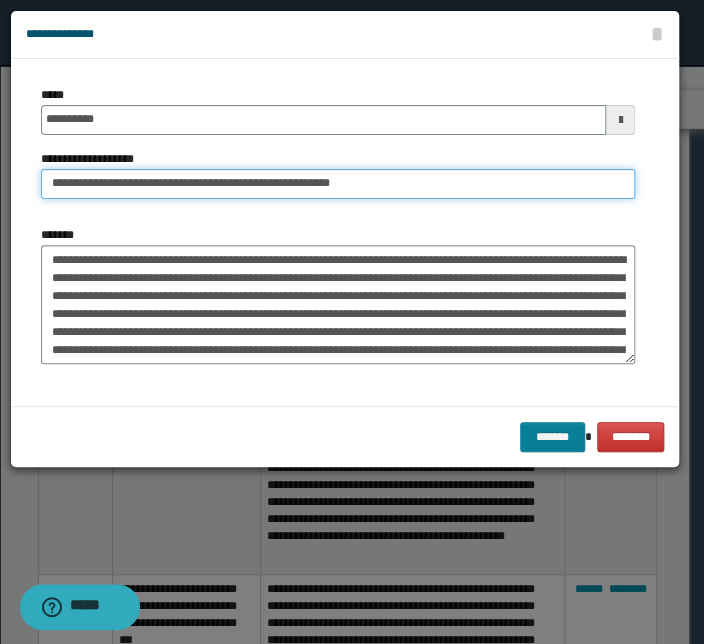 type on "**********" 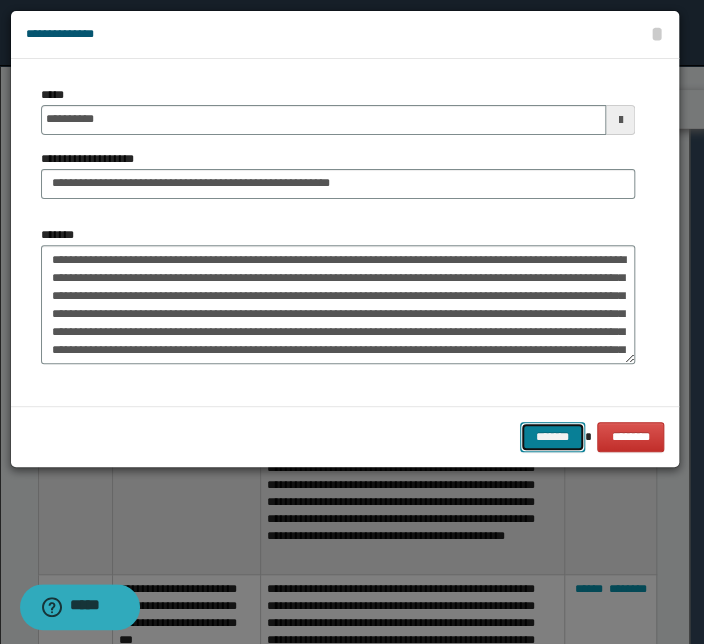 click on "*******" at bounding box center (552, 437) 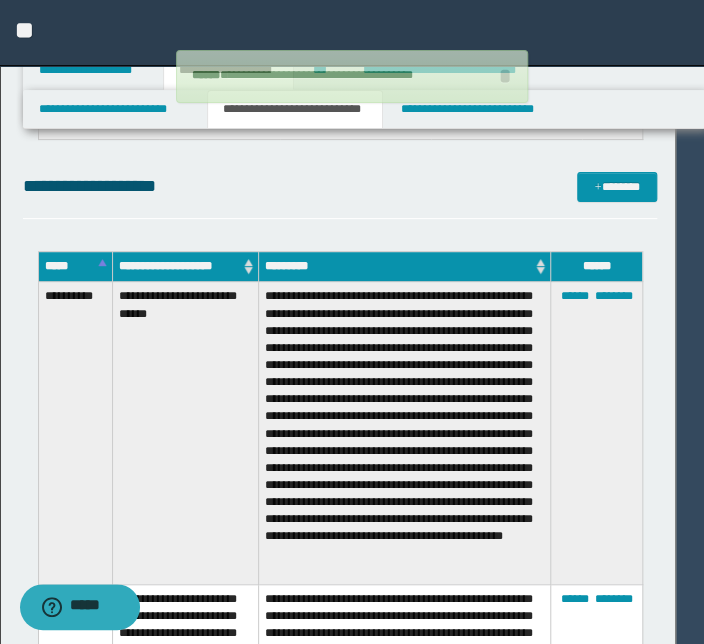 type 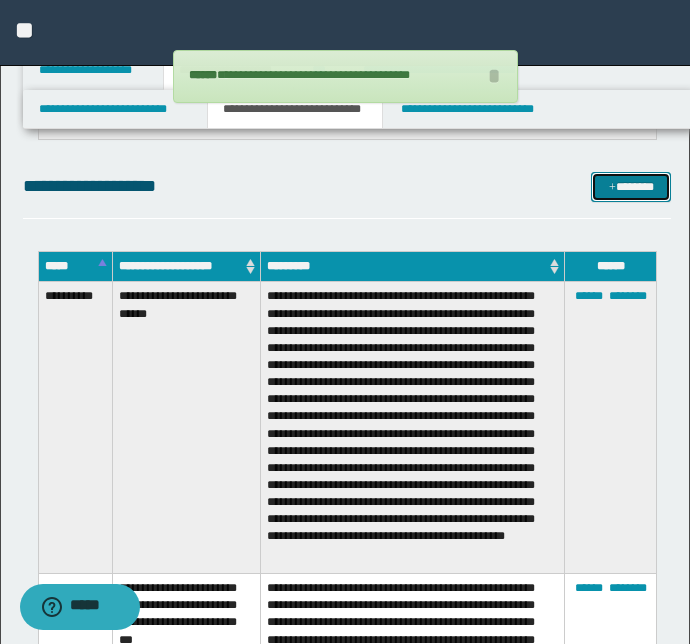 drag, startPoint x: 637, startPoint y: 187, endPoint x: 407, endPoint y: 206, distance: 230.78345 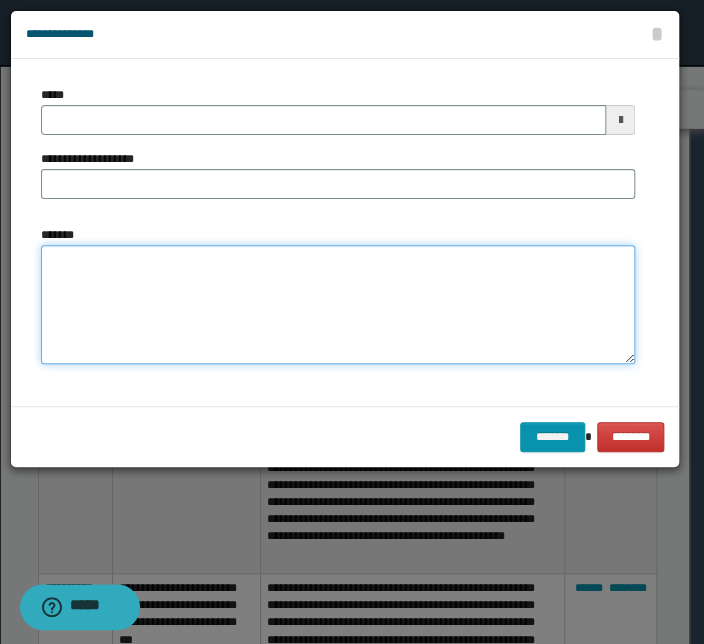 click on "*******" at bounding box center [338, 305] 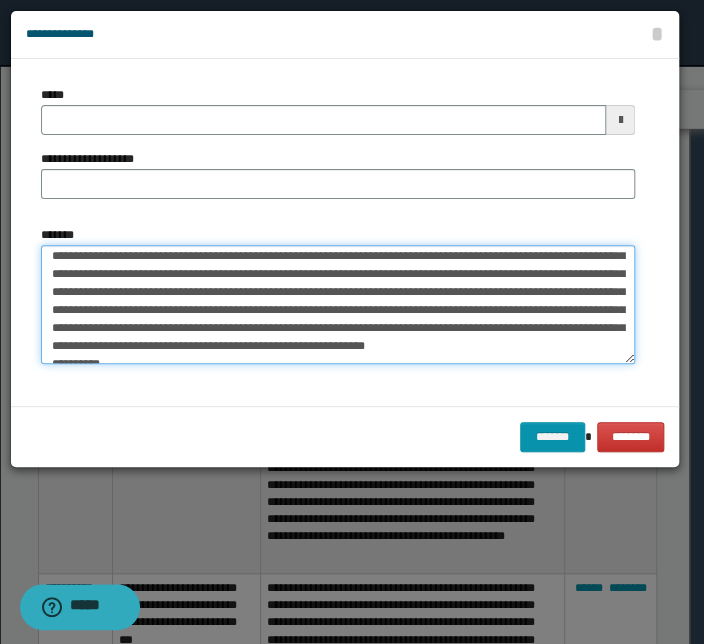scroll, scrollTop: 0, scrollLeft: 0, axis: both 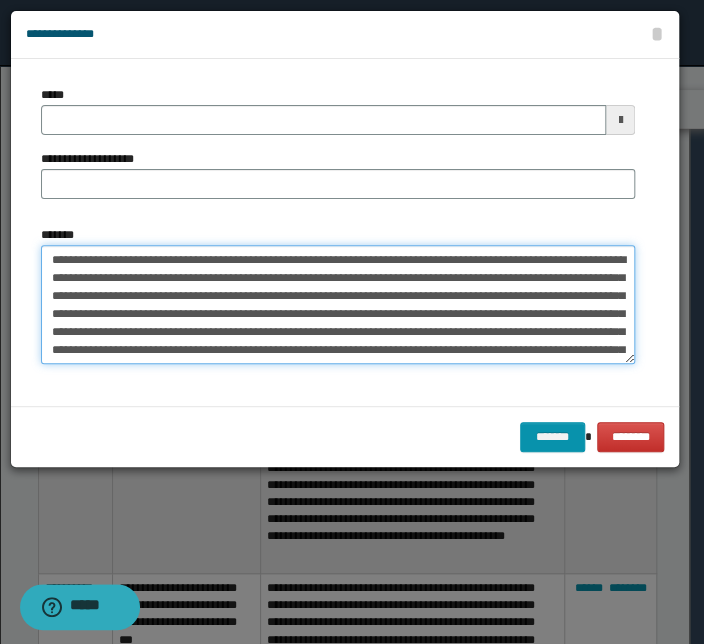 drag, startPoint x: 285, startPoint y: 257, endPoint x: 18, endPoint y: 300, distance: 270.44037 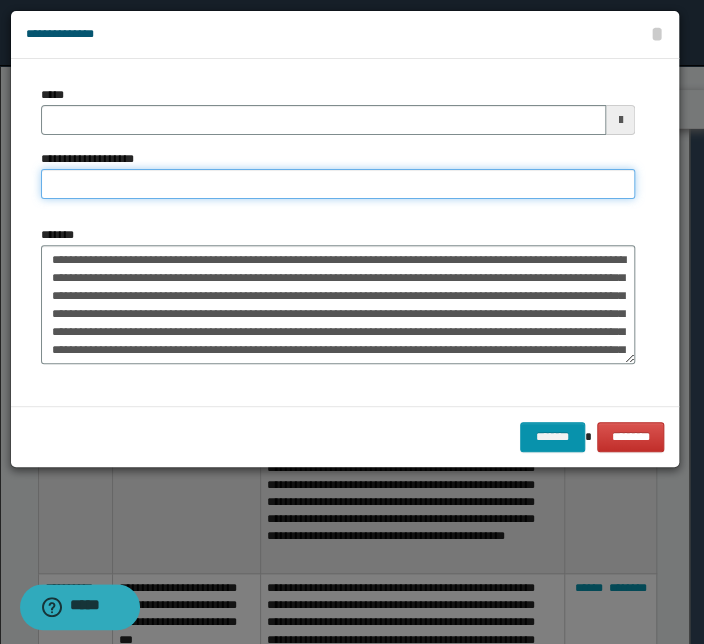 click on "**********" at bounding box center (338, 184) 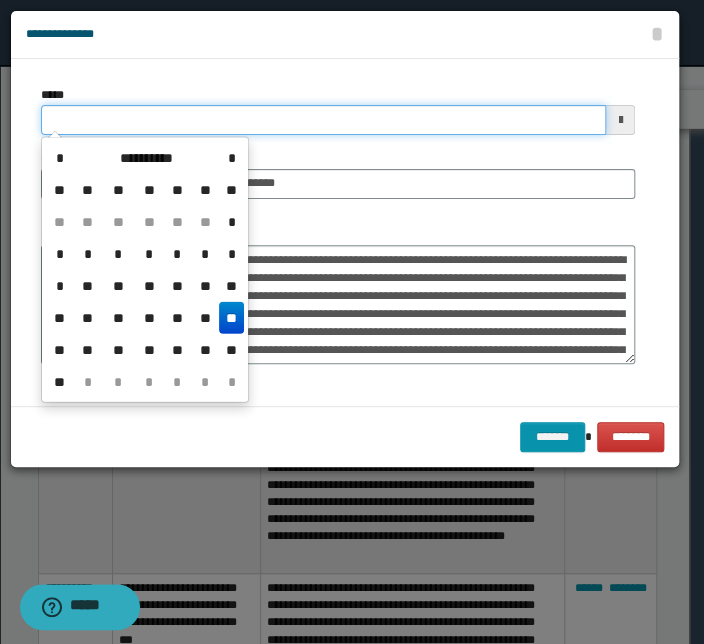 click on "*****" at bounding box center (323, 120) 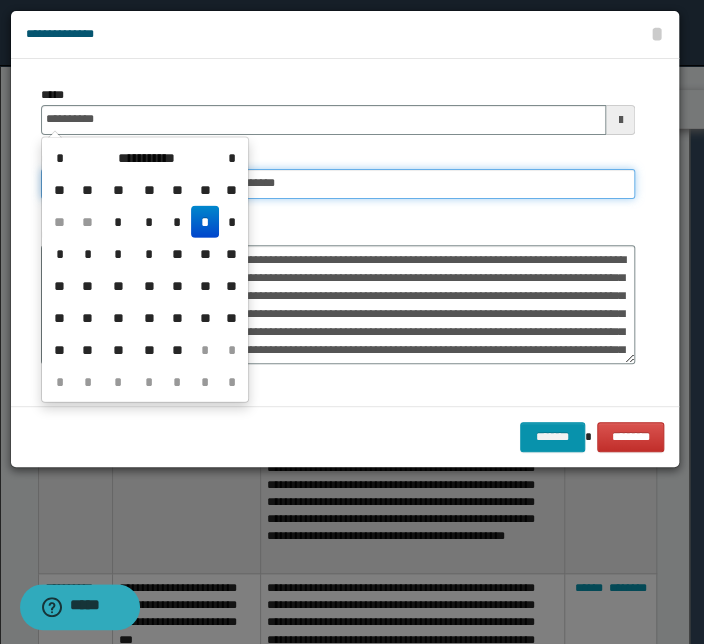 click on "**********" at bounding box center (338, 184) 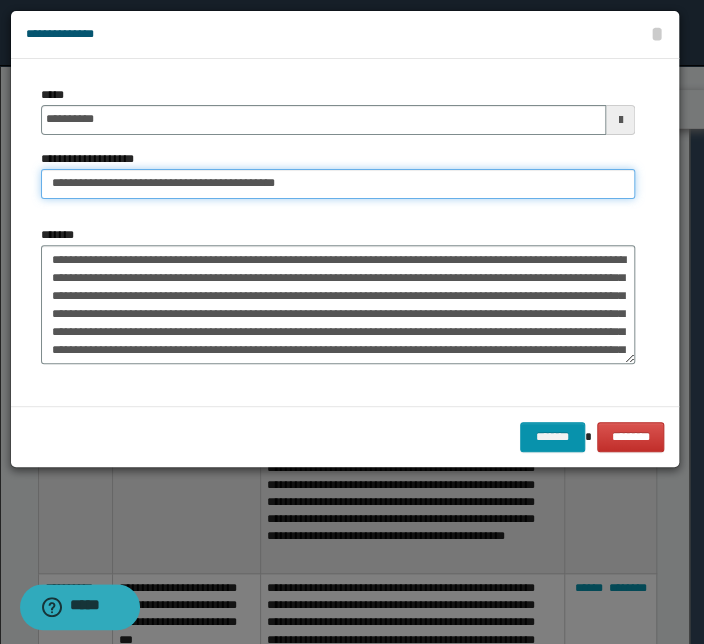 drag, startPoint x: 118, startPoint y: 183, endPoint x: -124, endPoint y: 188, distance: 242.05165 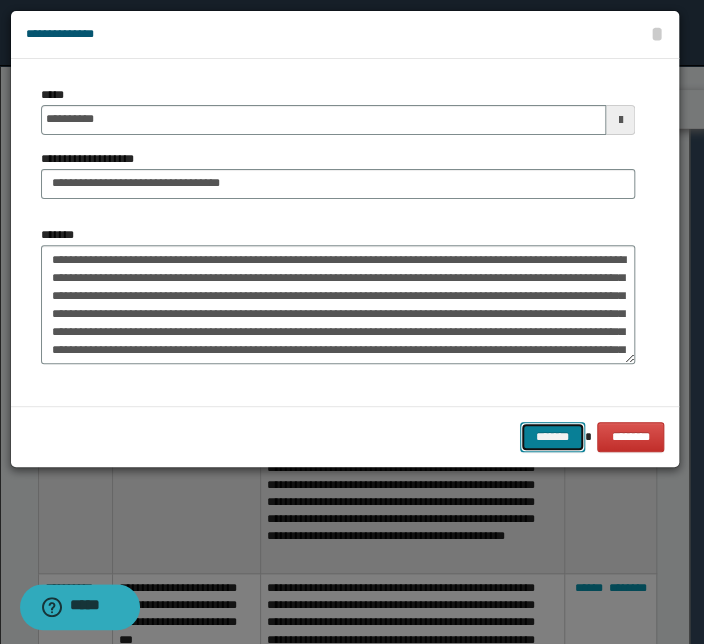 click on "*******" at bounding box center [552, 437] 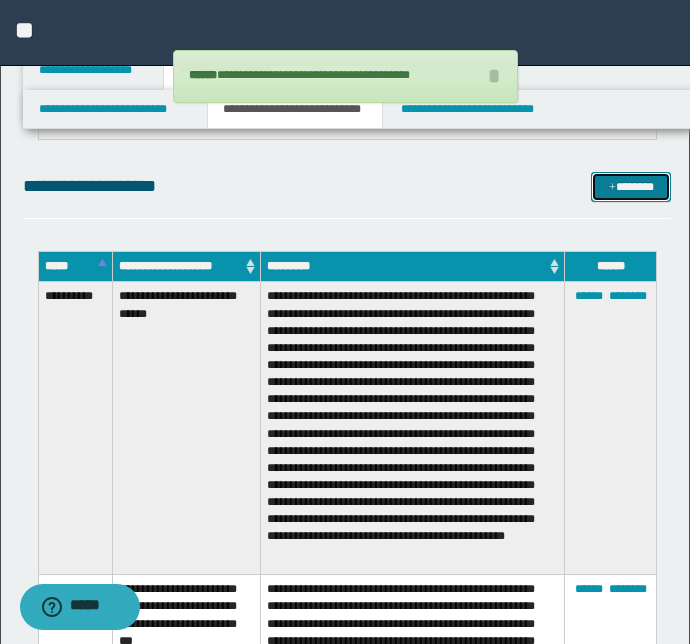 drag, startPoint x: 630, startPoint y: 190, endPoint x: 473, endPoint y: 233, distance: 162.78206 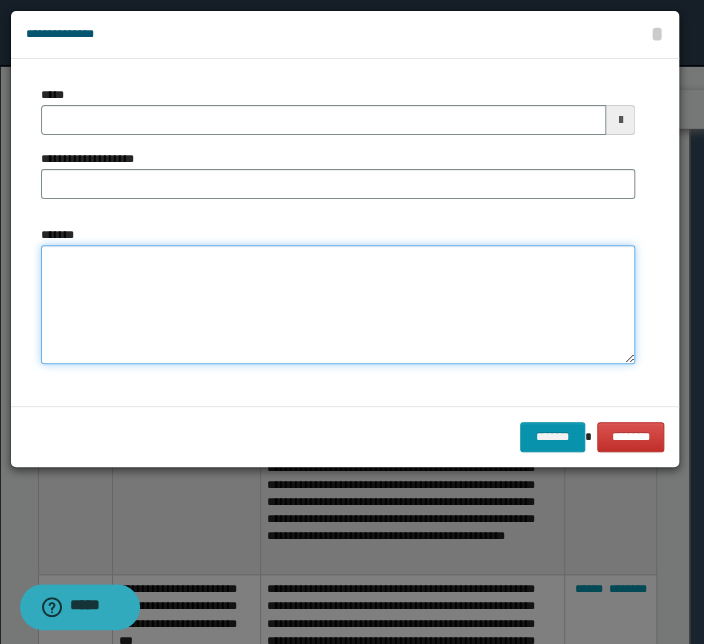 click on "*******" at bounding box center (338, 305) 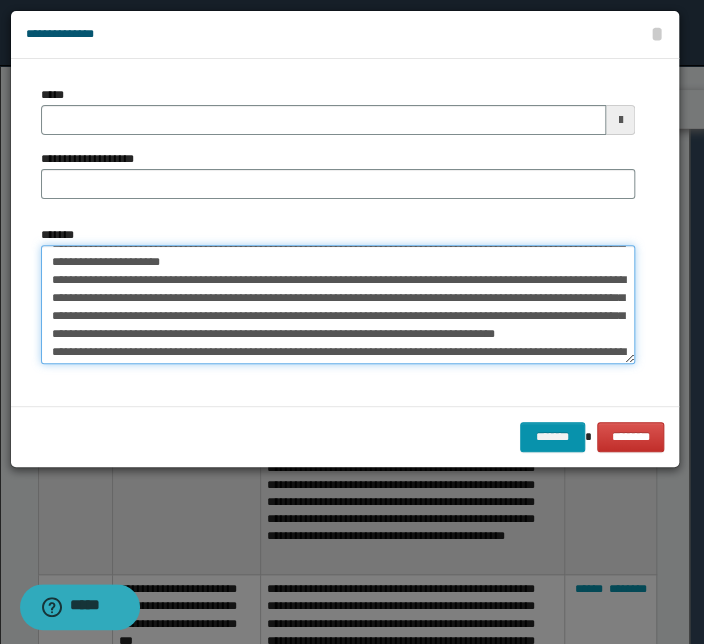 scroll, scrollTop: 251, scrollLeft: 0, axis: vertical 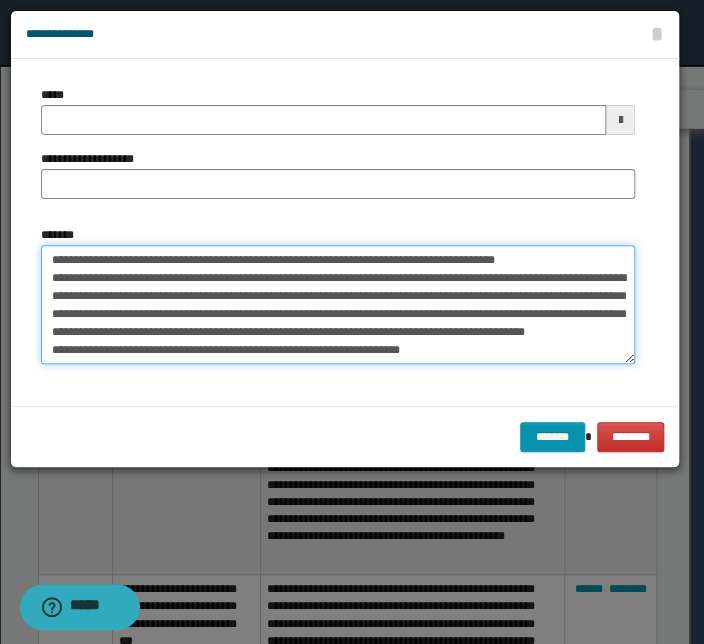 click on "*******" at bounding box center (338, 305) 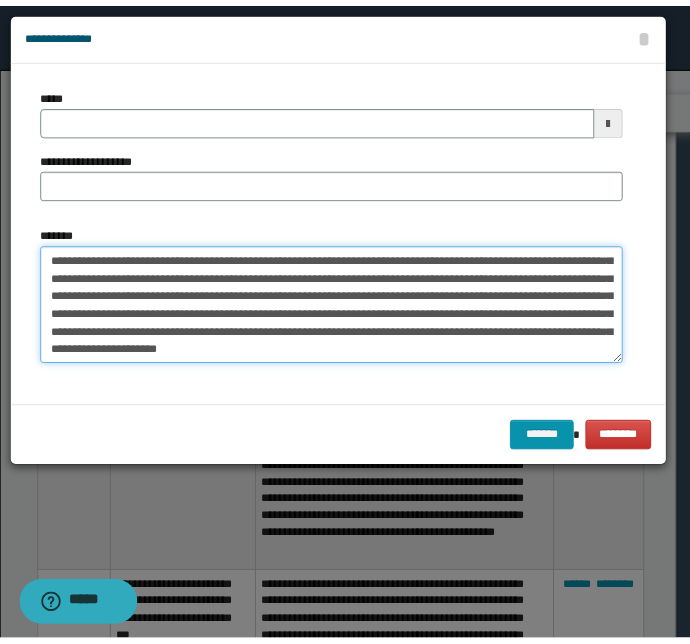 scroll, scrollTop: 0, scrollLeft: 0, axis: both 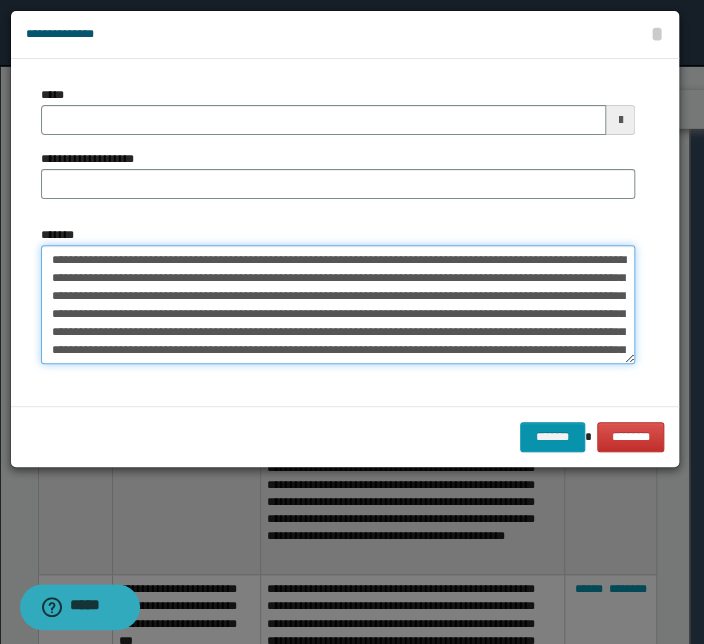 drag, startPoint x: 454, startPoint y: 260, endPoint x: 7, endPoint y: 235, distance: 447.69855 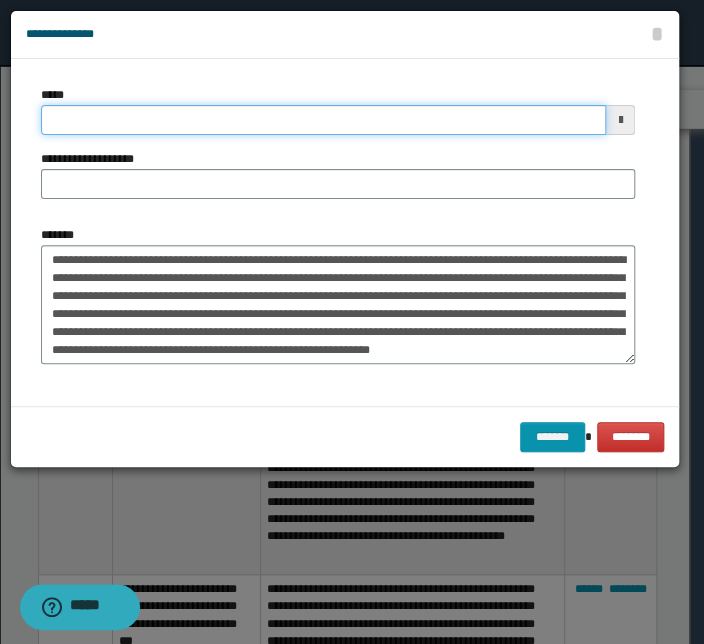 click on "*****" at bounding box center [323, 120] 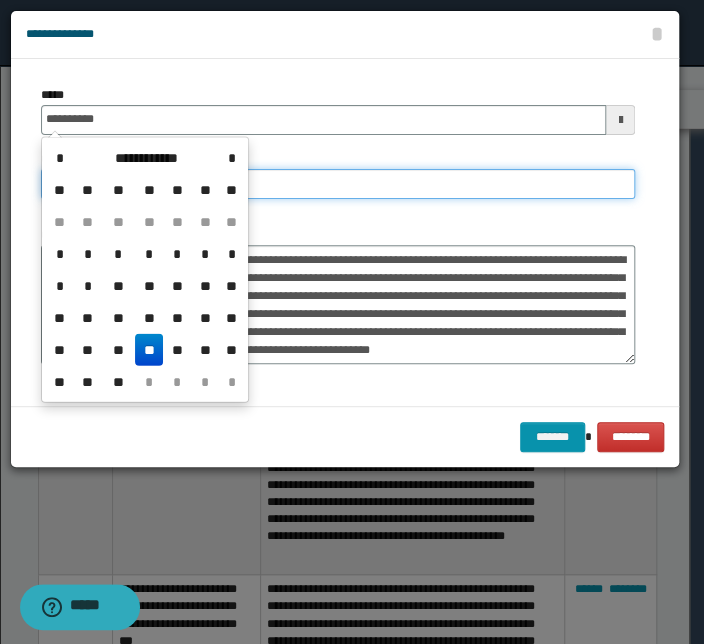 click on "**********" at bounding box center [338, 184] 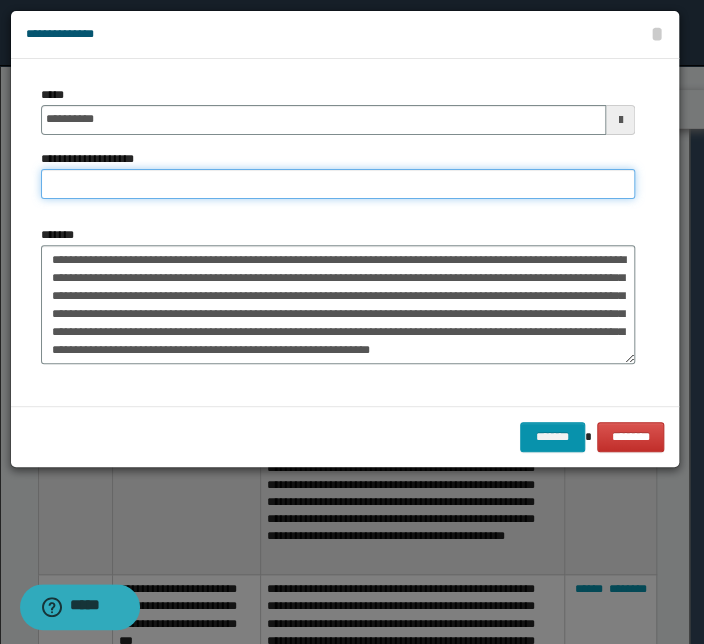 paste on "**********" 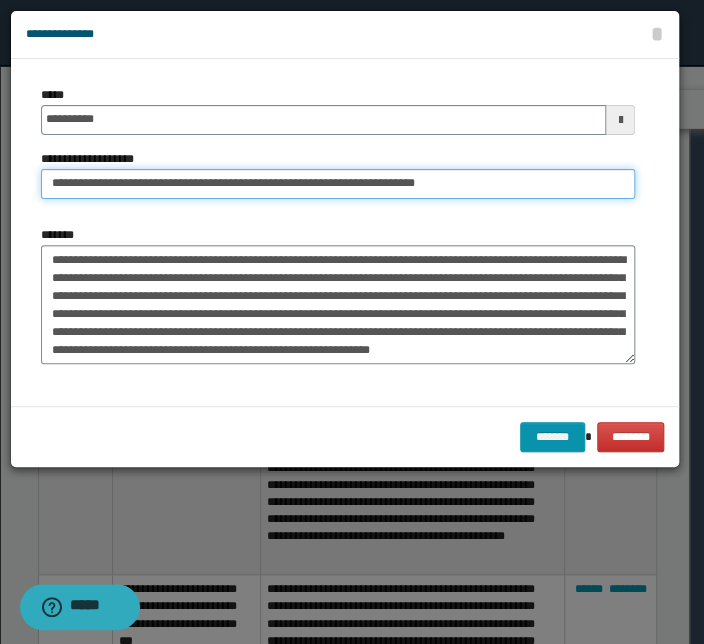 drag, startPoint x: 117, startPoint y: 183, endPoint x: -118, endPoint y: 175, distance: 235.13612 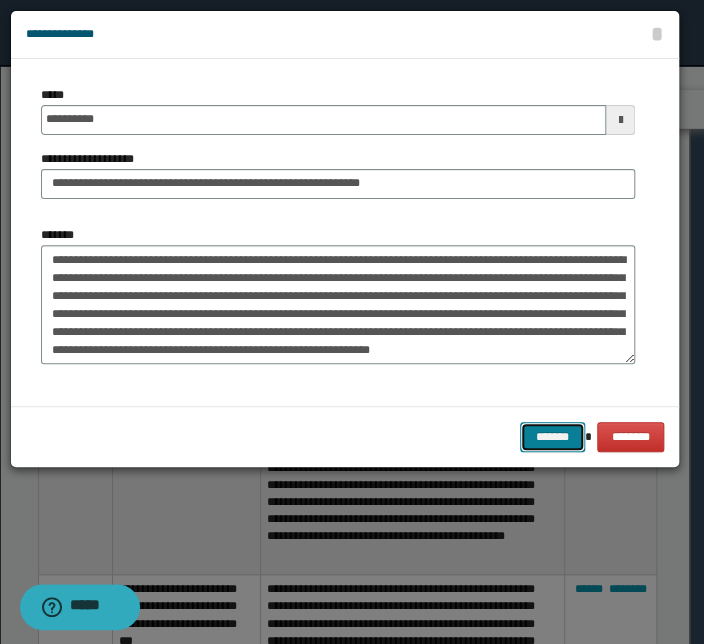 click on "*******" at bounding box center (552, 437) 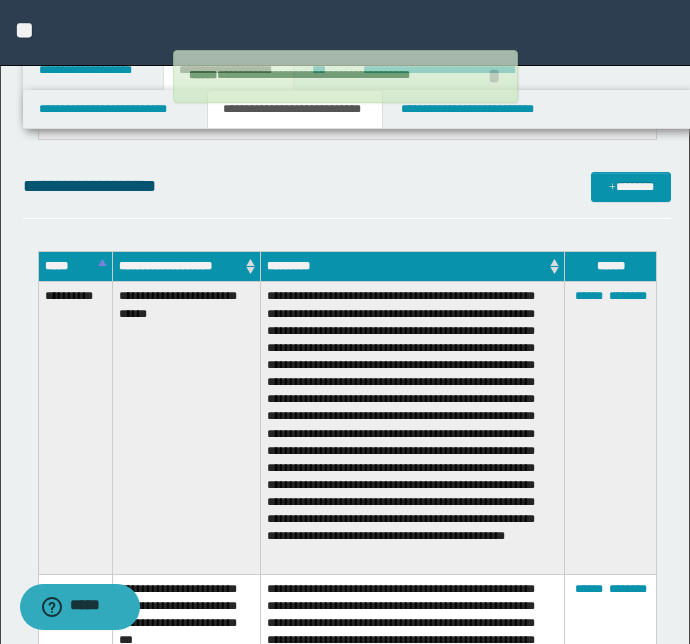 click on "**********" at bounding box center [412, 428] 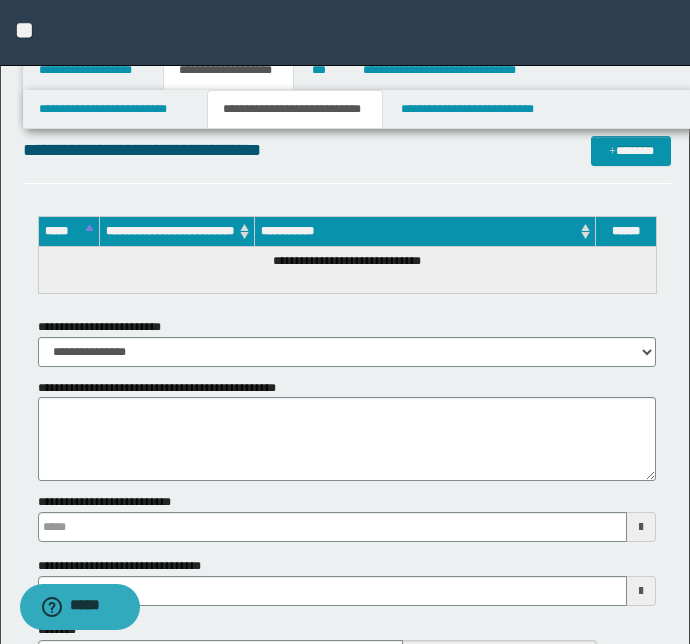 scroll, scrollTop: 7845, scrollLeft: 0, axis: vertical 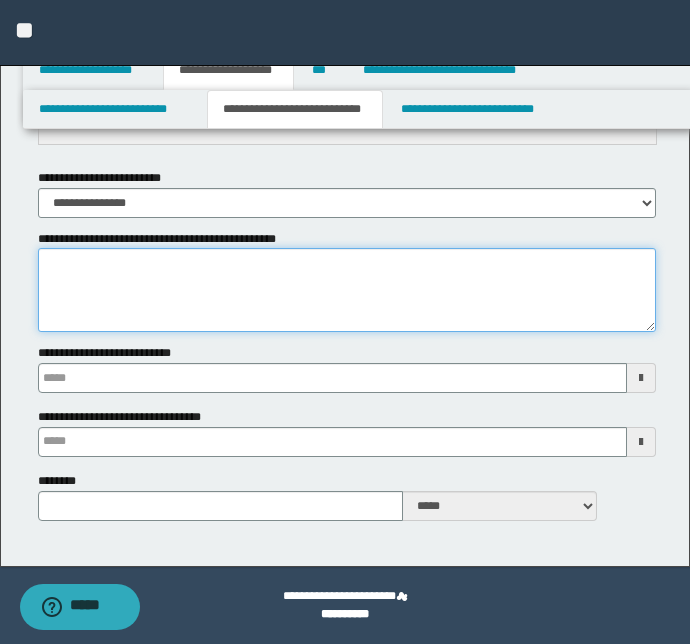 click on "**********" at bounding box center (347, 290) 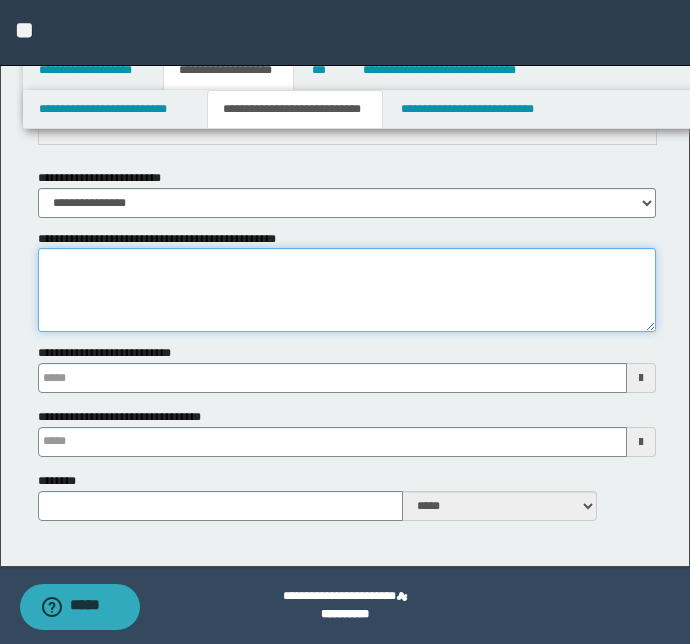 paste on "**********" 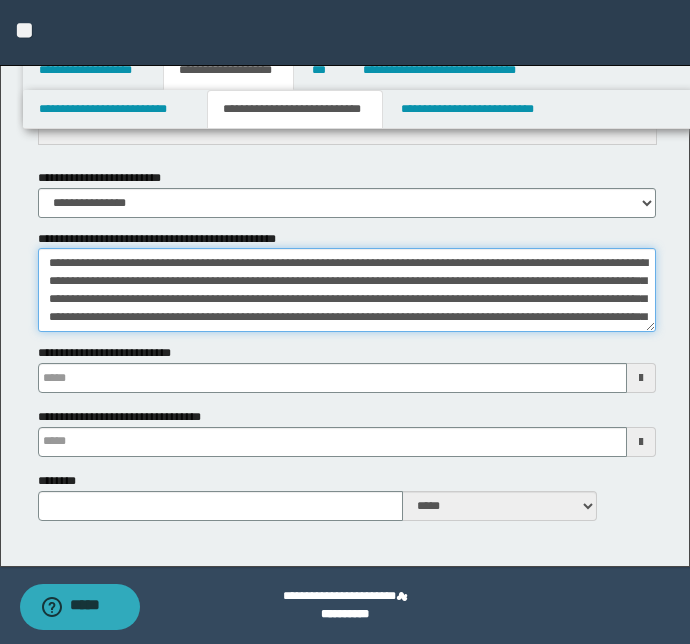 scroll, scrollTop: 227, scrollLeft: 0, axis: vertical 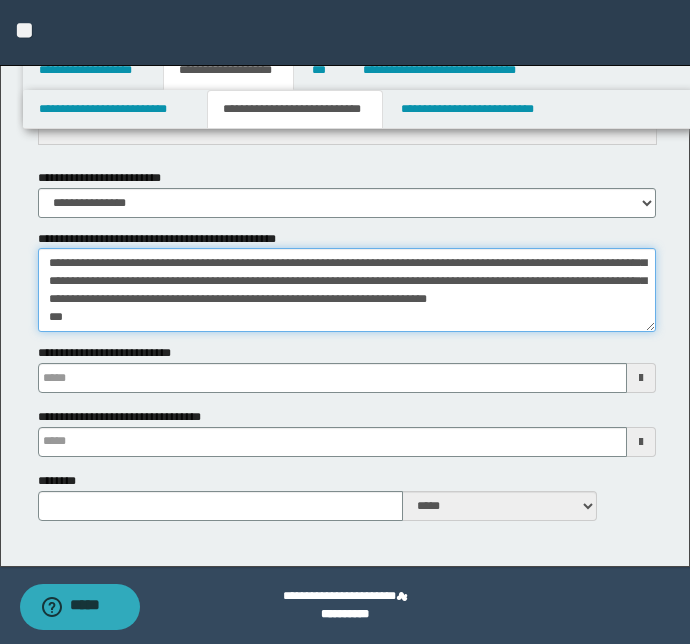 click on "**********" at bounding box center (347, 290) 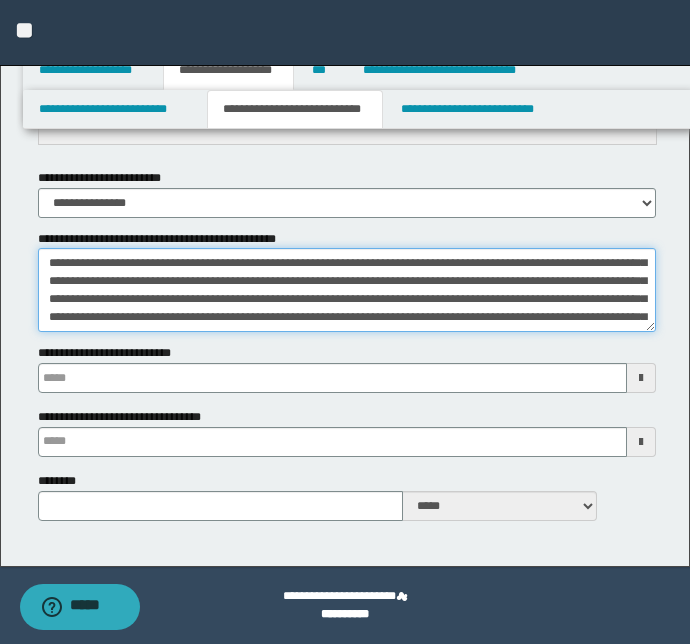 scroll, scrollTop: 0, scrollLeft: 0, axis: both 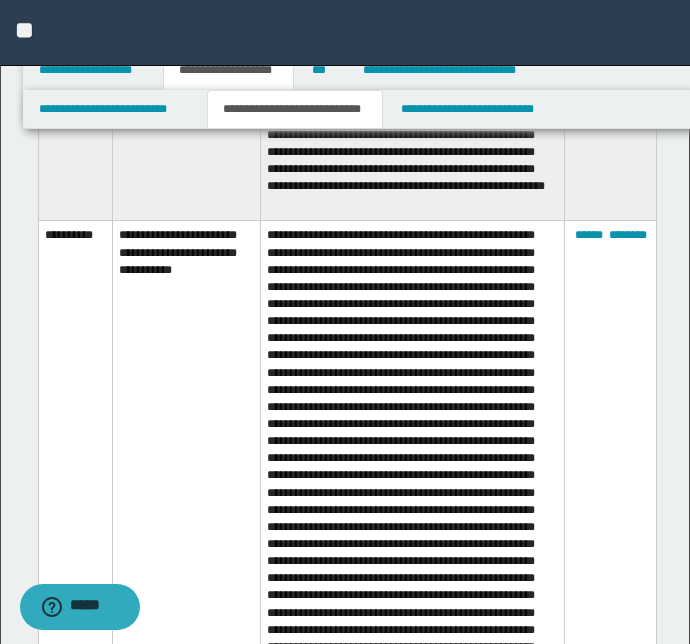 click at bounding box center (412, 497) 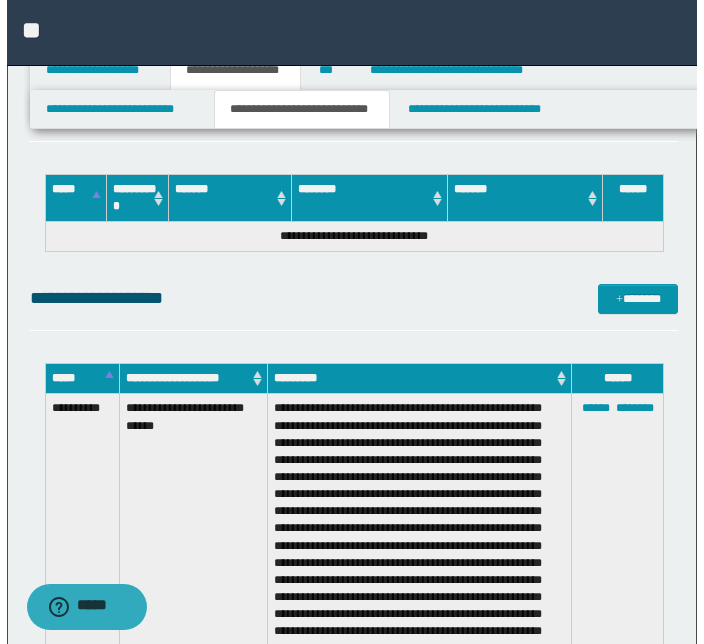 scroll, scrollTop: 2889, scrollLeft: 0, axis: vertical 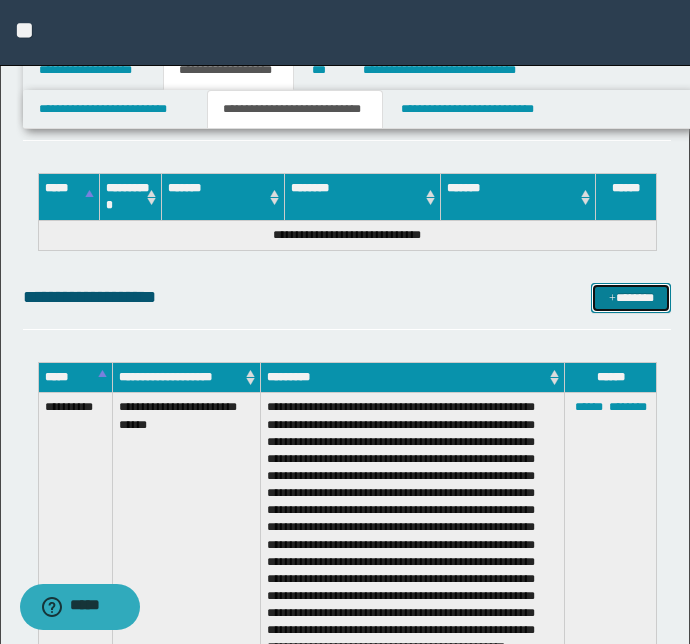 click on "*******" at bounding box center (631, 298) 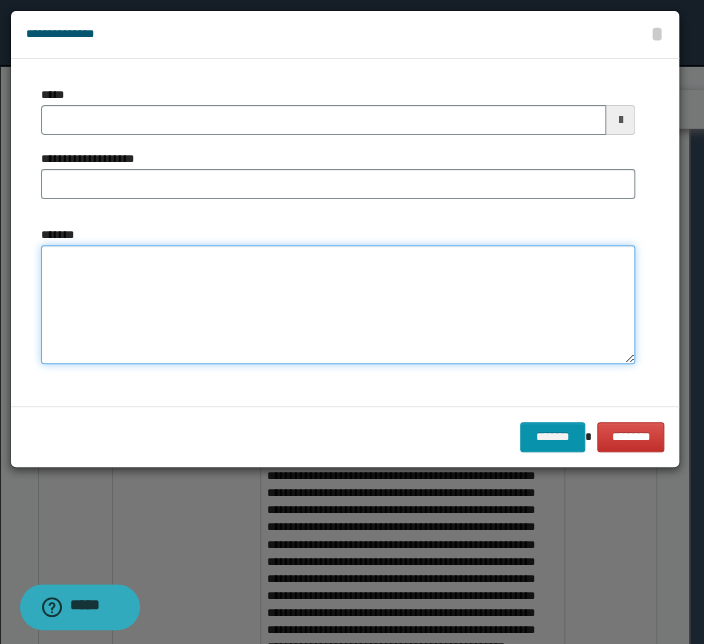 click on "*******" at bounding box center [338, 305] 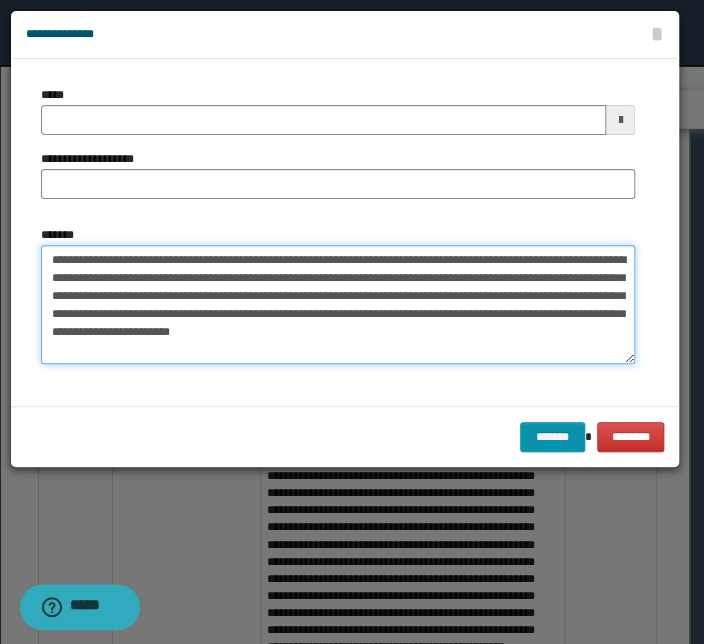 drag, startPoint x: 344, startPoint y: 260, endPoint x: 0, endPoint y: 252, distance: 344.09302 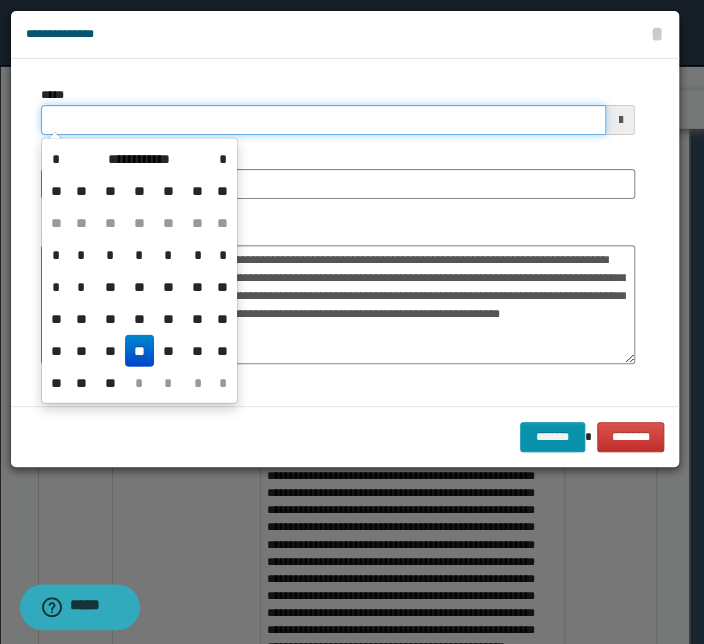 click on "*****" at bounding box center [323, 120] 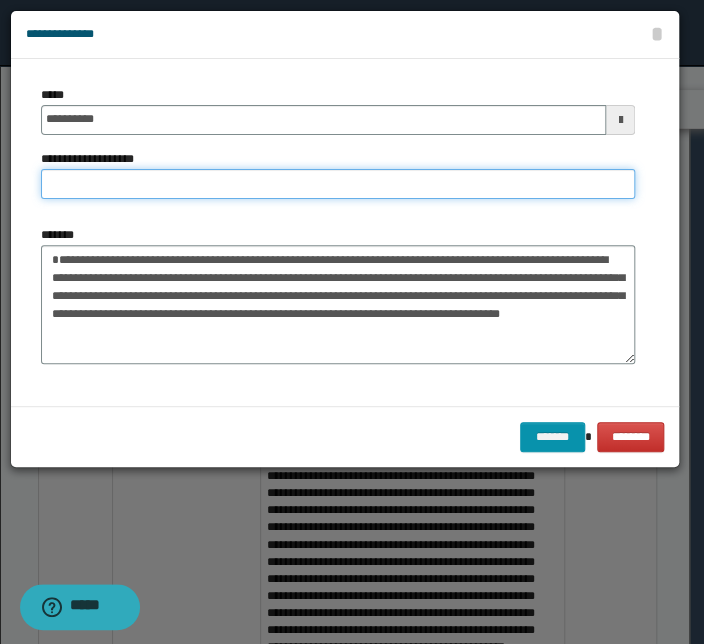 click on "**********" at bounding box center [338, 184] 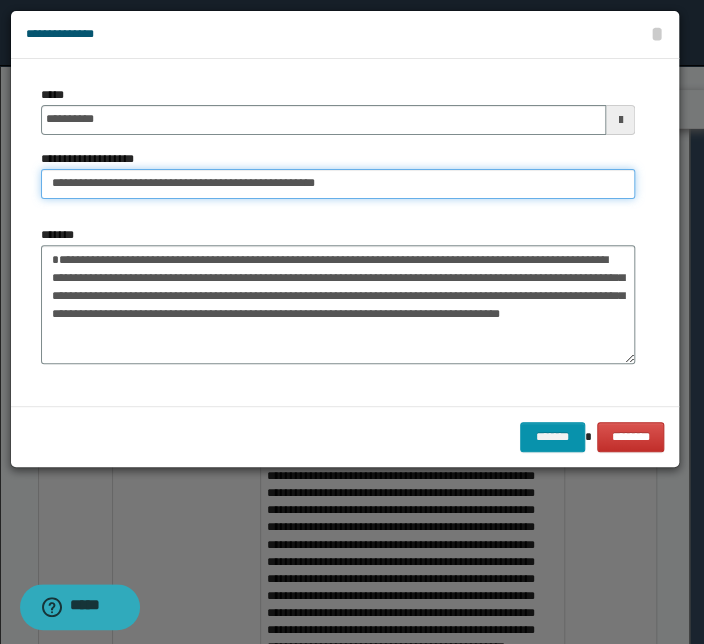 drag, startPoint x: 111, startPoint y: 184, endPoint x: -97, endPoint y: 178, distance: 208.08652 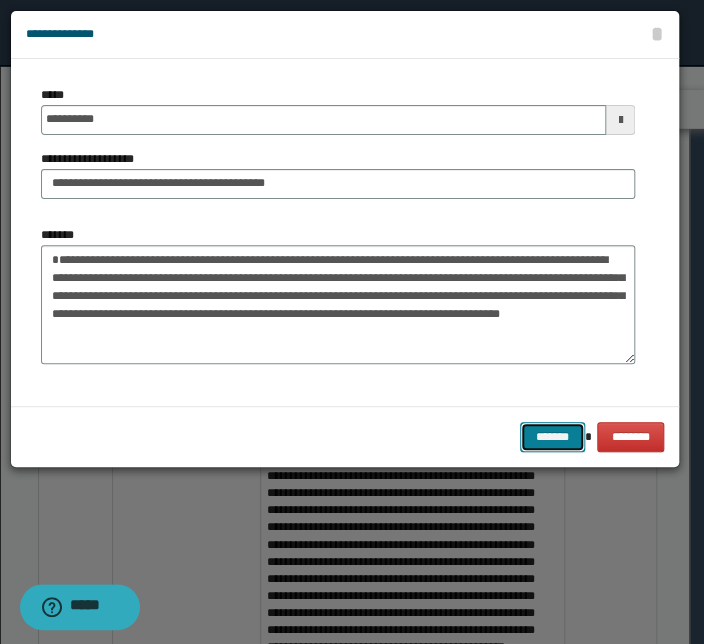 click on "*******" at bounding box center [552, 437] 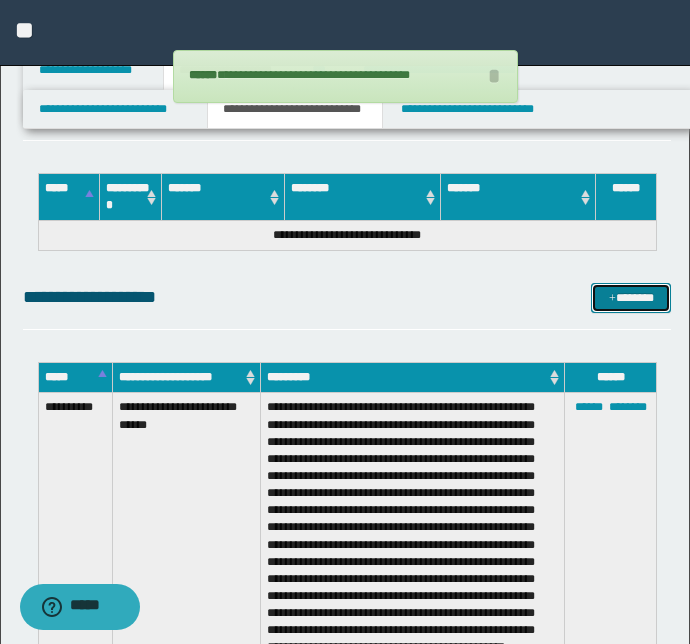 click on "*******" at bounding box center (631, 298) 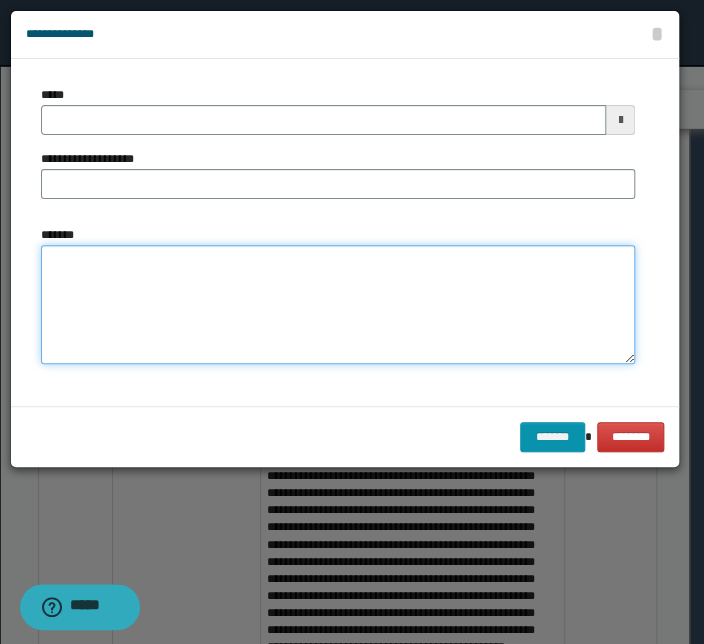 click on "*******" at bounding box center (338, 305) 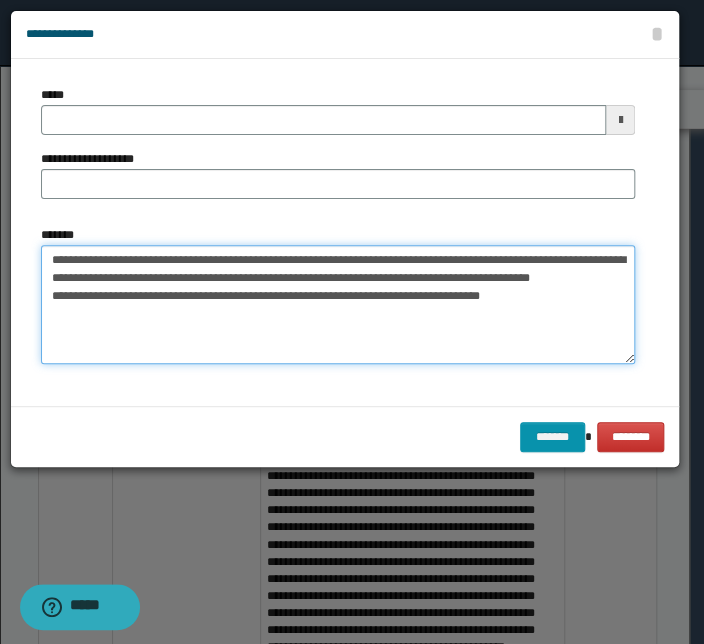click on "**********" at bounding box center (338, 305) 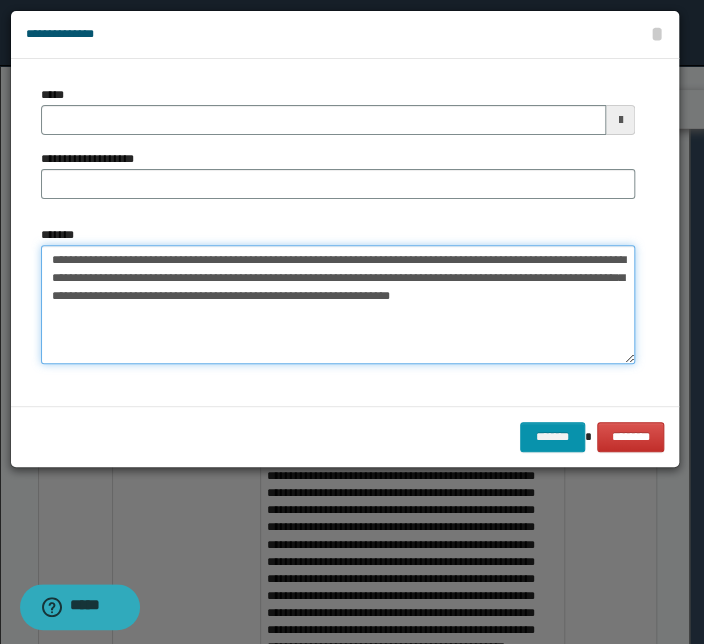 drag, startPoint x: 459, startPoint y: 260, endPoint x: -19, endPoint y: 253, distance: 478.05124 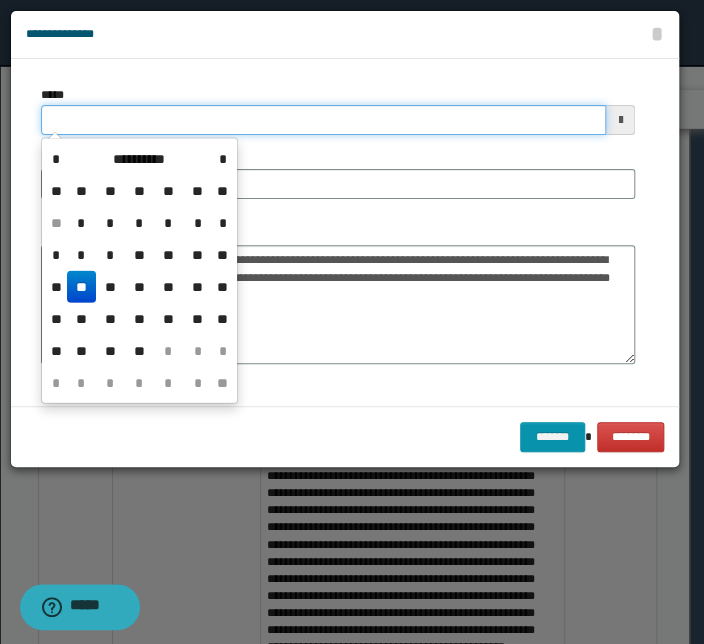 click on "*****" at bounding box center (323, 120) 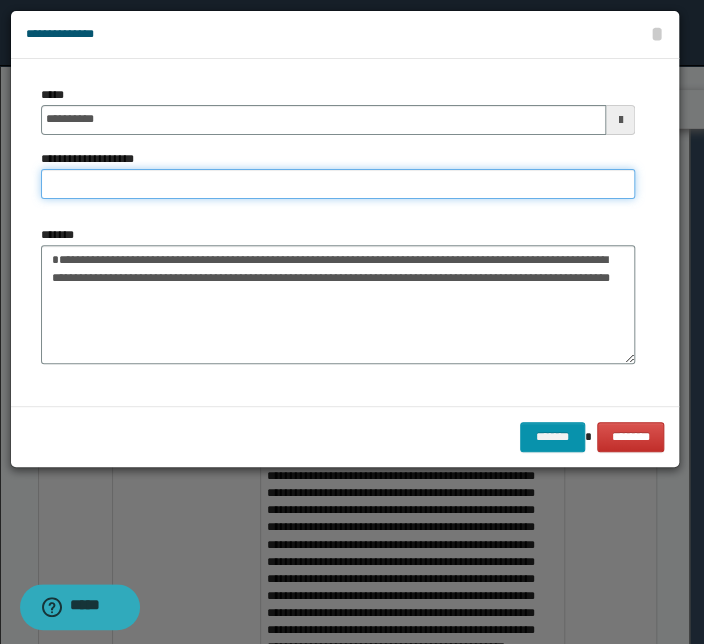 click on "**********" at bounding box center (338, 184) 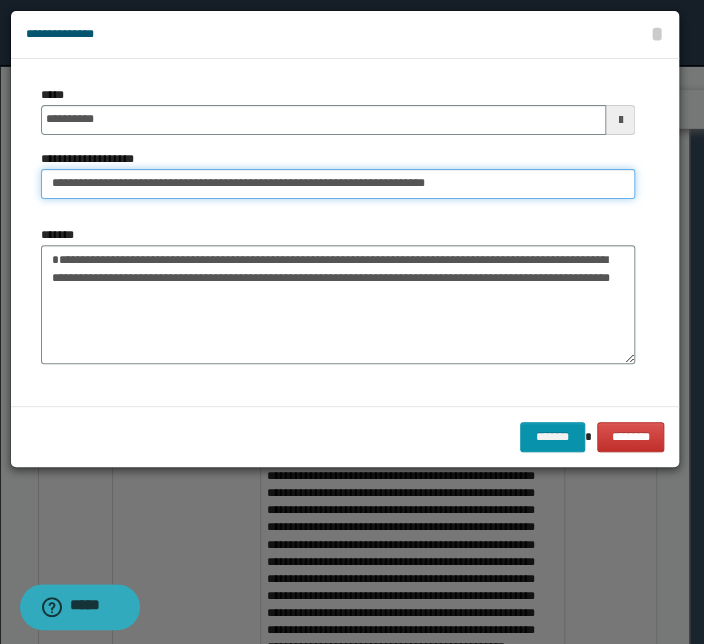 drag, startPoint x: 112, startPoint y: 180, endPoint x: -231, endPoint y: 179, distance: 343.00146 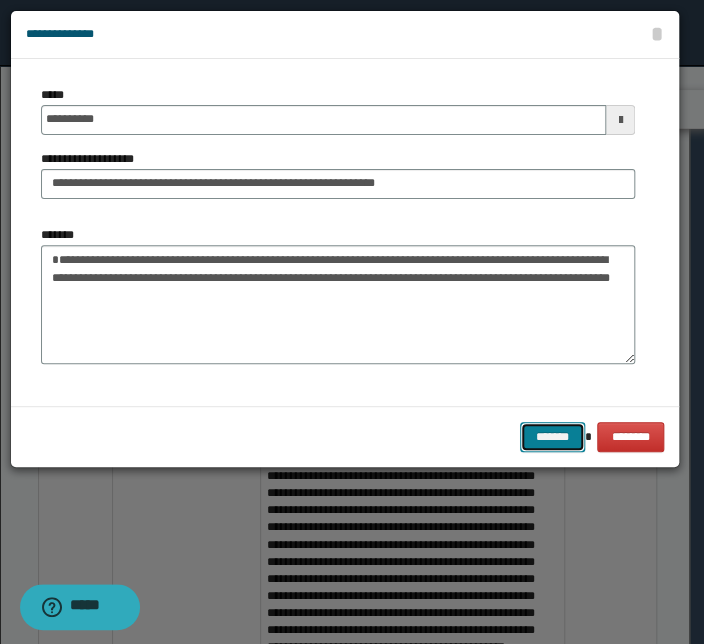 click on "*******" at bounding box center (552, 437) 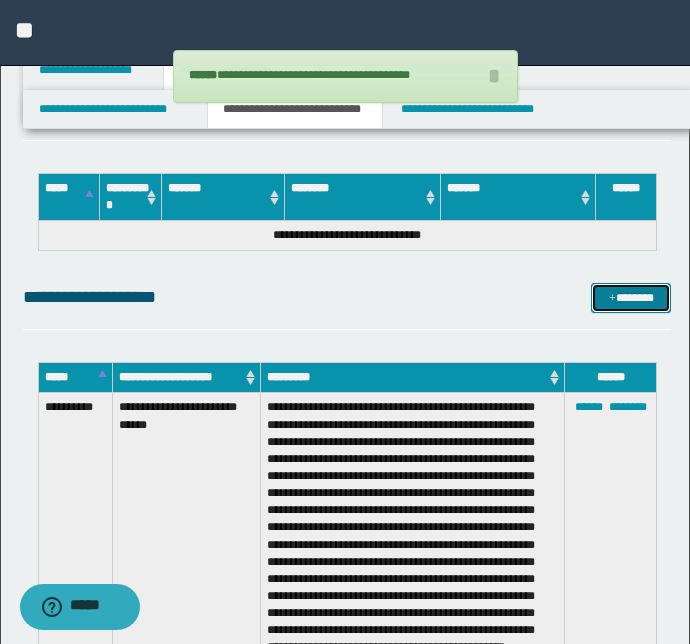 click on "*******" at bounding box center [631, 298] 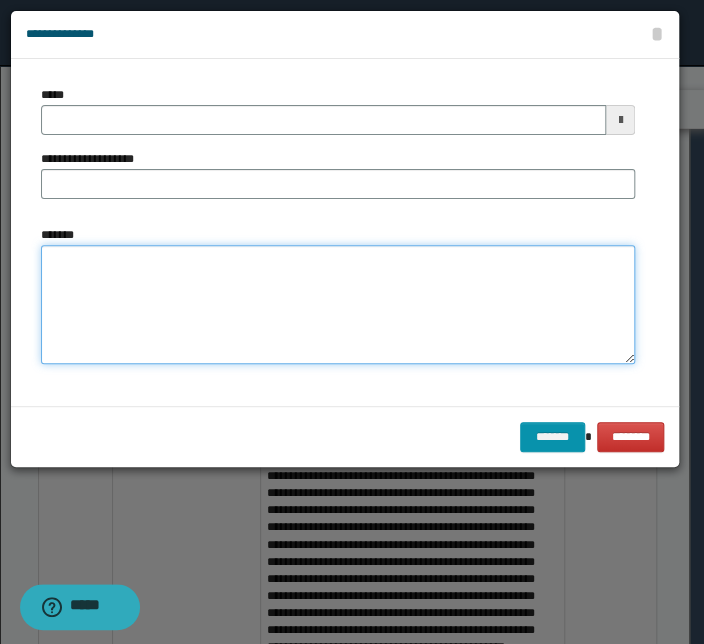 click on "*******" at bounding box center (338, 305) 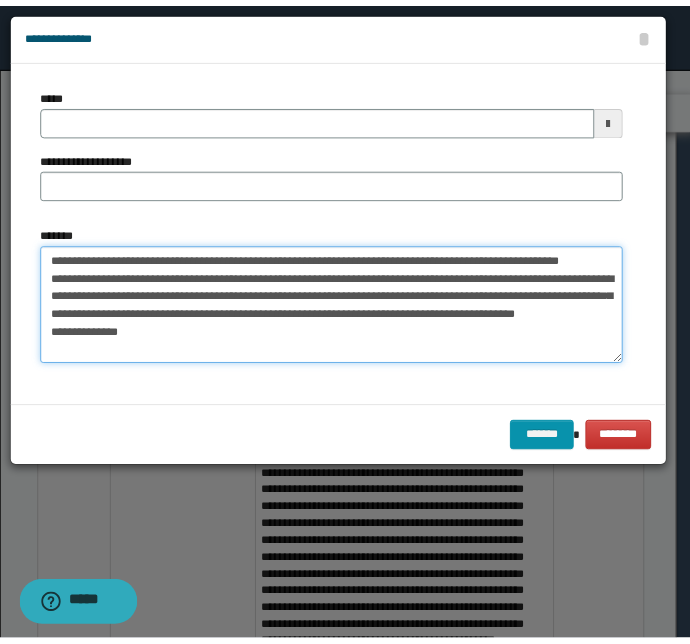 scroll, scrollTop: 0, scrollLeft: 0, axis: both 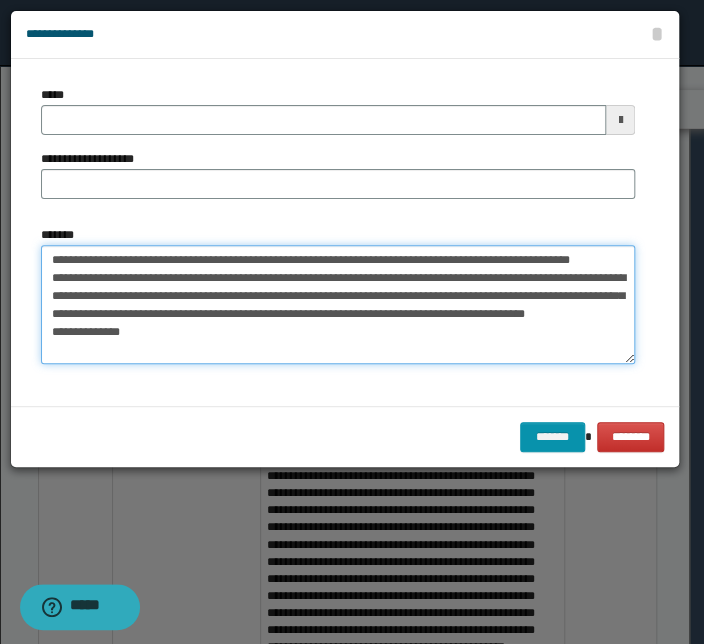 click on "**********" at bounding box center [338, 305] 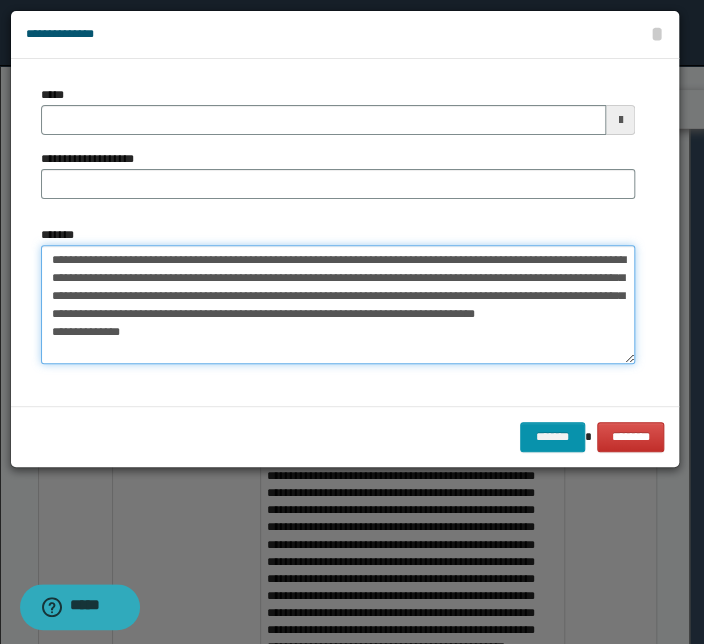drag, startPoint x: 309, startPoint y: 260, endPoint x: 7, endPoint y: 267, distance: 302.08112 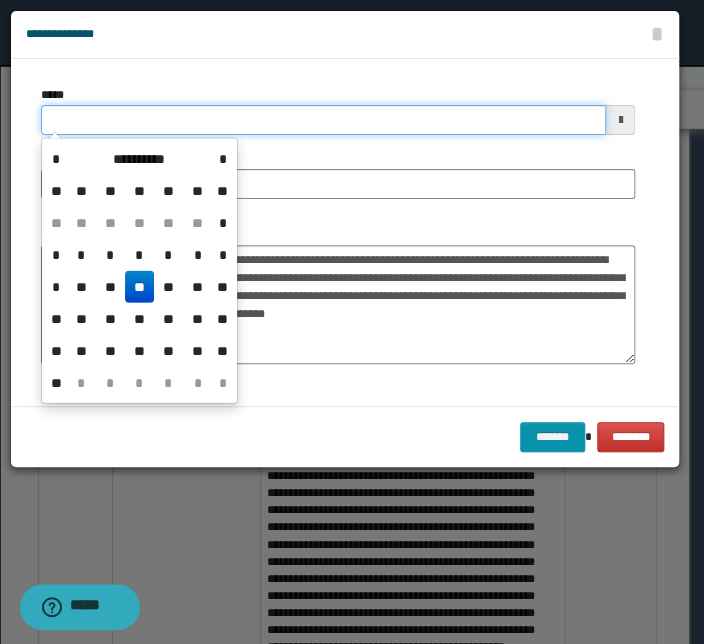 click on "*****" at bounding box center (323, 120) 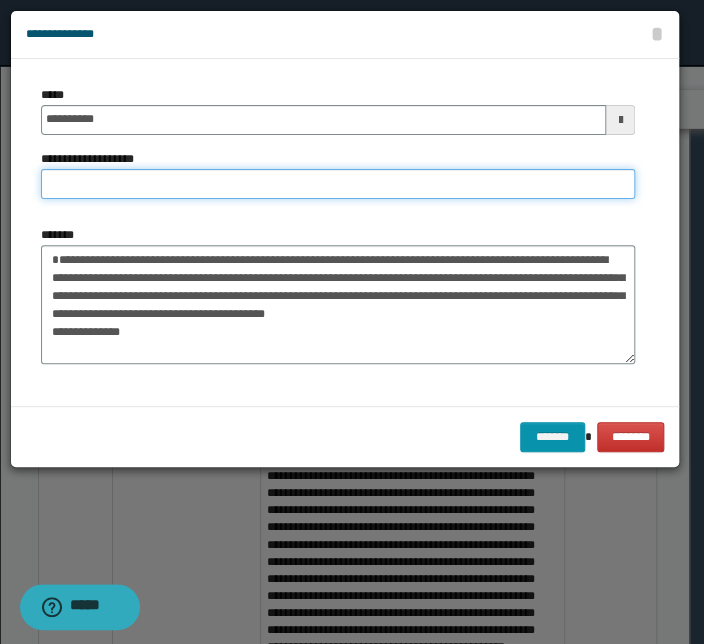 click on "**********" at bounding box center [338, 184] 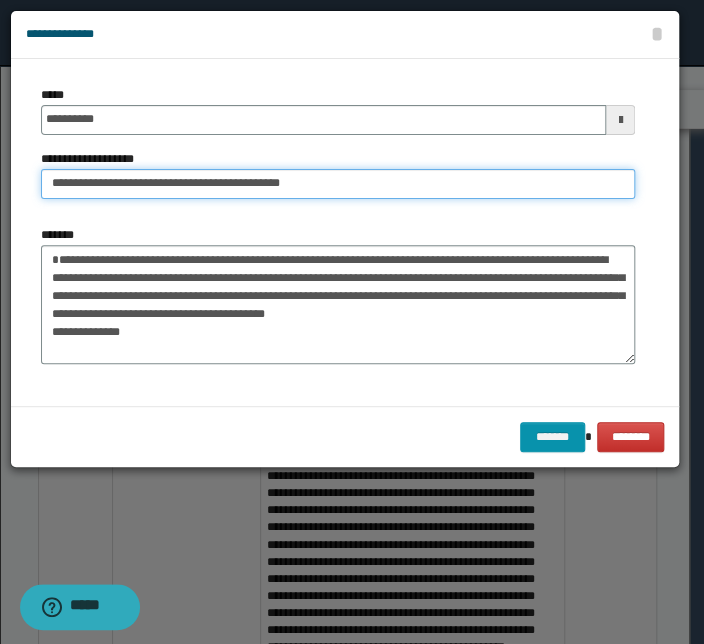 drag, startPoint x: 106, startPoint y: 184, endPoint x: -41, endPoint y: 187, distance: 147.03061 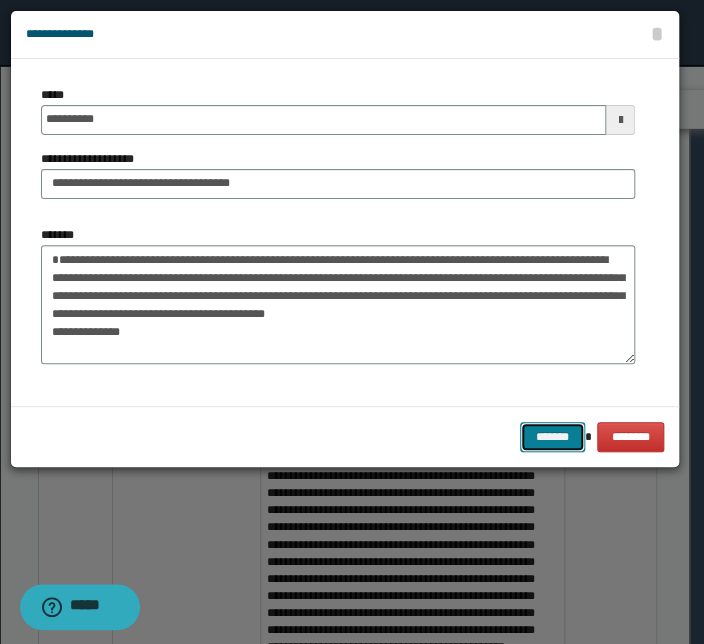 click on "*******" at bounding box center (552, 437) 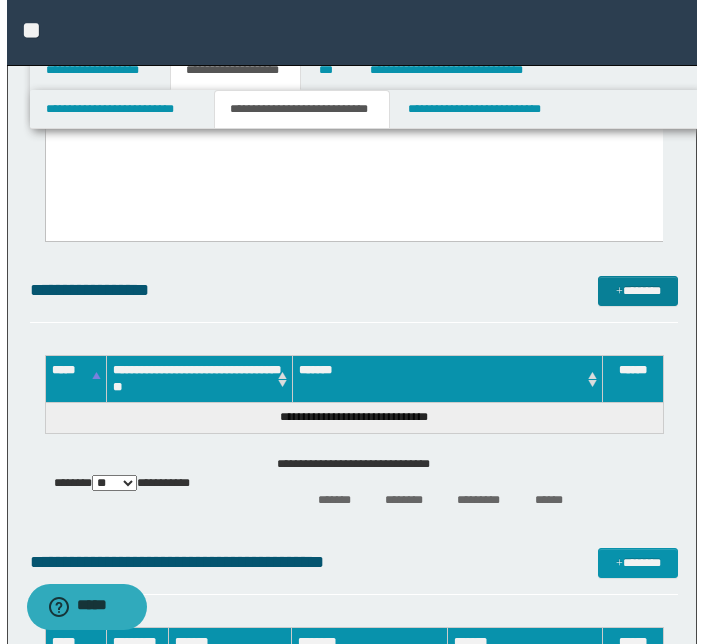 scroll, scrollTop: 2434, scrollLeft: 0, axis: vertical 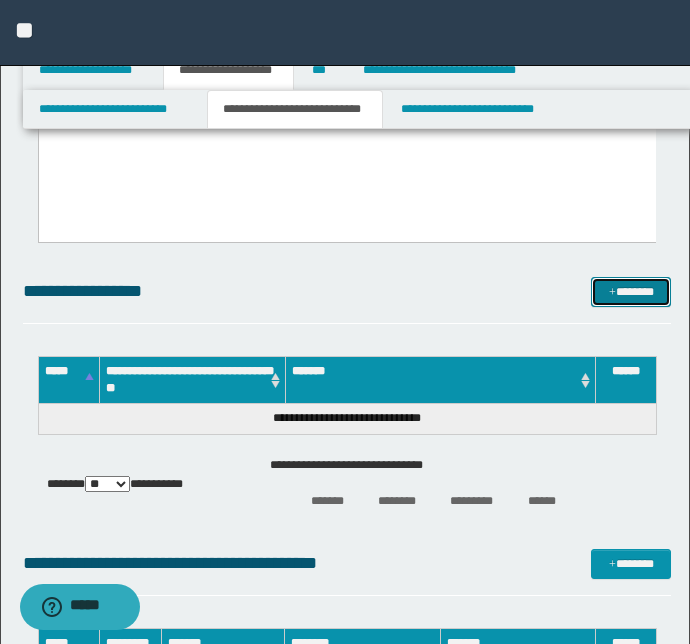 click on "*******" at bounding box center (631, 292) 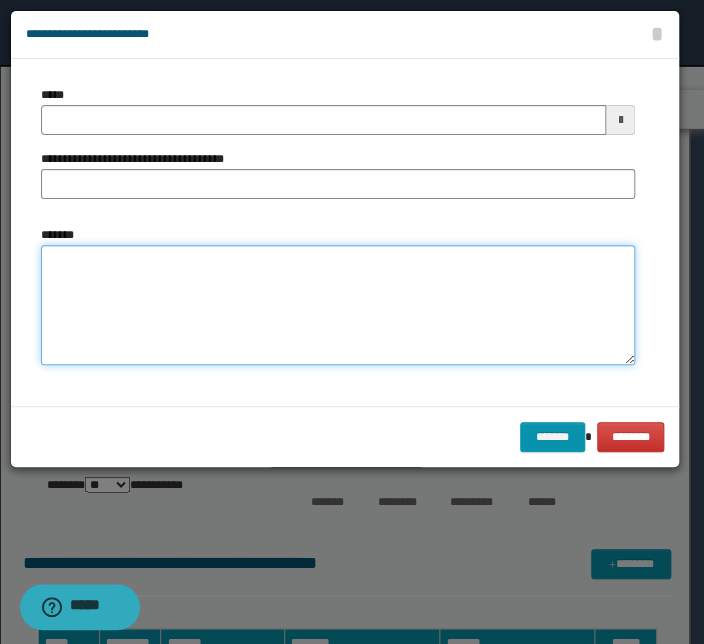 click on "*******" at bounding box center [338, 305] 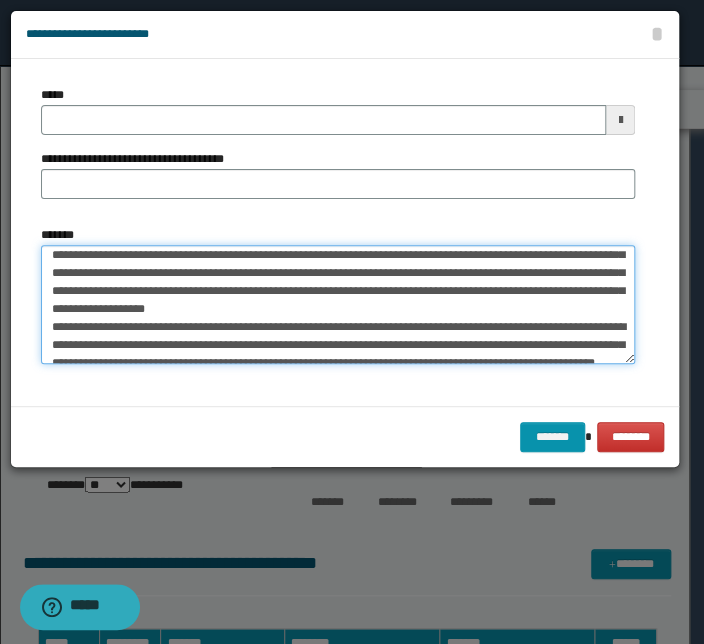 scroll, scrollTop: 180, scrollLeft: 0, axis: vertical 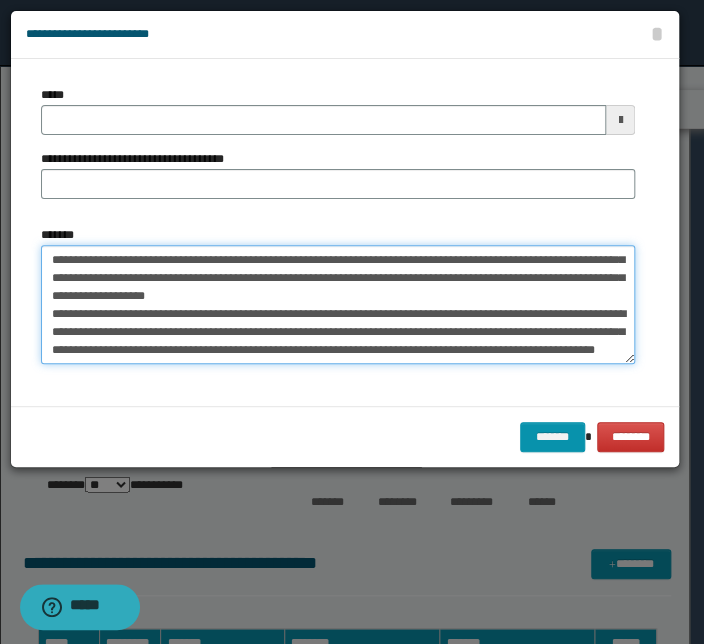 click on "*******" at bounding box center [338, 305] 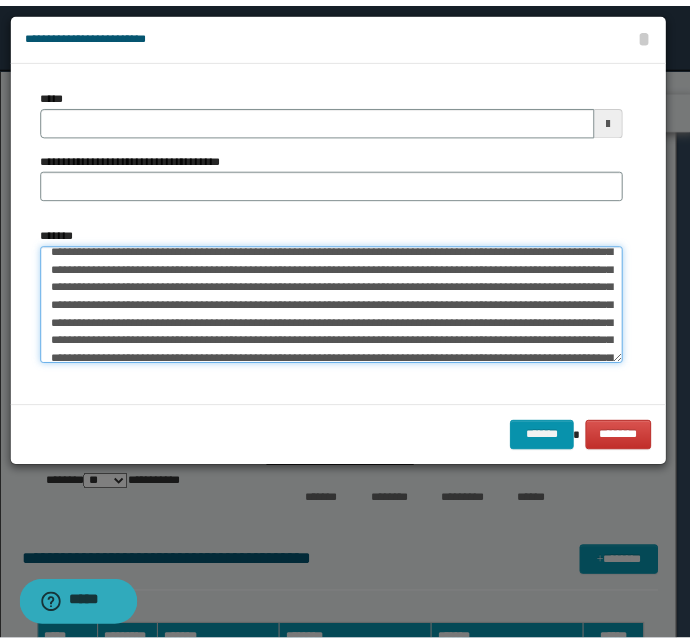 scroll, scrollTop: 0, scrollLeft: 0, axis: both 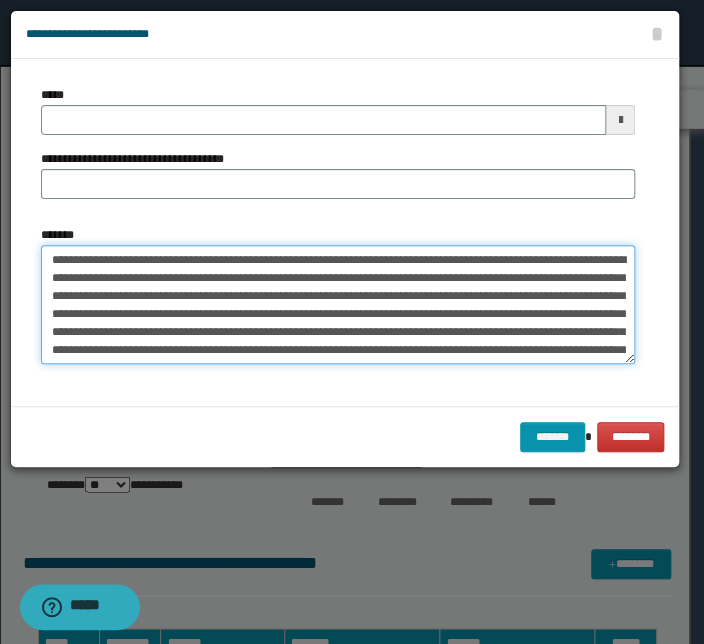 drag, startPoint x: 297, startPoint y: 259, endPoint x: 9, endPoint y: 249, distance: 288.17355 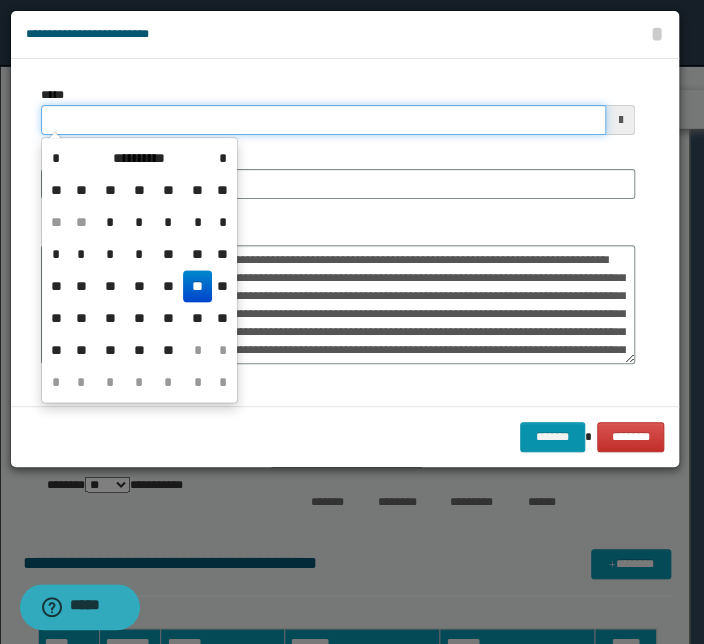 click on "*****" at bounding box center [323, 120] 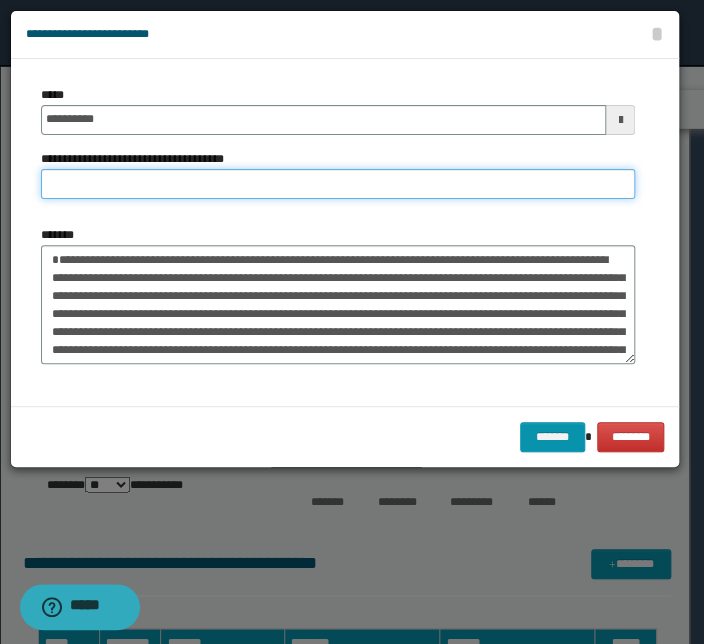 click on "**********" at bounding box center [338, 184] 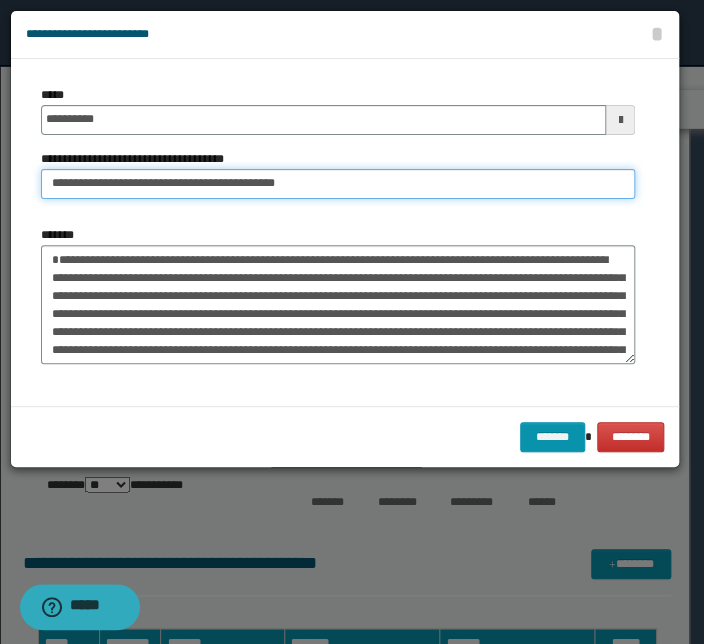 drag, startPoint x: 112, startPoint y: 185, endPoint x: -103, endPoint y: 174, distance: 215.2812 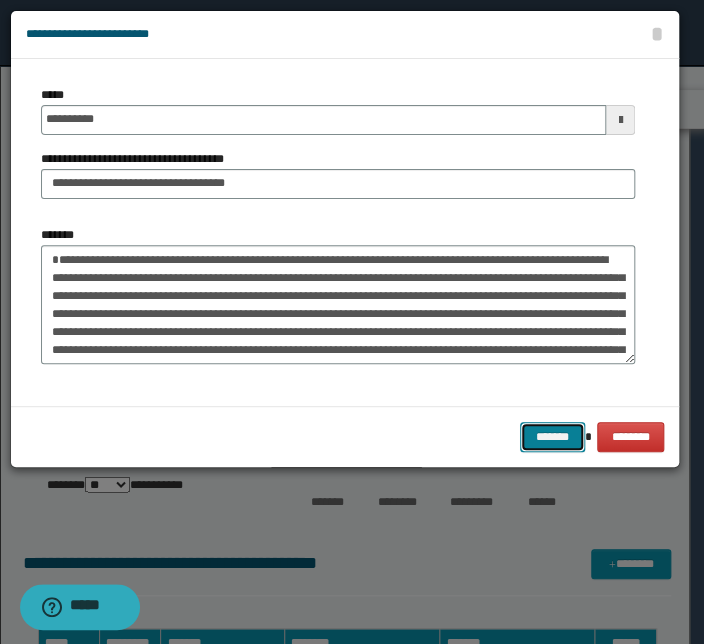 click on "*******" at bounding box center (552, 437) 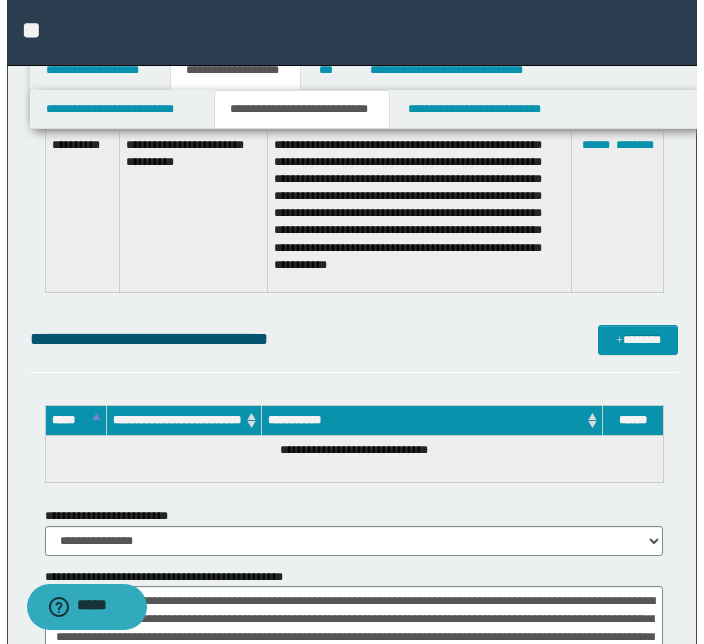 scroll, scrollTop: 8378, scrollLeft: 0, axis: vertical 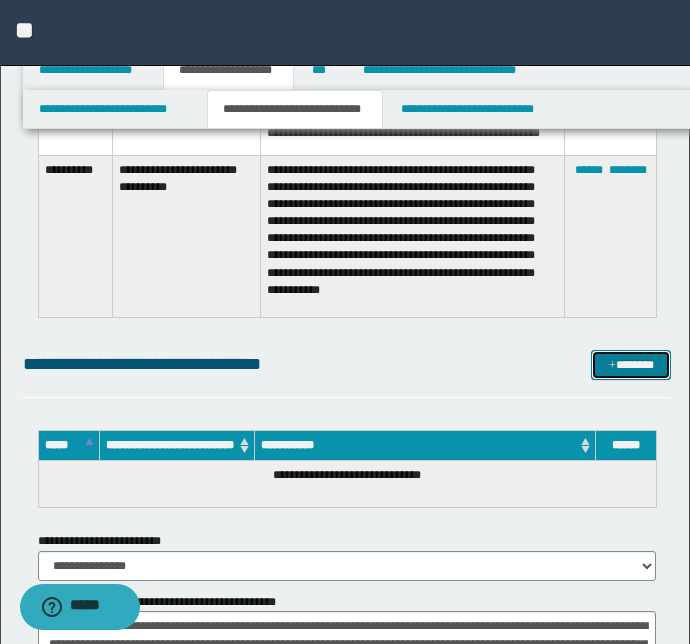 drag, startPoint x: 621, startPoint y: 360, endPoint x: 536, endPoint y: 356, distance: 85.09406 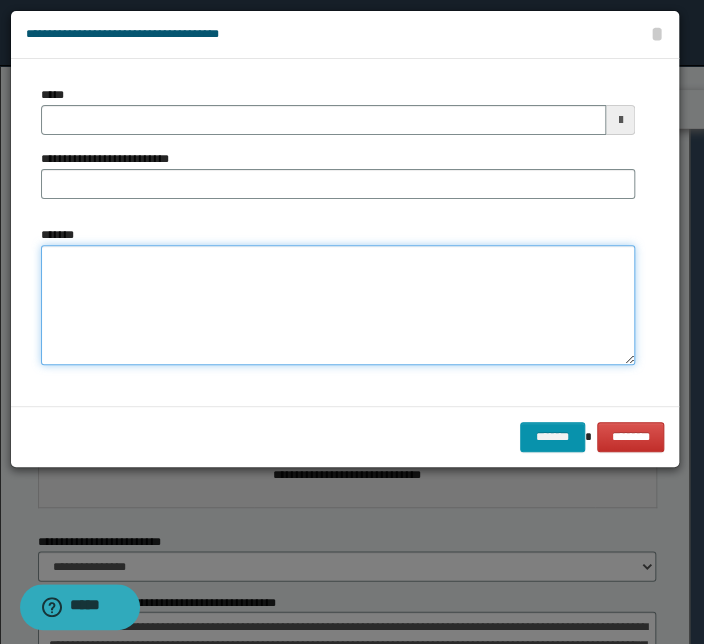 click on "*******" at bounding box center [338, 305] 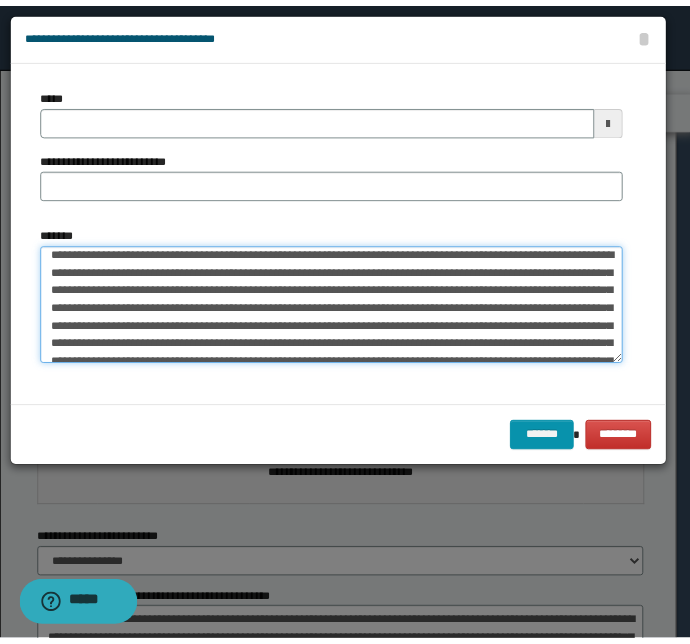 scroll, scrollTop: 0, scrollLeft: 0, axis: both 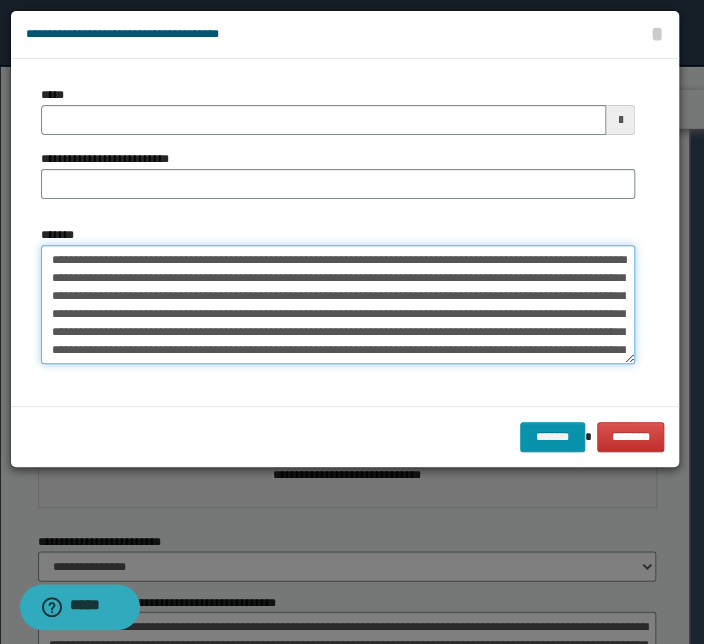 drag, startPoint x: 258, startPoint y: 261, endPoint x: 7, endPoint y: 258, distance: 251.01793 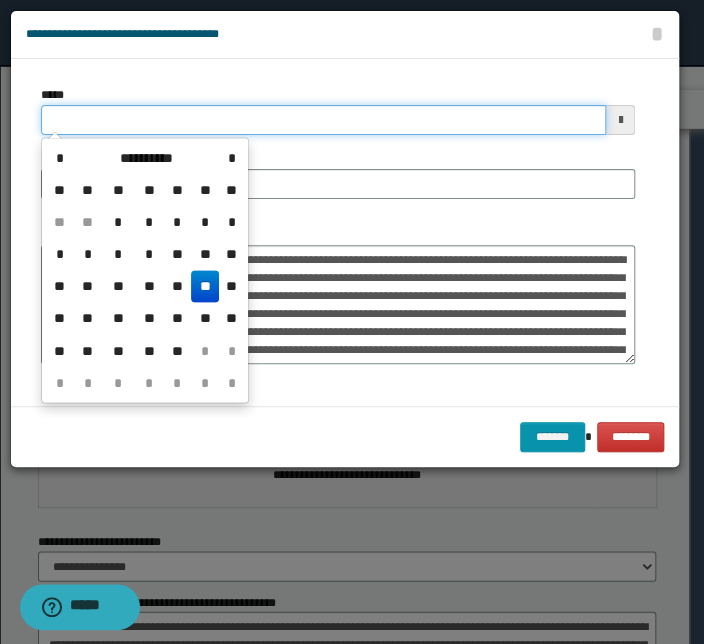 click on "*****" at bounding box center [323, 120] 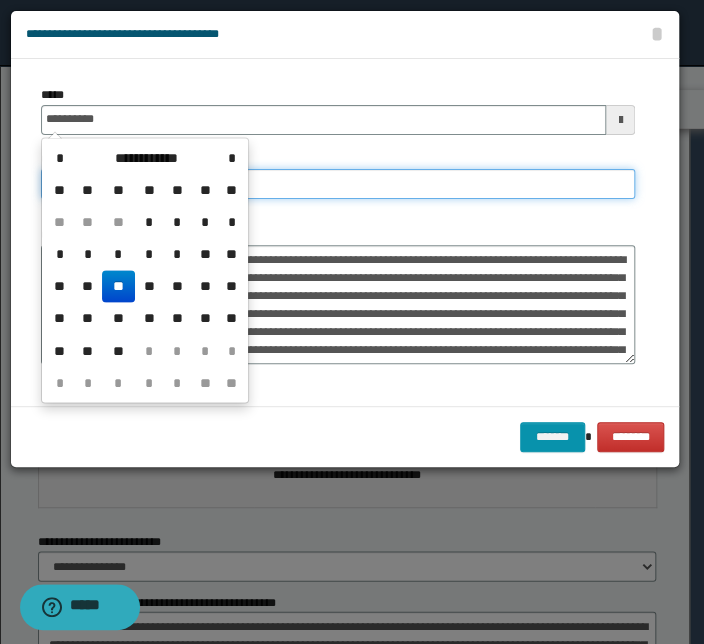 click on "**********" at bounding box center [338, 184] 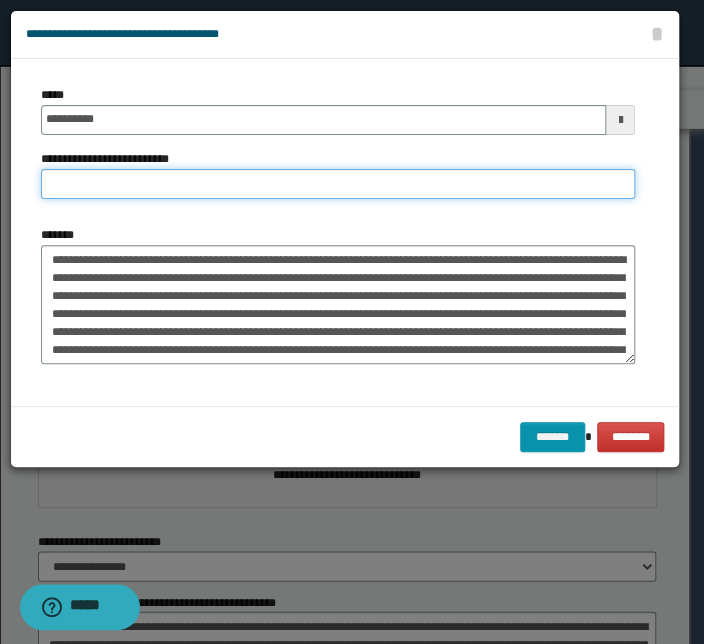 paste on "**********" 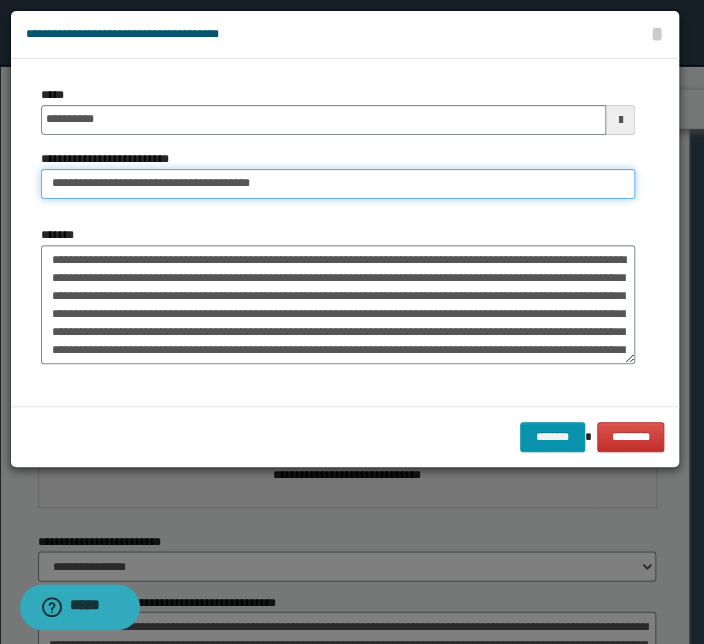 drag, startPoint x: 110, startPoint y: 185, endPoint x: -78, endPoint y: 170, distance: 188.59746 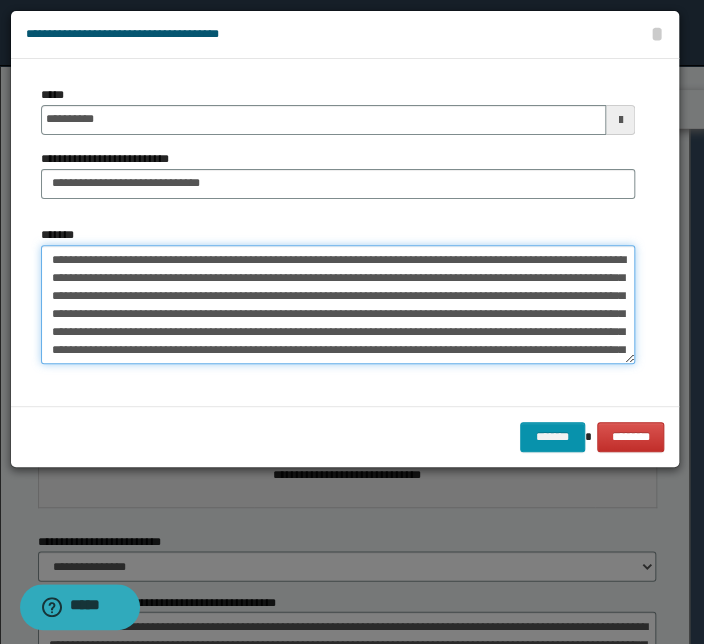 click on "*******" at bounding box center [338, 305] 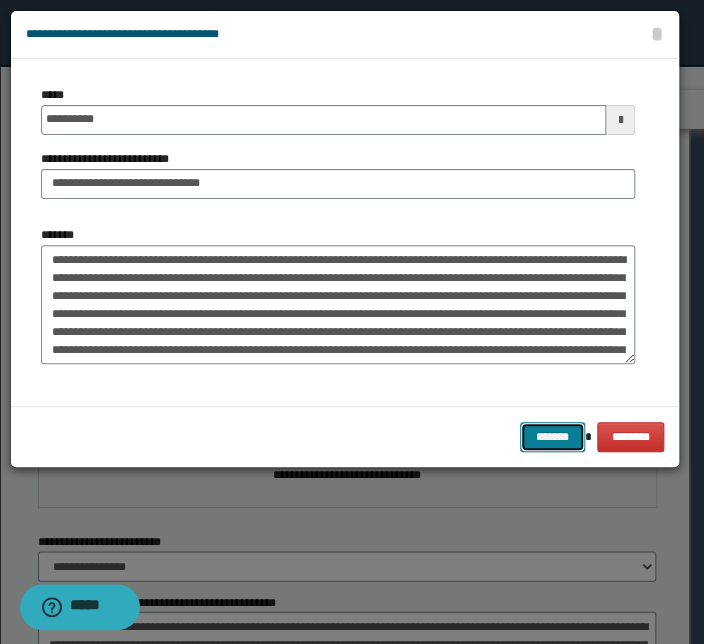 click on "*******" at bounding box center [552, 437] 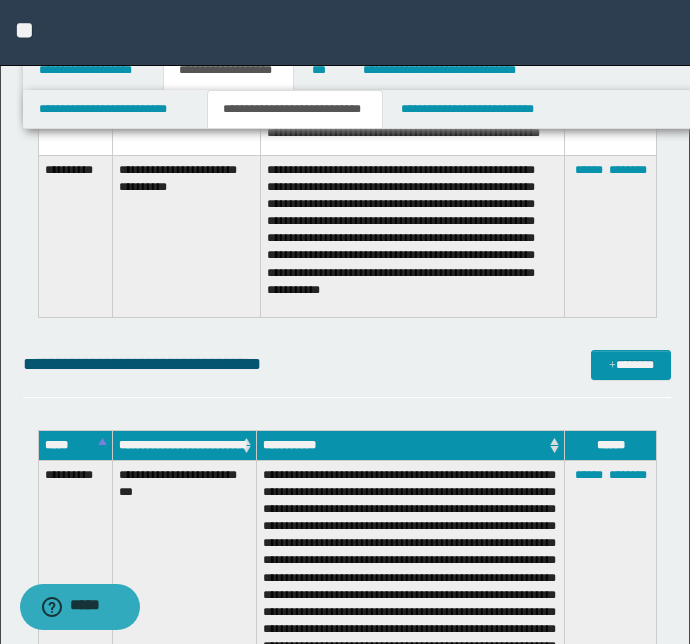 click on "**********" at bounding box center [347, -3395] 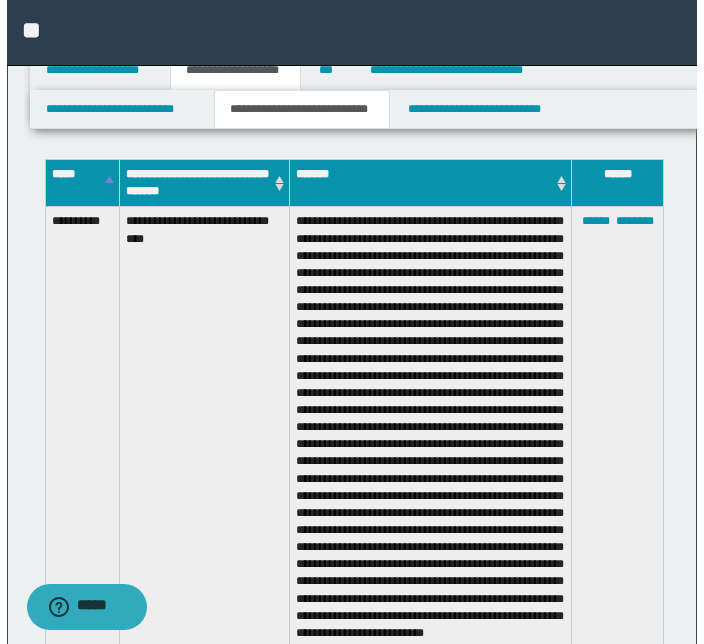 scroll, scrollTop: 2188, scrollLeft: 0, axis: vertical 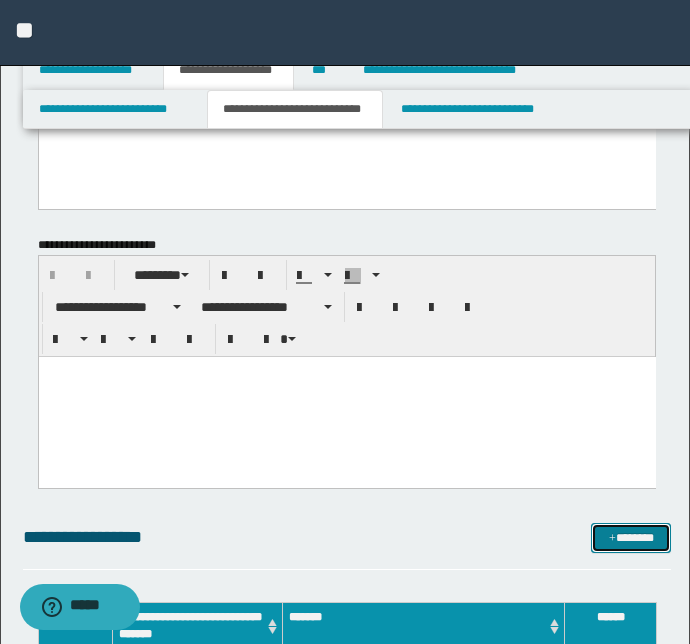 click on "*******" at bounding box center [631, 538] 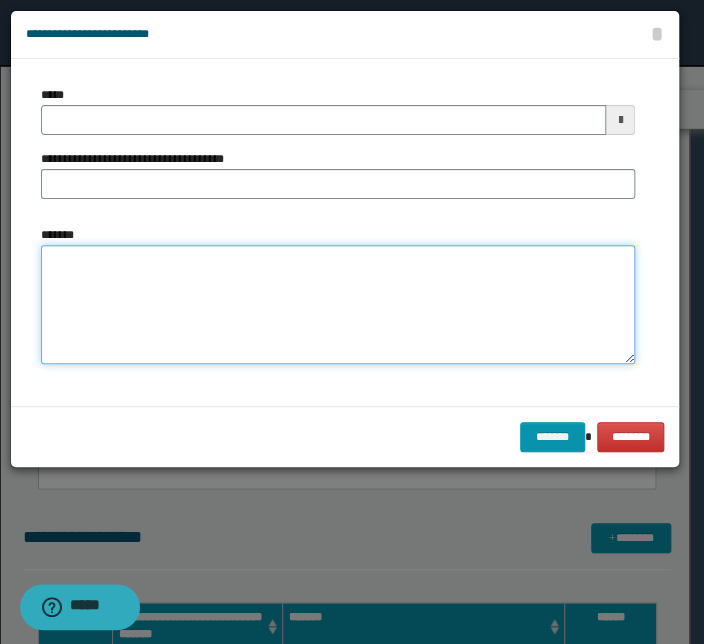 click on "*******" at bounding box center [338, 305] 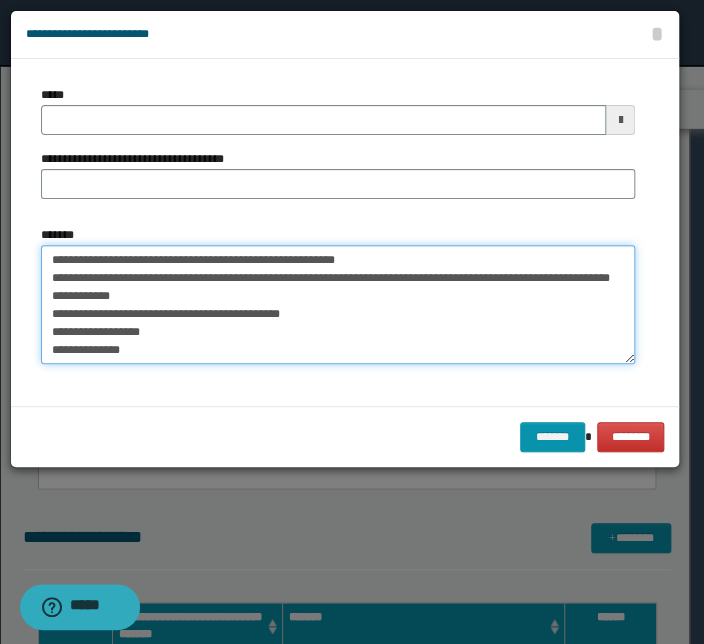 scroll, scrollTop: 395, scrollLeft: 0, axis: vertical 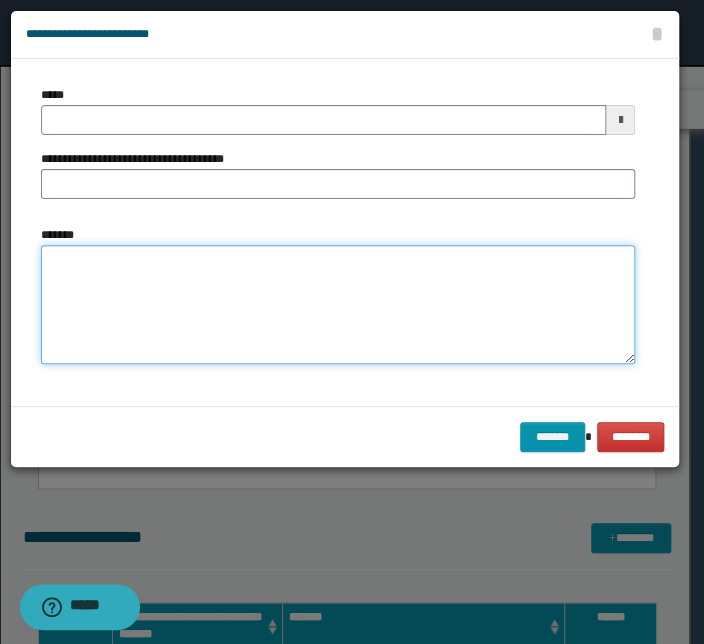click on "*******" at bounding box center (338, 305) 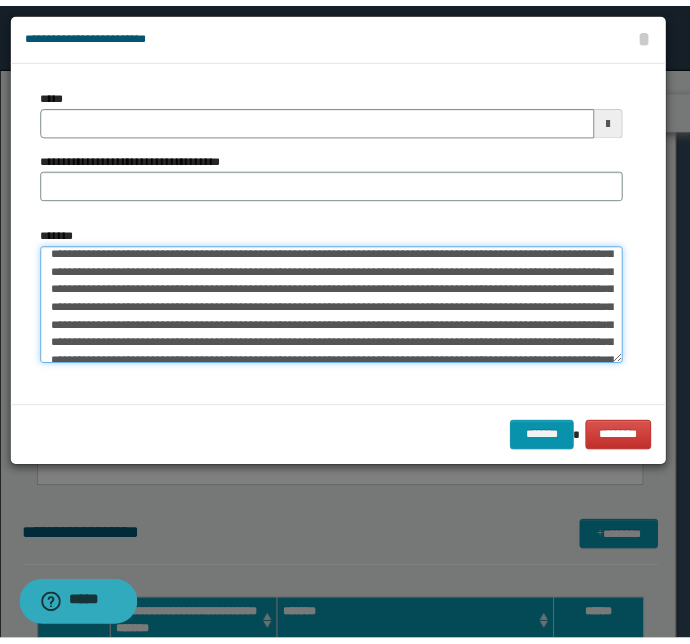 scroll, scrollTop: 0, scrollLeft: 0, axis: both 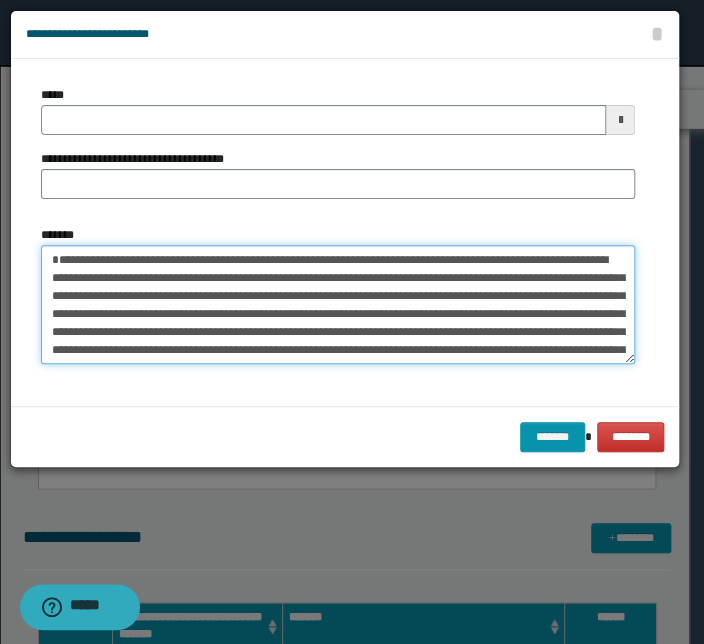 drag, startPoint x: 344, startPoint y: 277, endPoint x: -16, endPoint y: 265, distance: 360.19995 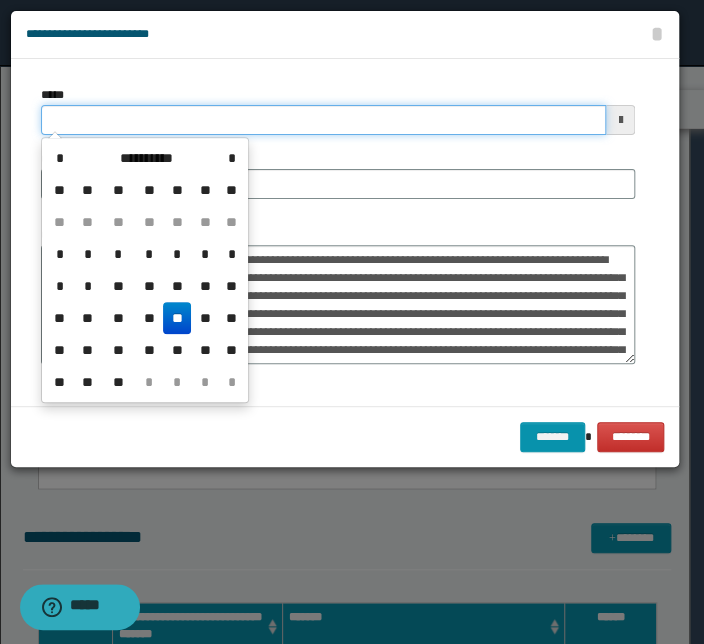 click on "*****" at bounding box center (323, 120) 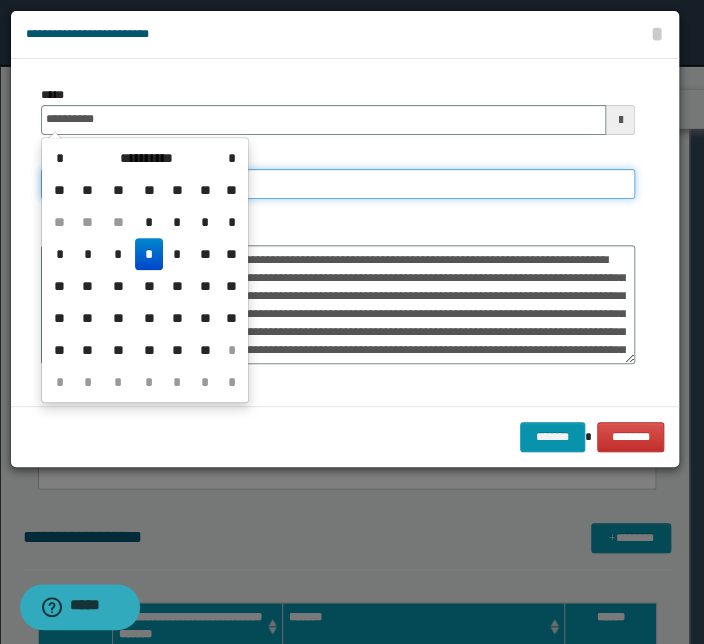 click on "**********" at bounding box center (338, 184) 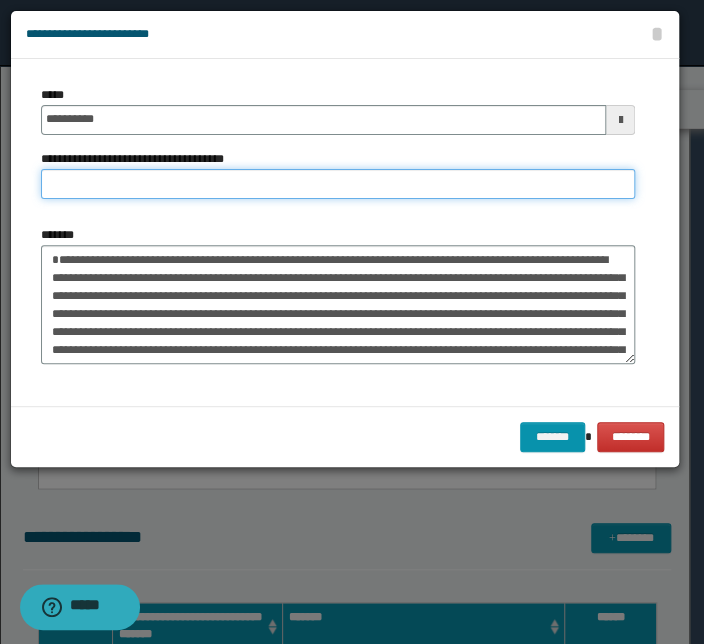 paste on "**********" 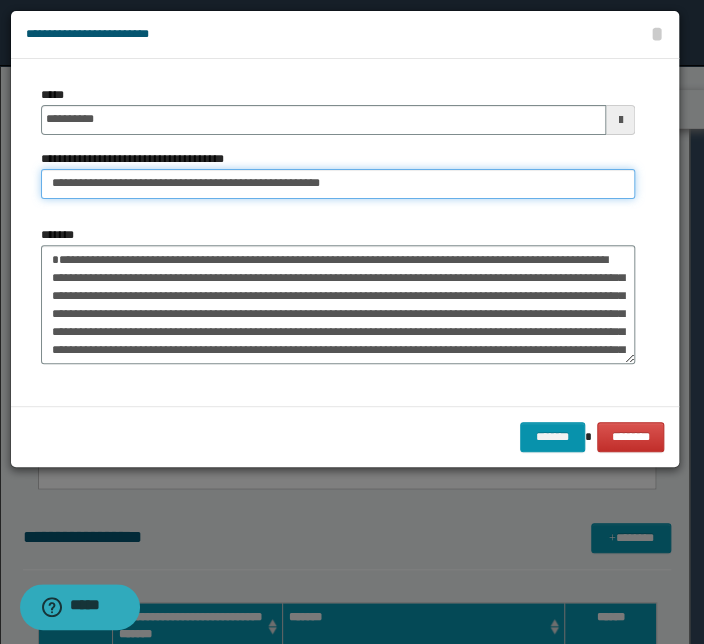 drag, startPoint x: 117, startPoint y: 181, endPoint x: -115, endPoint y: 180, distance: 232.00215 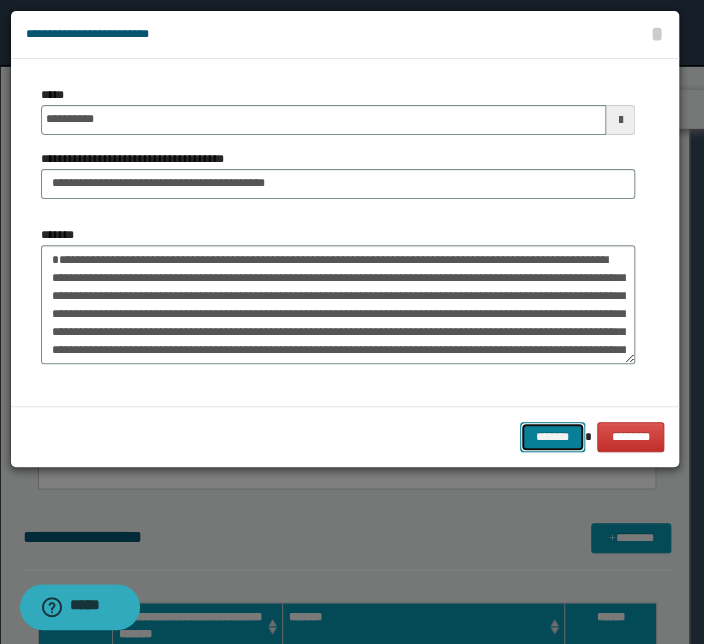 click on "*******" at bounding box center [552, 437] 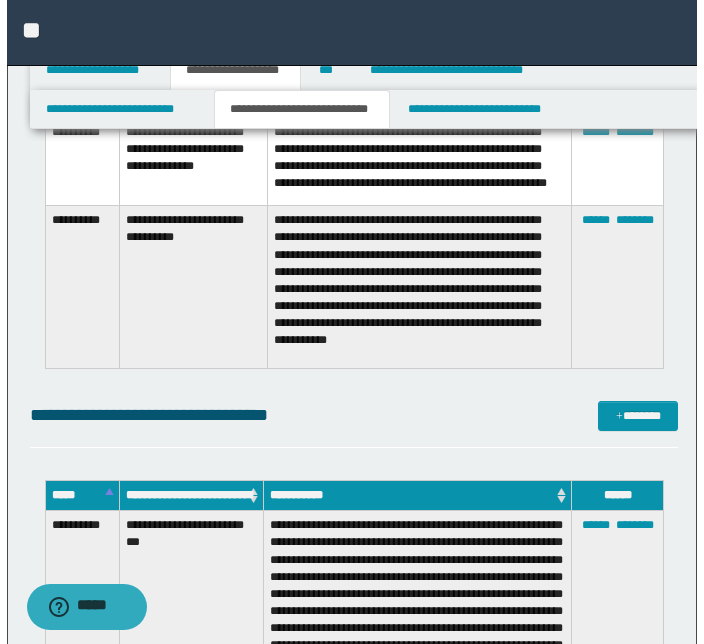 scroll, scrollTop: 8940, scrollLeft: 0, axis: vertical 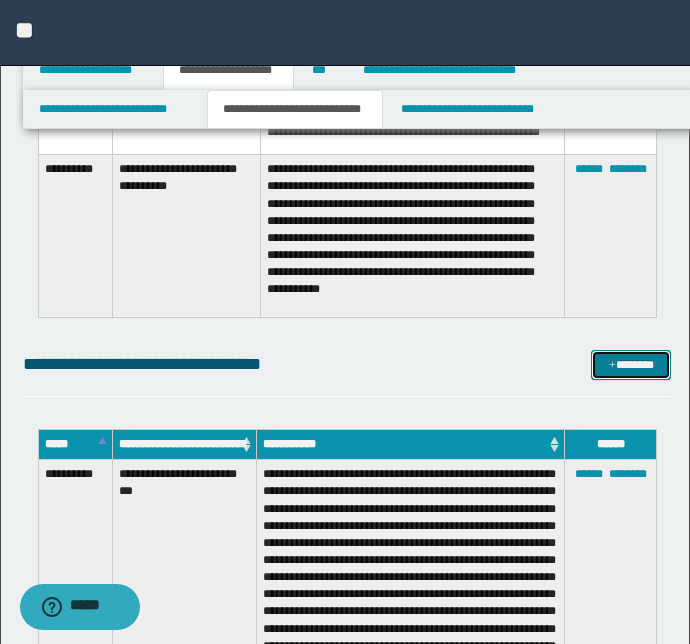 click at bounding box center (612, 366) 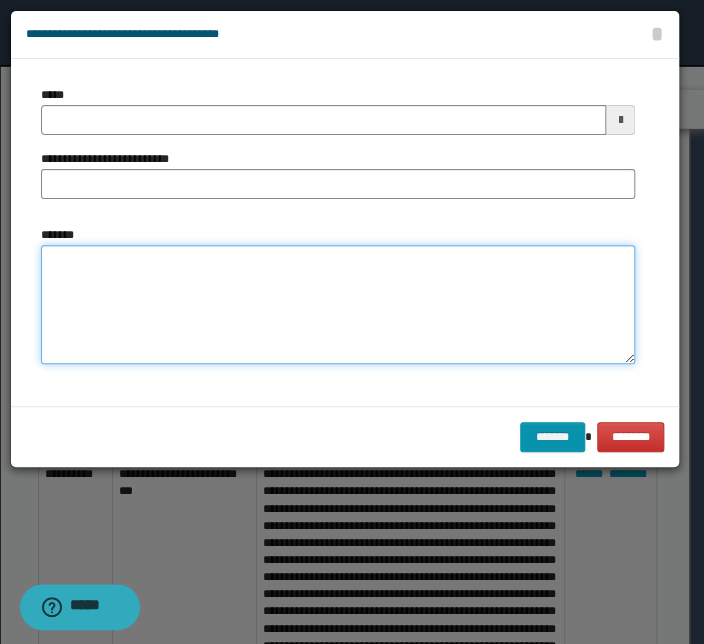click on "*******" at bounding box center (338, 305) 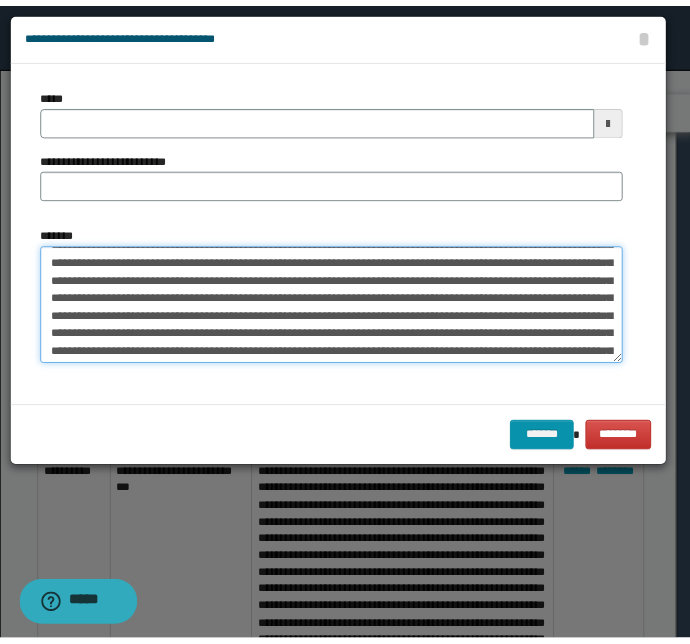 scroll, scrollTop: 0, scrollLeft: 0, axis: both 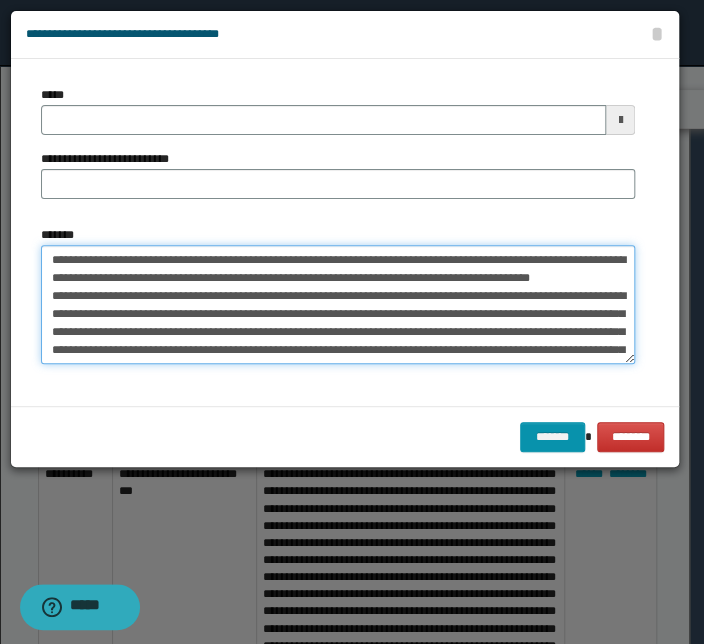 click on "*******" at bounding box center (338, 305) 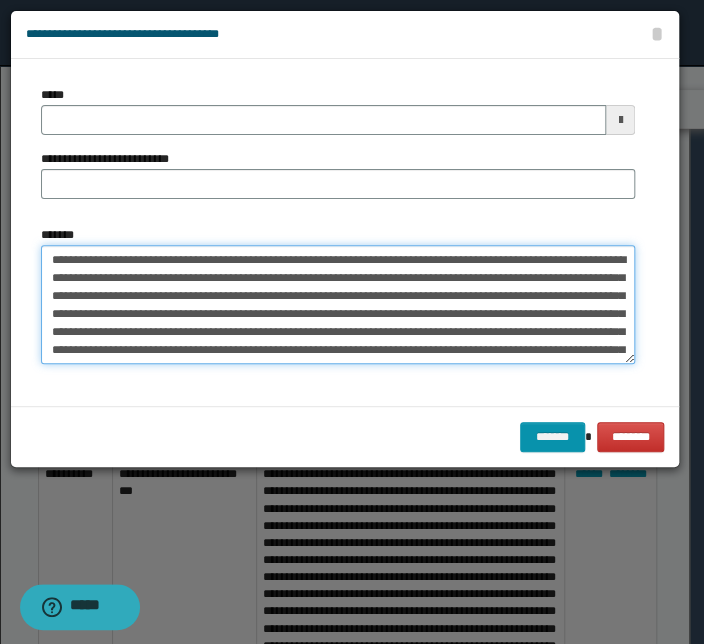 drag, startPoint x: 252, startPoint y: 260, endPoint x: -12, endPoint y: 261, distance: 264.0019 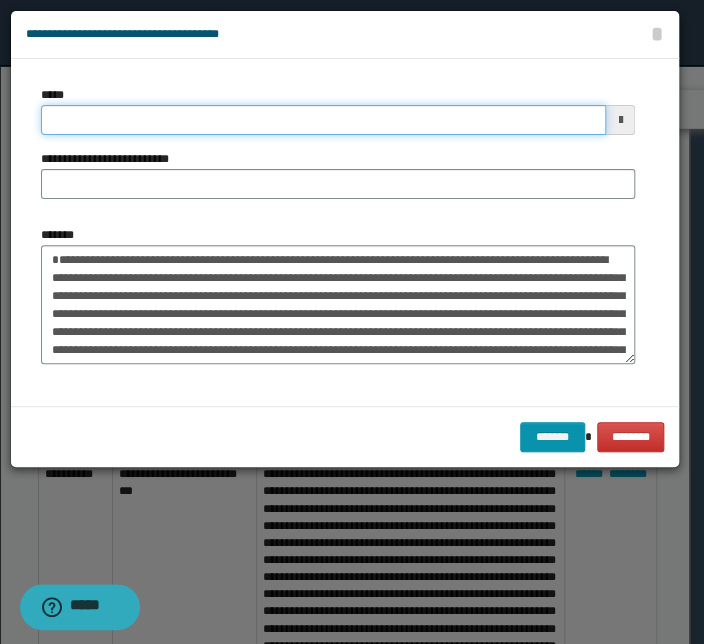click on "*****" at bounding box center [323, 120] 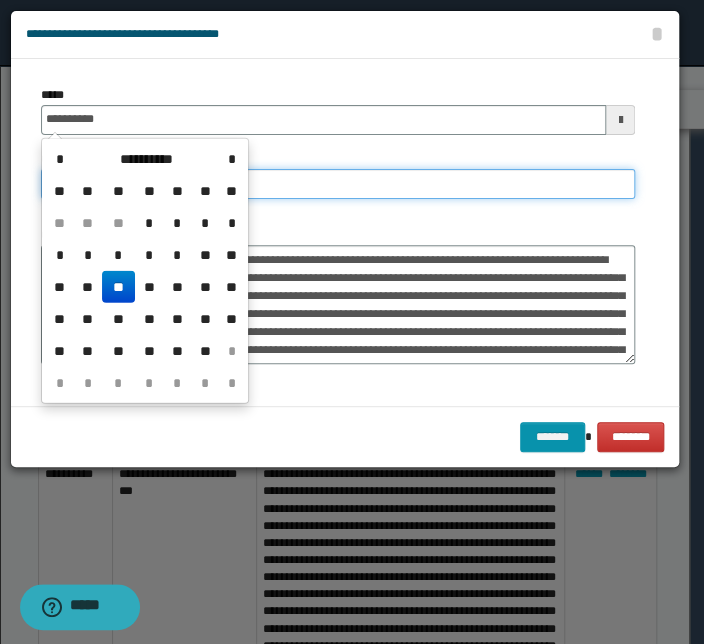 click on "**********" at bounding box center [338, 184] 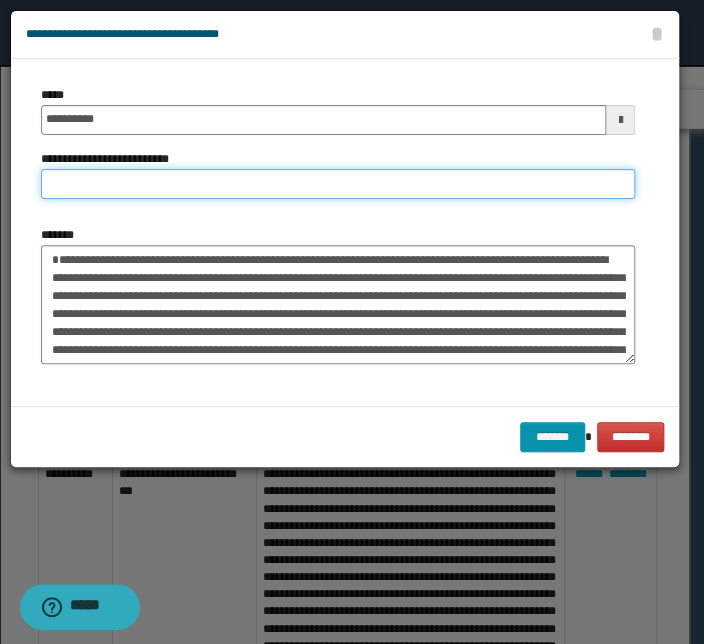 paste on "**********" 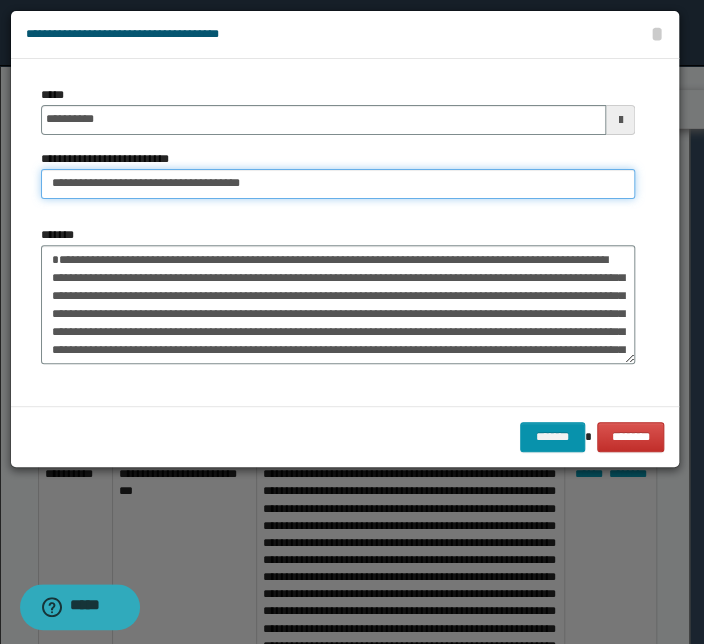 drag, startPoint x: 118, startPoint y: 184, endPoint x: -25, endPoint y: 190, distance: 143.12582 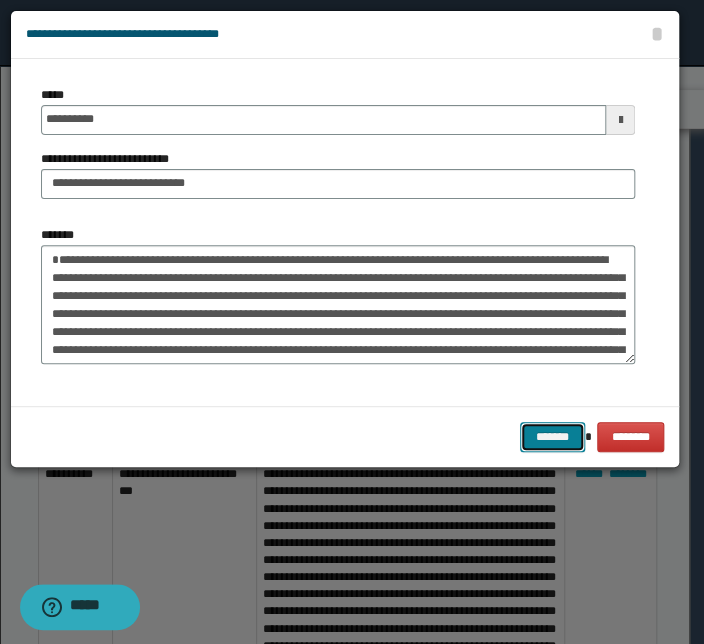 click on "*******" at bounding box center (552, 437) 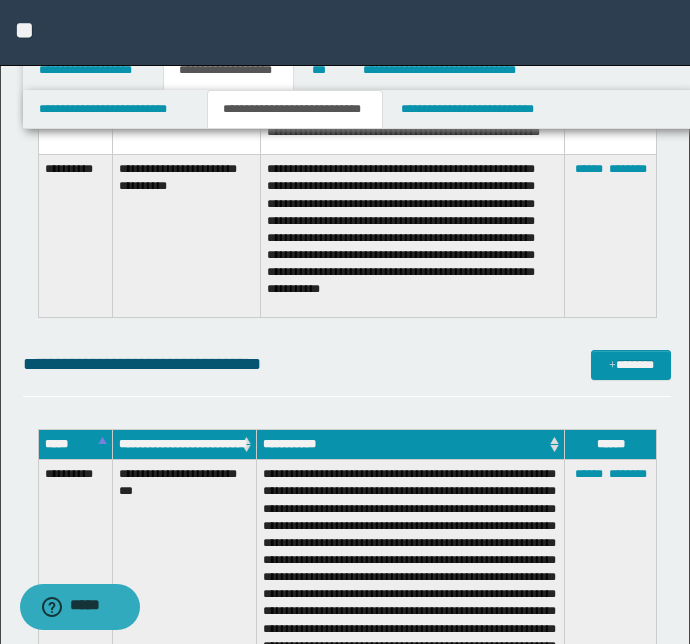 click on "**********" at bounding box center [347, 373] 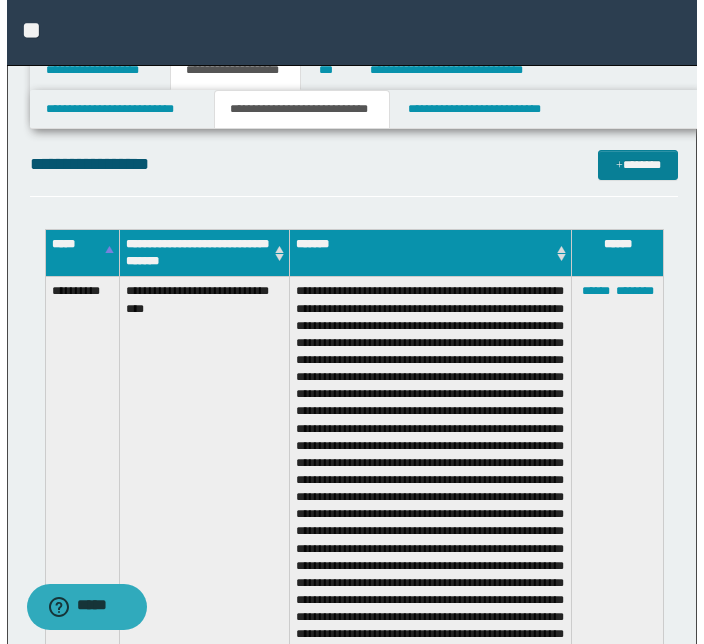 scroll, scrollTop: 2460, scrollLeft: 0, axis: vertical 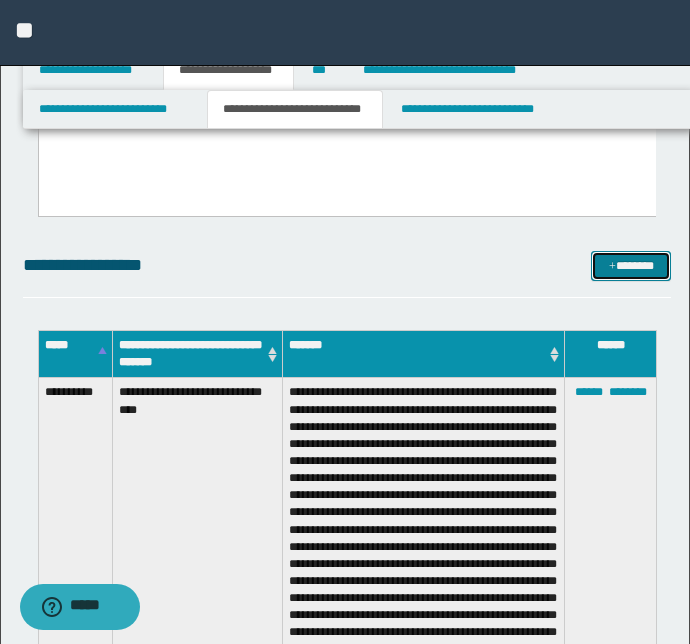 click on "*******" at bounding box center (631, 266) 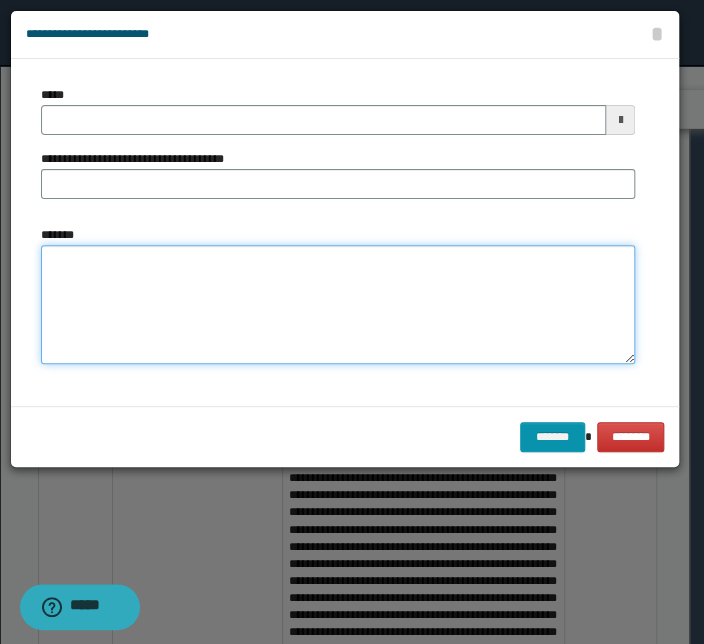 click on "*******" at bounding box center [338, 305] 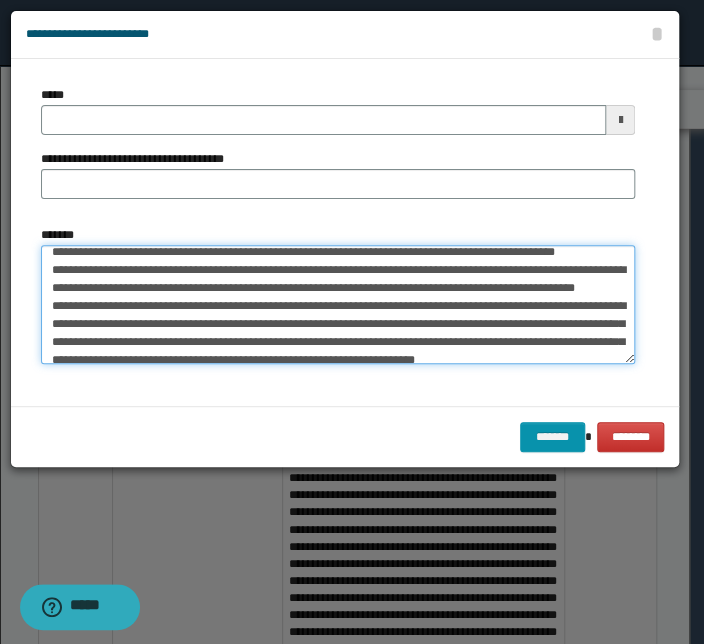 scroll, scrollTop: 0, scrollLeft: 0, axis: both 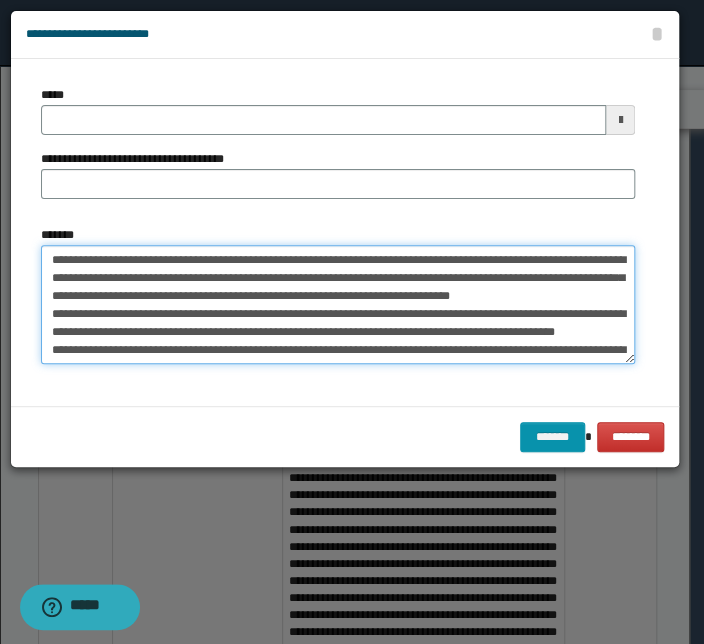 click on "*******" at bounding box center (338, 305) 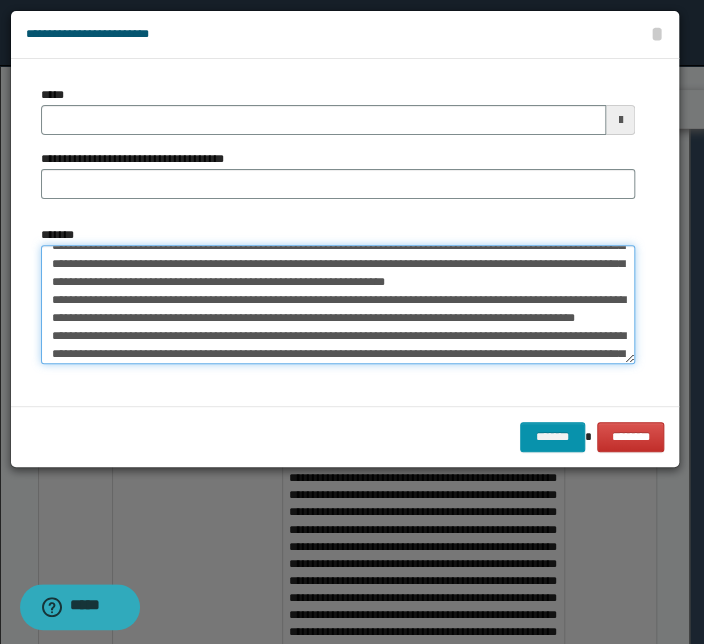 scroll, scrollTop: 90, scrollLeft: 0, axis: vertical 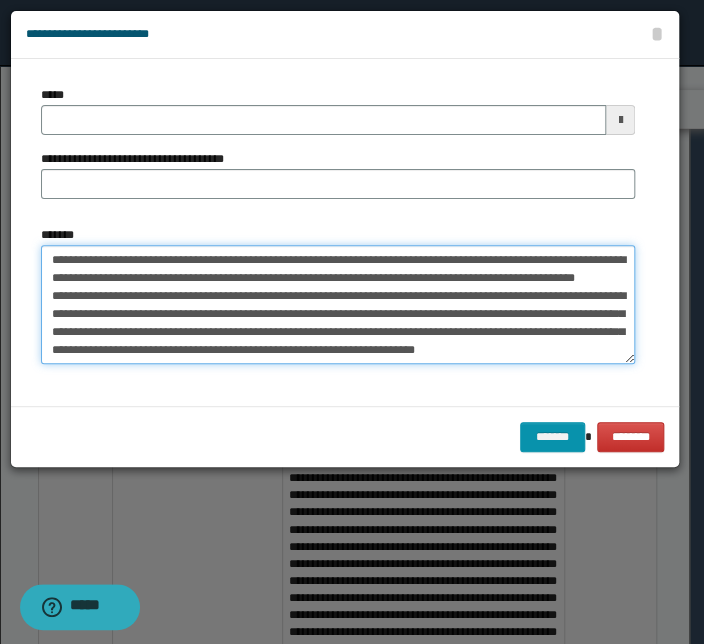 click on "*******" at bounding box center (338, 305) 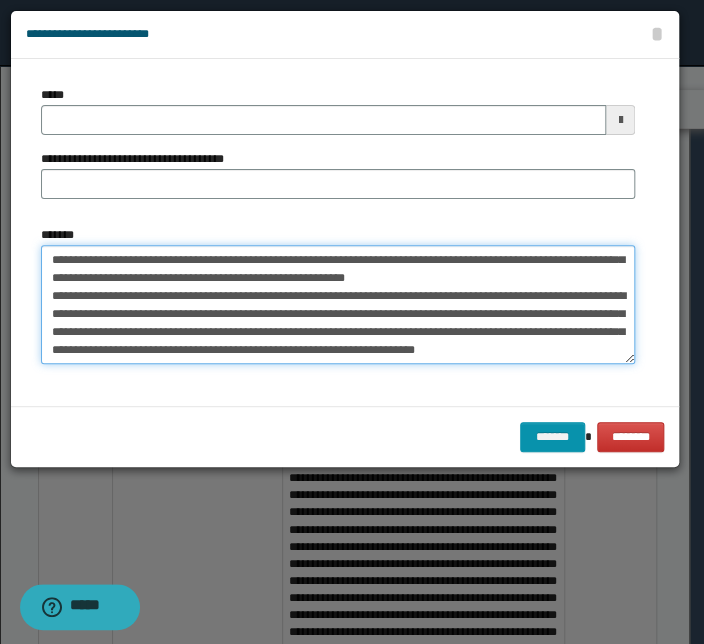 scroll, scrollTop: 72, scrollLeft: 0, axis: vertical 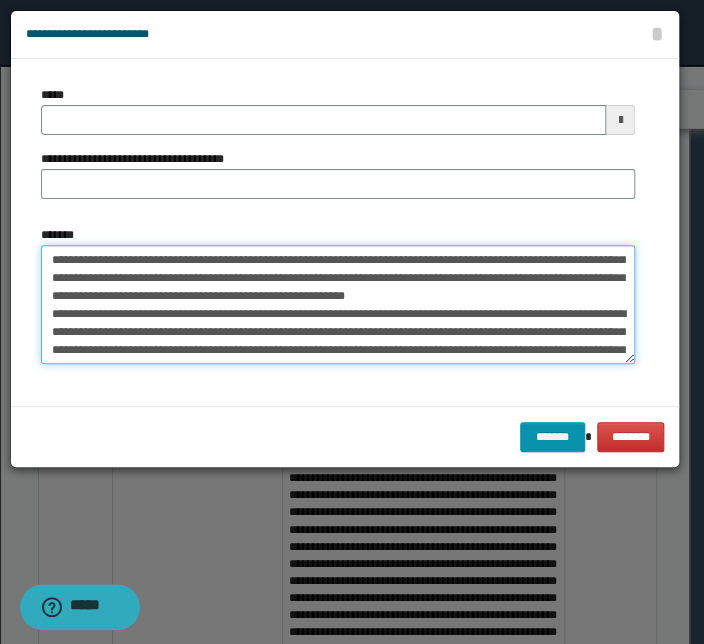 click on "*******" at bounding box center (338, 305) 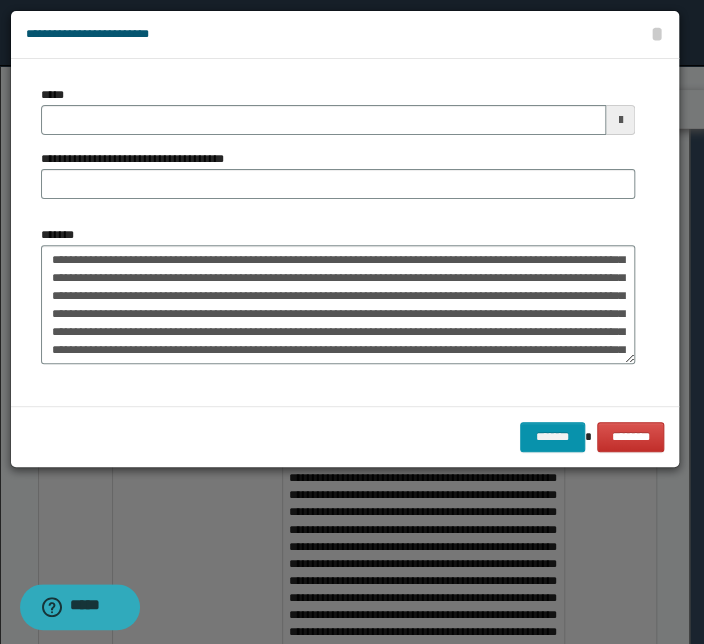 scroll, scrollTop: 125, scrollLeft: 0, axis: vertical 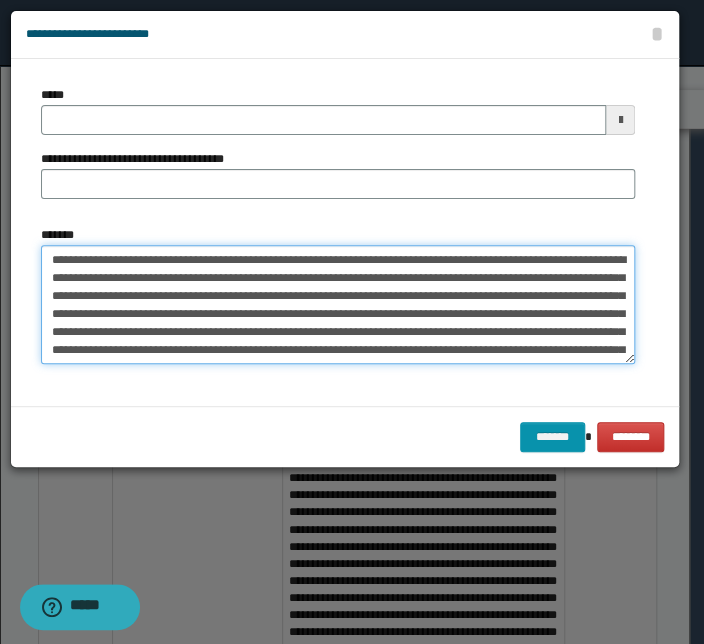 drag, startPoint x: 316, startPoint y: 337, endPoint x: -13, endPoint y: 215, distance: 350.89172 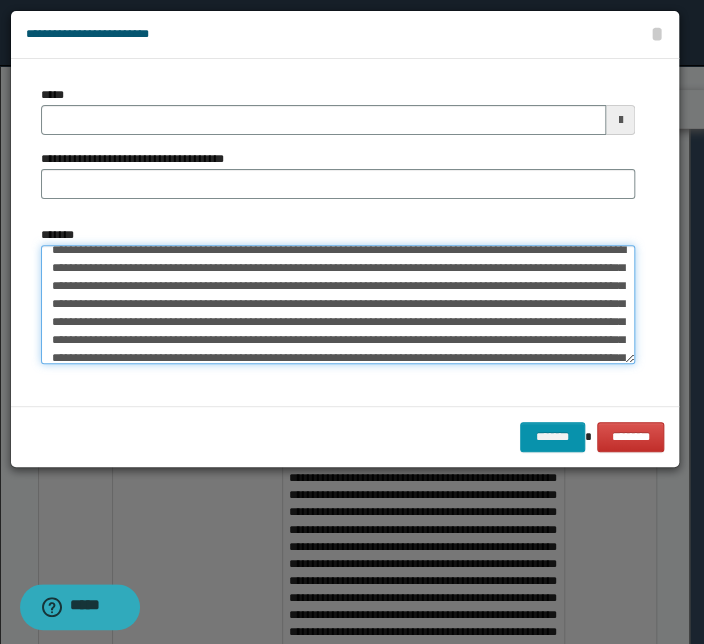 scroll, scrollTop: 0, scrollLeft: 0, axis: both 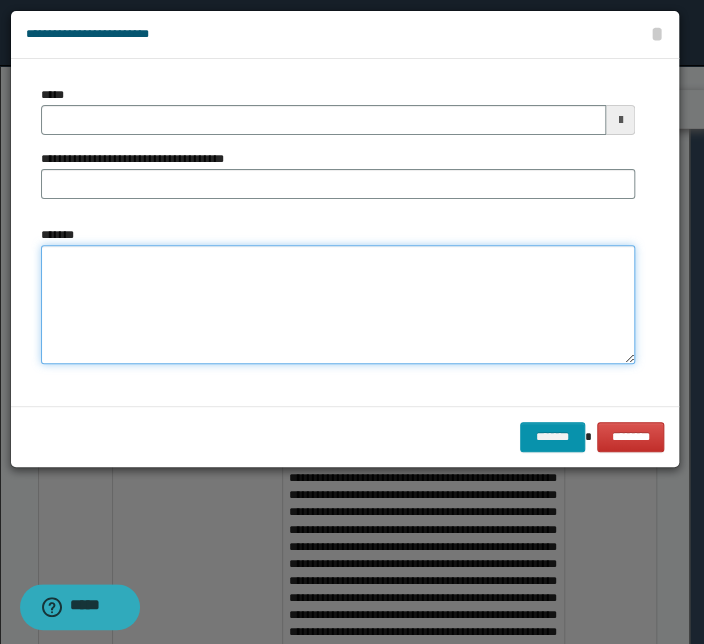 click on "*******" at bounding box center [338, 305] 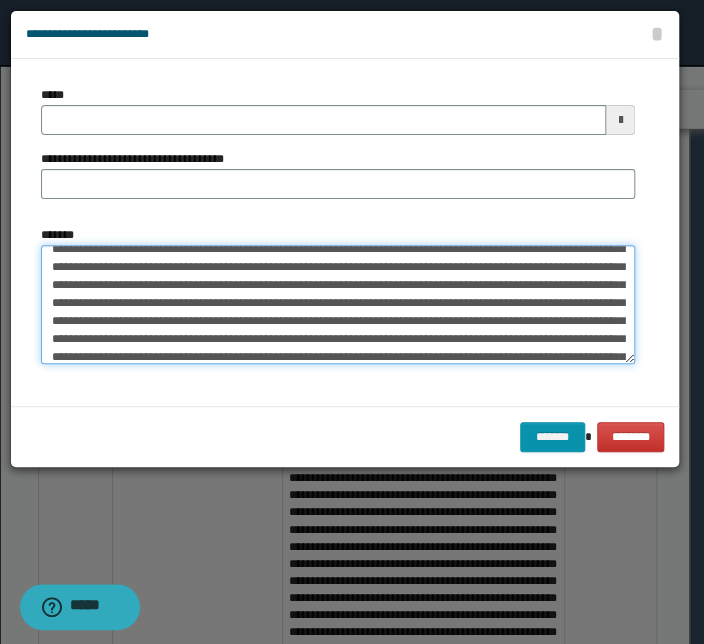 scroll, scrollTop: 0, scrollLeft: 0, axis: both 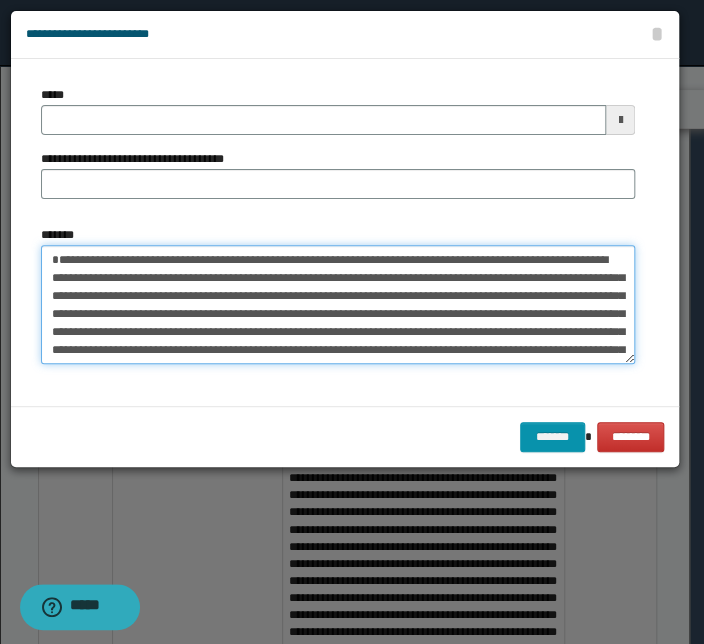 click on "*******" at bounding box center [338, 305] 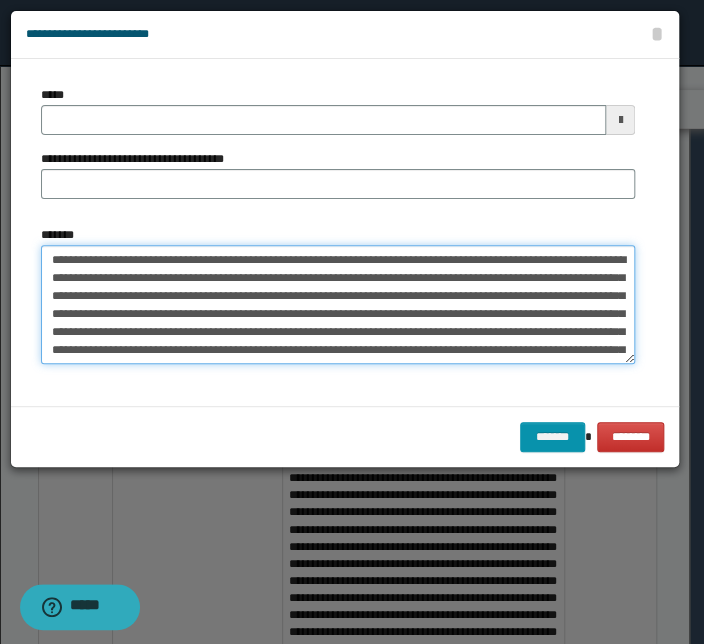 drag, startPoint x: 310, startPoint y: 260, endPoint x: -40, endPoint y: 241, distance: 350.51532 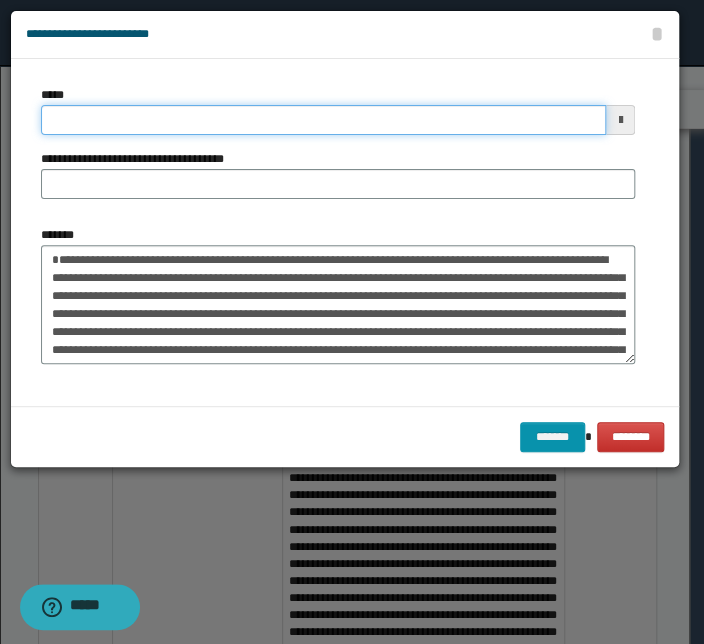 click on "*****" at bounding box center (323, 120) 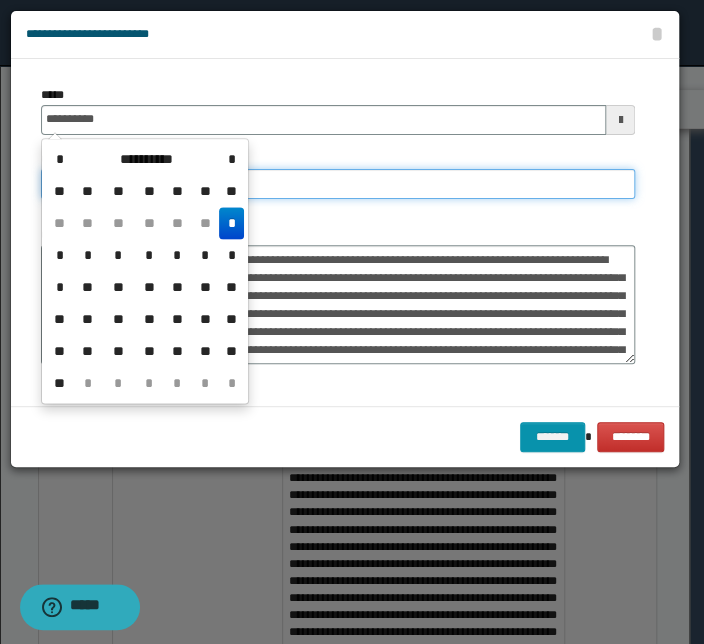 click on "**********" at bounding box center [338, 184] 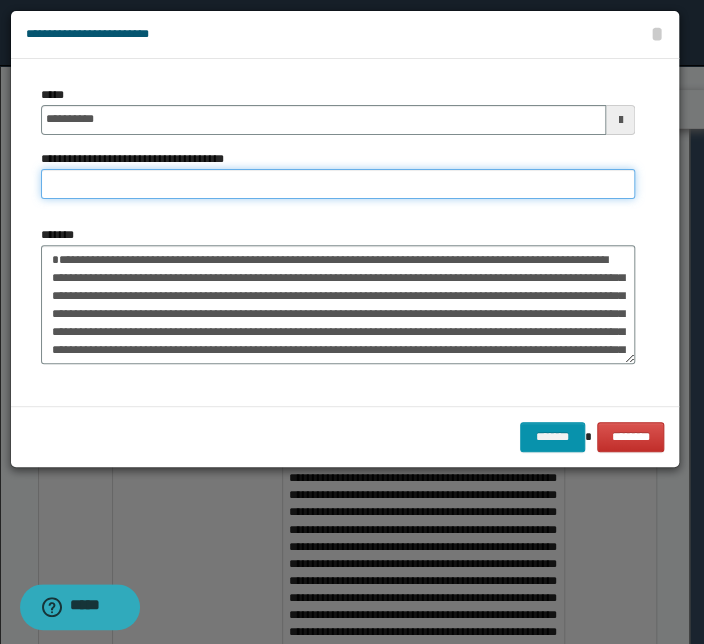paste on "**********" 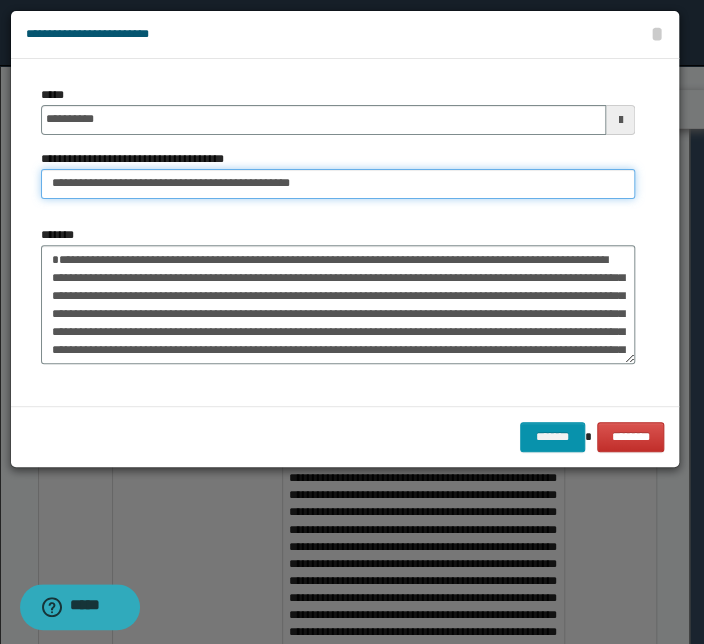 drag, startPoint x: 116, startPoint y: 185, endPoint x: -185, endPoint y: 171, distance: 301.3254 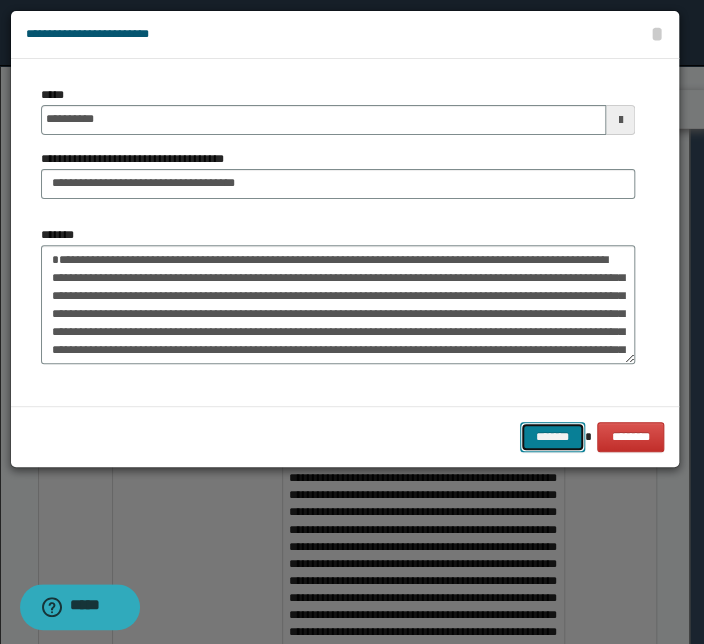 click on "*******" at bounding box center [552, 437] 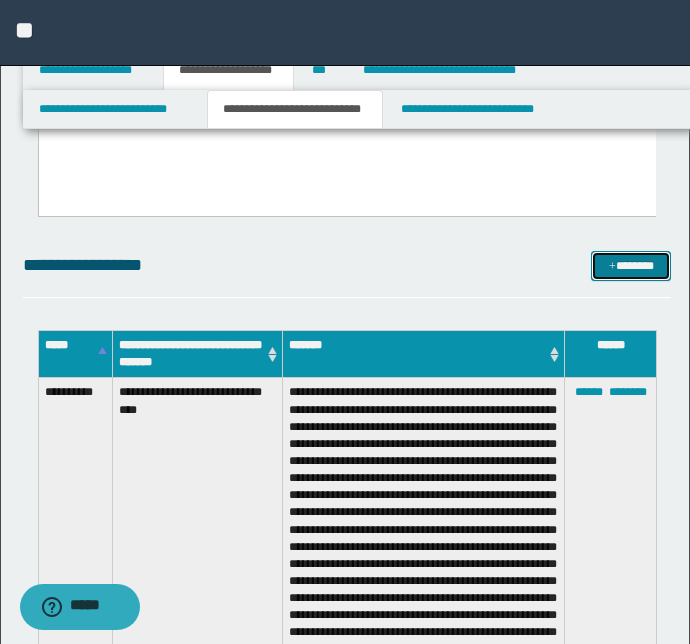 click on "*******" at bounding box center [631, 266] 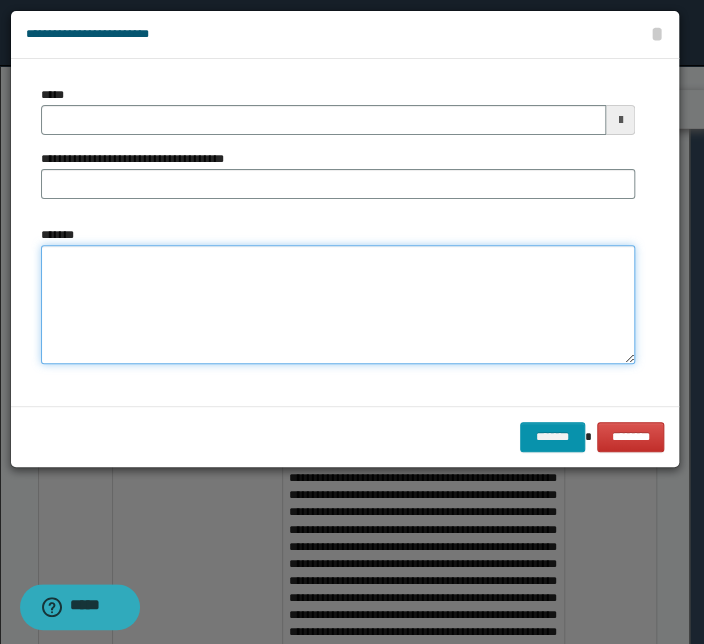click on "*******" at bounding box center (338, 305) 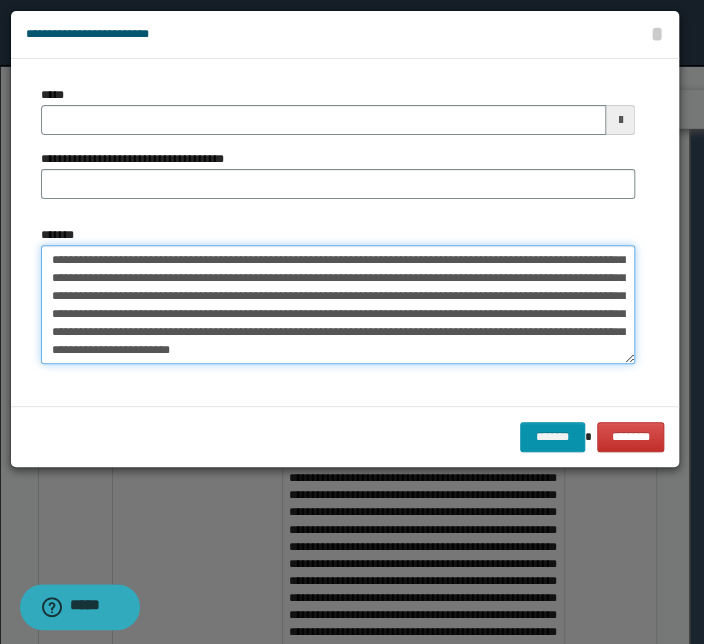 scroll, scrollTop: 0, scrollLeft: 0, axis: both 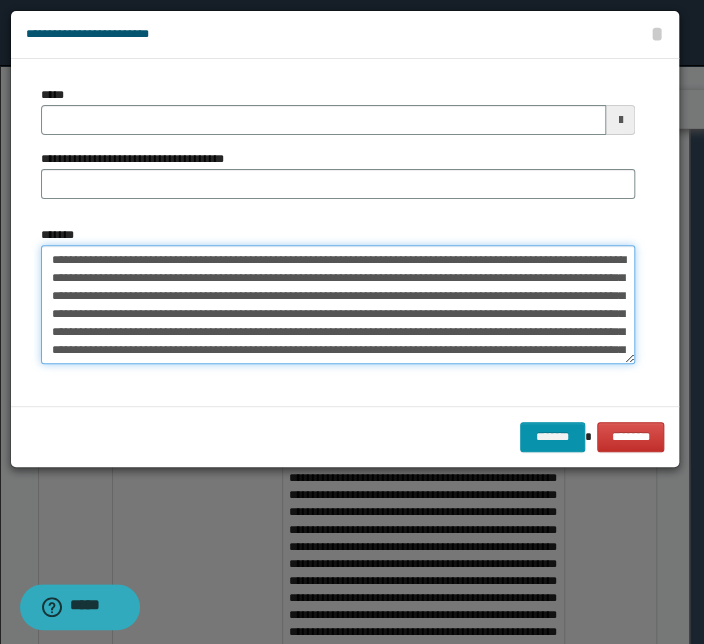 drag, startPoint x: 289, startPoint y: 259, endPoint x: 15, endPoint y: 252, distance: 274.08942 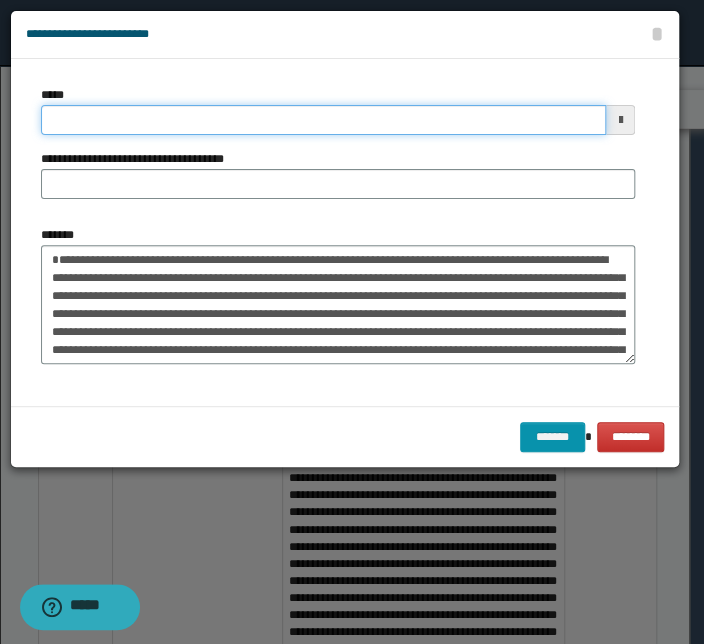 click on "*****" at bounding box center [323, 120] 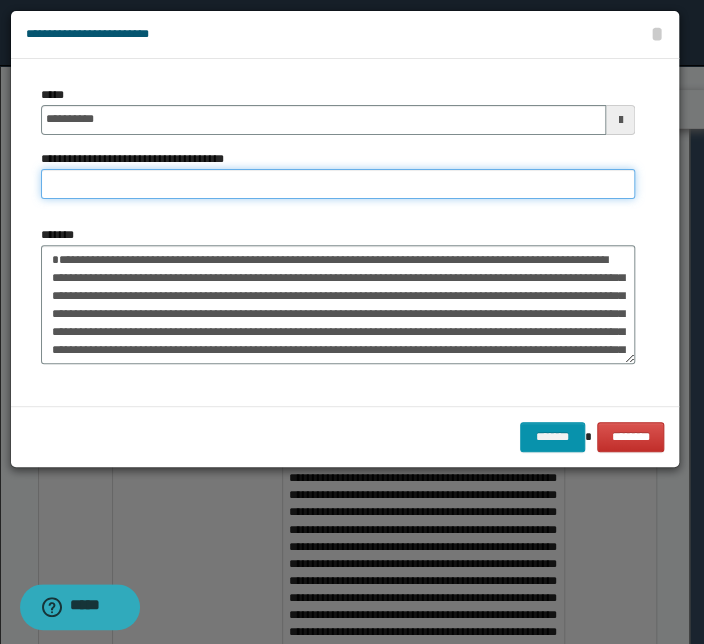 click on "**********" at bounding box center (338, 184) 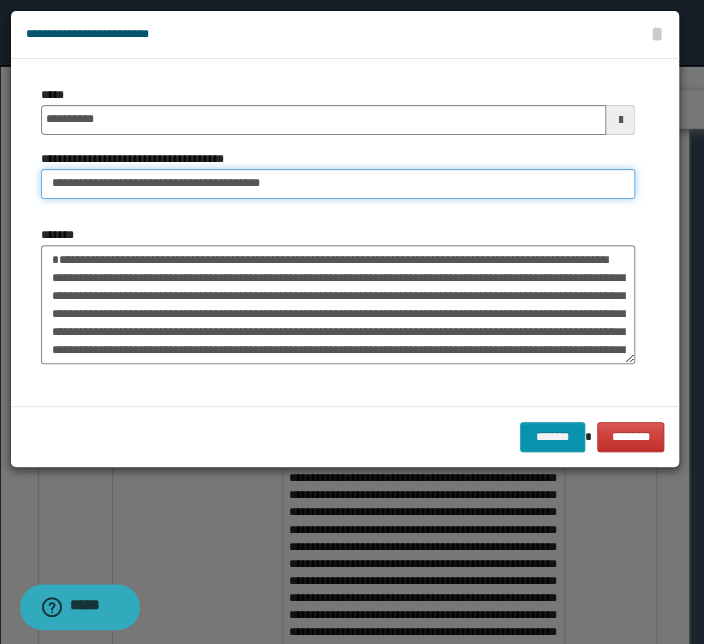 drag, startPoint x: 116, startPoint y: 186, endPoint x: -51, endPoint y: 195, distance: 167.24234 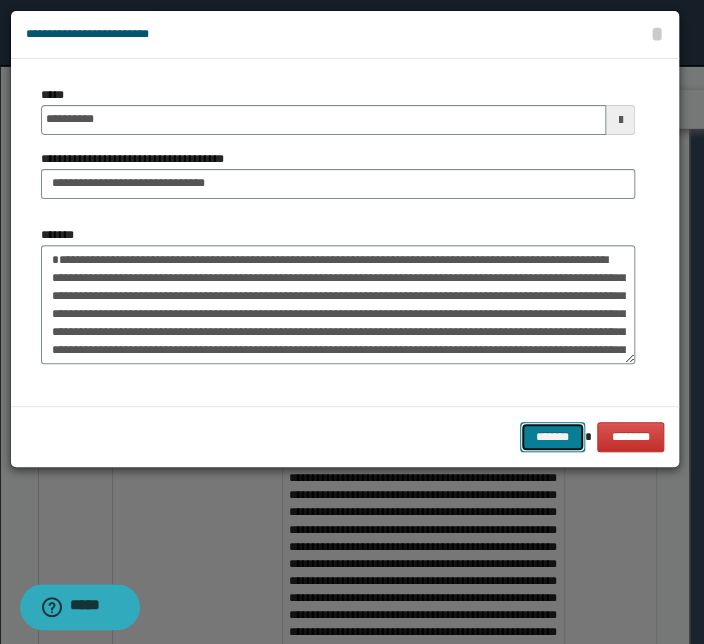 click on "*******" at bounding box center [552, 437] 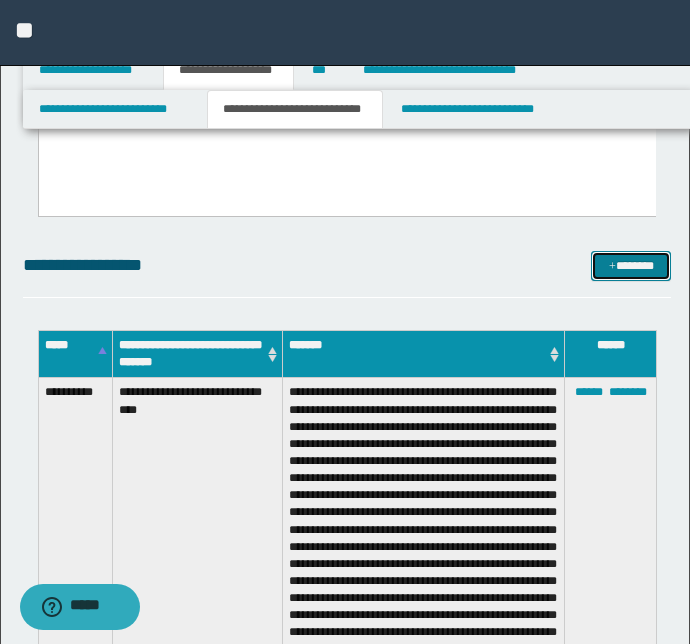 click on "*******" at bounding box center [631, 266] 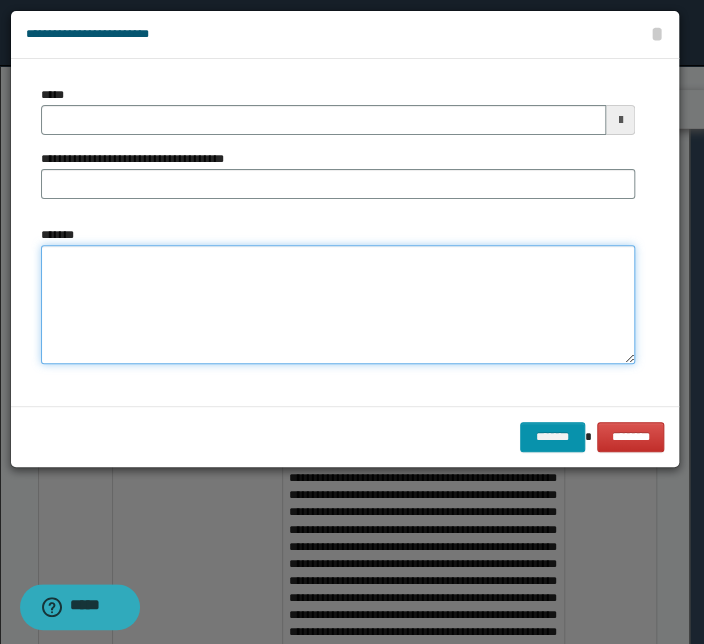 click on "*******" at bounding box center [338, 305] 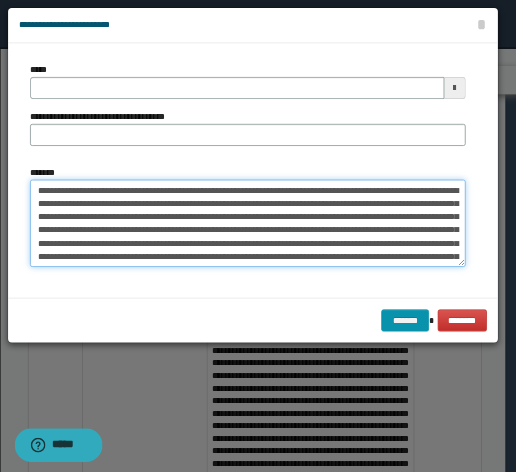 scroll, scrollTop: 2460, scrollLeft: 0, axis: vertical 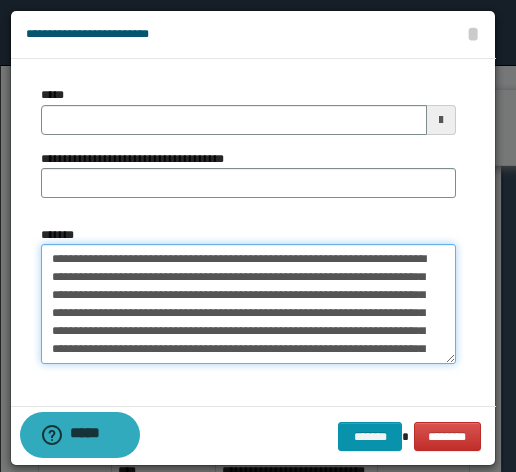 drag, startPoint x: 278, startPoint y: 258, endPoint x: 9, endPoint y: 257, distance: 269.00186 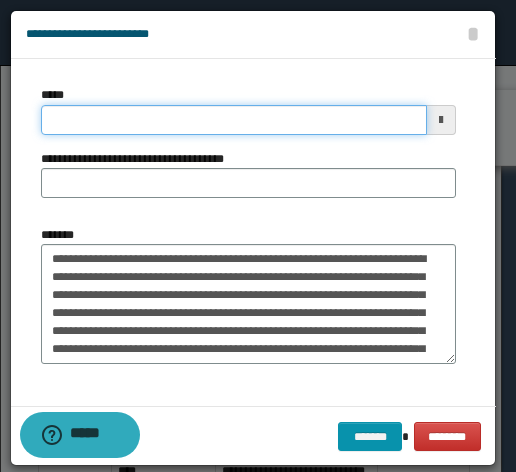 click on "*****" at bounding box center [234, 120] 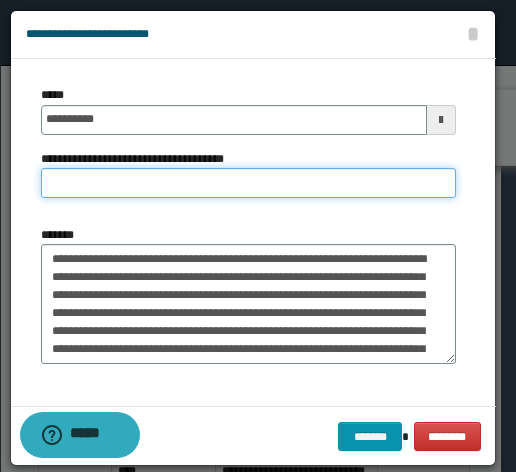 click on "**********" at bounding box center [248, 183] 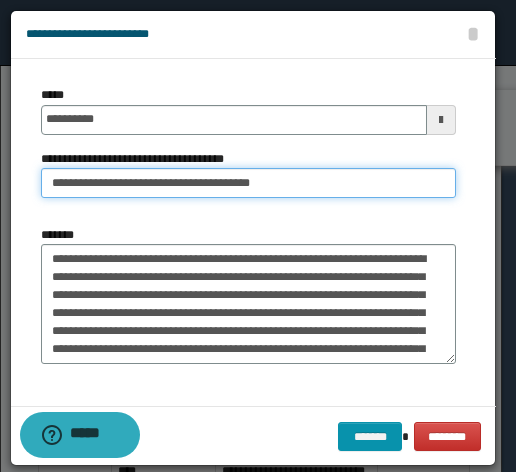 drag, startPoint x: 78, startPoint y: 180, endPoint x: -254, endPoint y: 182, distance: 332.006 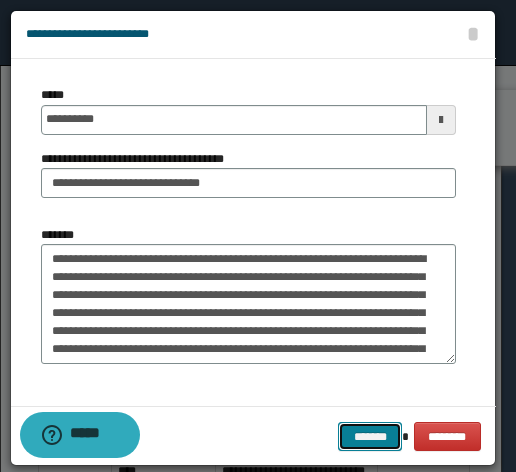 click on "*******" at bounding box center [370, 436] 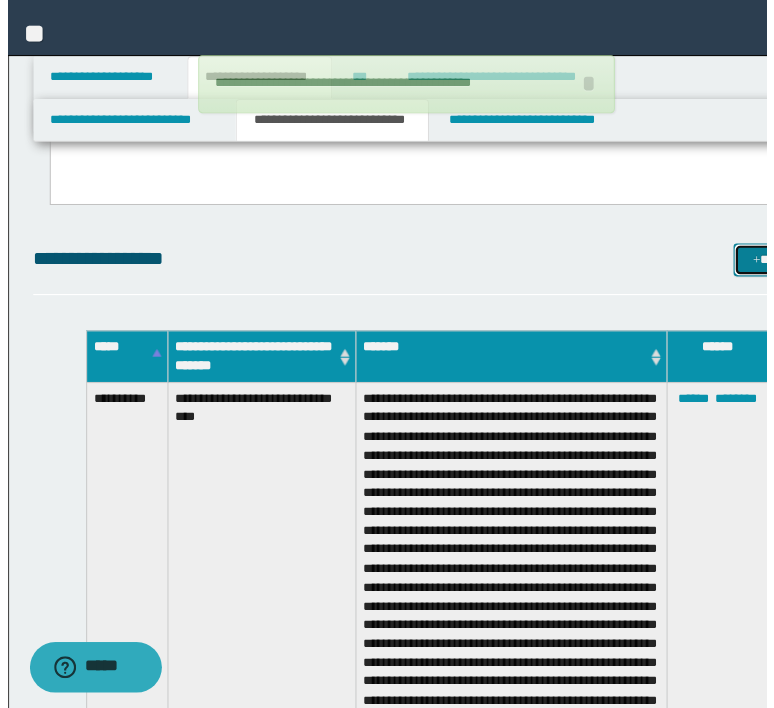 scroll, scrollTop: 2461, scrollLeft: 0, axis: vertical 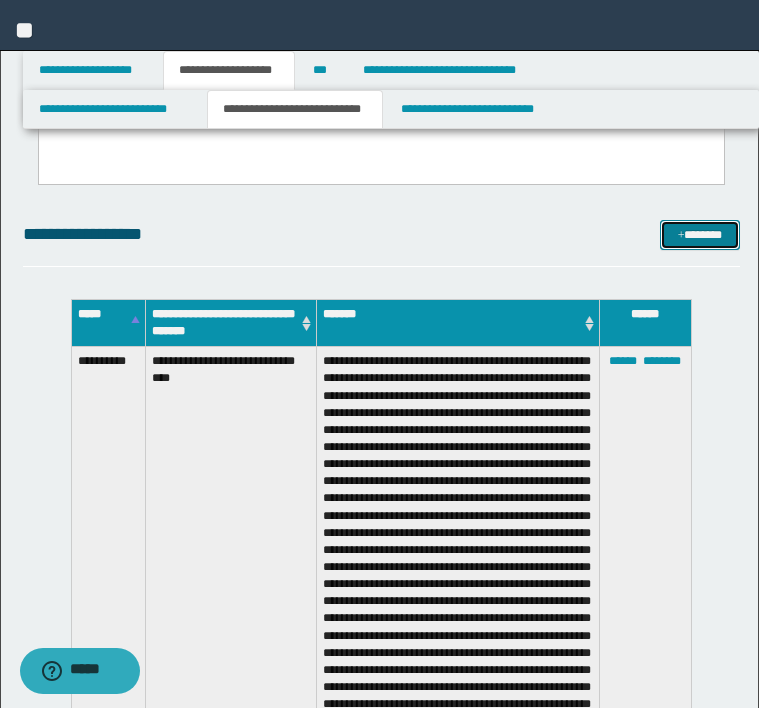 click at bounding box center [681, 236] 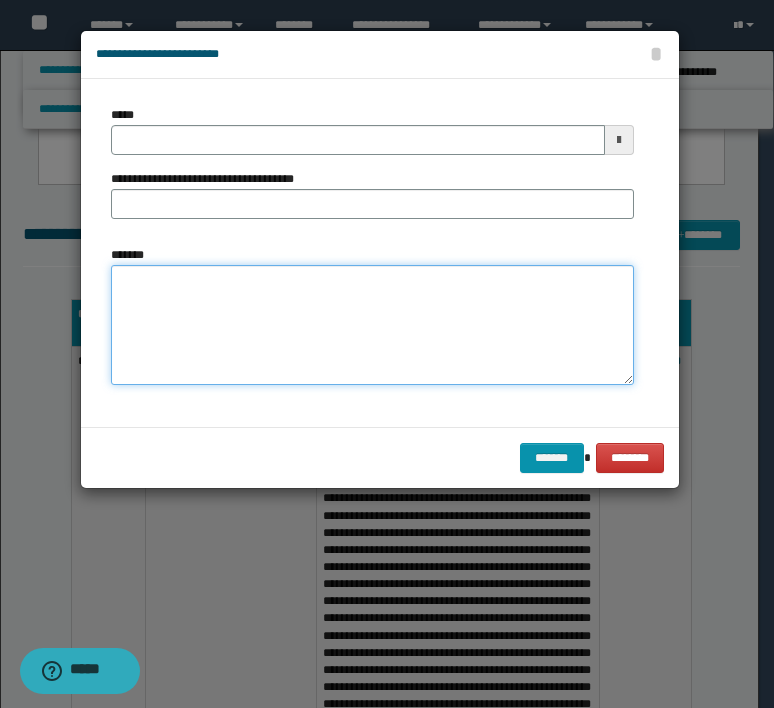 click on "*******" at bounding box center (372, 325) 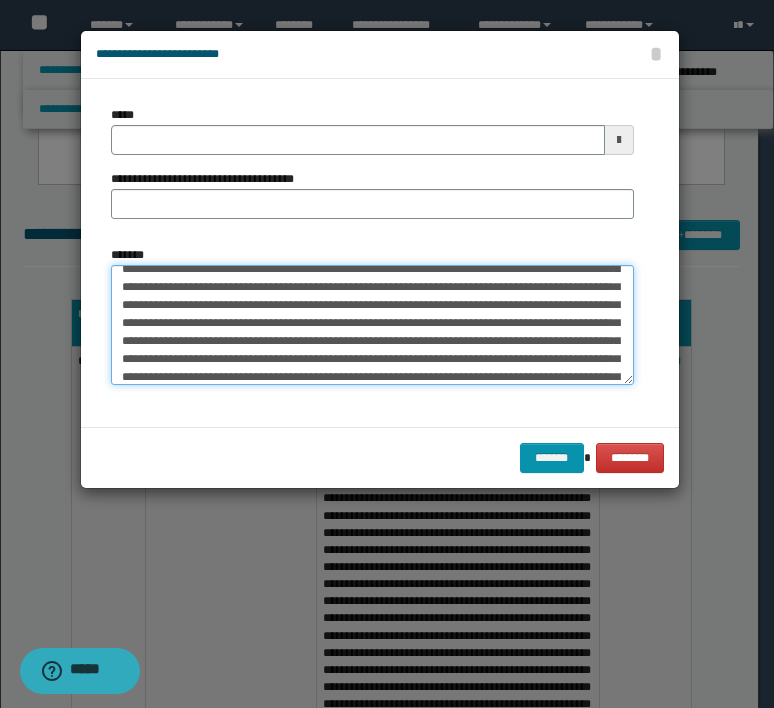 scroll, scrollTop: 0, scrollLeft: 0, axis: both 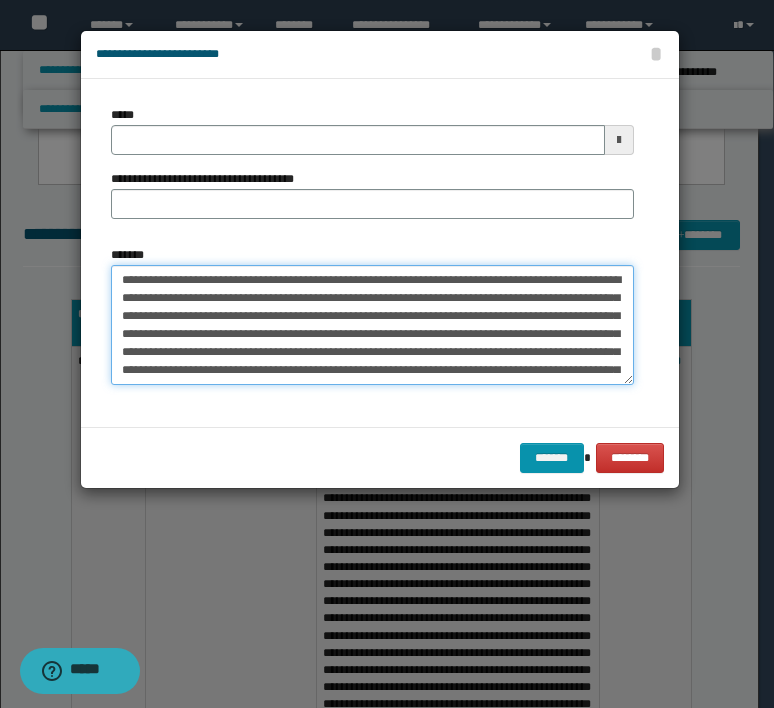drag, startPoint x: 343, startPoint y: 277, endPoint x: 114, endPoint y: 267, distance: 229.21823 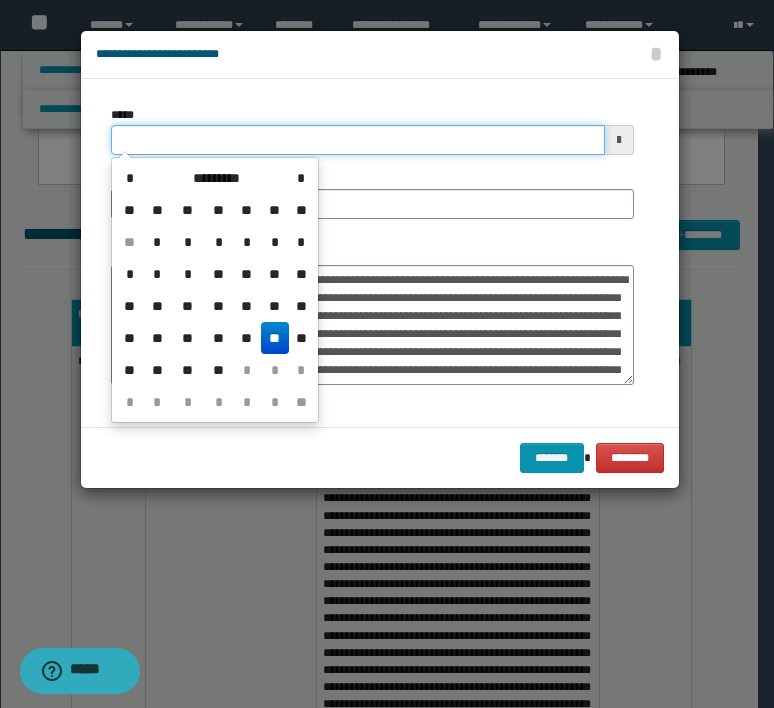 click on "*****" at bounding box center (358, 140) 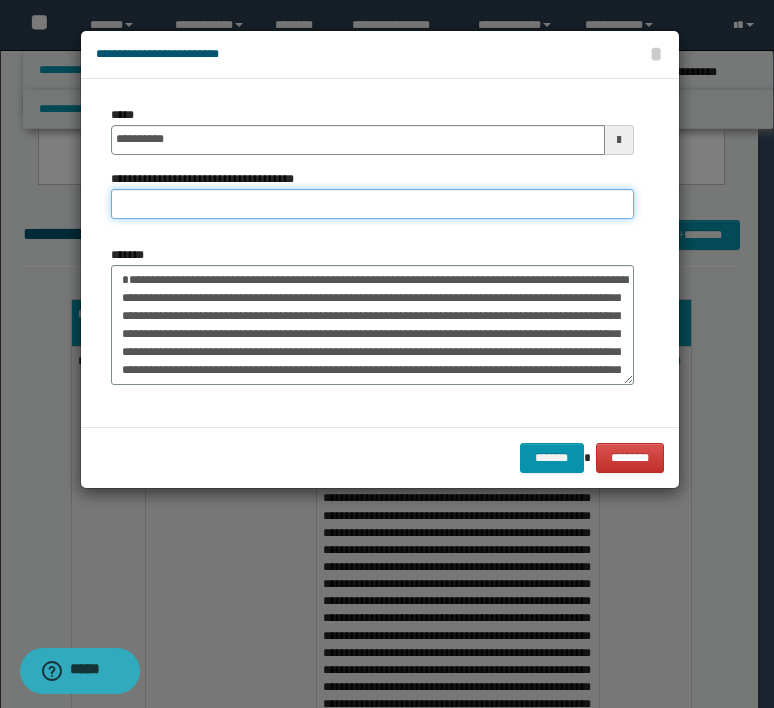 click on "**********" at bounding box center (372, 204) 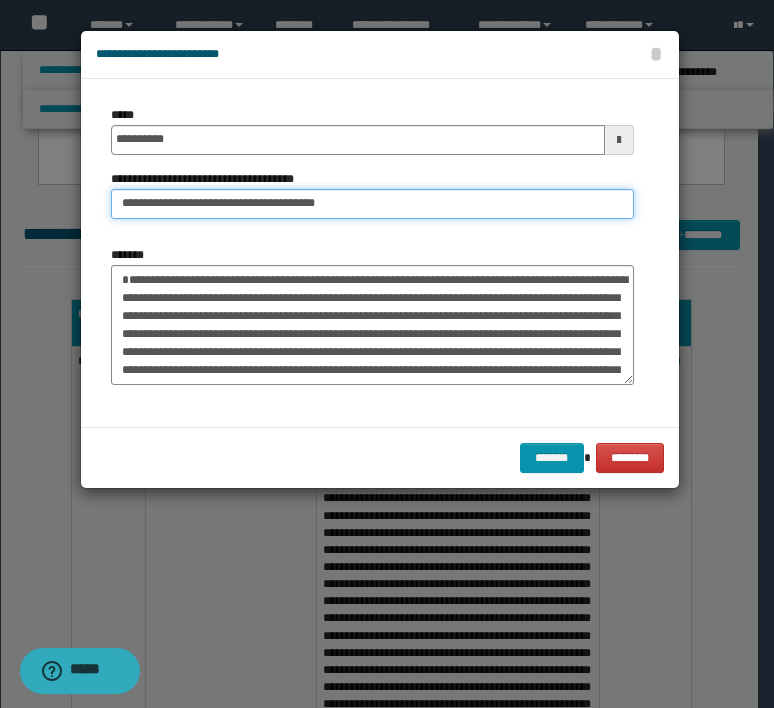 drag, startPoint x: 186, startPoint y: 206, endPoint x: -67, endPoint y: 213, distance: 253.09682 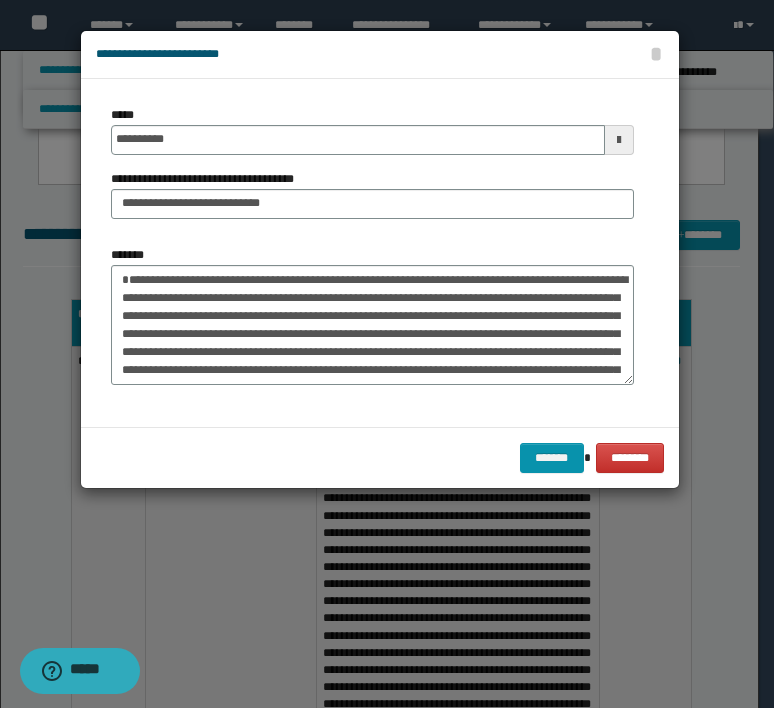 click on "**********" at bounding box center (372, 253) 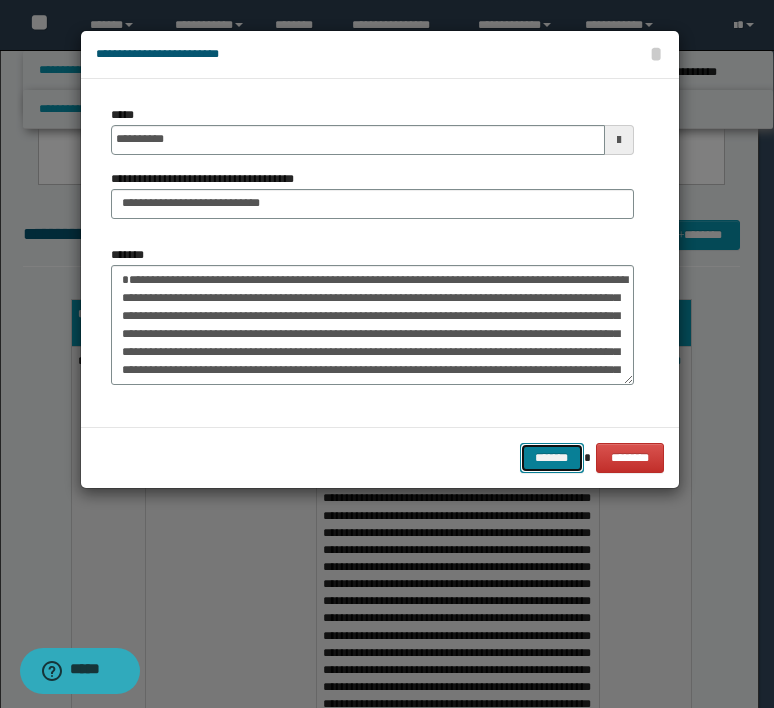 click on "*******" at bounding box center (552, 458) 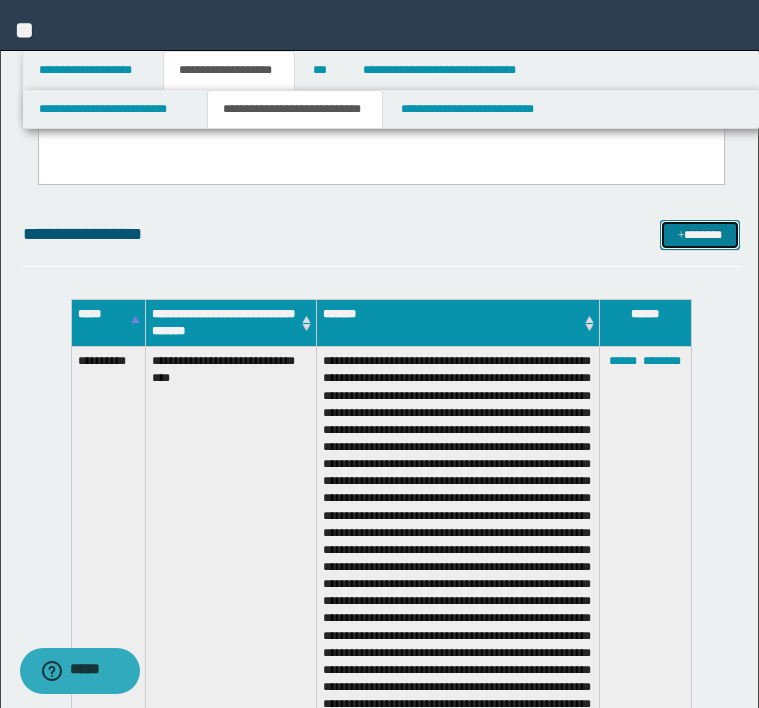 click on "*******" at bounding box center (700, 235) 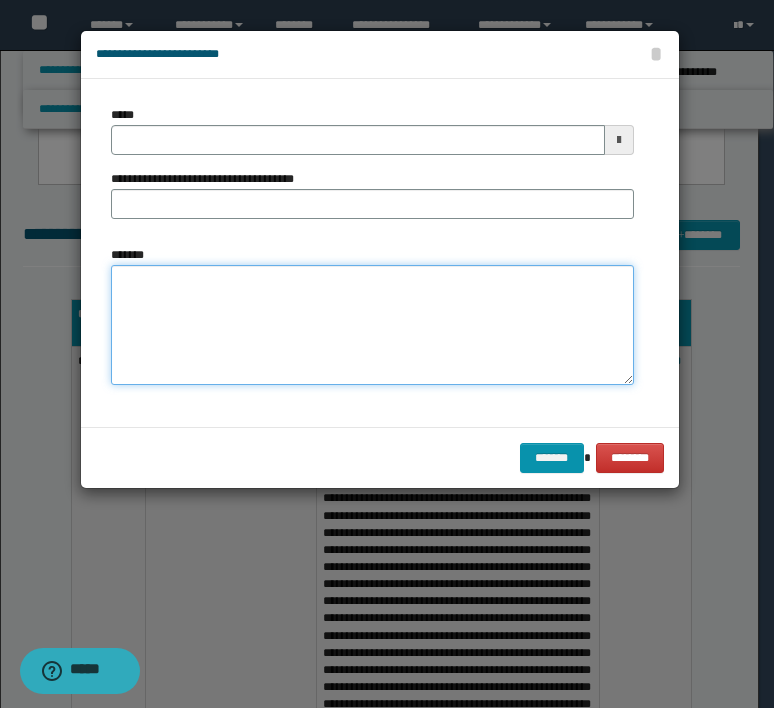 click on "*******" at bounding box center (372, 325) 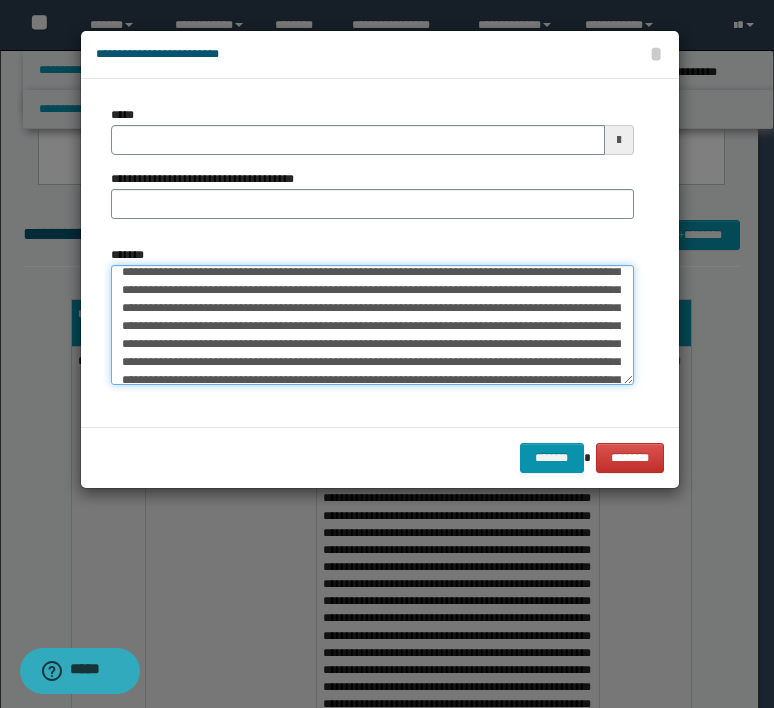 scroll, scrollTop: 0, scrollLeft: 0, axis: both 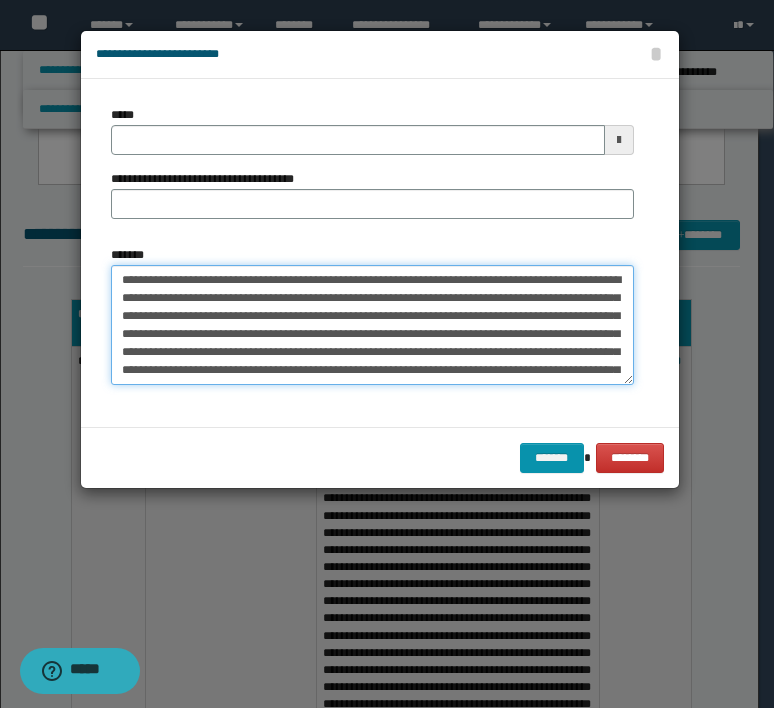 drag, startPoint x: 349, startPoint y: 282, endPoint x: 64, endPoint y: 275, distance: 285.08594 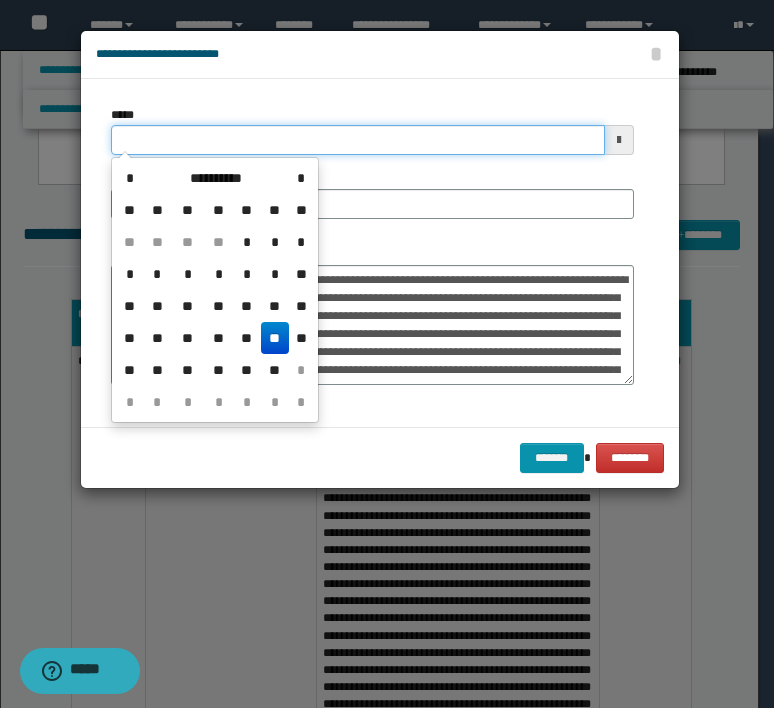click on "*****" at bounding box center [358, 140] 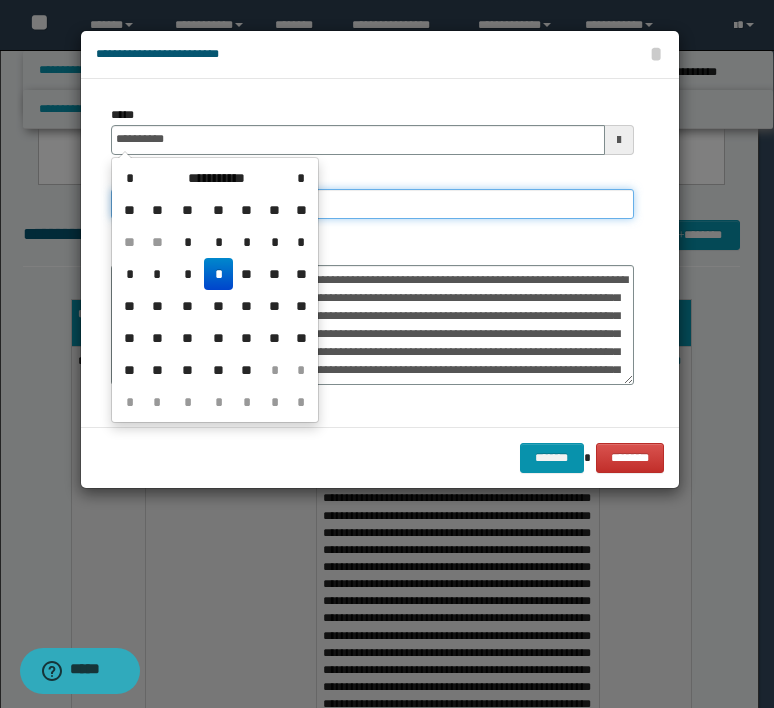 click on "**********" at bounding box center [372, 204] 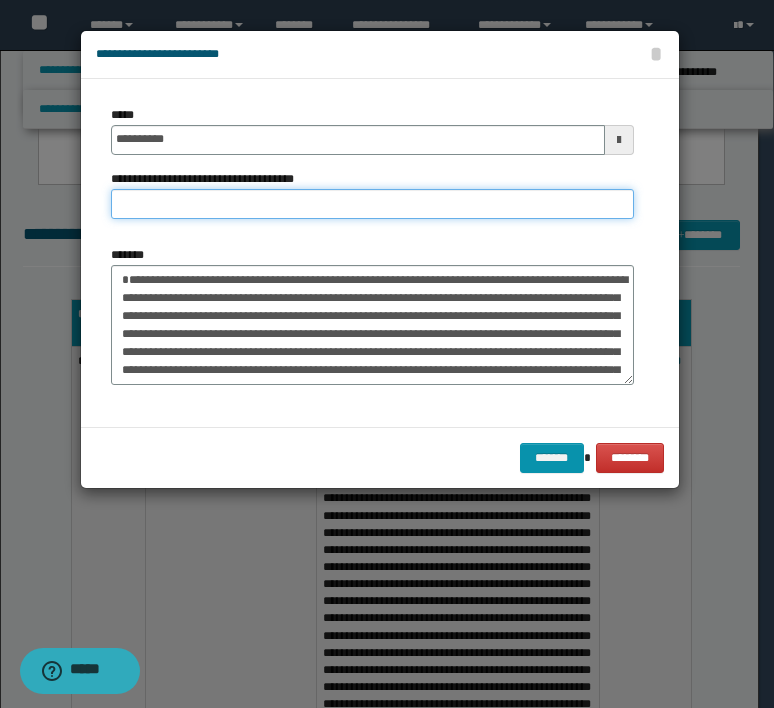 paste on "**********" 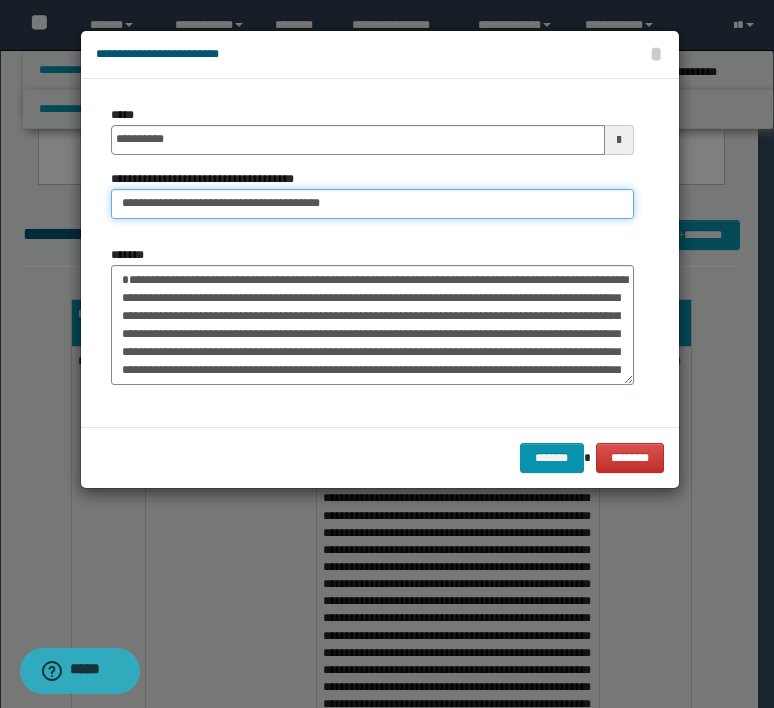 drag, startPoint x: 185, startPoint y: 204, endPoint x: 53, endPoint y: 204, distance: 132 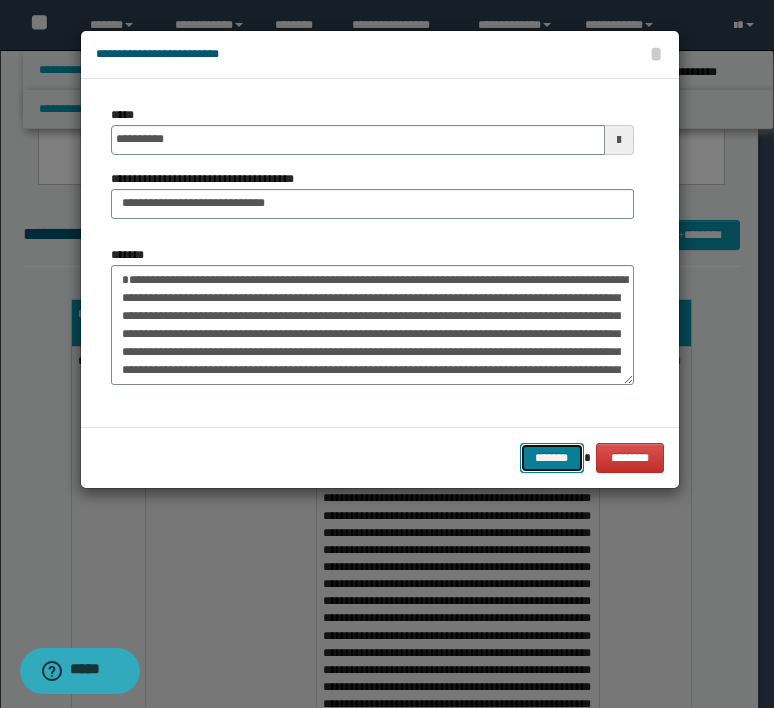 click on "*******" at bounding box center (552, 458) 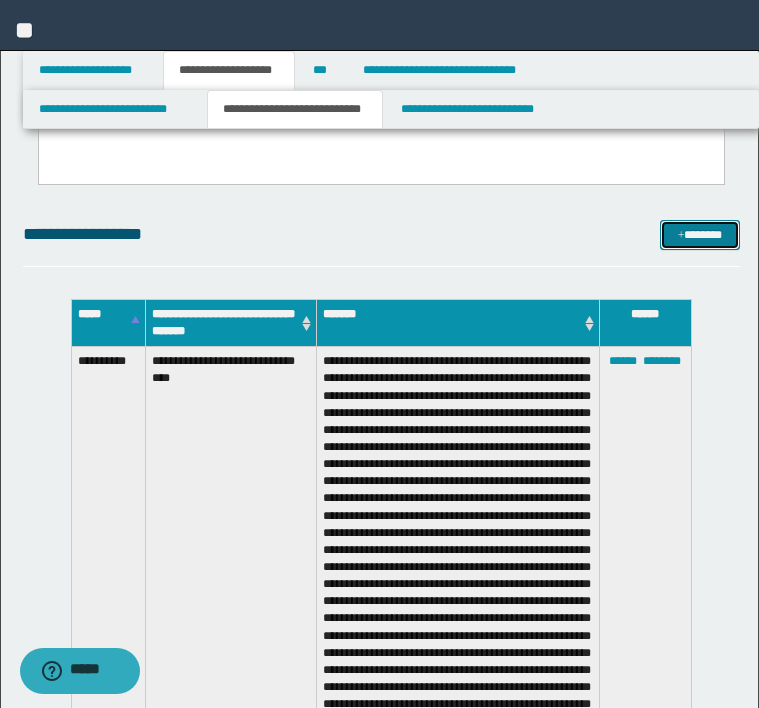 click on "*******" at bounding box center [700, 235] 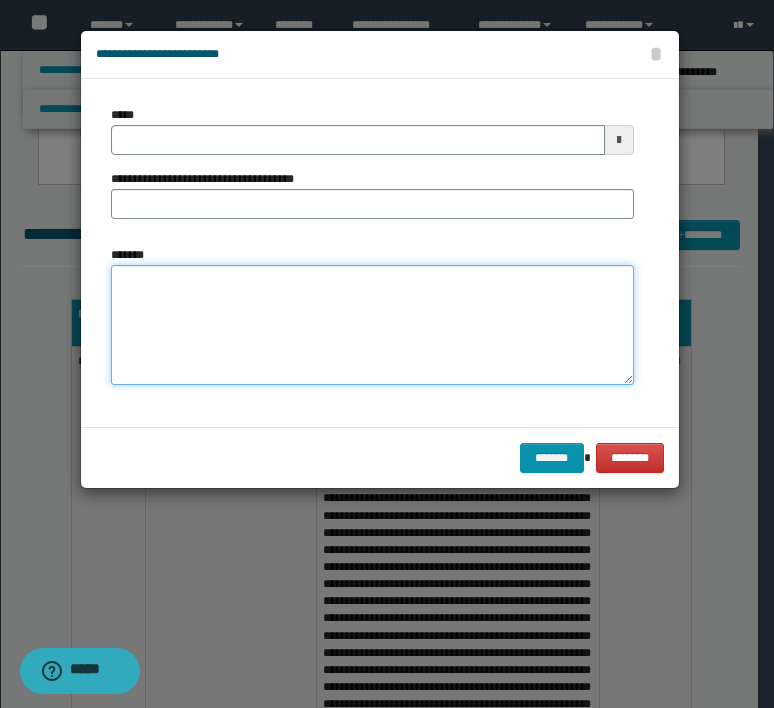 click on "*******" at bounding box center [372, 325] 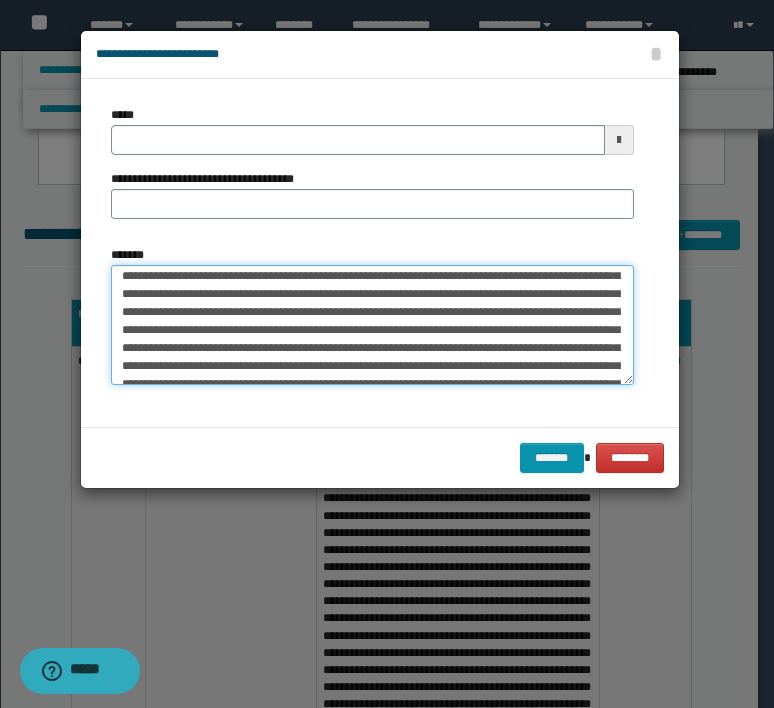 scroll, scrollTop: 0, scrollLeft: 0, axis: both 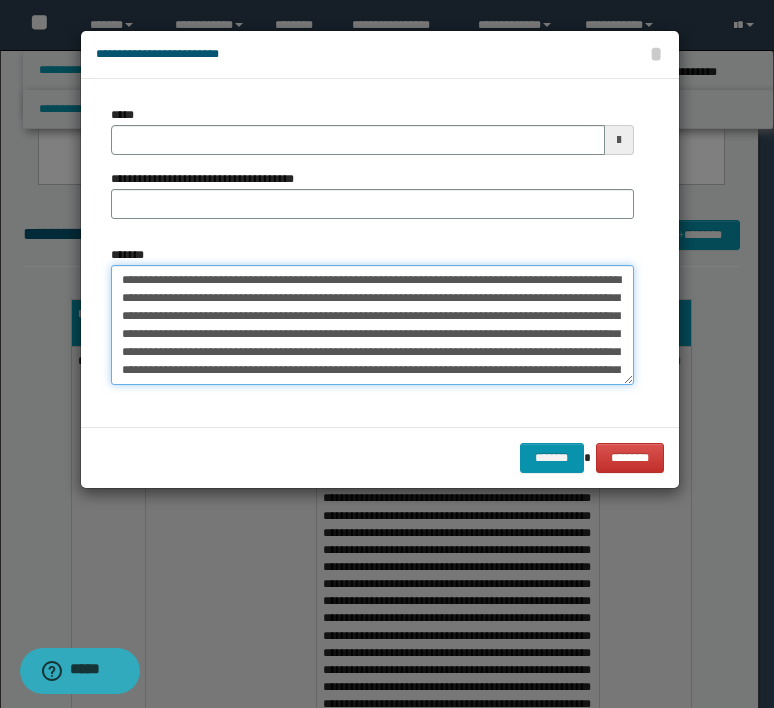 drag, startPoint x: 344, startPoint y: 279, endPoint x: 79, endPoint y: 281, distance: 265.00754 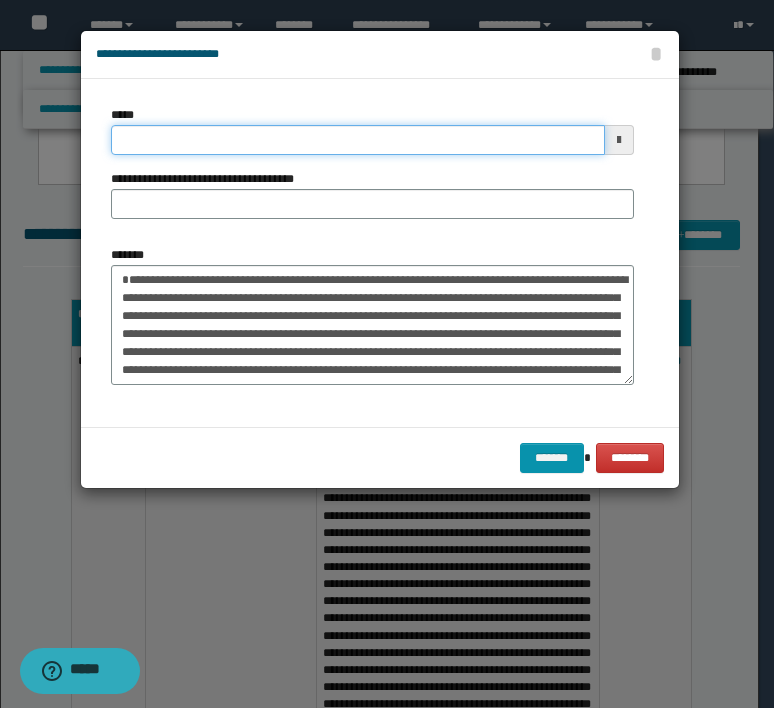 click on "*****" at bounding box center [358, 140] 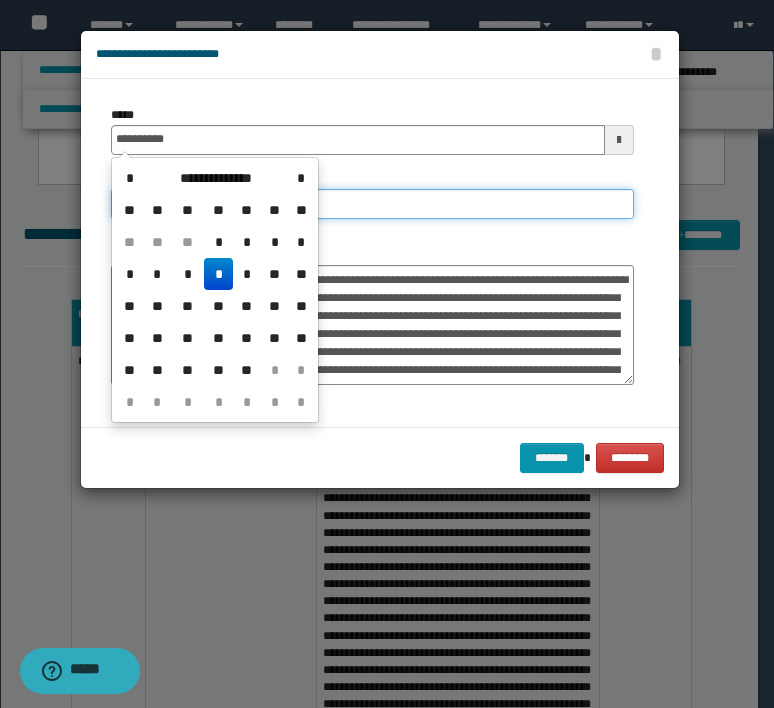 click on "**********" at bounding box center [372, 204] 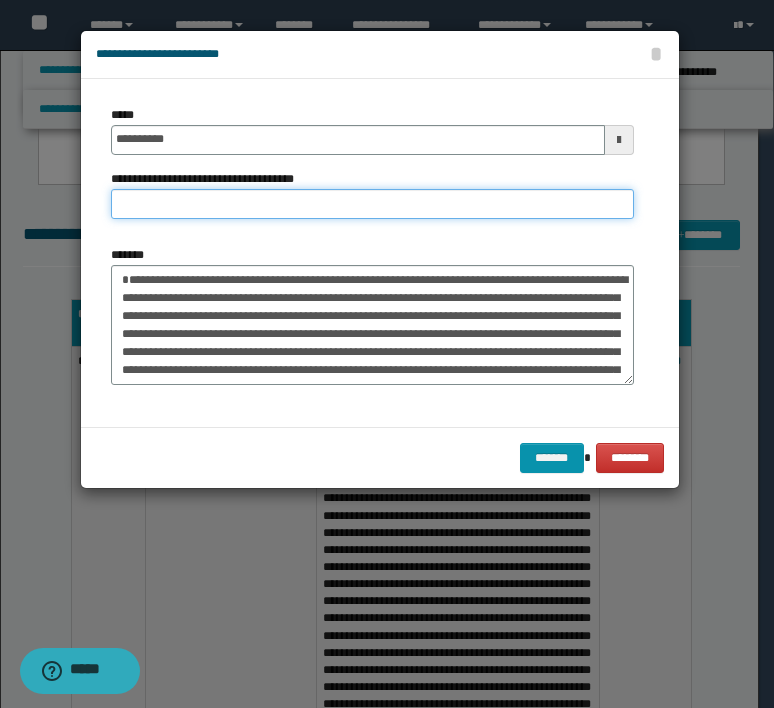 paste on "**********" 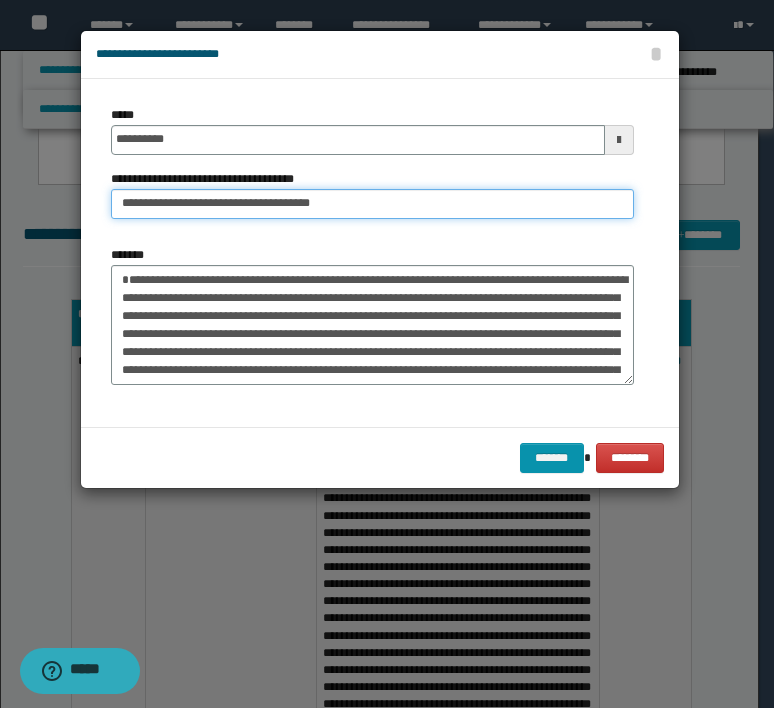 drag, startPoint x: 130, startPoint y: 197, endPoint x: -175, endPoint y: 199, distance: 305.00656 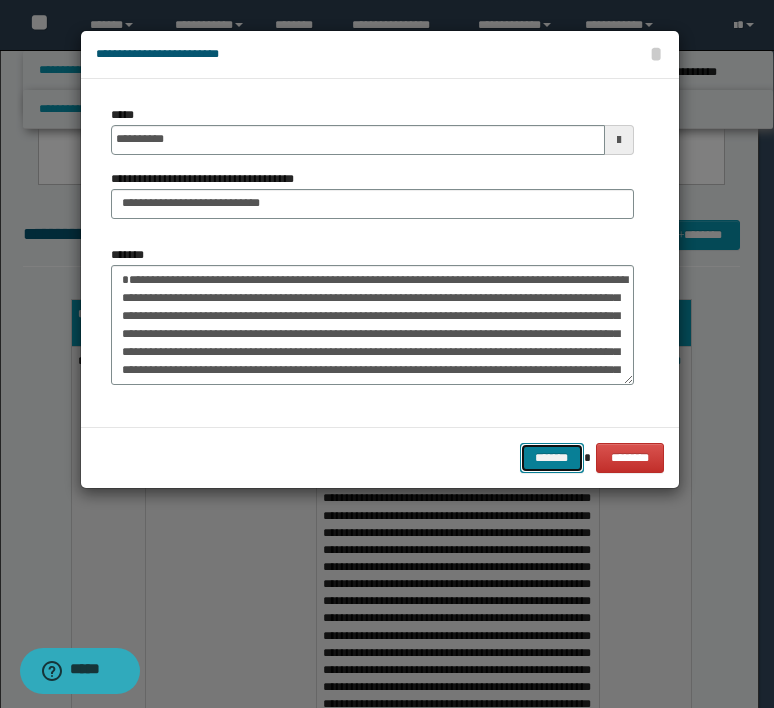 click on "*******" at bounding box center [552, 458] 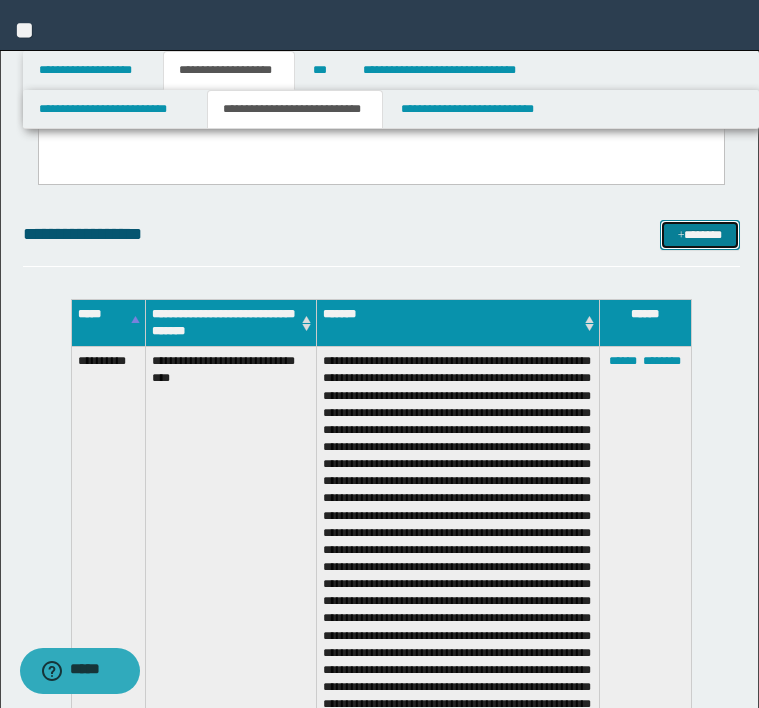 click on "*******" at bounding box center [700, 235] 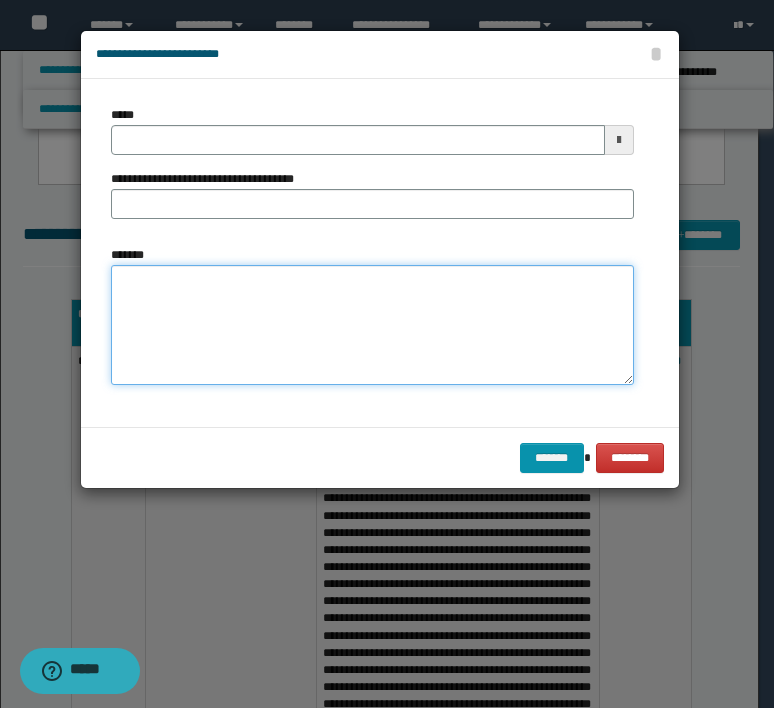 click on "*******" at bounding box center [372, 325] 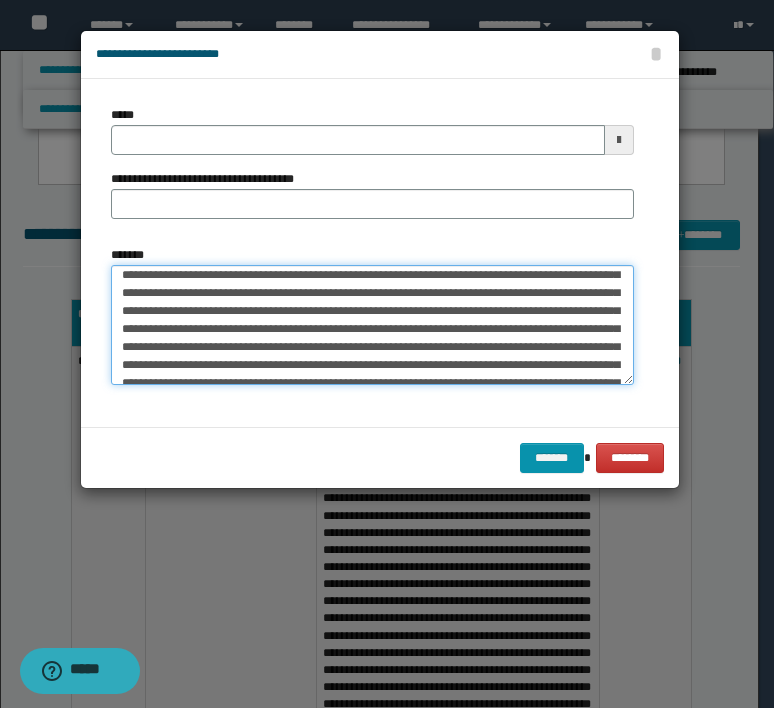 scroll, scrollTop: 0, scrollLeft: 0, axis: both 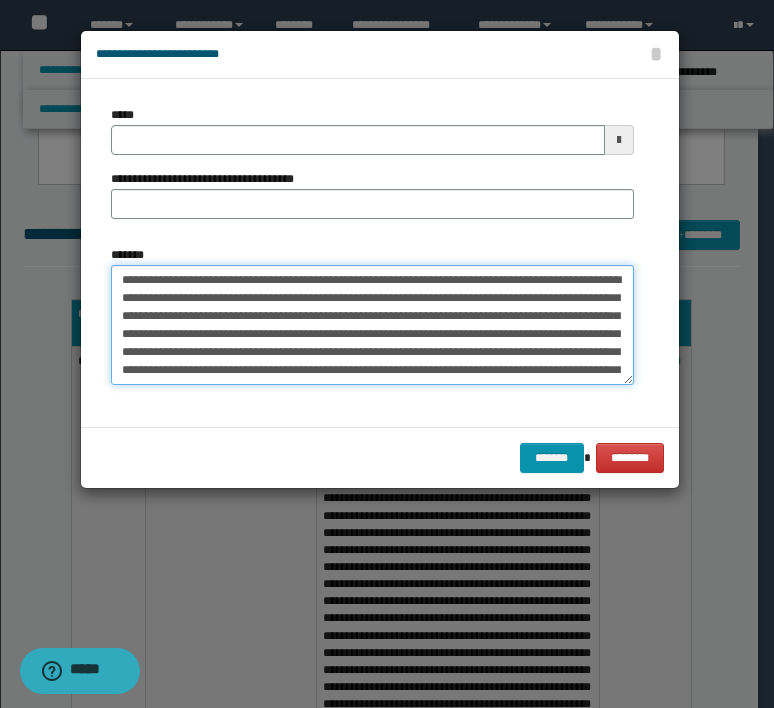drag, startPoint x: 350, startPoint y: 279, endPoint x: 90, endPoint y: 273, distance: 260.0692 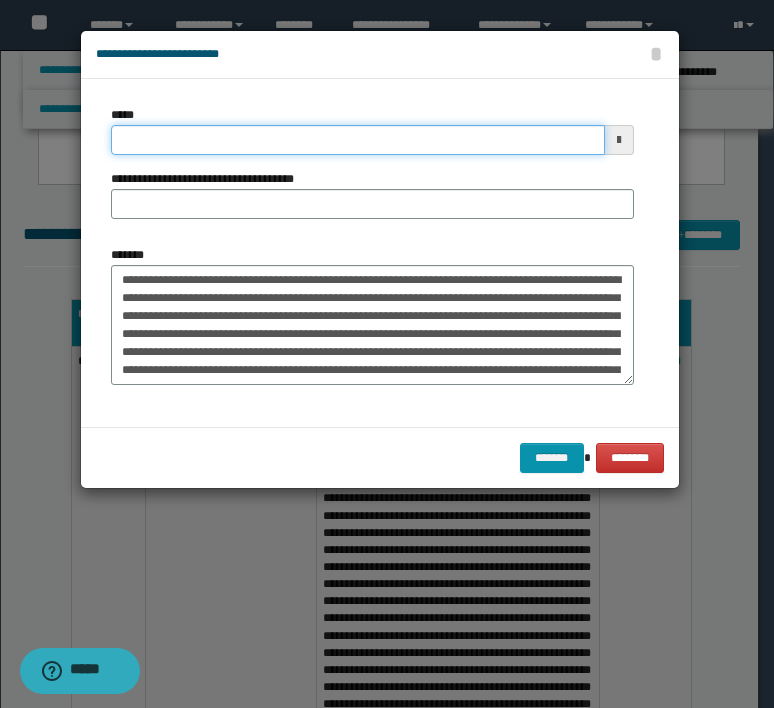 click on "*****" at bounding box center [358, 140] 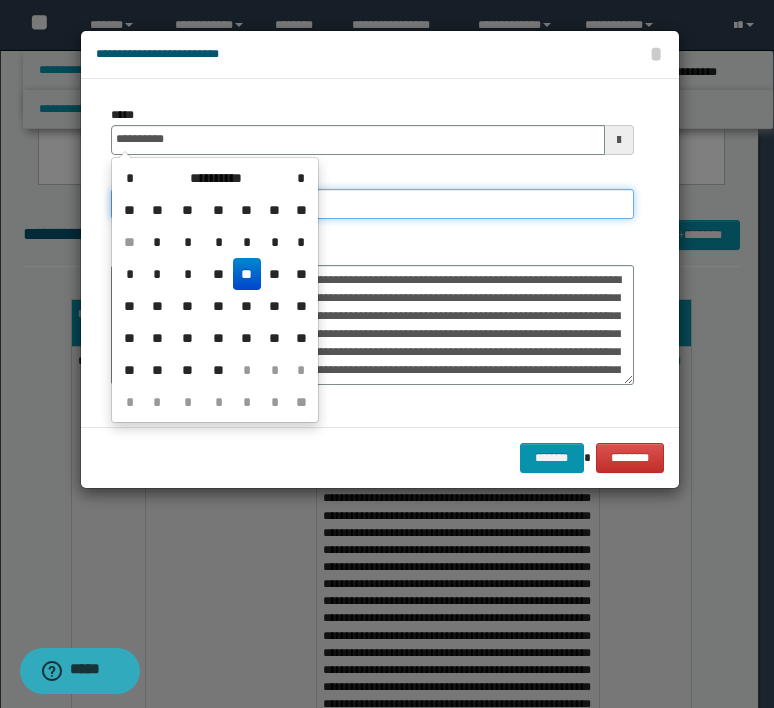 click on "**********" at bounding box center (372, 204) 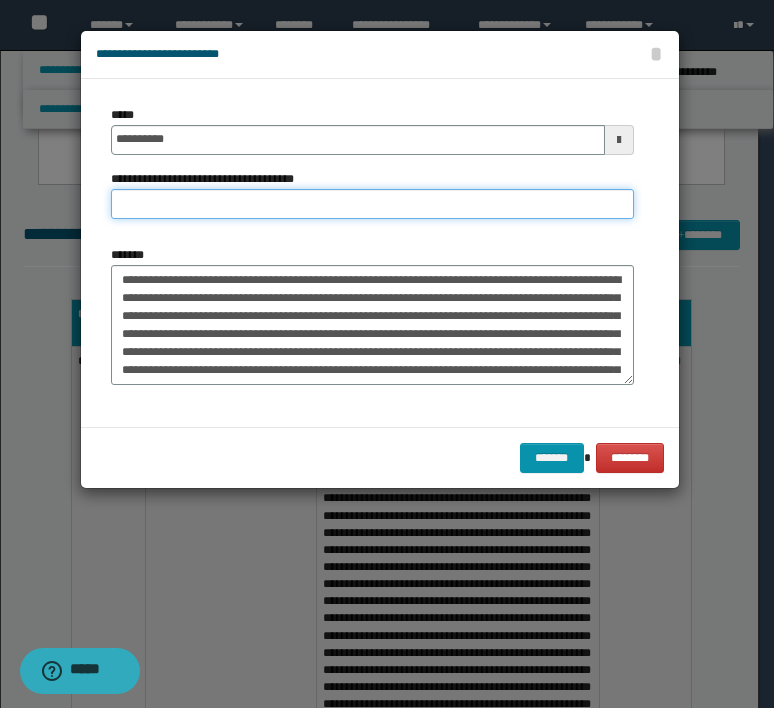 paste on "**********" 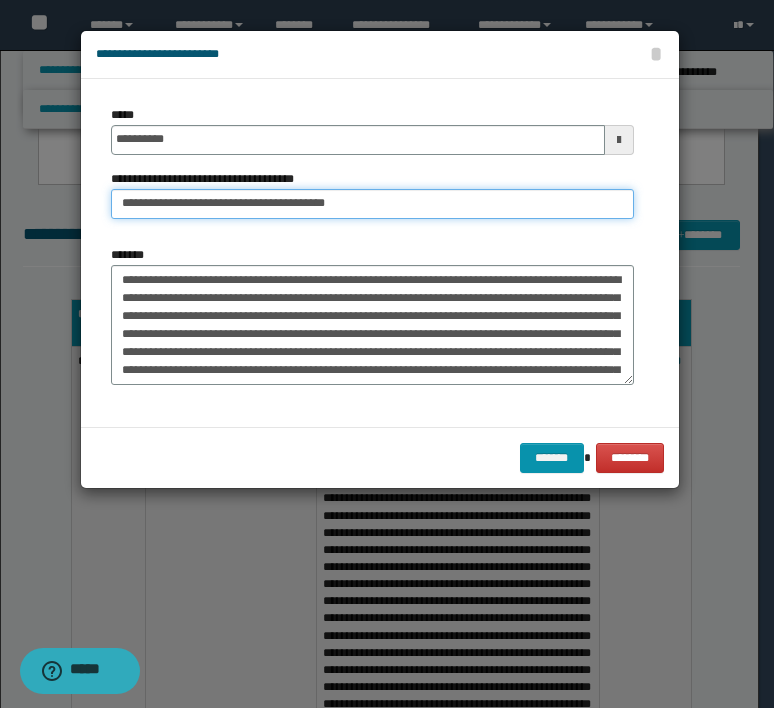drag, startPoint x: 185, startPoint y: 204, endPoint x: -180, endPoint y: 225, distance: 365.6036 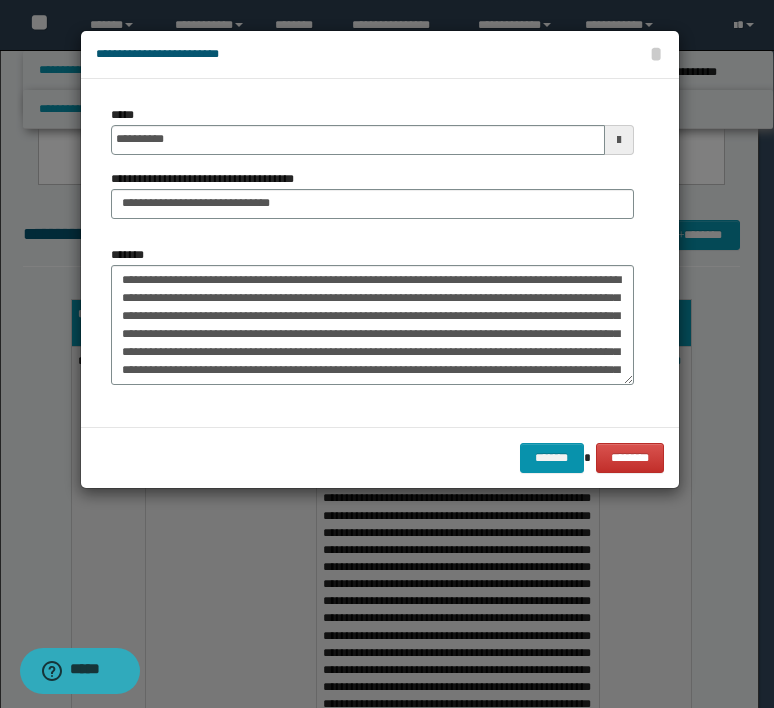 click on "**********" at bounding box center (372, 253) 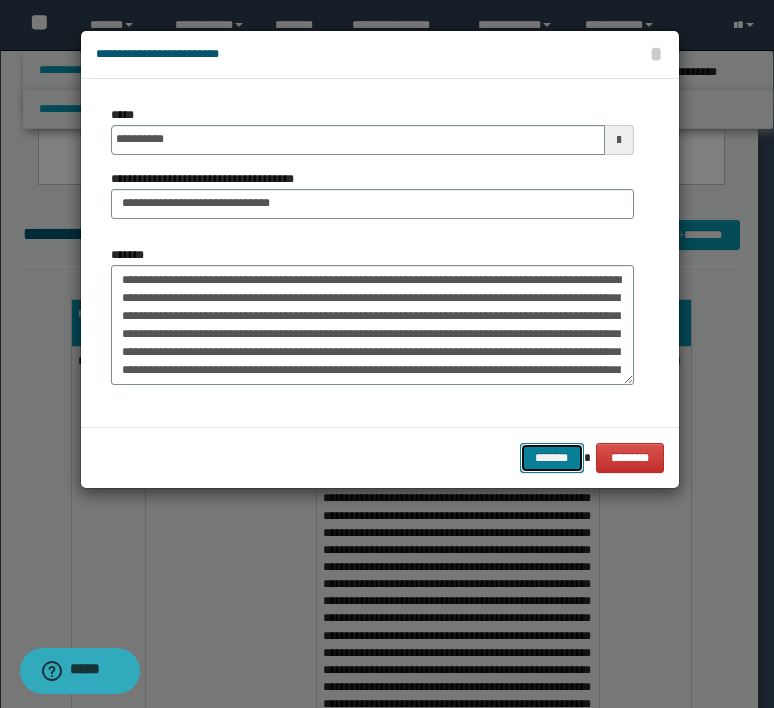 click on "*******" at bounding box center (552, 458) 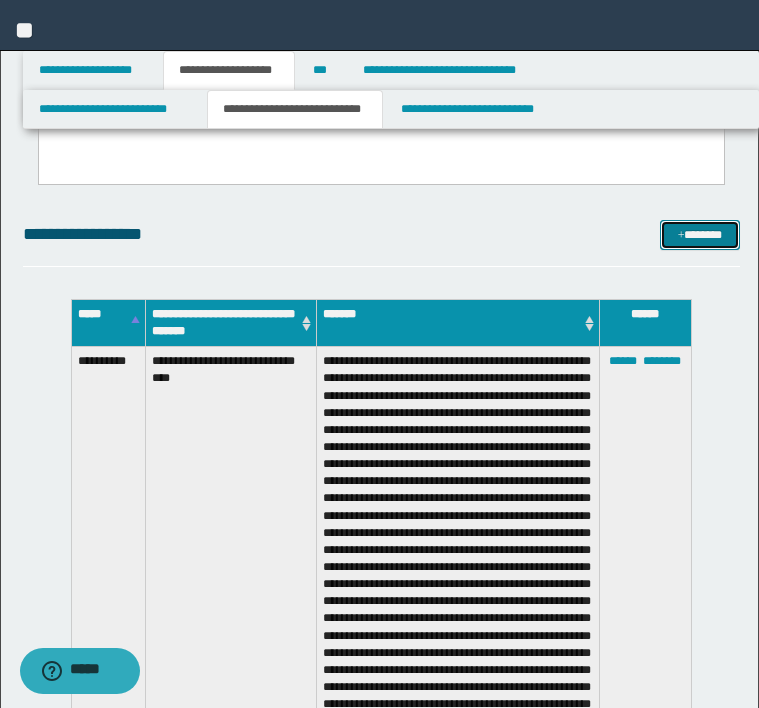 click on "*******" at bounding box center [700, 235] 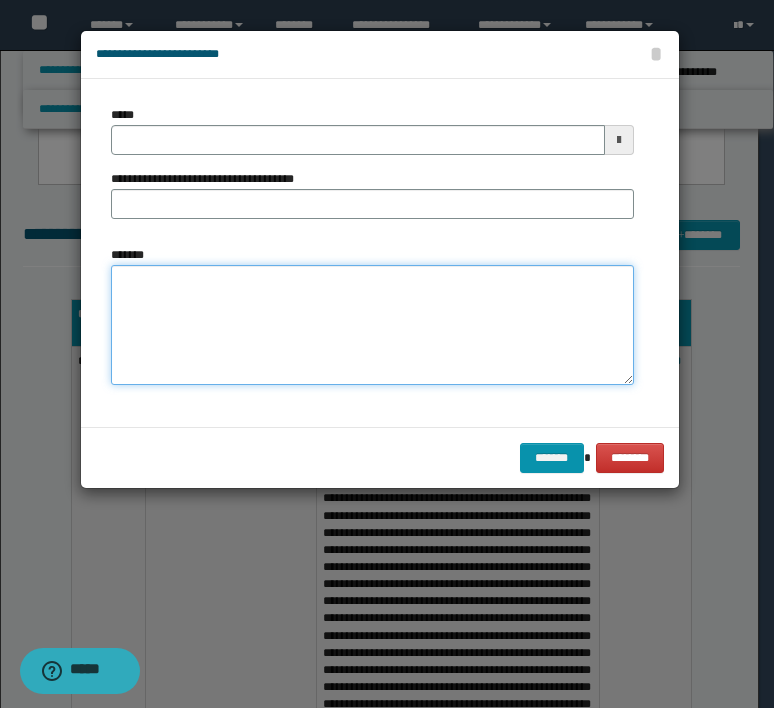 click on "*******" at bounding box center [372, 325] 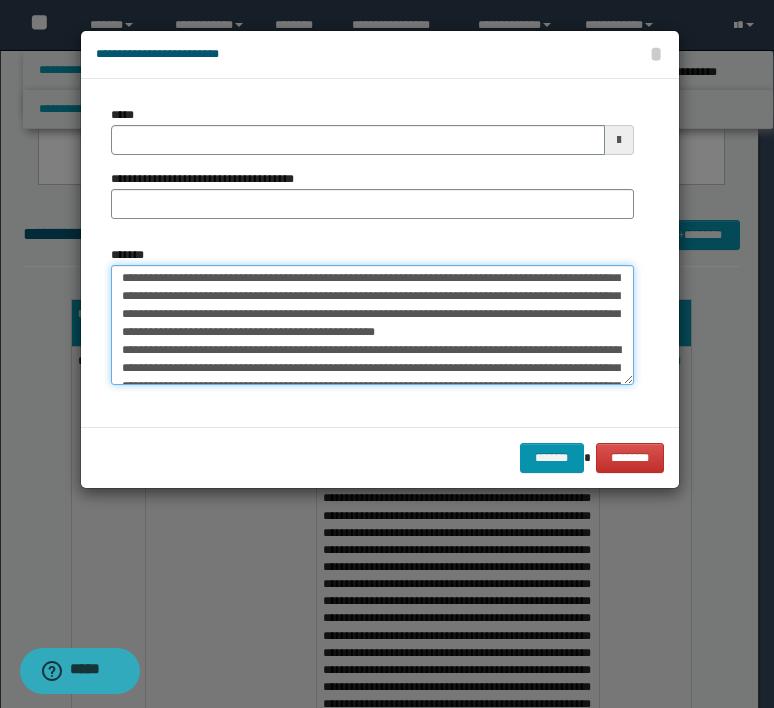 scroll, scrollTop: 0, scrollLeft: 0, axis: both 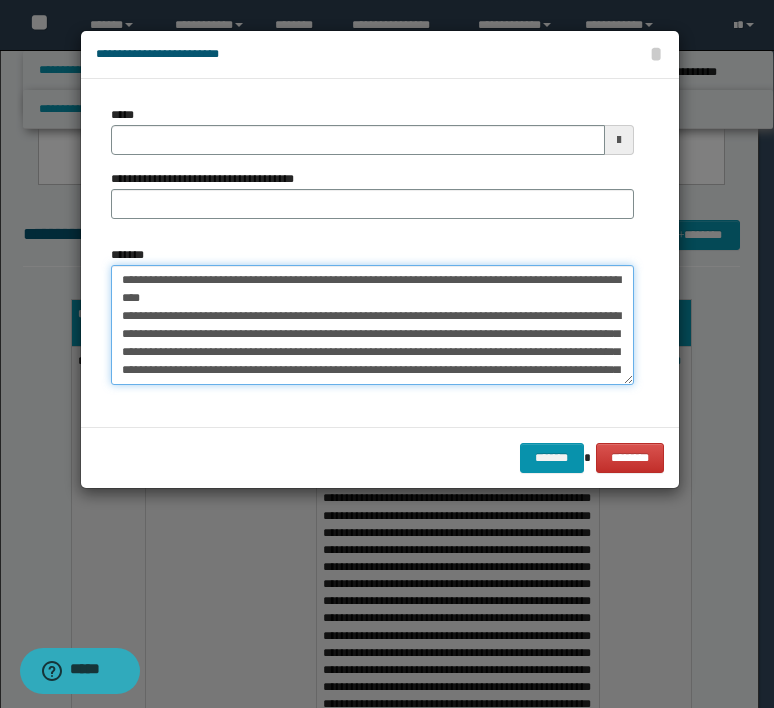 click on "*******" at bounding box center [372, 325] 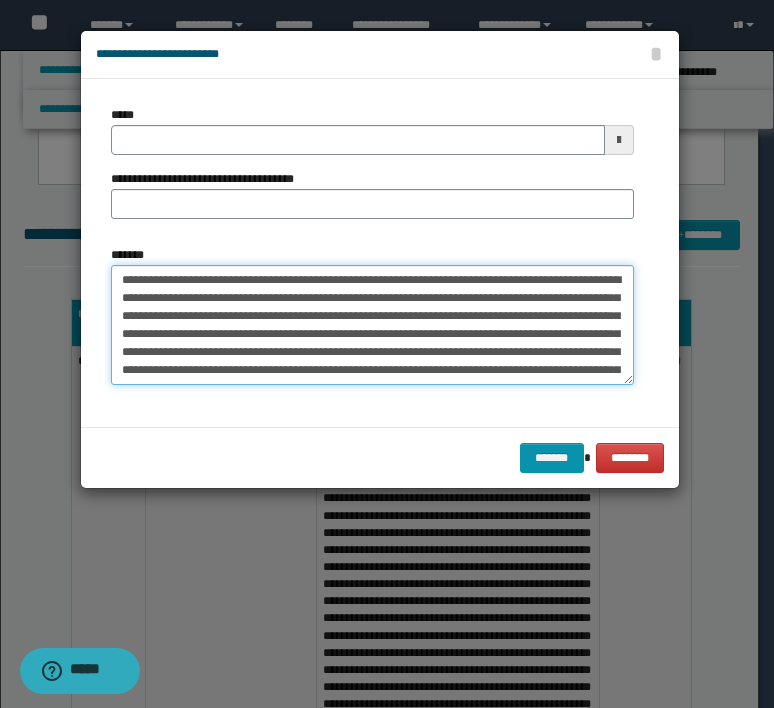 click on "*******" at bounding box center (372, 325) 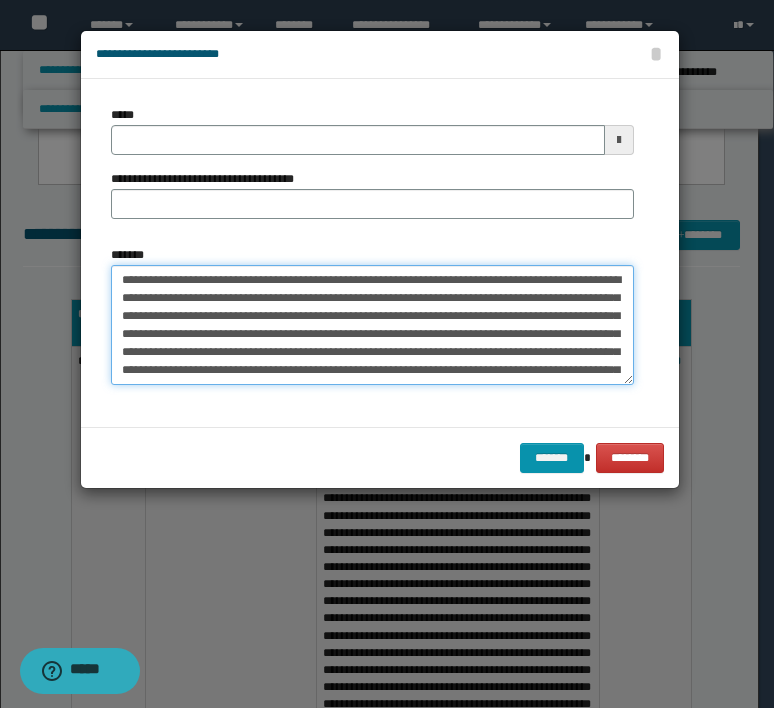 drag, startPoint x: 335, startPoint y: 278, endPoint x: 61, endPoint y: 277, distance: 274.00183 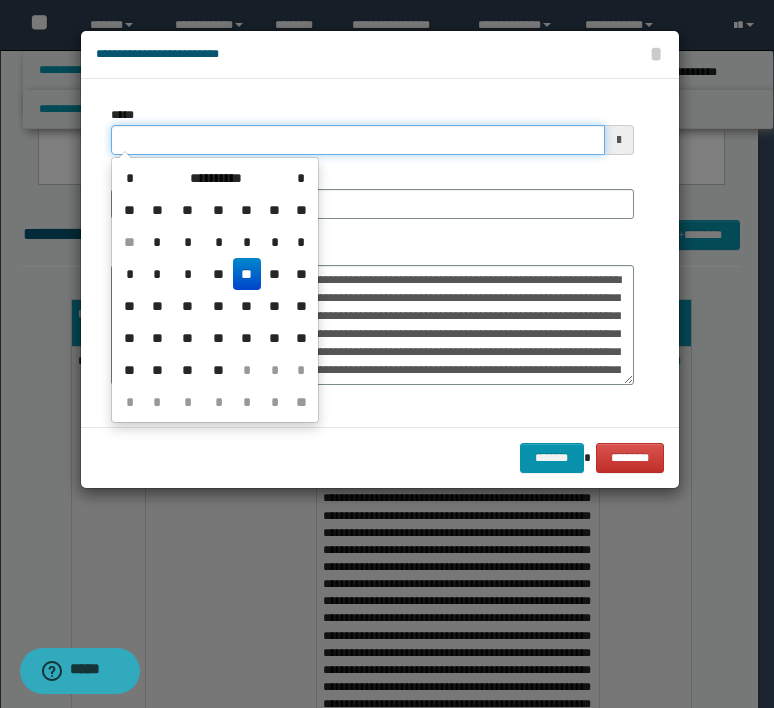 click on "*****" at bounding box center [358, 140] 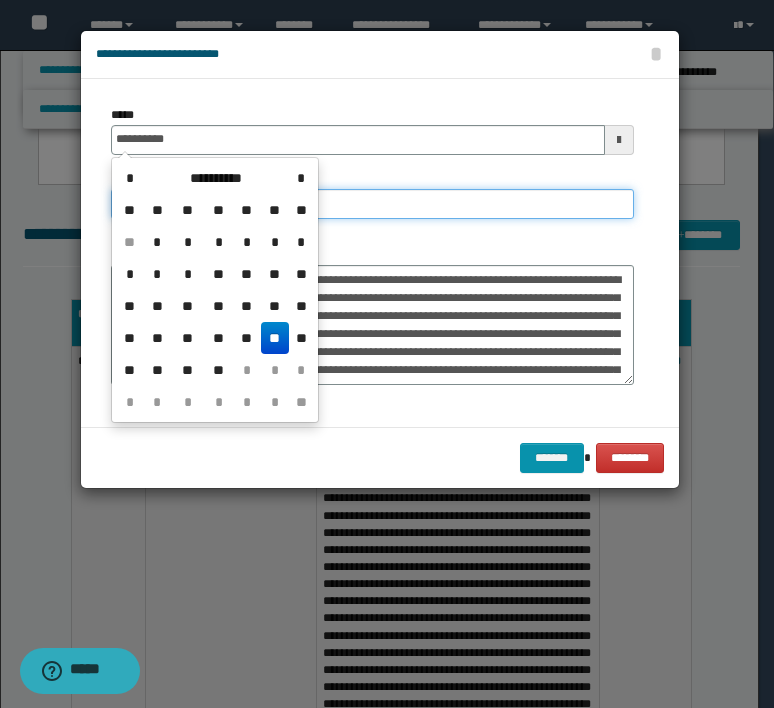 click on "**********" at bounding box center [372, 204] 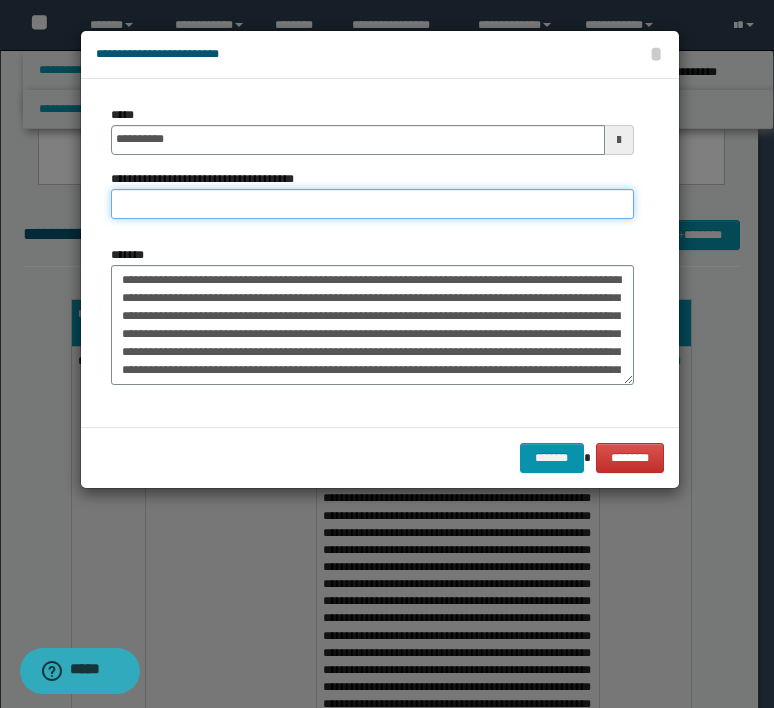 paste on "**********" 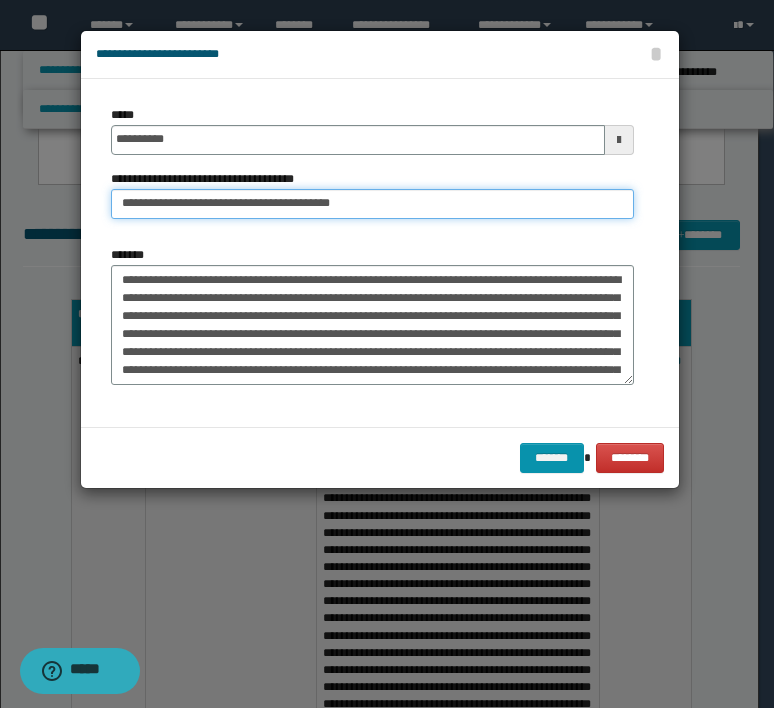drag, startPoint x: 185, startPoint y: 202, endPoint x: -50, endPoint y: 208, distance: 235.07658 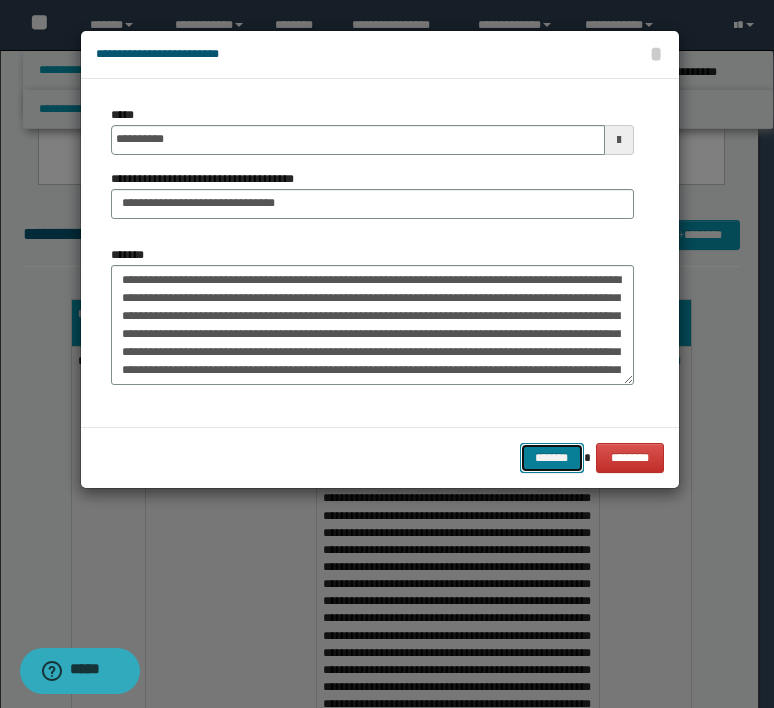 click on "*******" at bounding box center (552, 458) 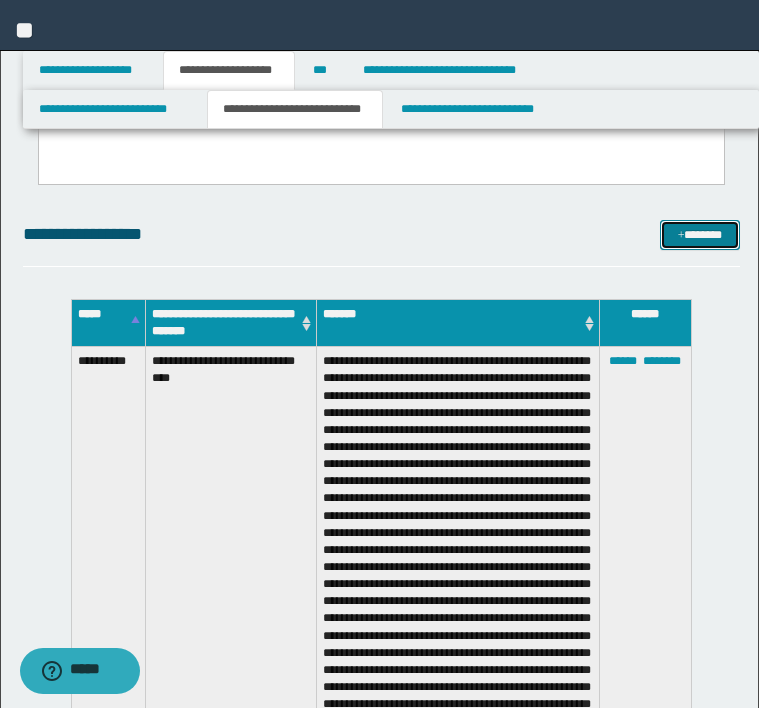 click at bounding box center [681, 236] 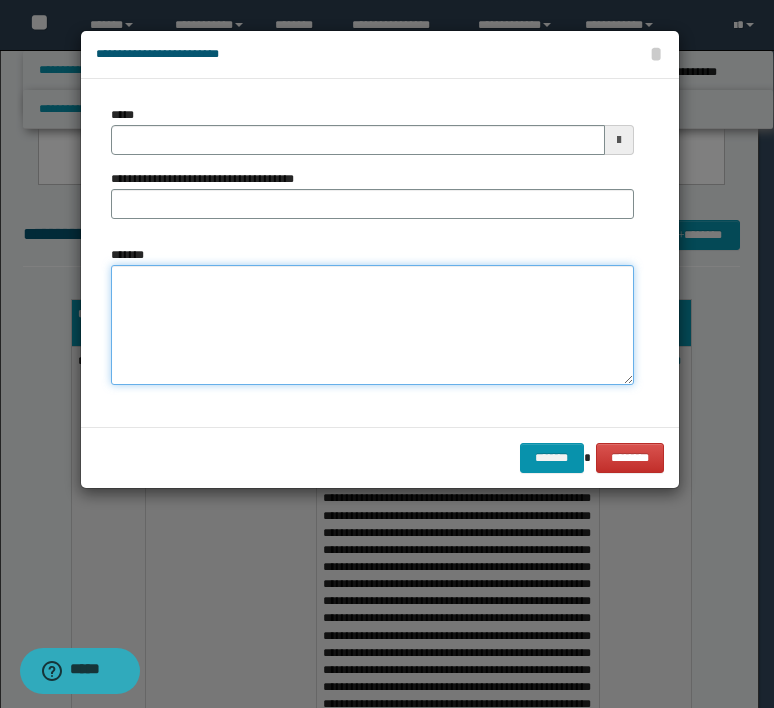 click on "*******" at bounding box center [372, 325] 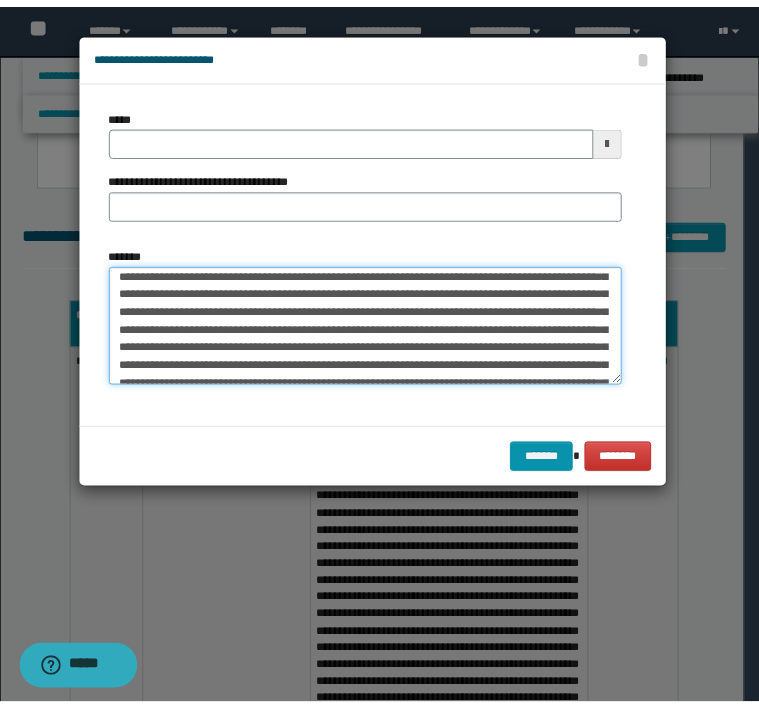 scroll, scrollTop: 0, scrollLeft: 0, axis: both 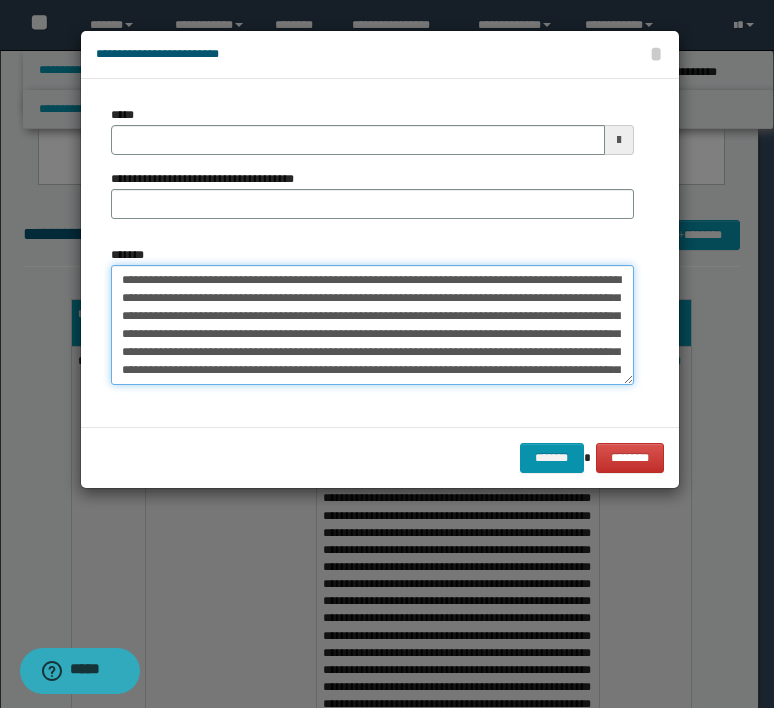 drag, startPoint x: 340, startPoint y: 281, endPoint x: 58, endPoint y: 274, distance: 282.08685 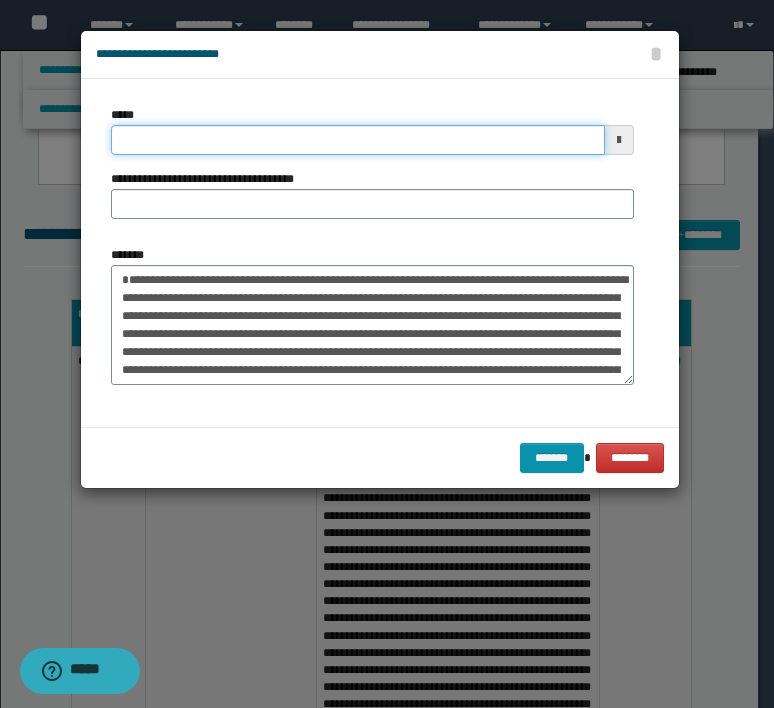 click on "*****" at bounding box center (358, 140) 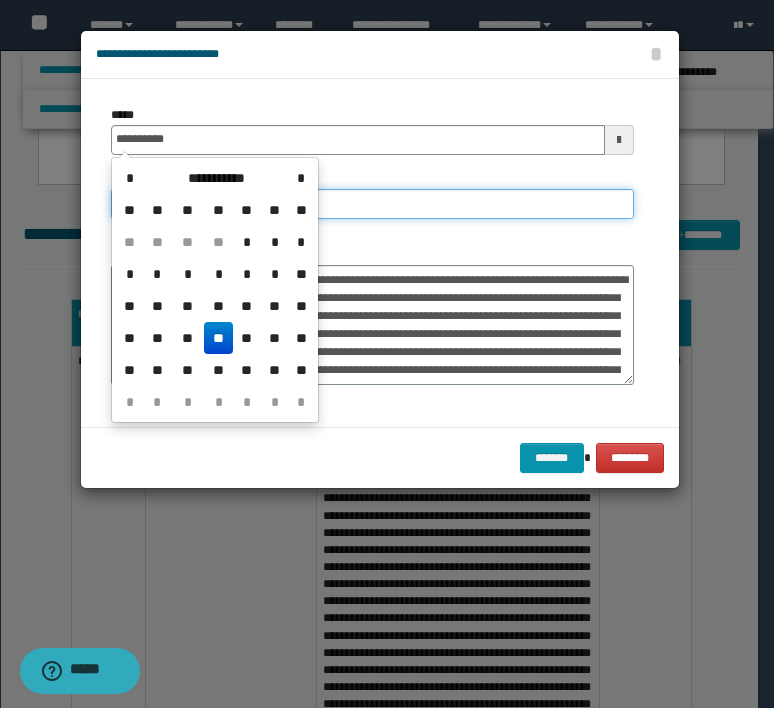 click on "**********" at bounding box center (372, 204) 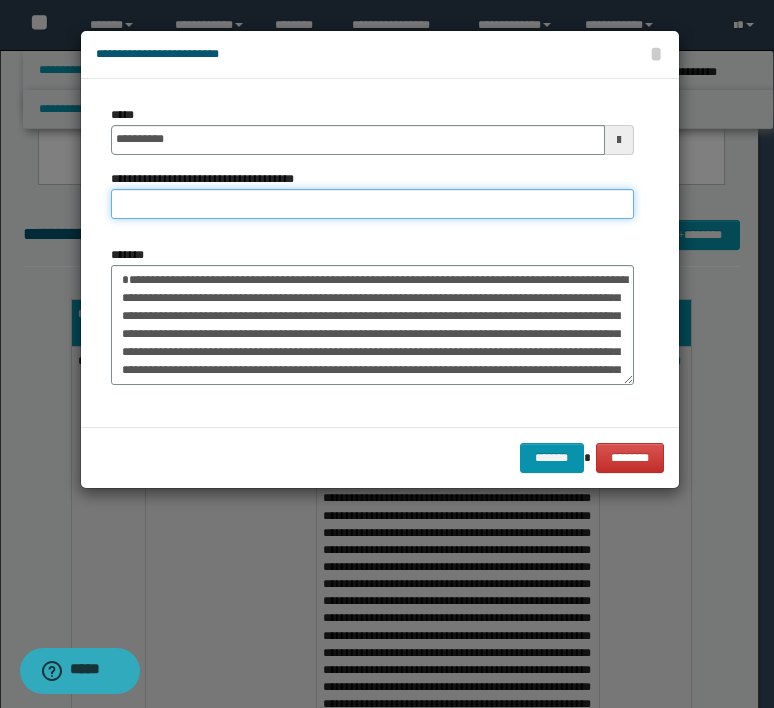 paste on "**********" 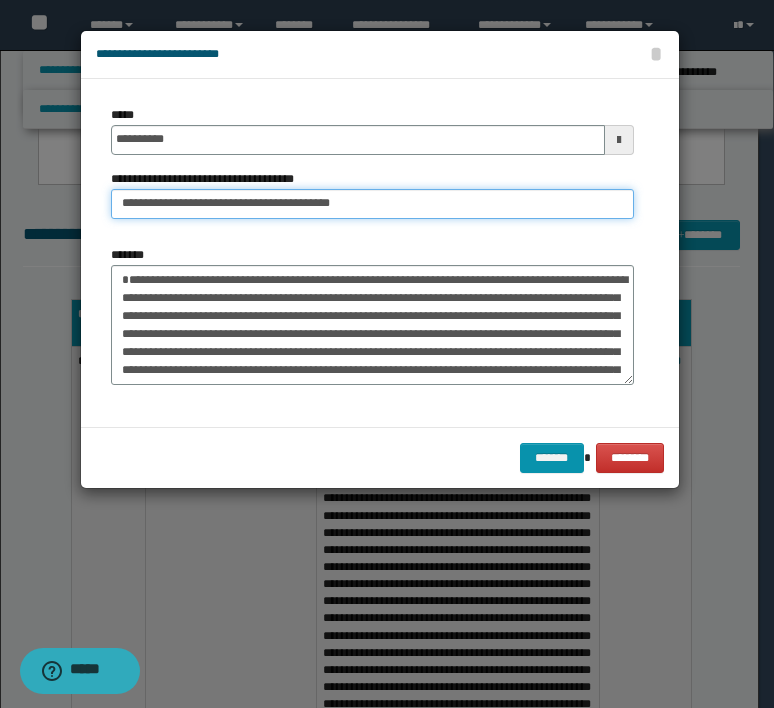 drag, startPoint x: 163, startPoint y: 197, endPoint x: -36, endPoint y: 188, distance: 199.20341 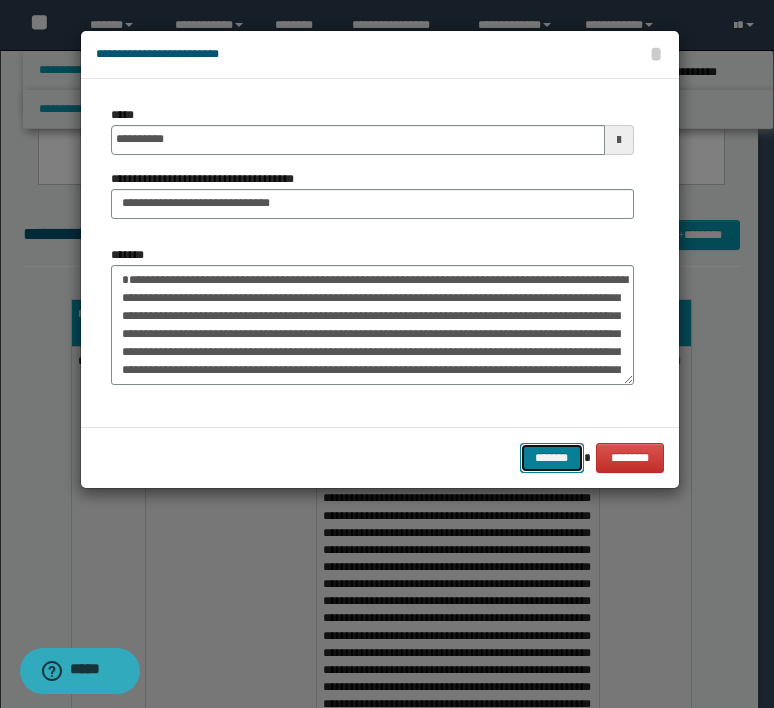 click on "*******" at bounding box center (552, 458) 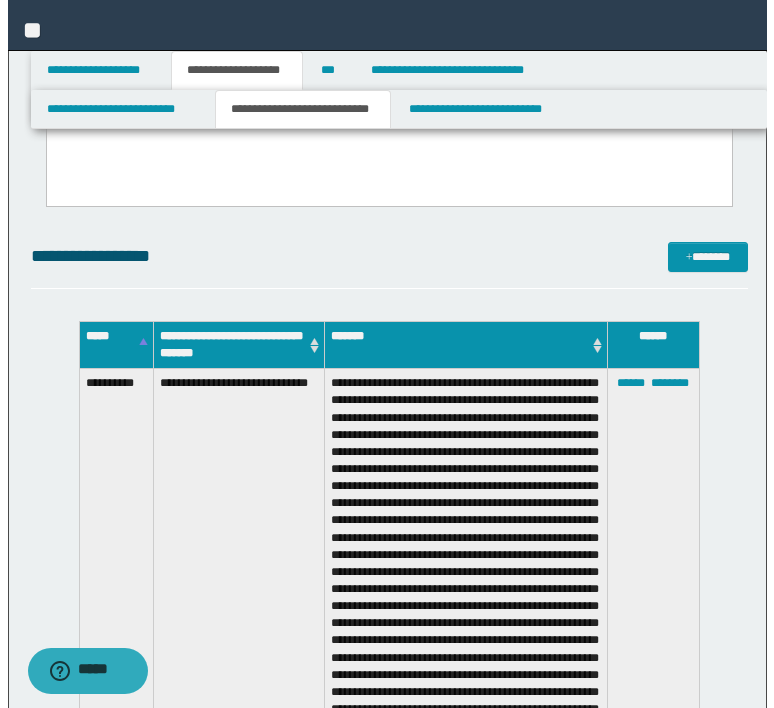 scroll, scrollTop: 2411, scrollLeft: 0, axis: vertical 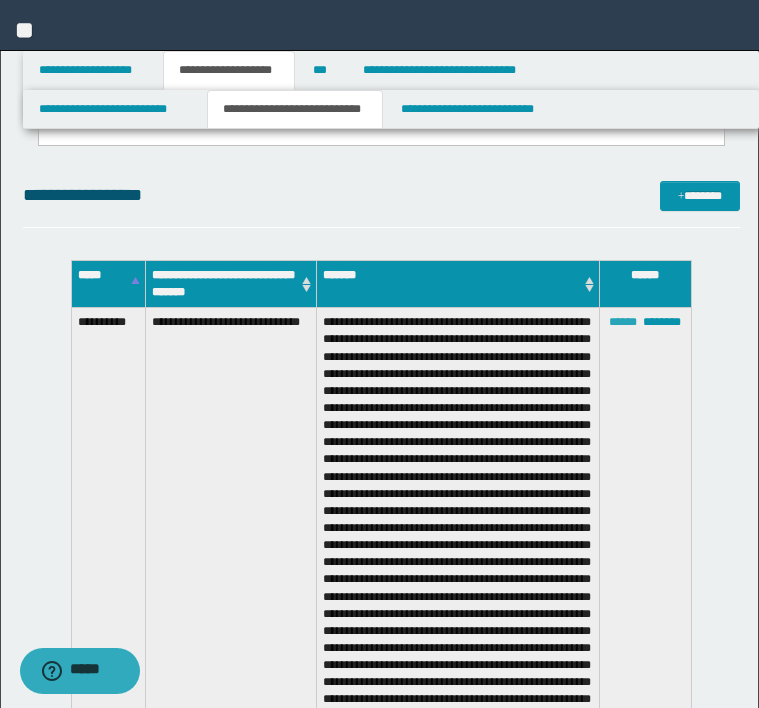 click on "******" at bounding box center [623, 322] 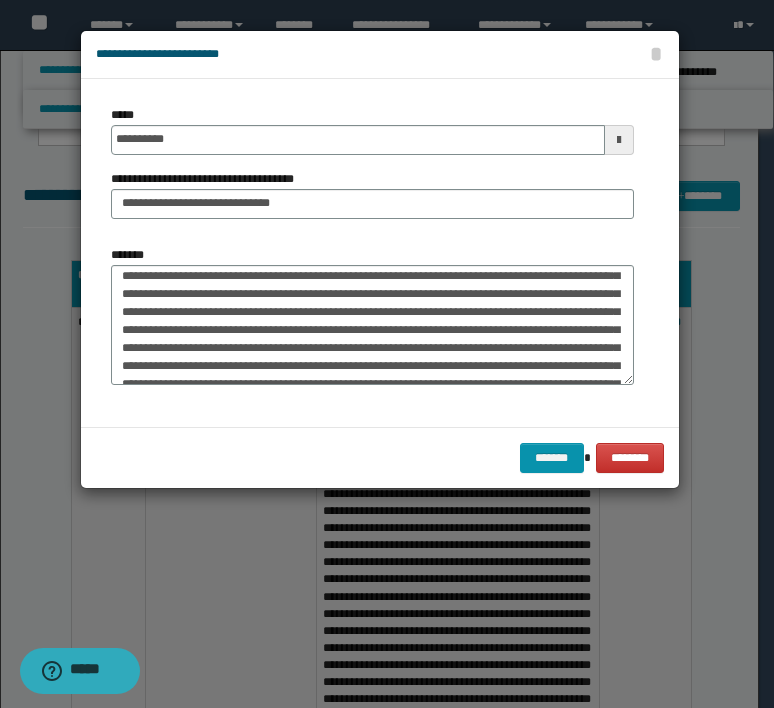 scroll, scrollTop: 216, scrollLeft: 0, axis: vertical 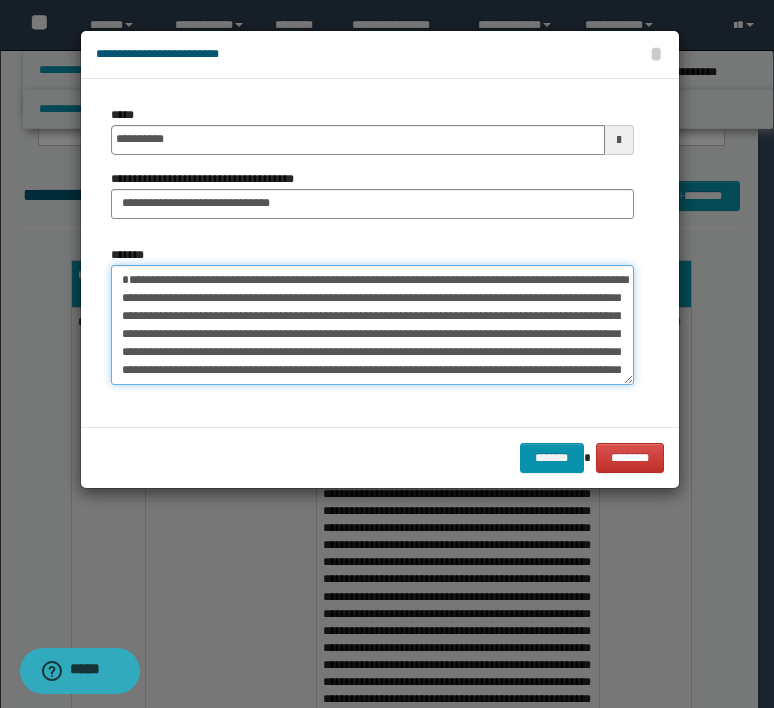 drag, startPoint x: 271, startPoint y: 368, endPoint x: 121, endPoint y: 234, distance: 201.13676 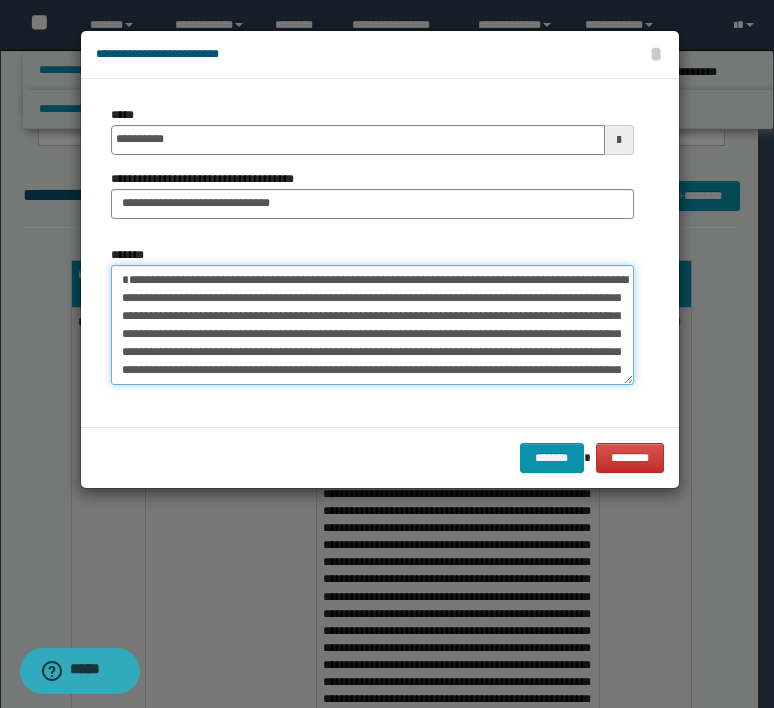 paste on "**********" 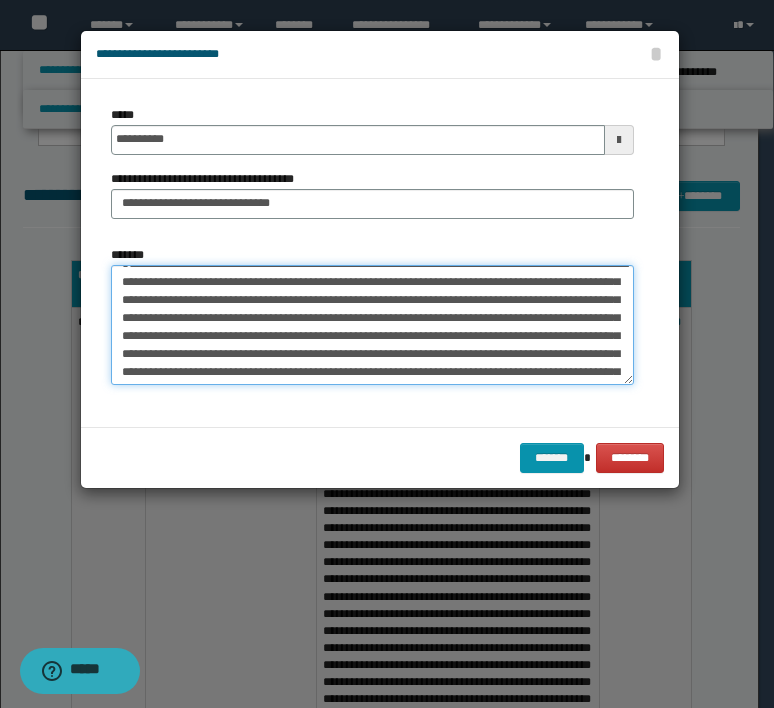 scroll, scrollTop: 0, scrollLeft: 0, axis: both 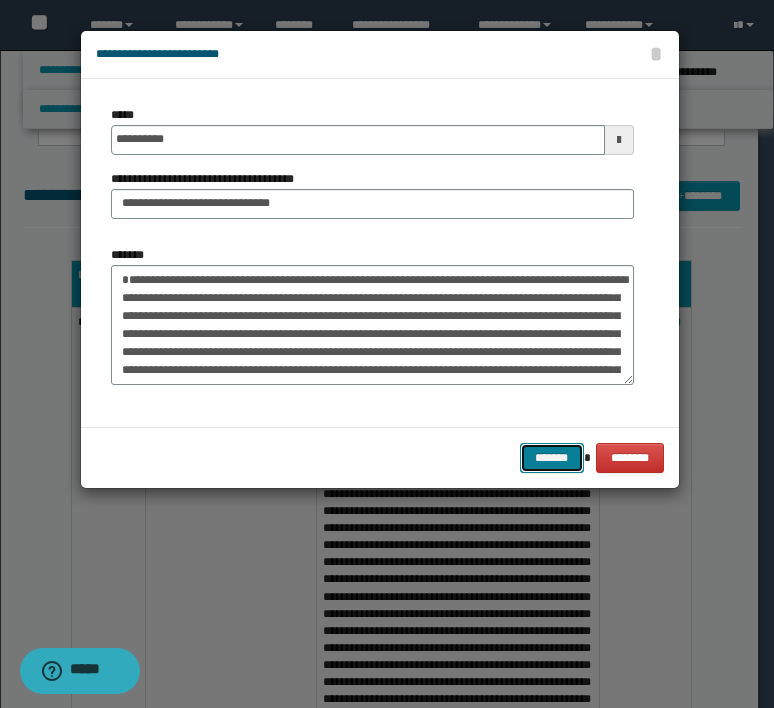 click on "*******" at bounding box center [552, 458] 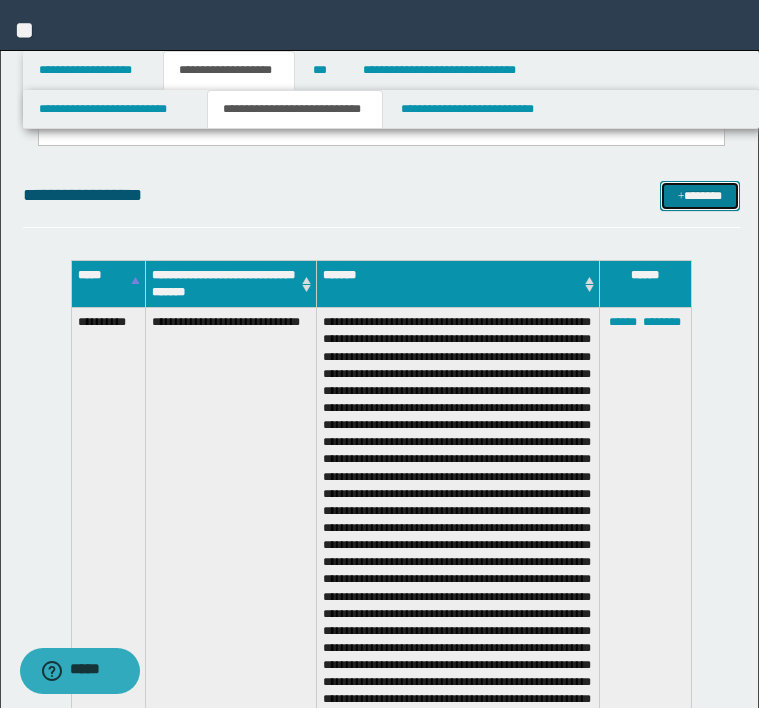 click on "*******" at bounding box center (700, 196) 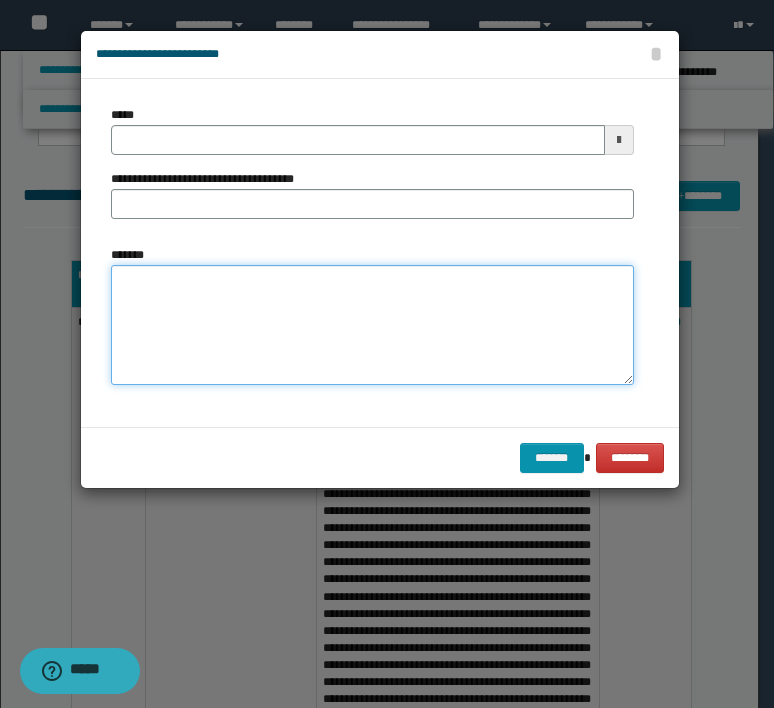 click on "*******" at bounding box center [372, 325] 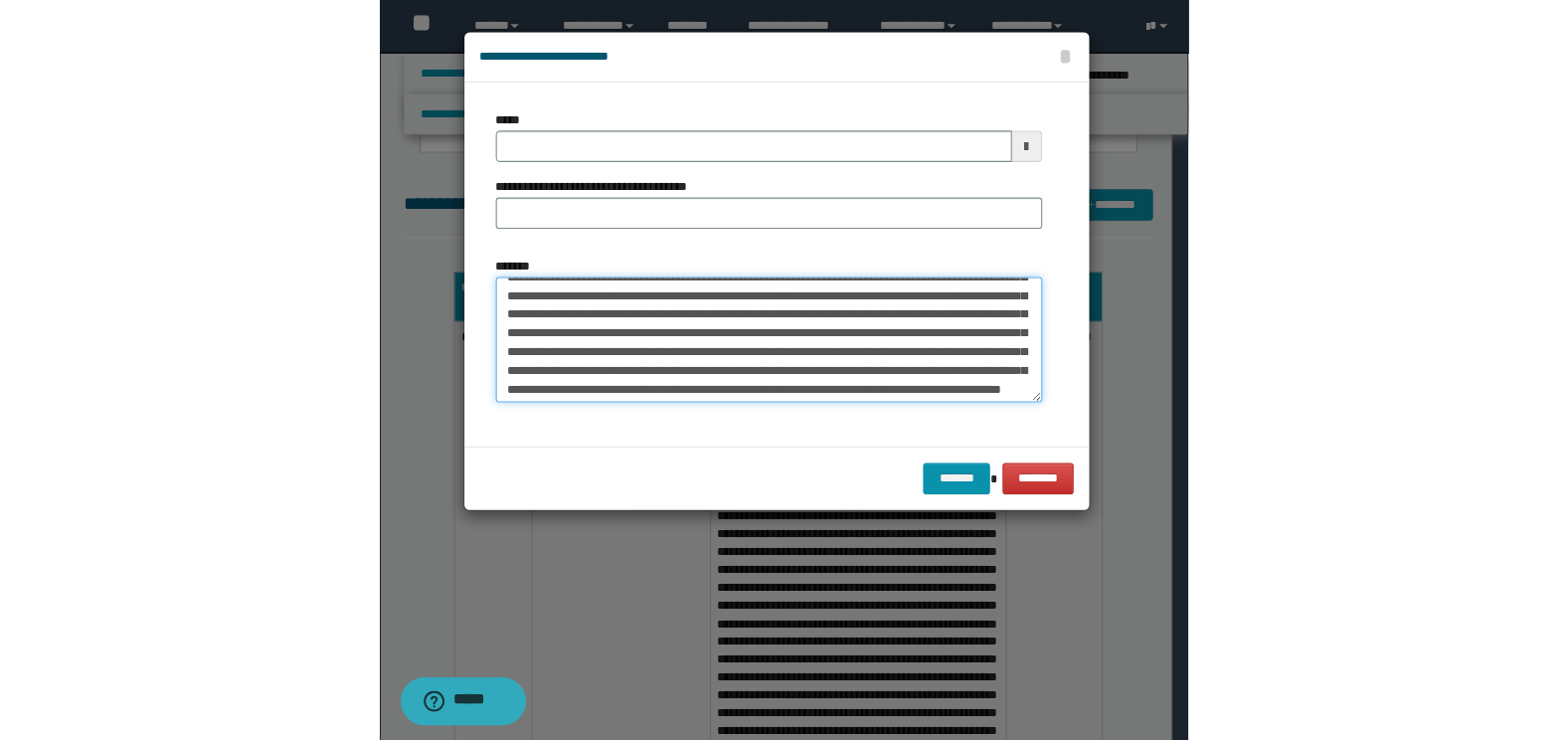 scroll, scrollTop: 0, scrollLeft: 0, axis: both 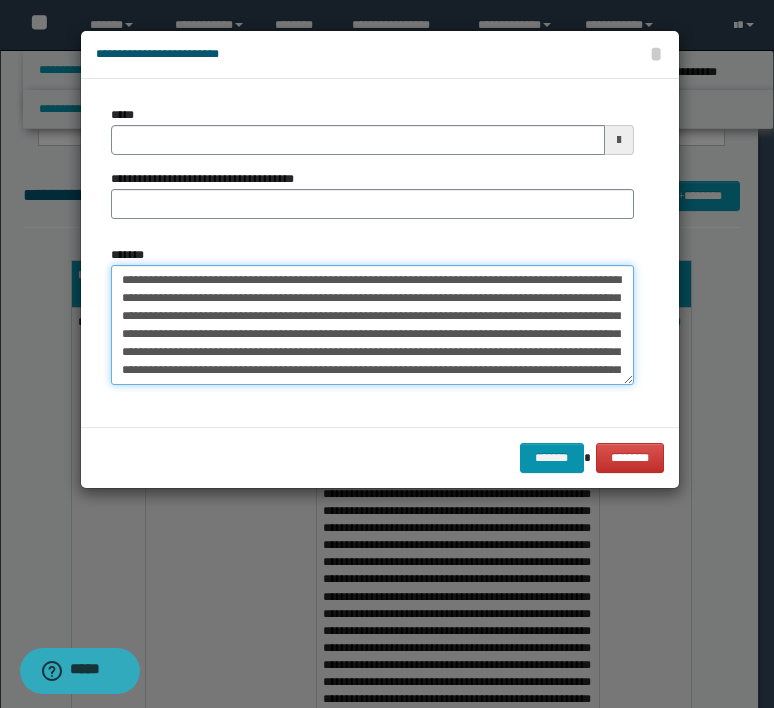 drag, startPoint x: 333, startPoint y: 281, endPoint x: 3, endPoint y: 283, distance: 330.00607 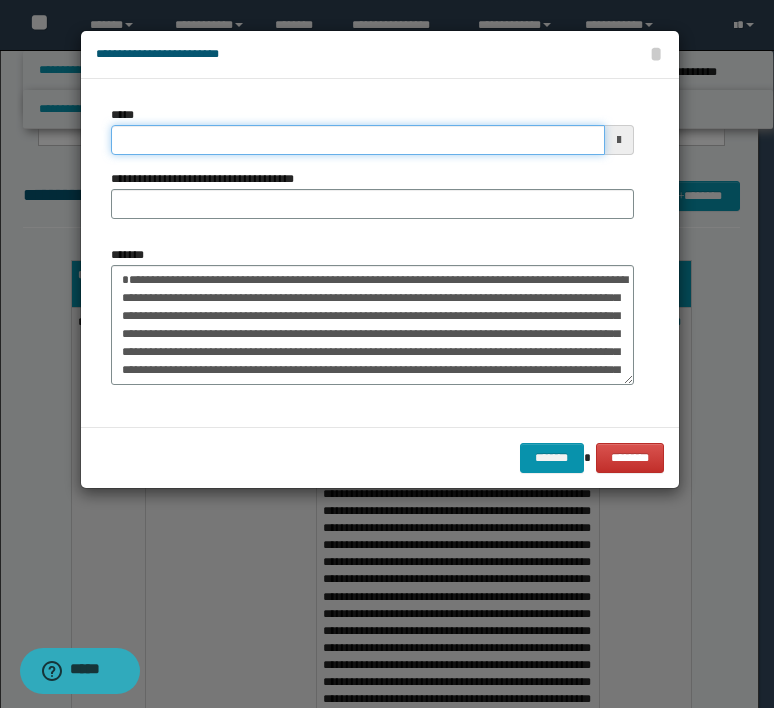 click on "*****" at bounding box center [358, 140] 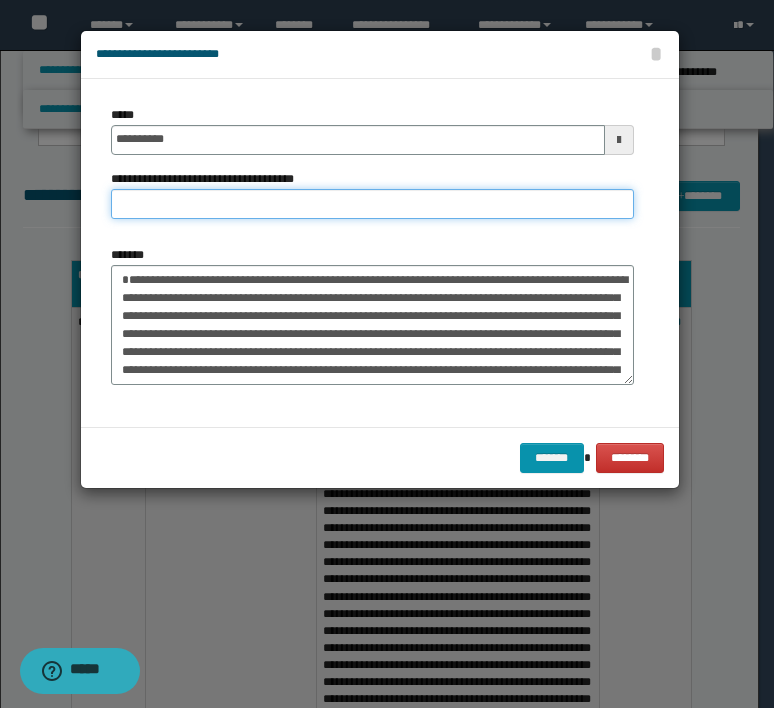 click on "**********" at bounding box center (372, 204) 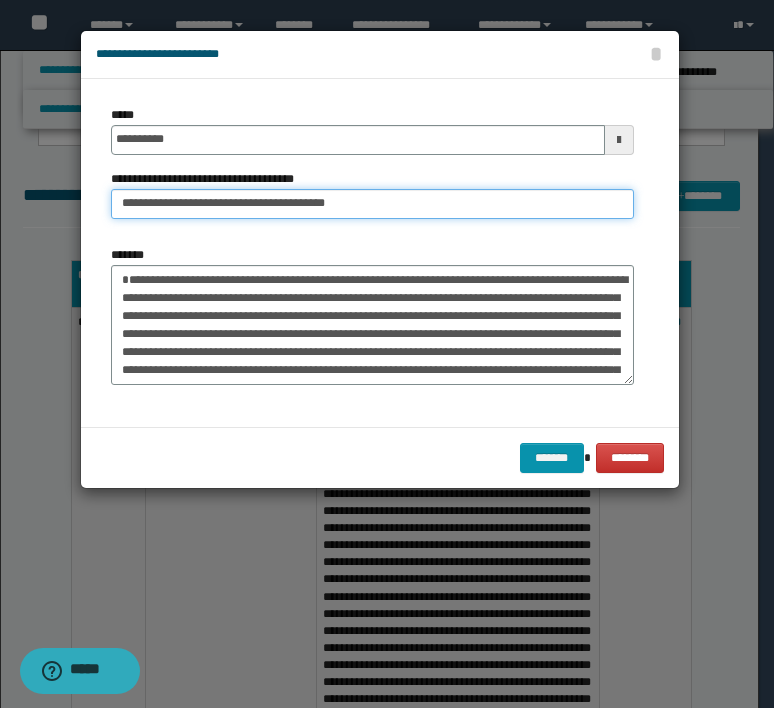 drag, startPoint x: 185, startPoint y: 205, endPoint x: -54, endPoint y: 192, distance: 239.3533 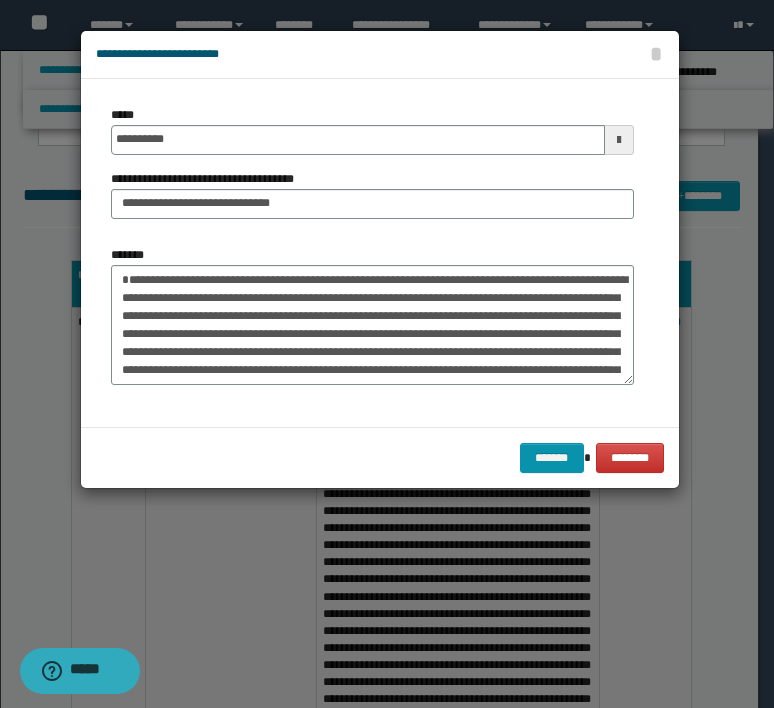 click on "**********" at bounding box center (372, 253) 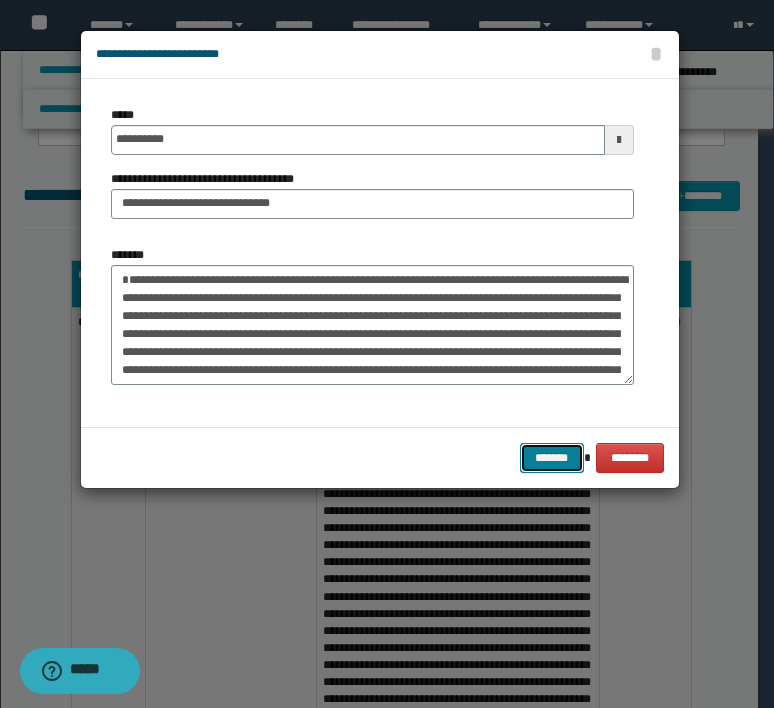 click on "*******" at bounding box center [552, 458] 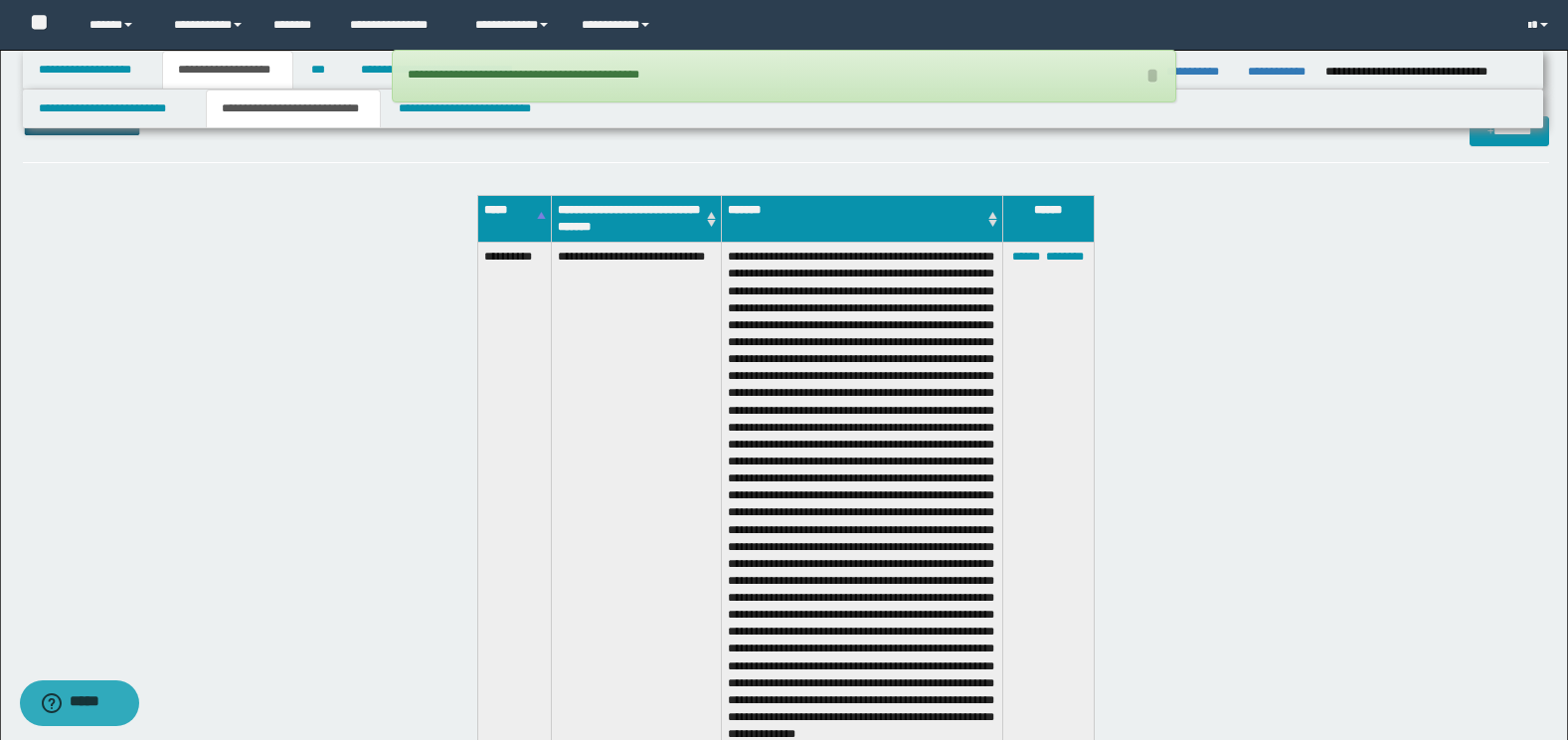 click on "**********" at bounding box center [635, 538] 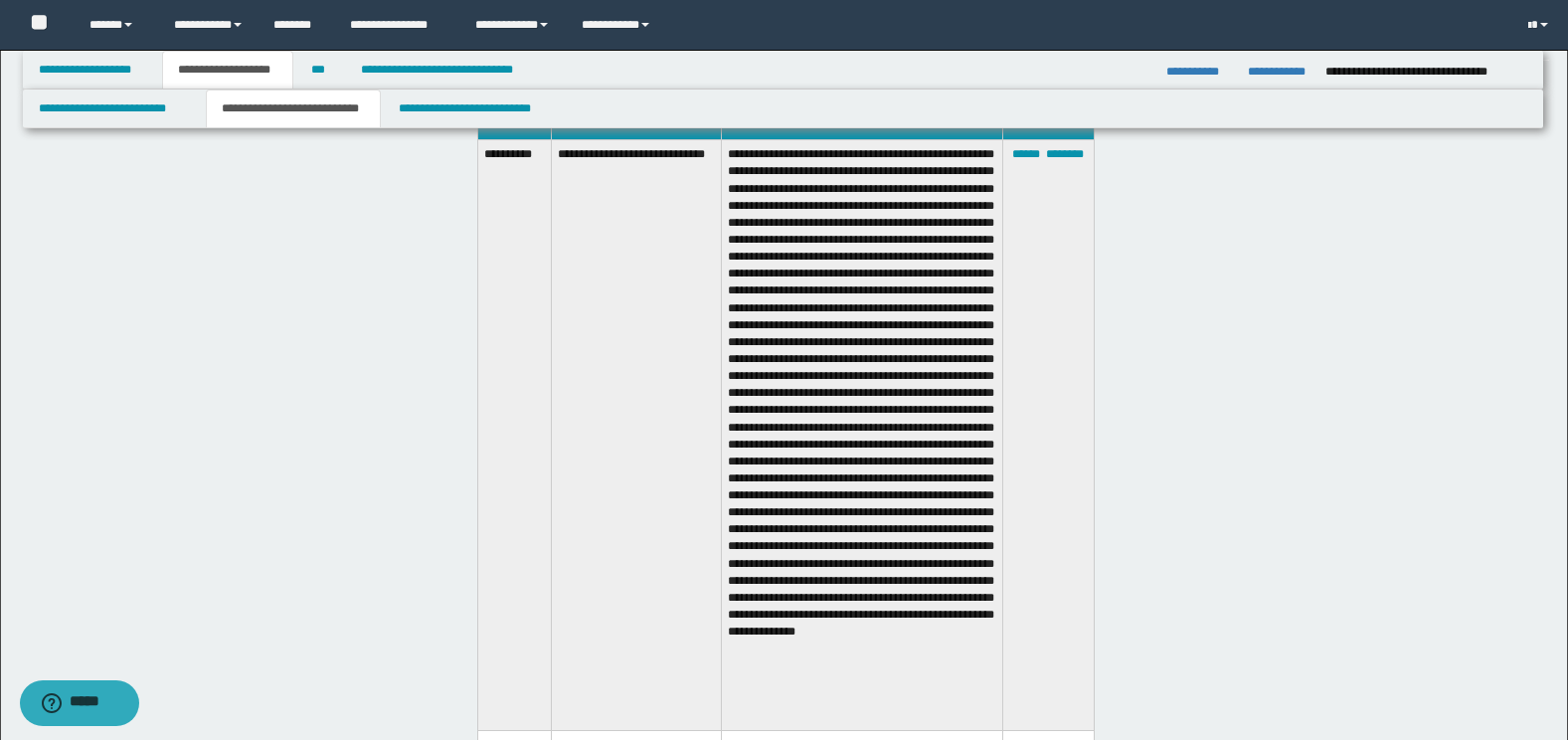 scroll, scrollTop: 2498, scrollLeft: 0, axis: vertical 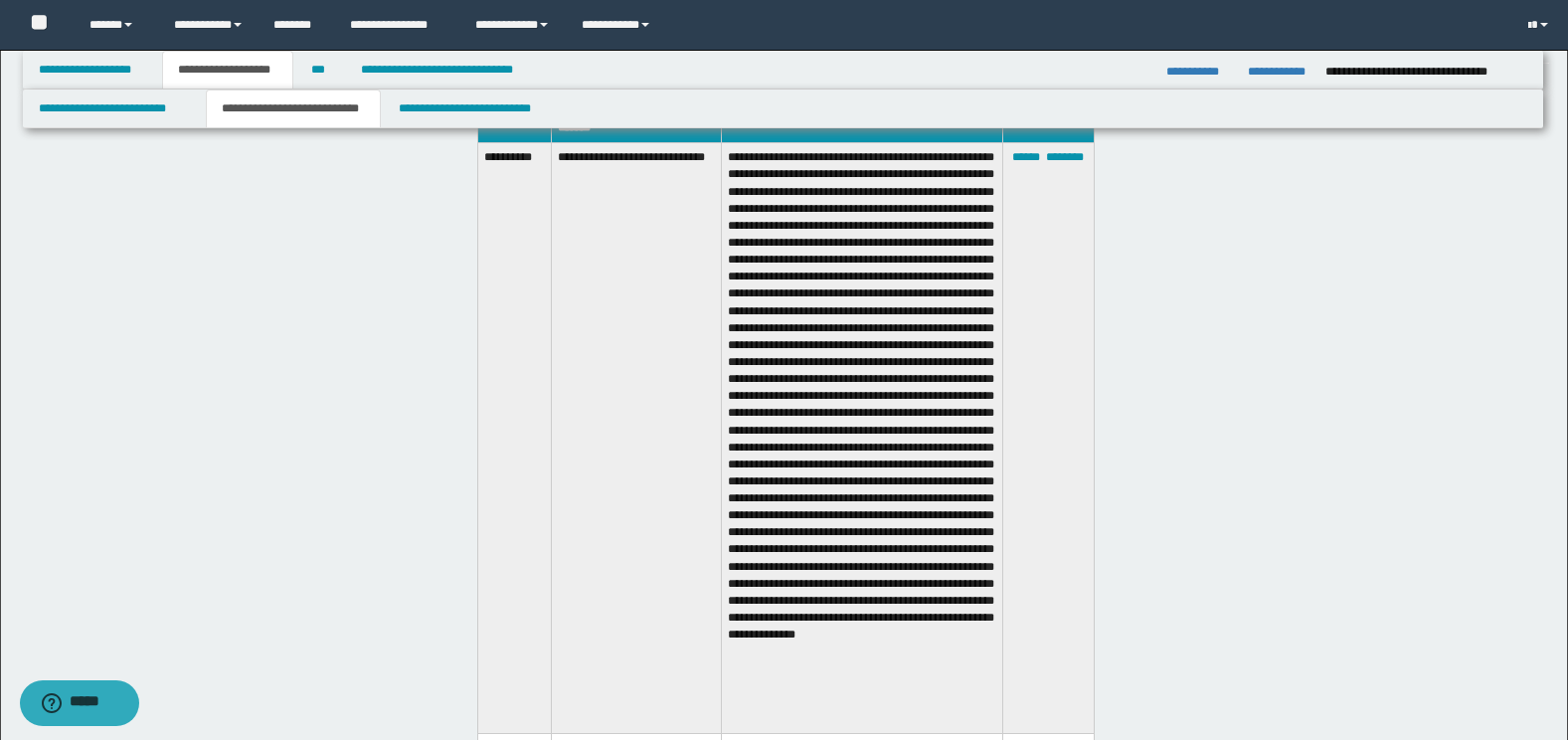click at bounding box center (861, 439) 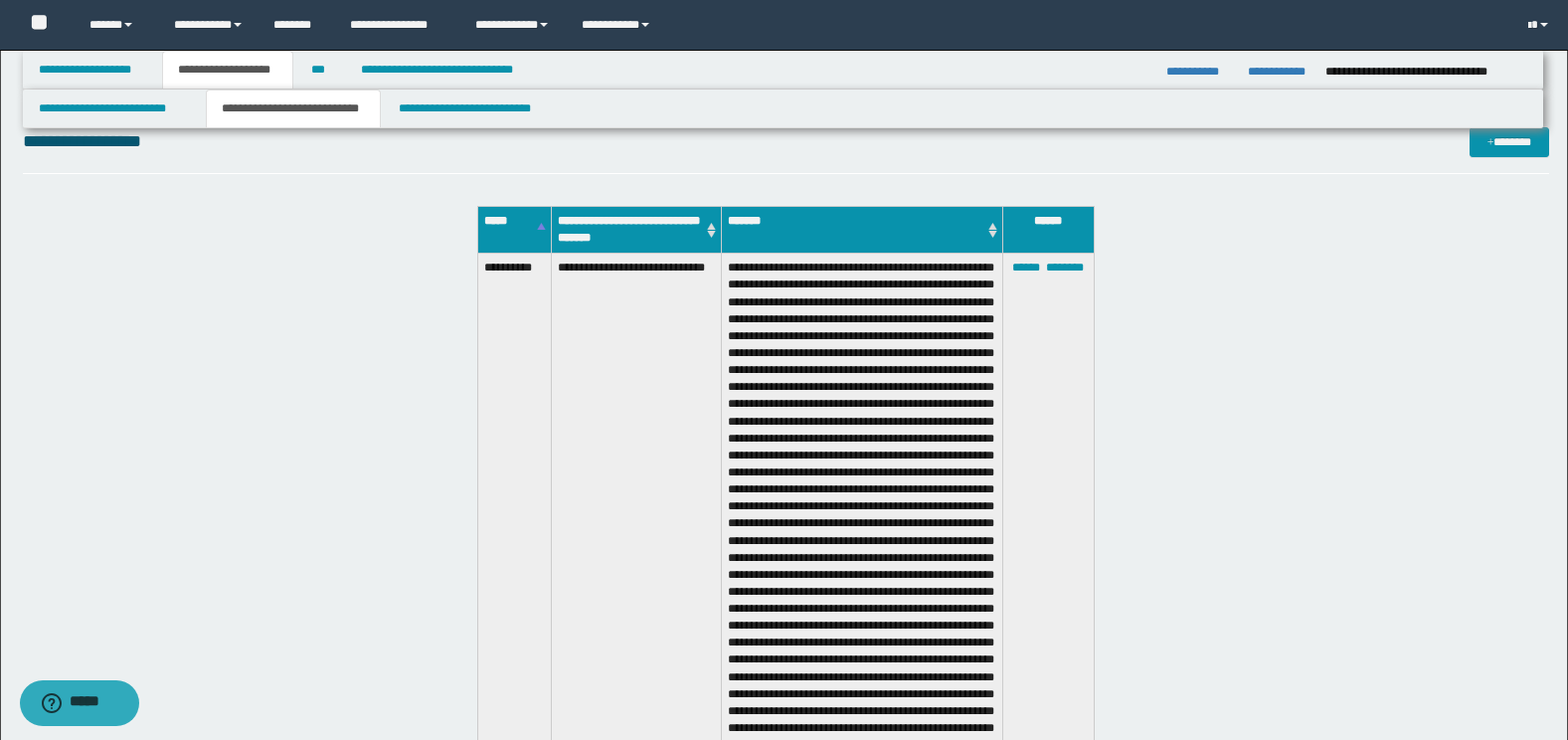 scroll, scrollTop: 2398, scrollLeft: 0, axis: vertical 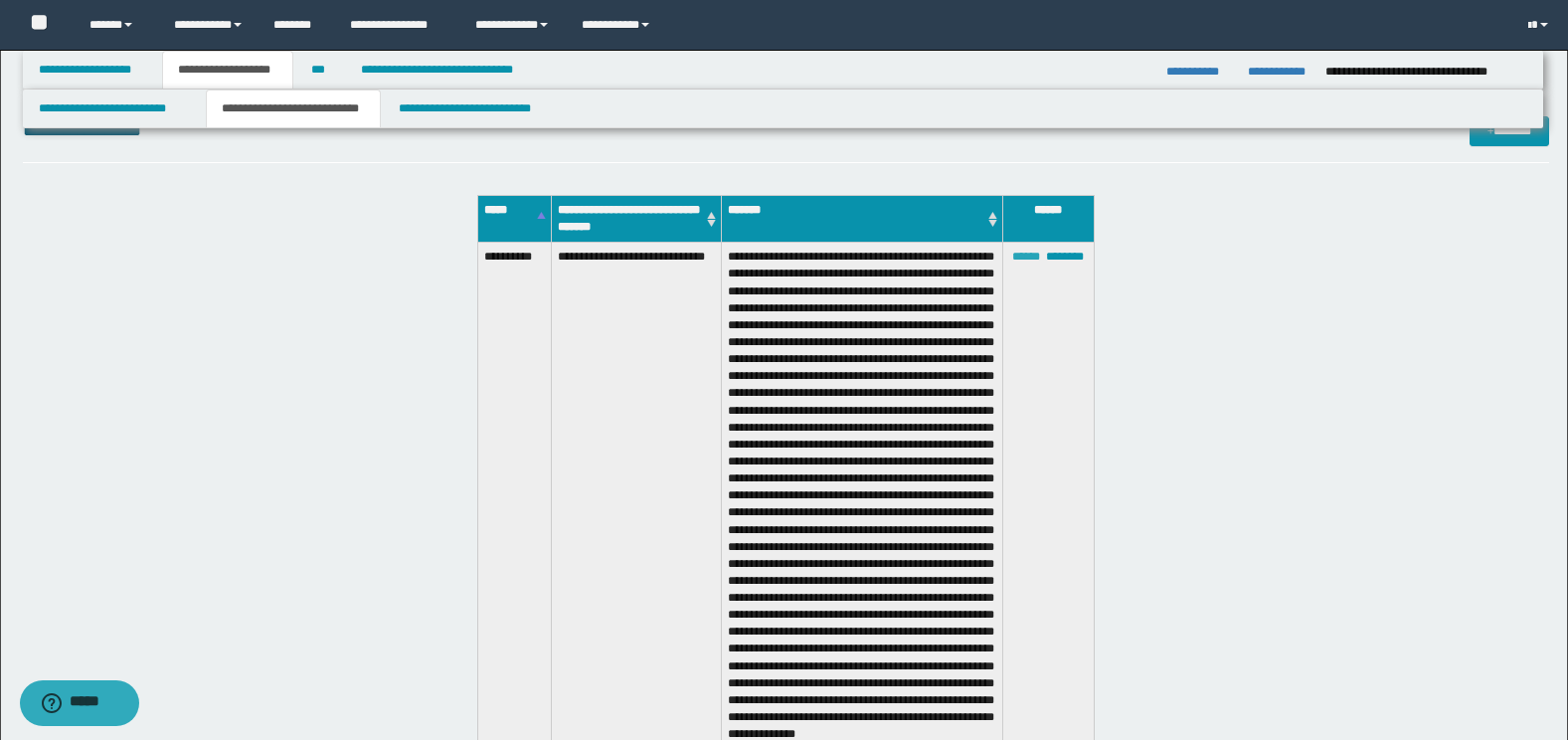 click on "******" at bounding box center (1026, 257) 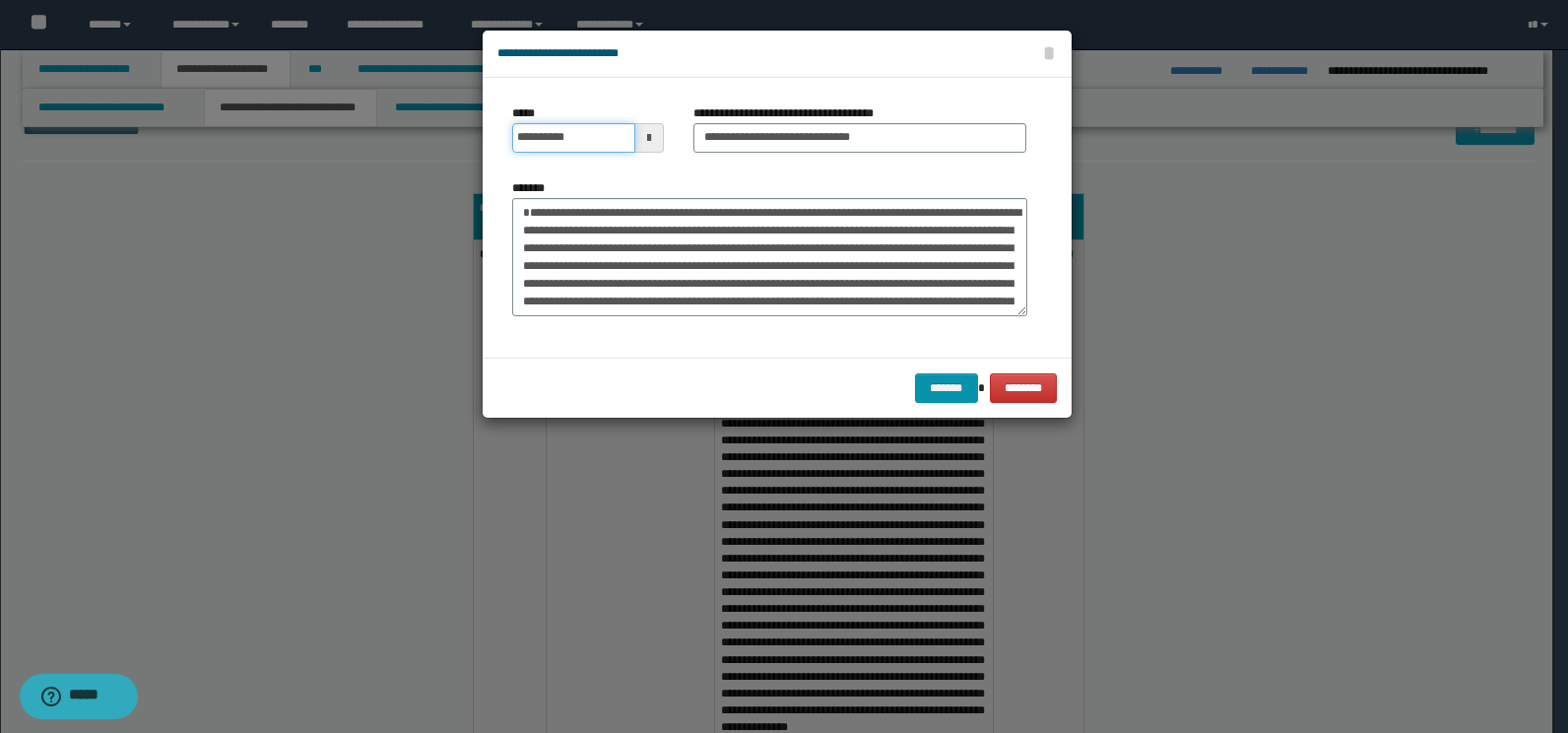 click on "**********" at bounding box center (573, 138) 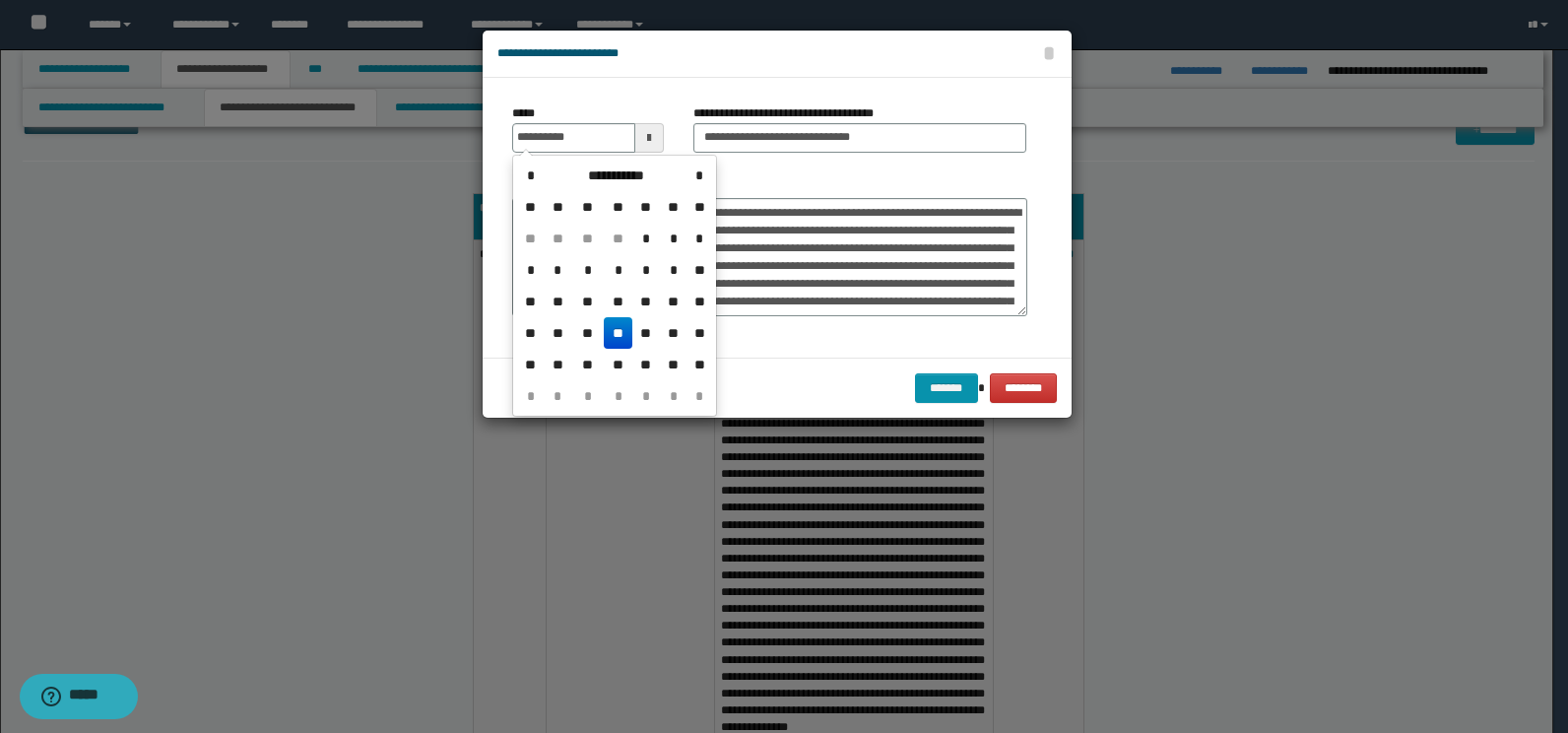 click on "**********" at bounding box center (777, 218) 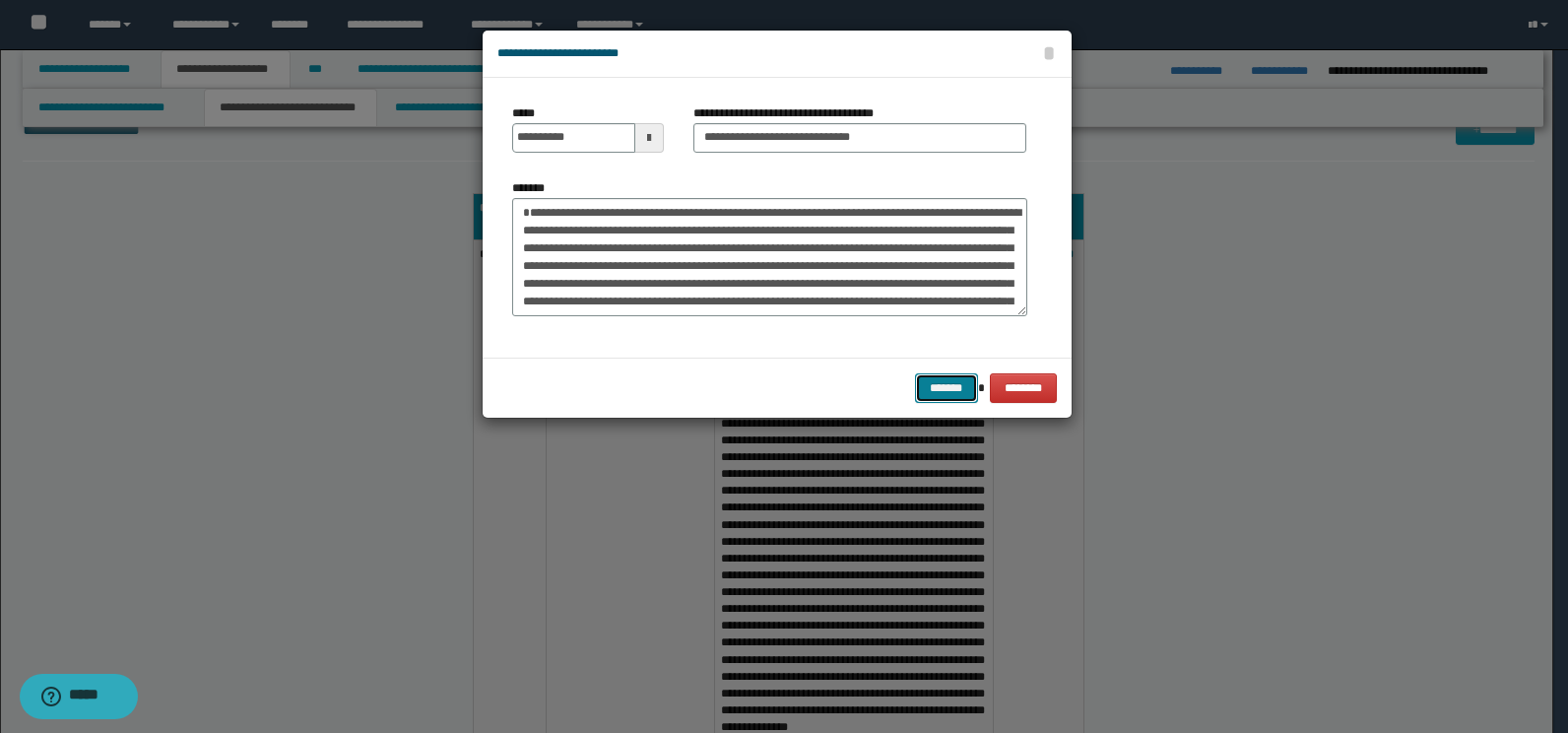 click on "*******" at bounding box center [947, 388] 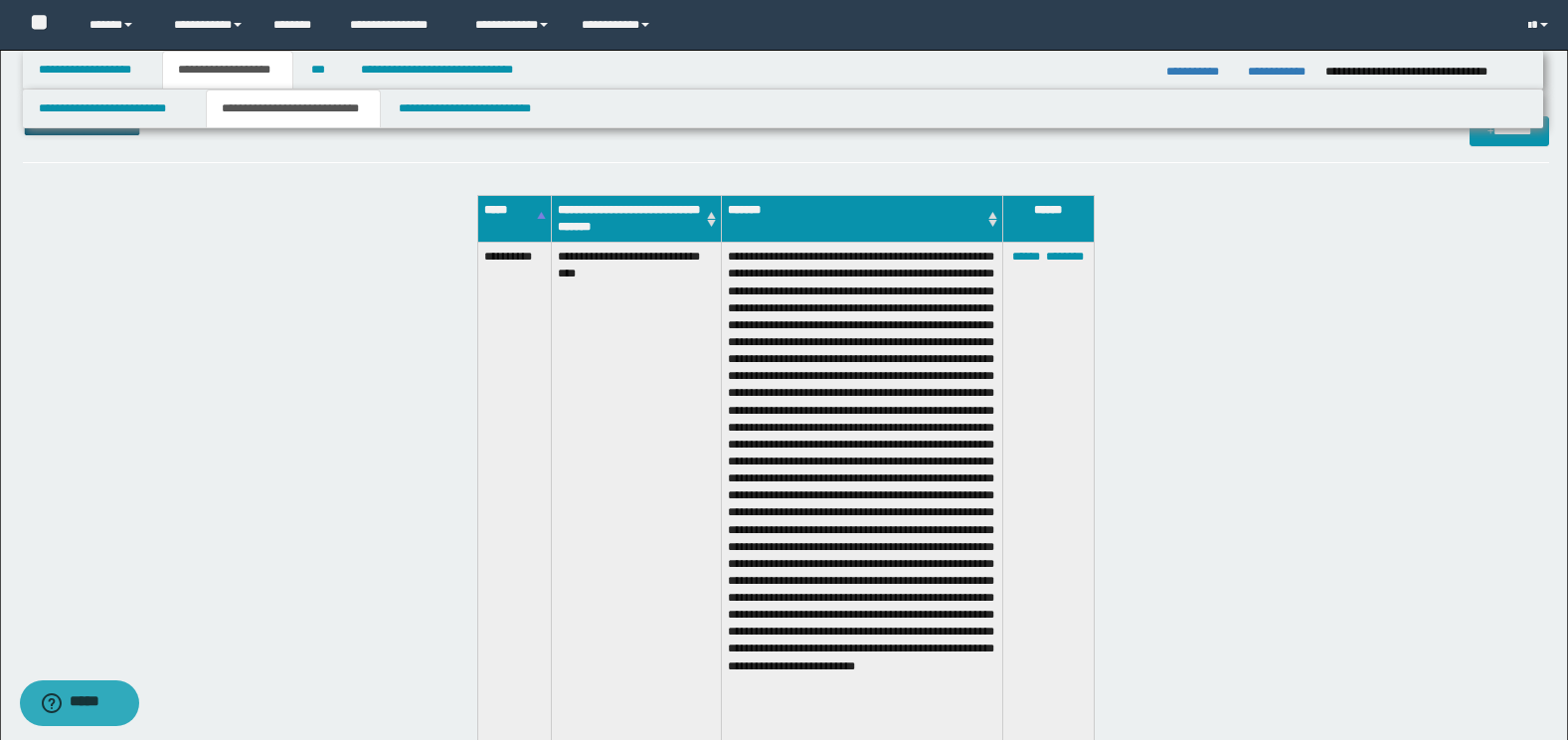 click on "**********" at bounding box center [635, 498] 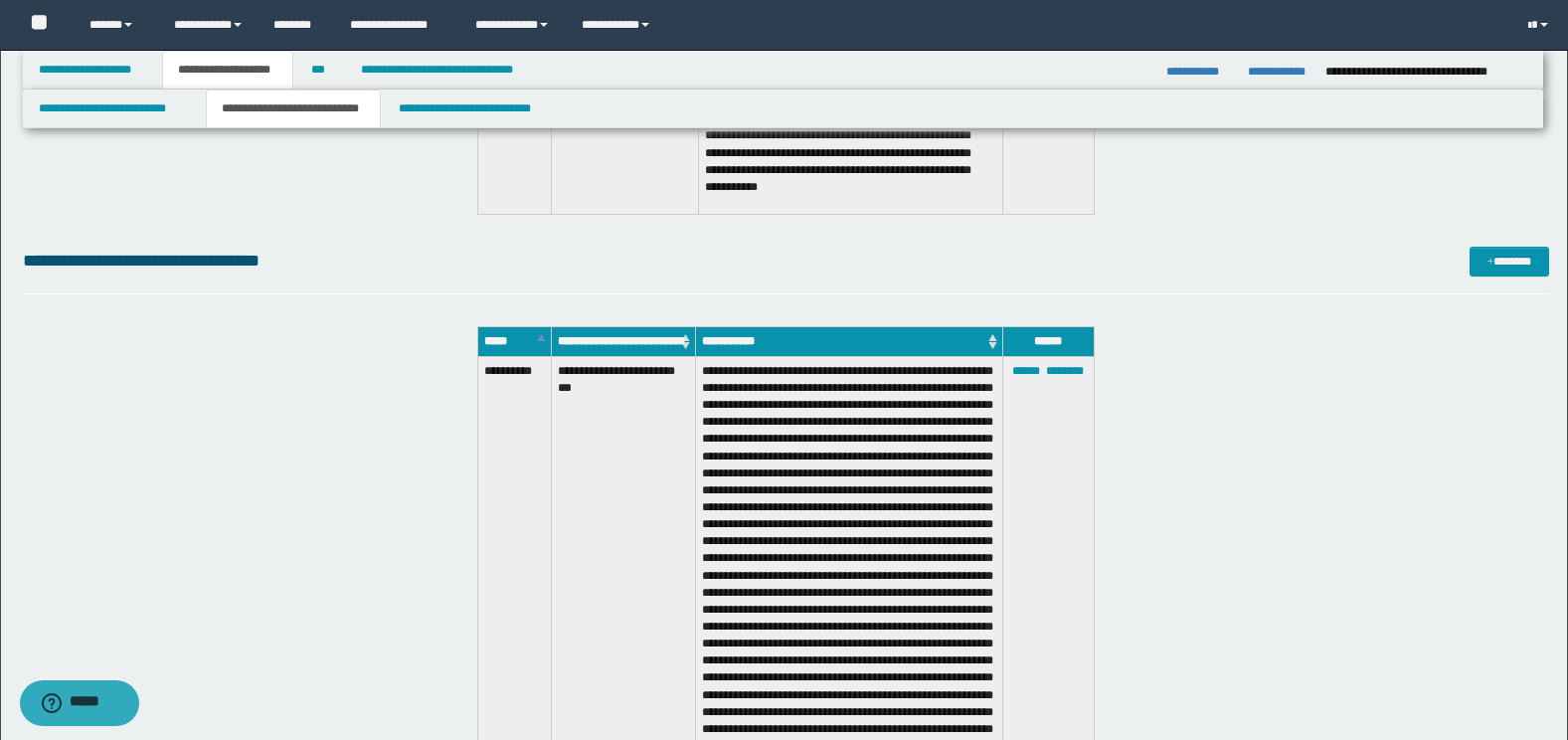 scroll, scrollTop: 15444, scrollLeft: 0, axis: vertical 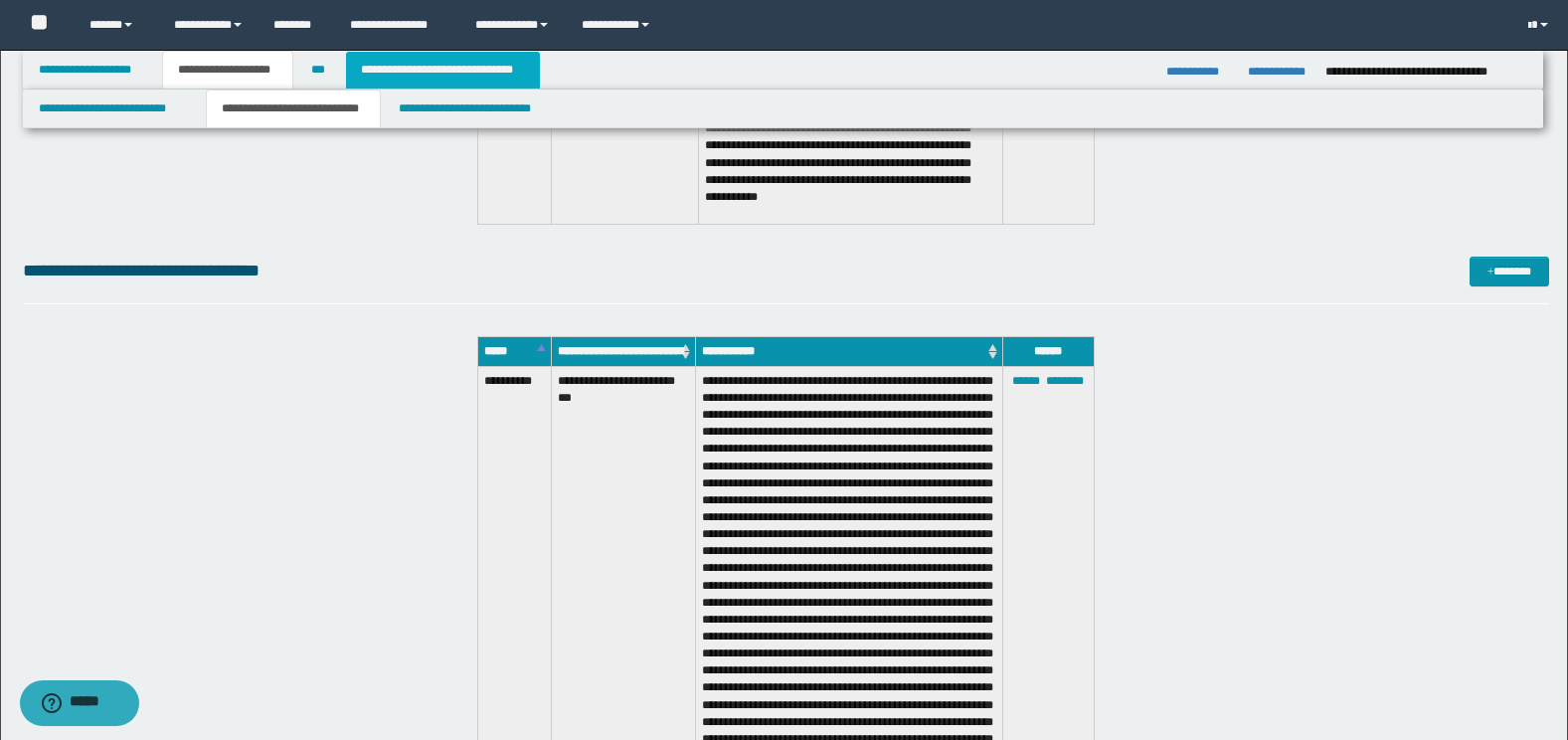 click on "**********" at bounding box center (442, 70) 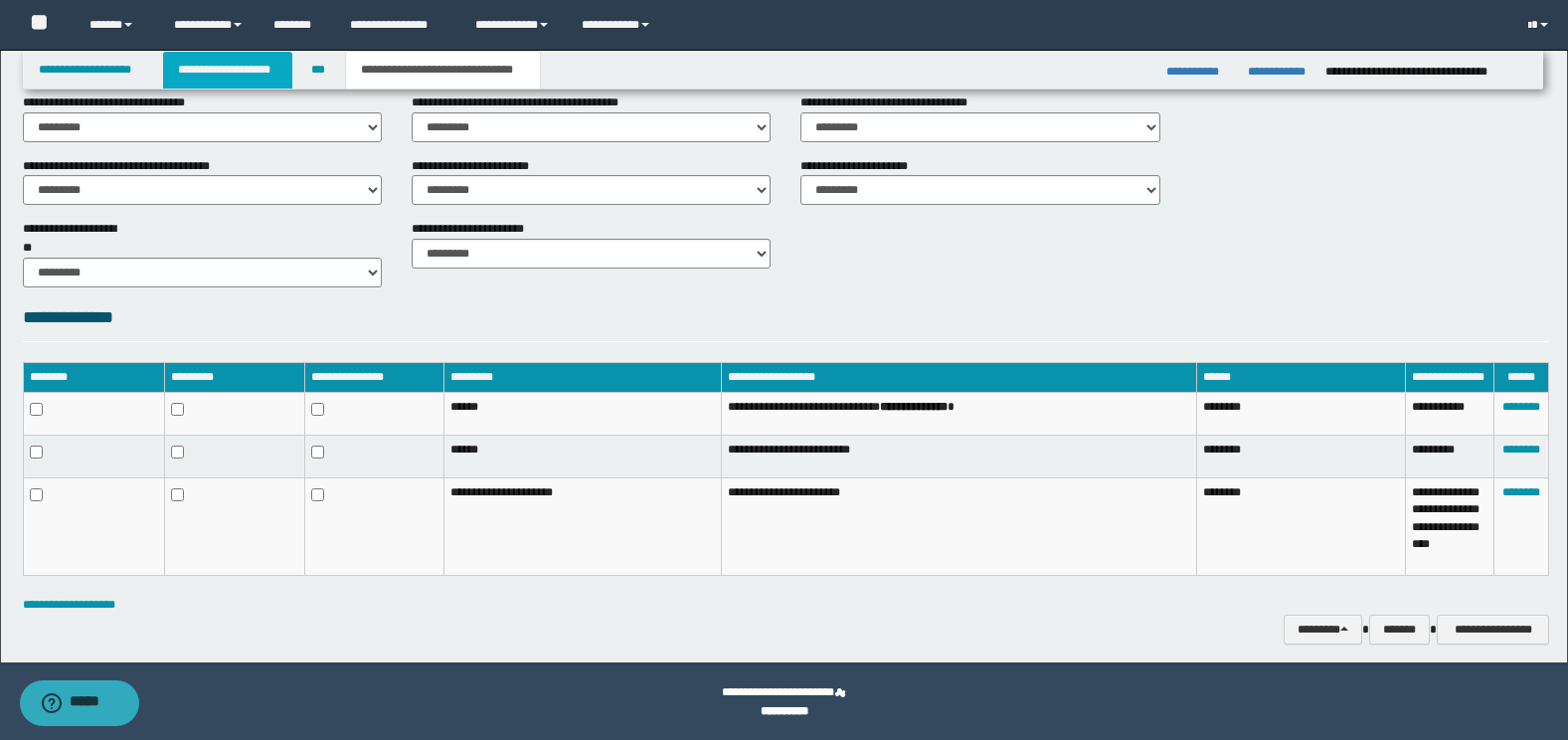 click on "**********" at bounding box center (228, 70) 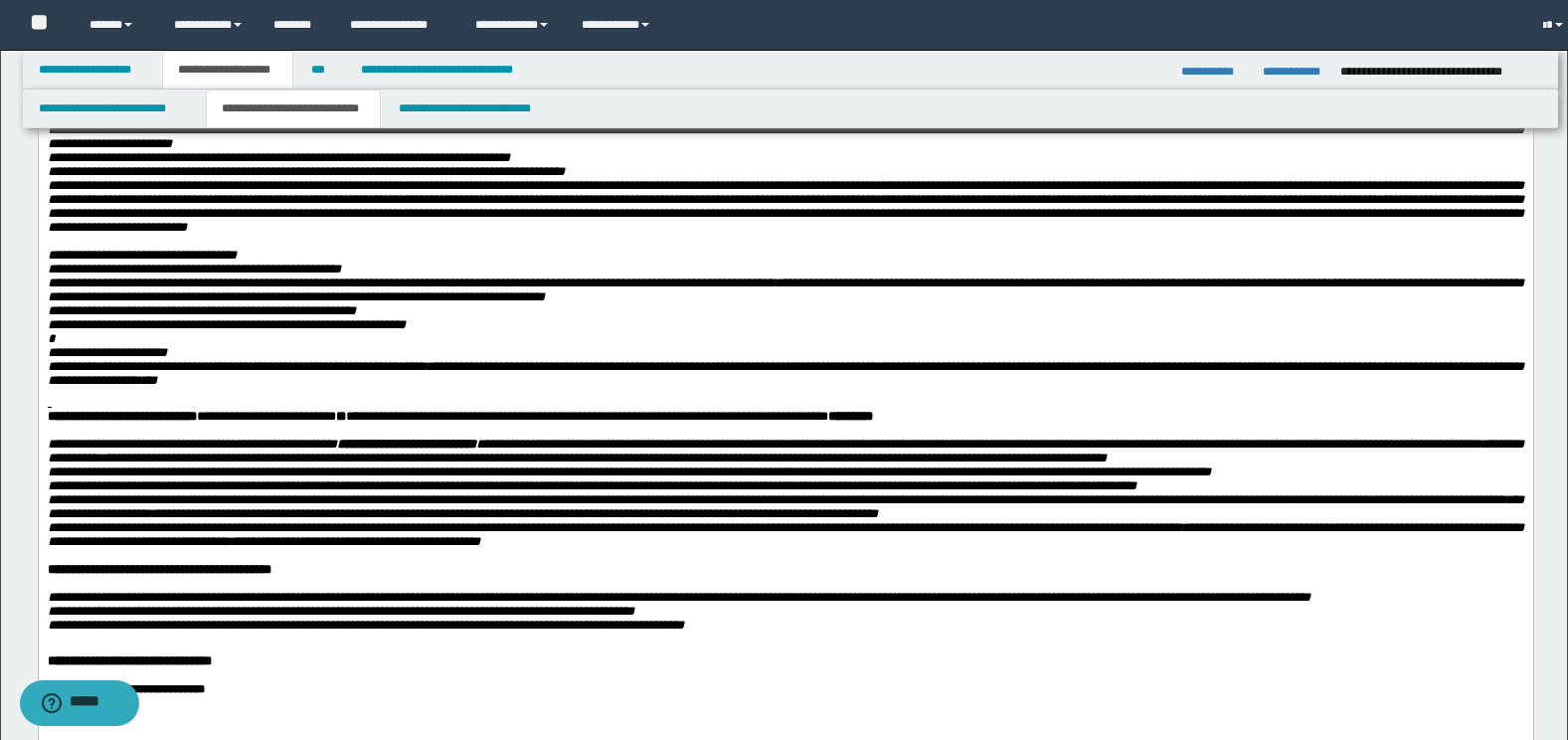 scroll, scrollTop: 779, scrollLeft: 0, axis: vertical 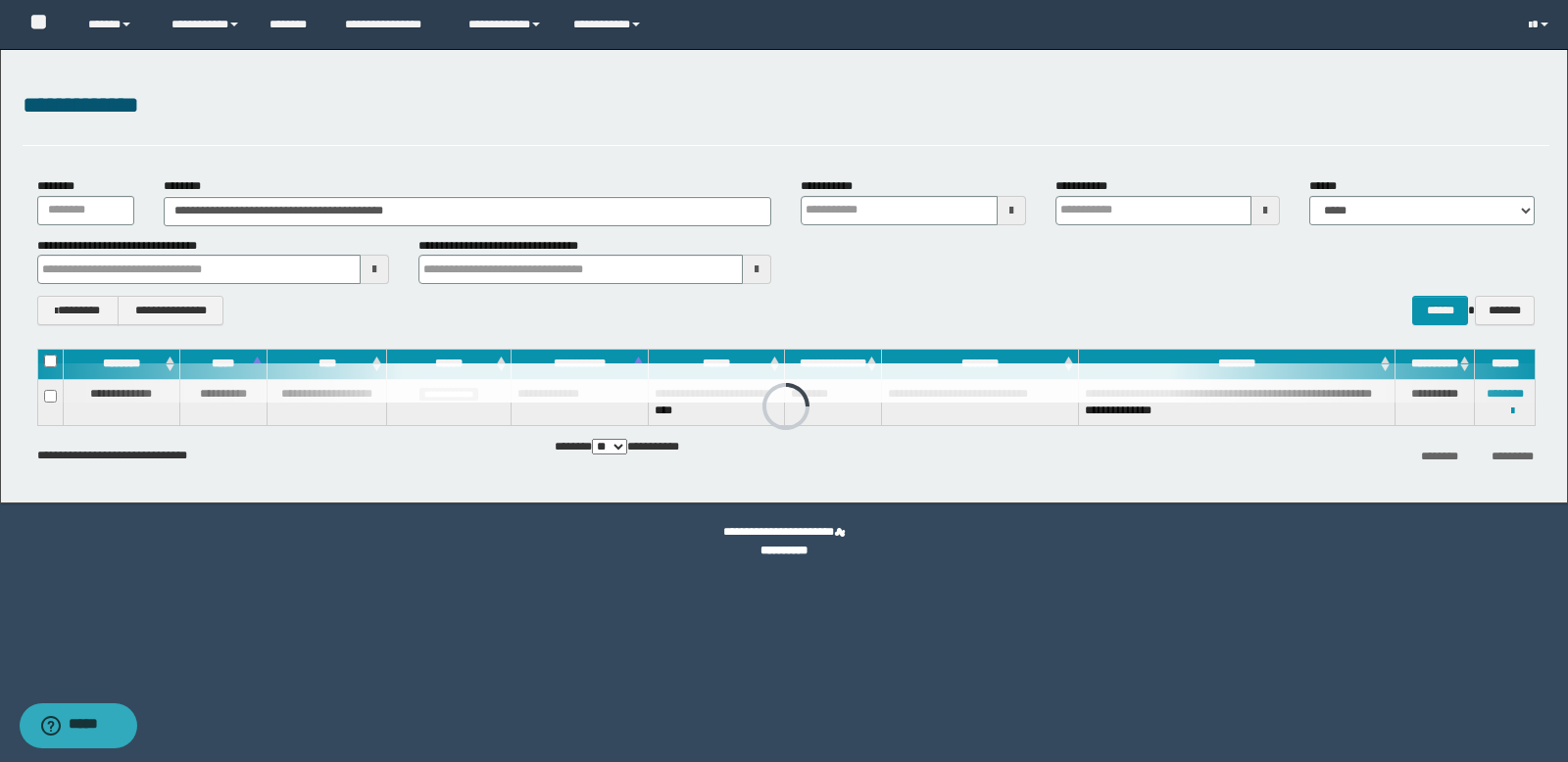 drag, startPoint x: 930, startPoint y: 141, endPoint x: 1286, endPoint y: 52, distance: 366.9564 